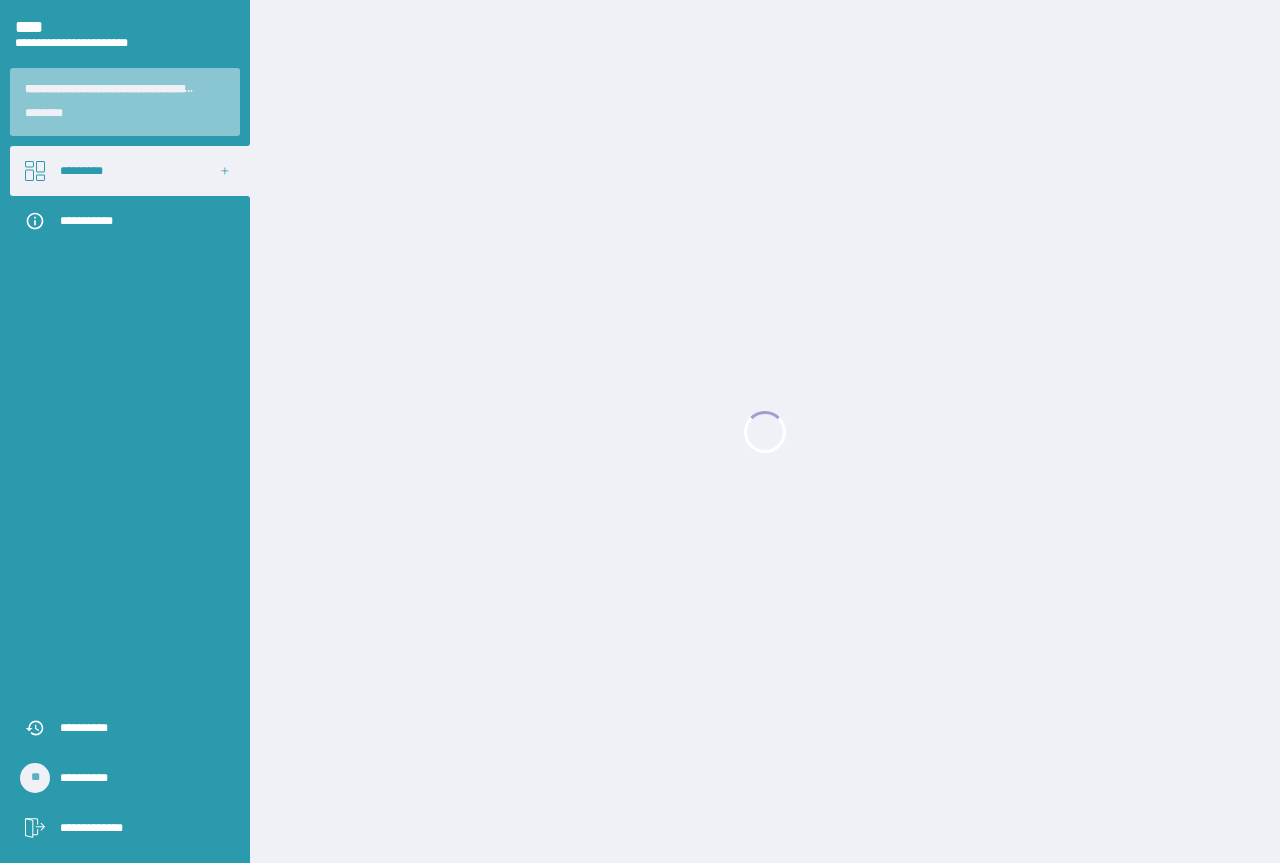 scroll, scrollTop: 0, scrollLeft: 0, axis: both 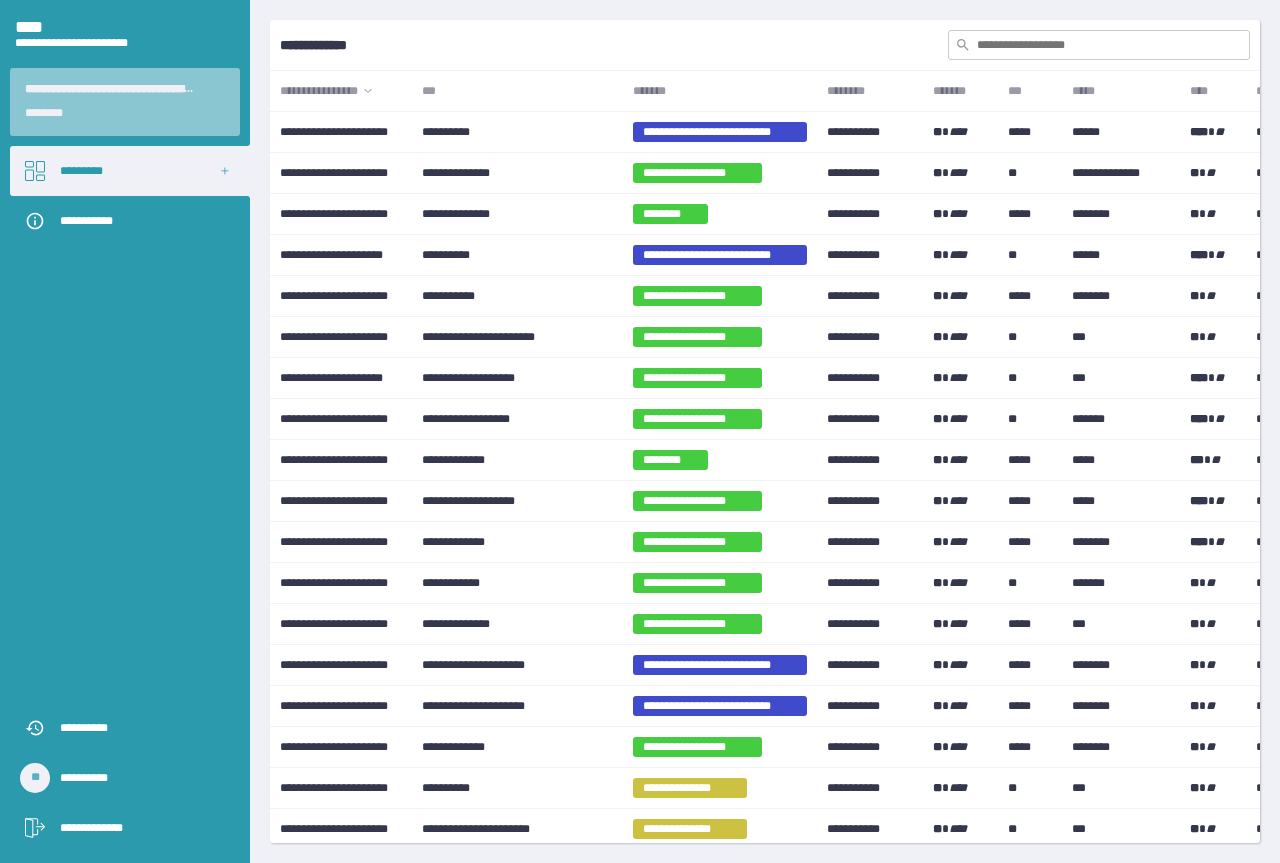 click at bounding box center [1099, 45] 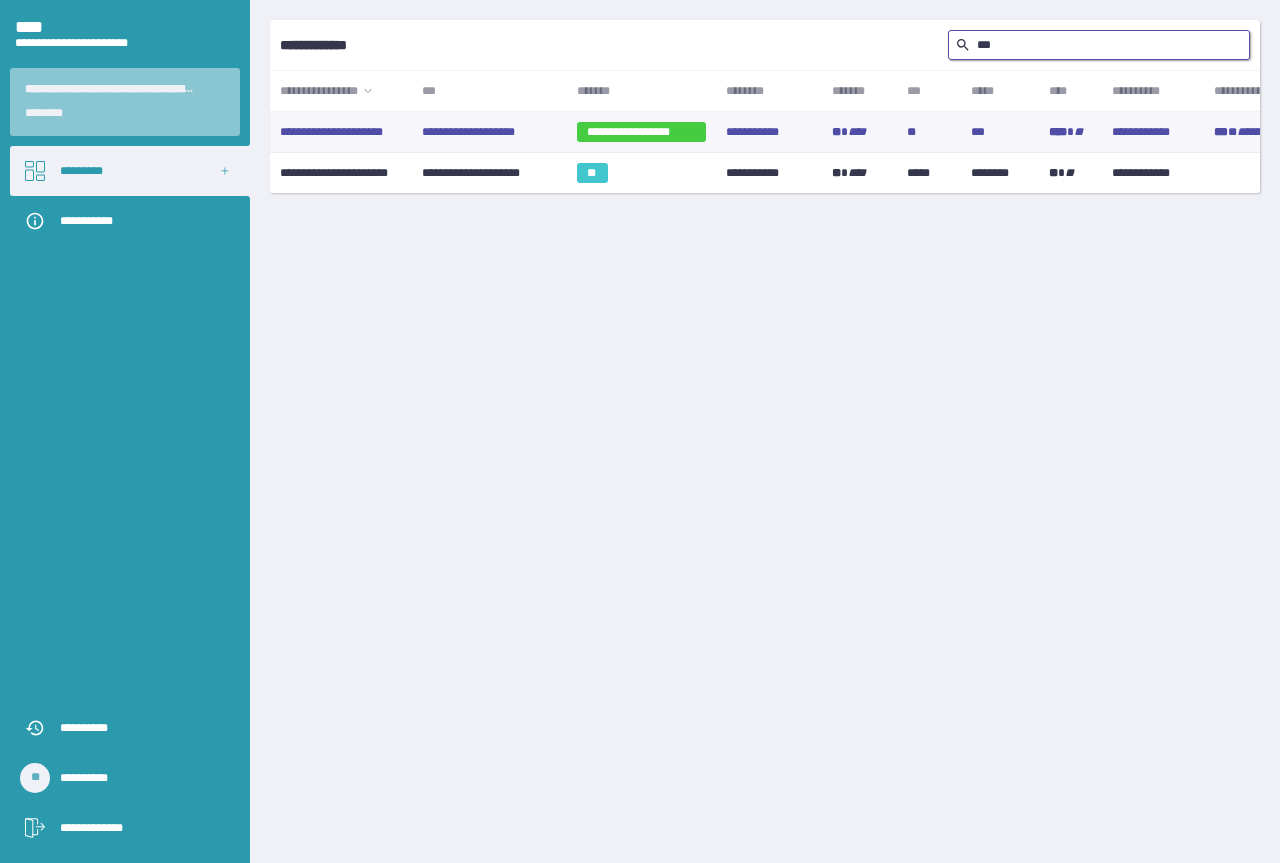 type on "***" 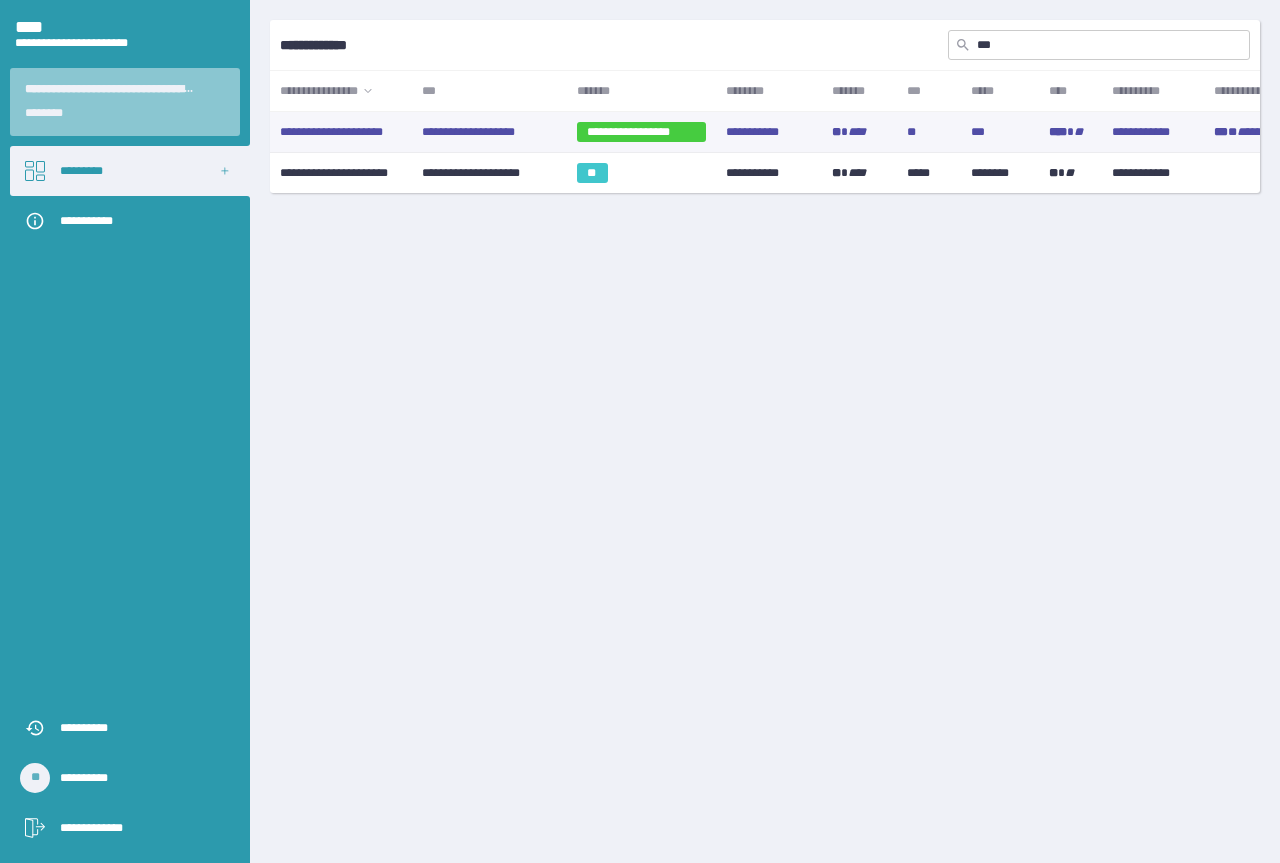 click on "**********" at bounding box center [641, 132] 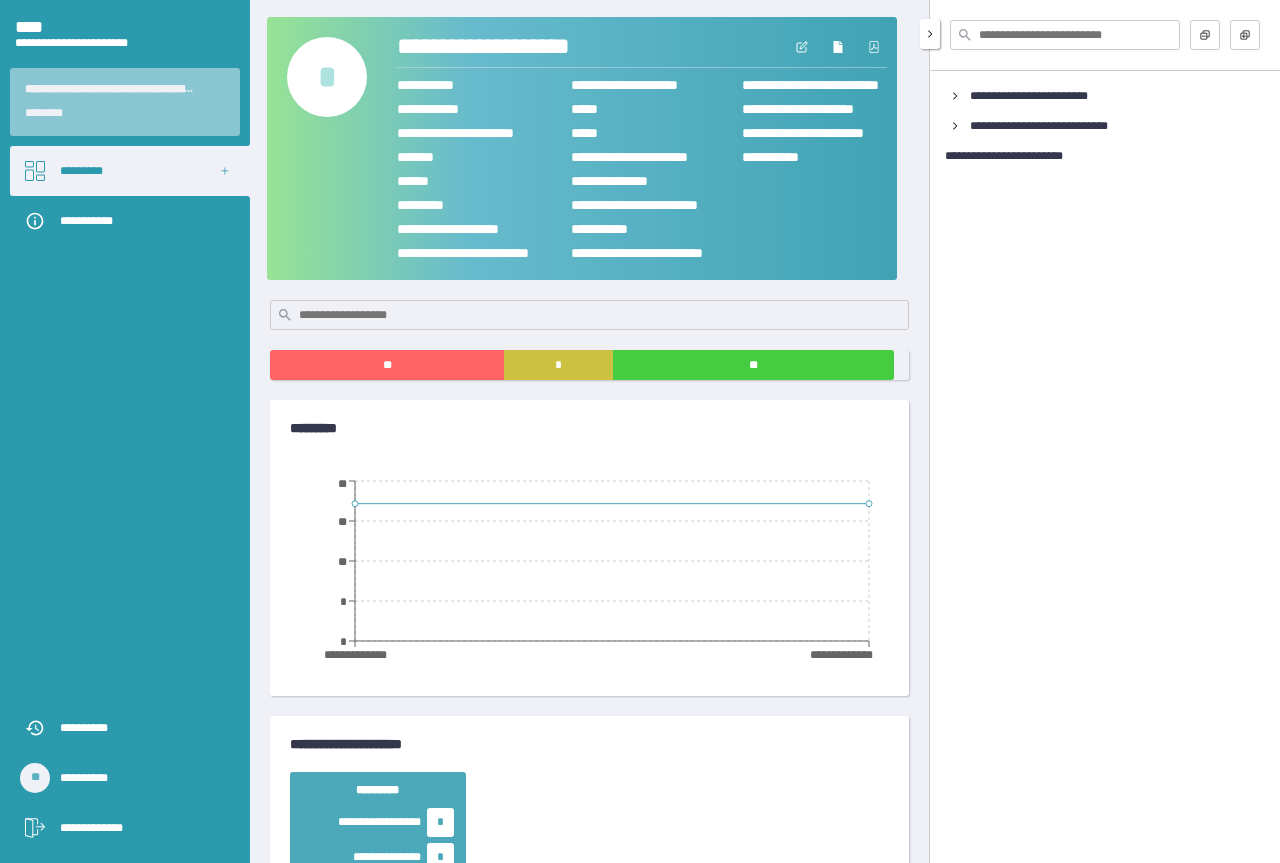 click at bounding box center [930, 34] 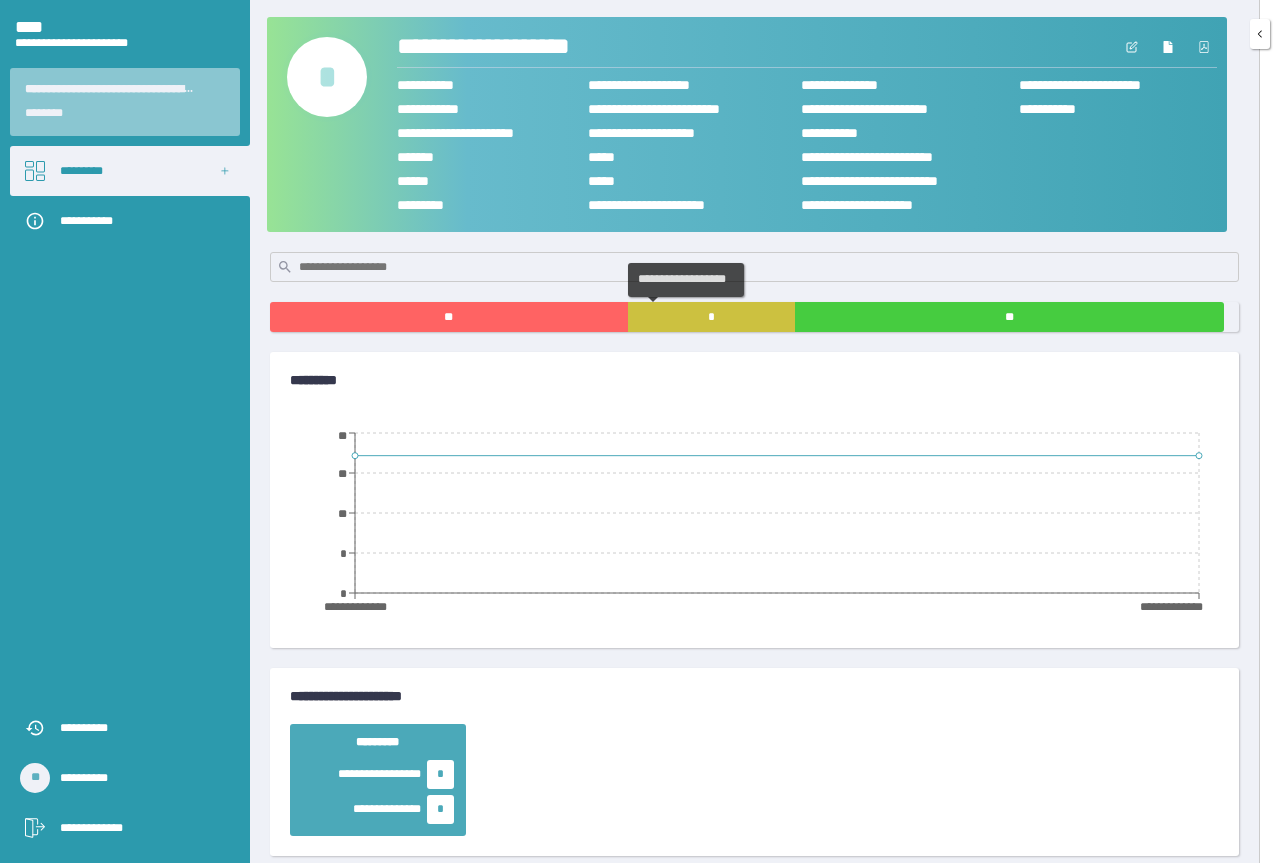 click on "*" at bounding box center (711, 317) 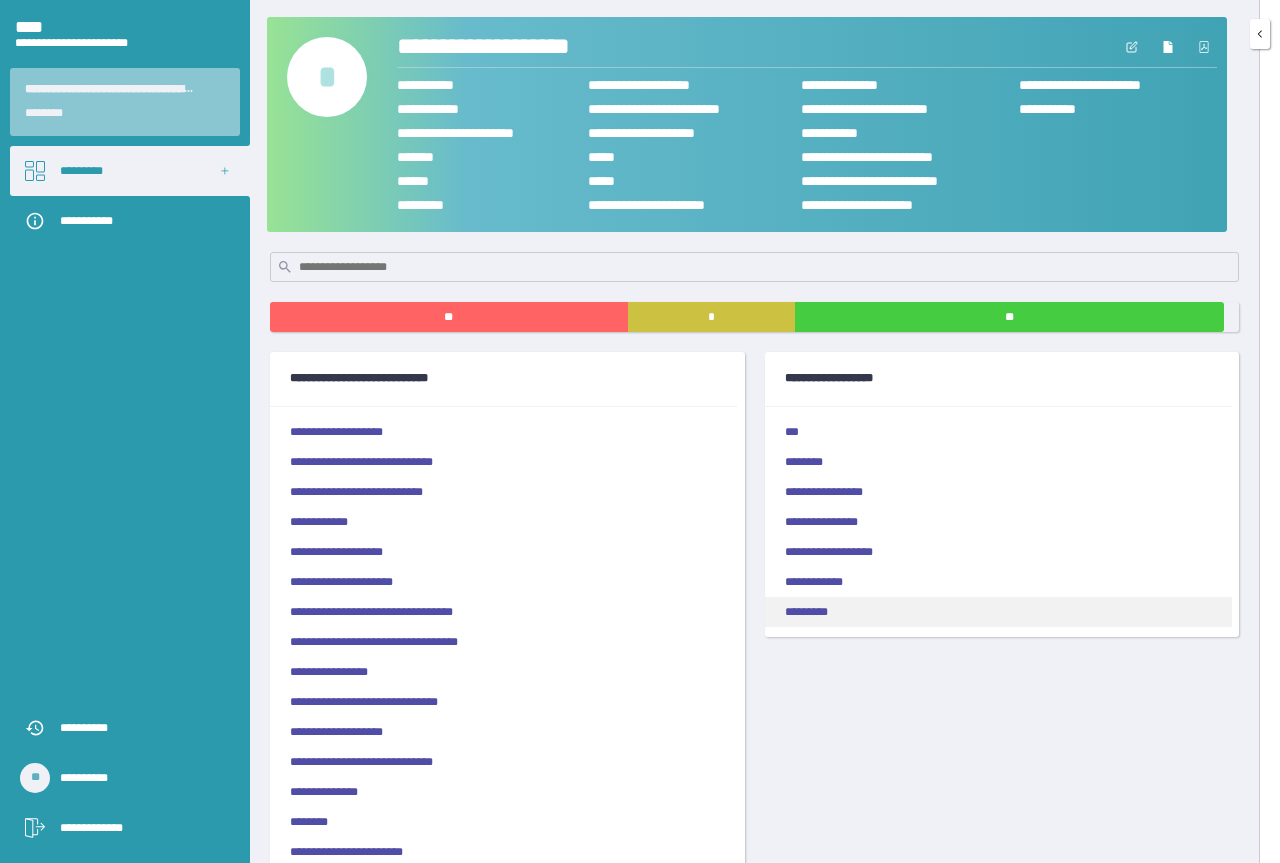 click on "*********" at bounding box center (998, 612) 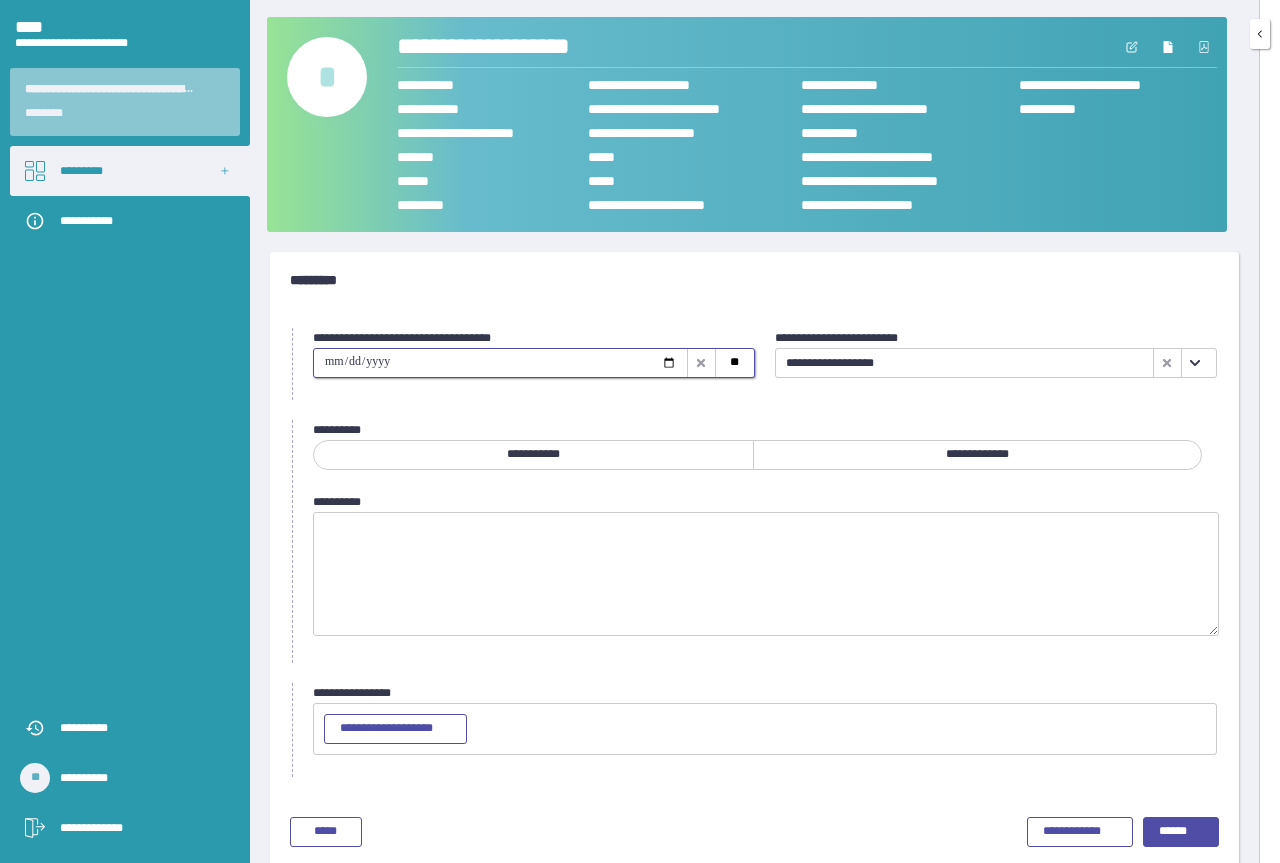 click at bounding box center [500, 363] 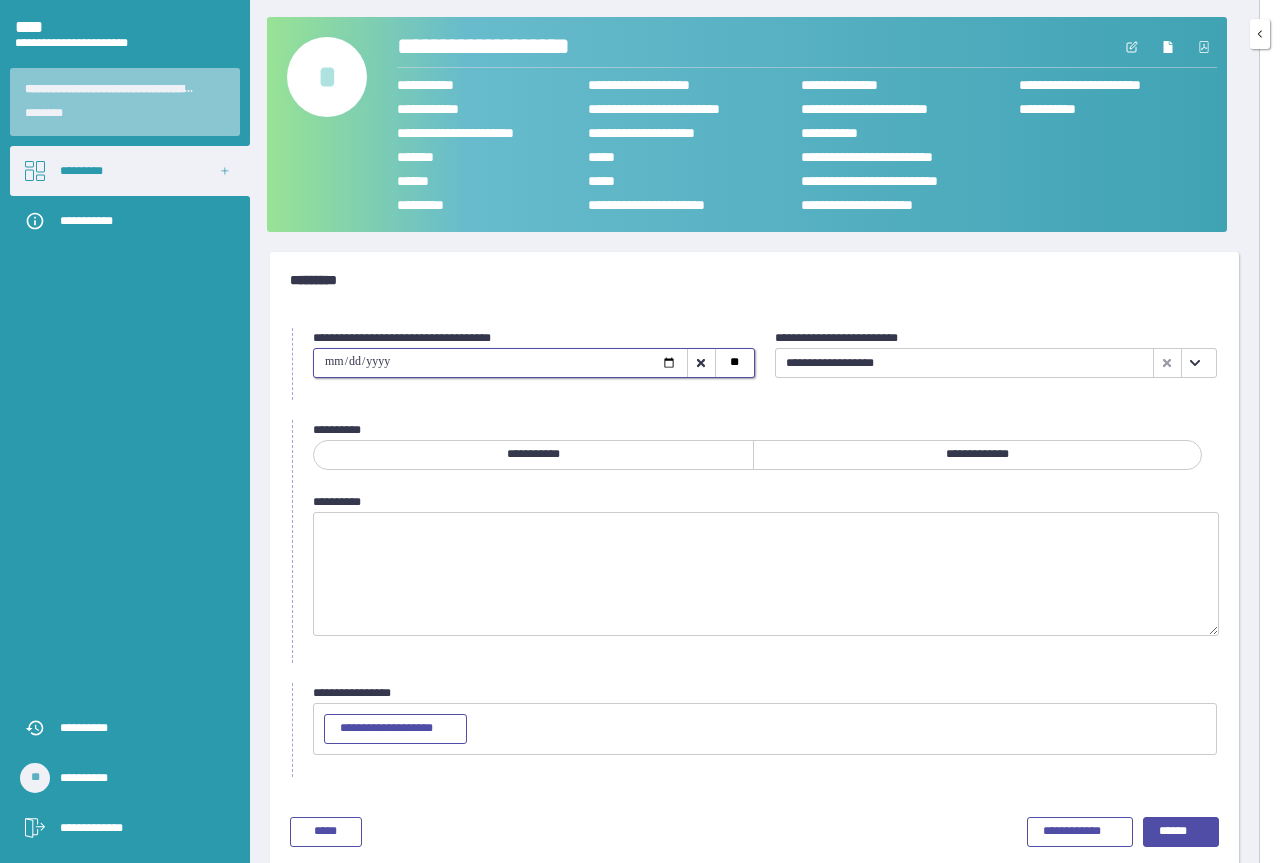 type on "**********" 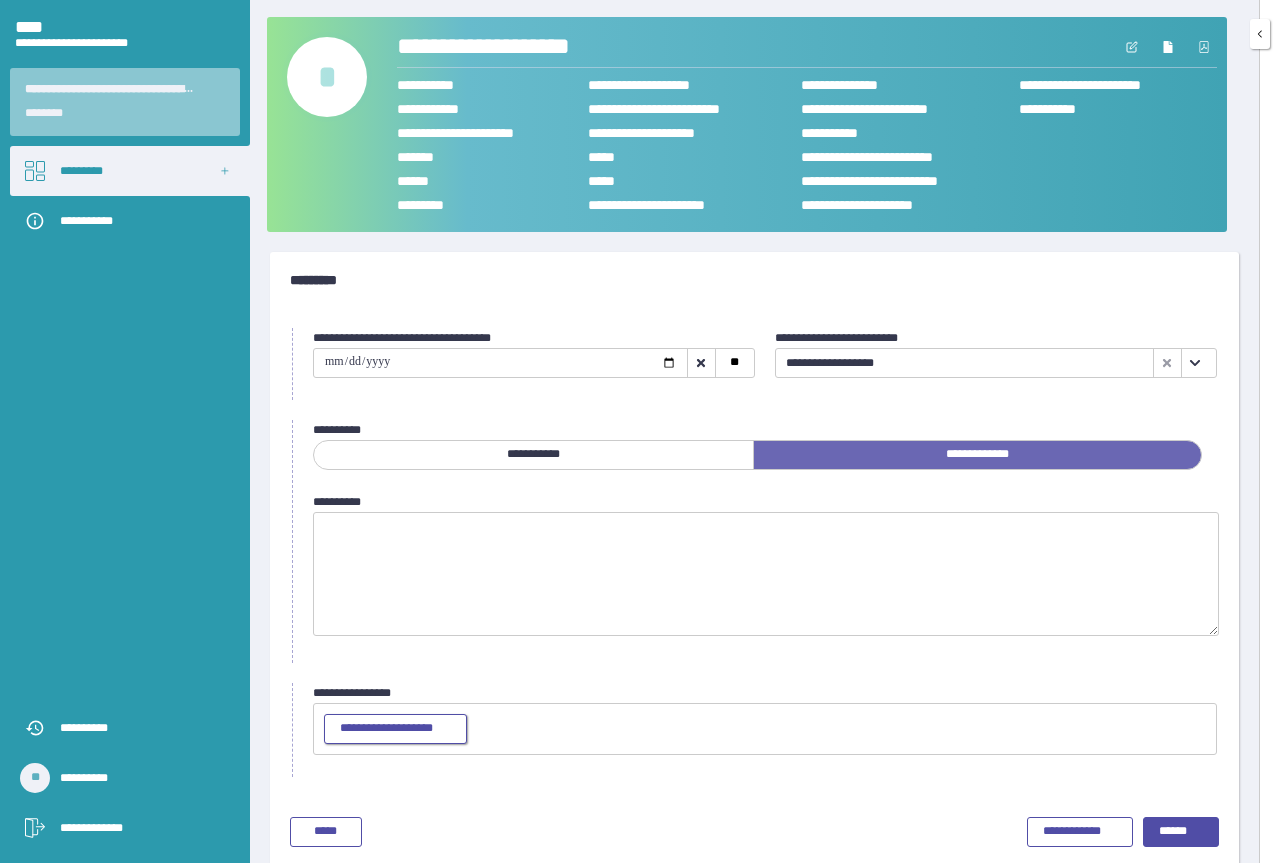 click on "**********" at bounding box center [395, 729] 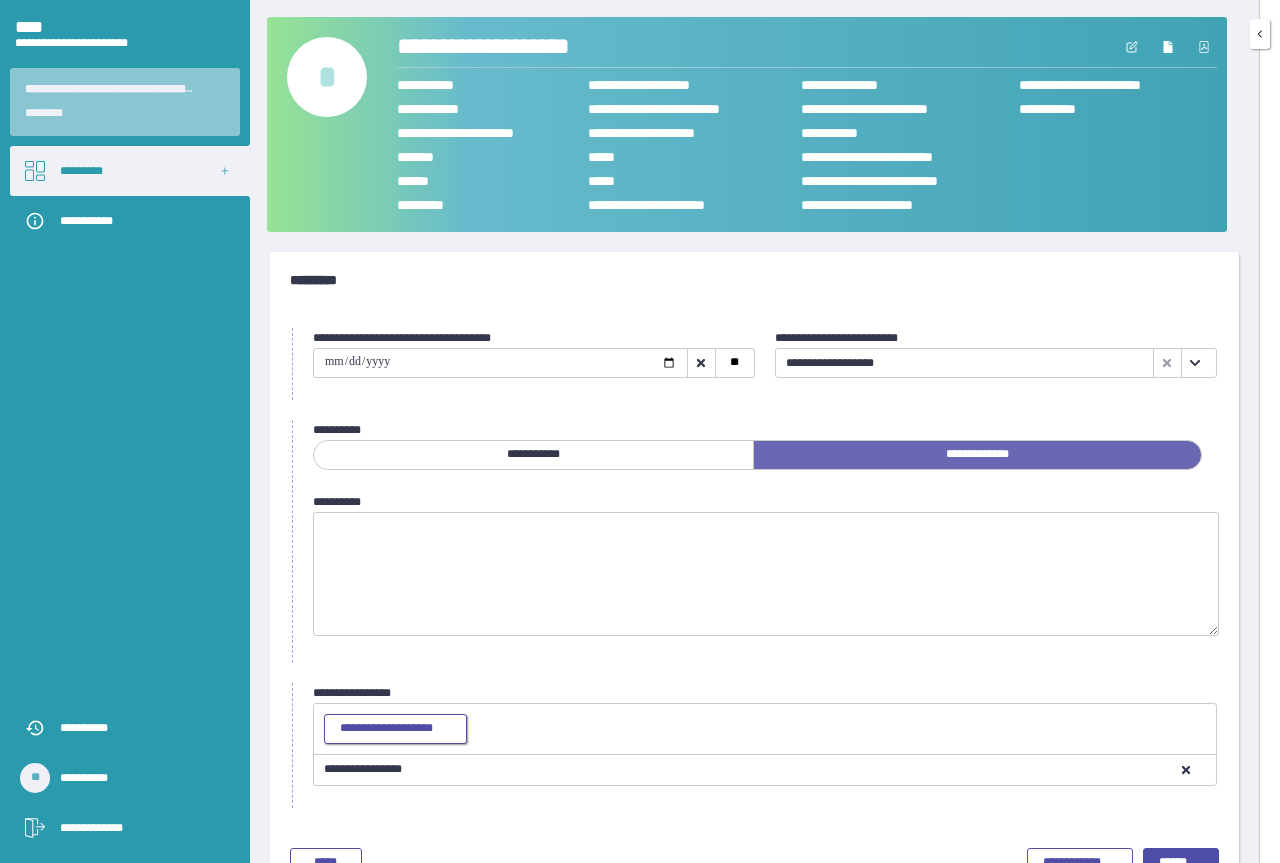 scroll, scrollTop: 53, scrollLeft: 0, axis: vertical 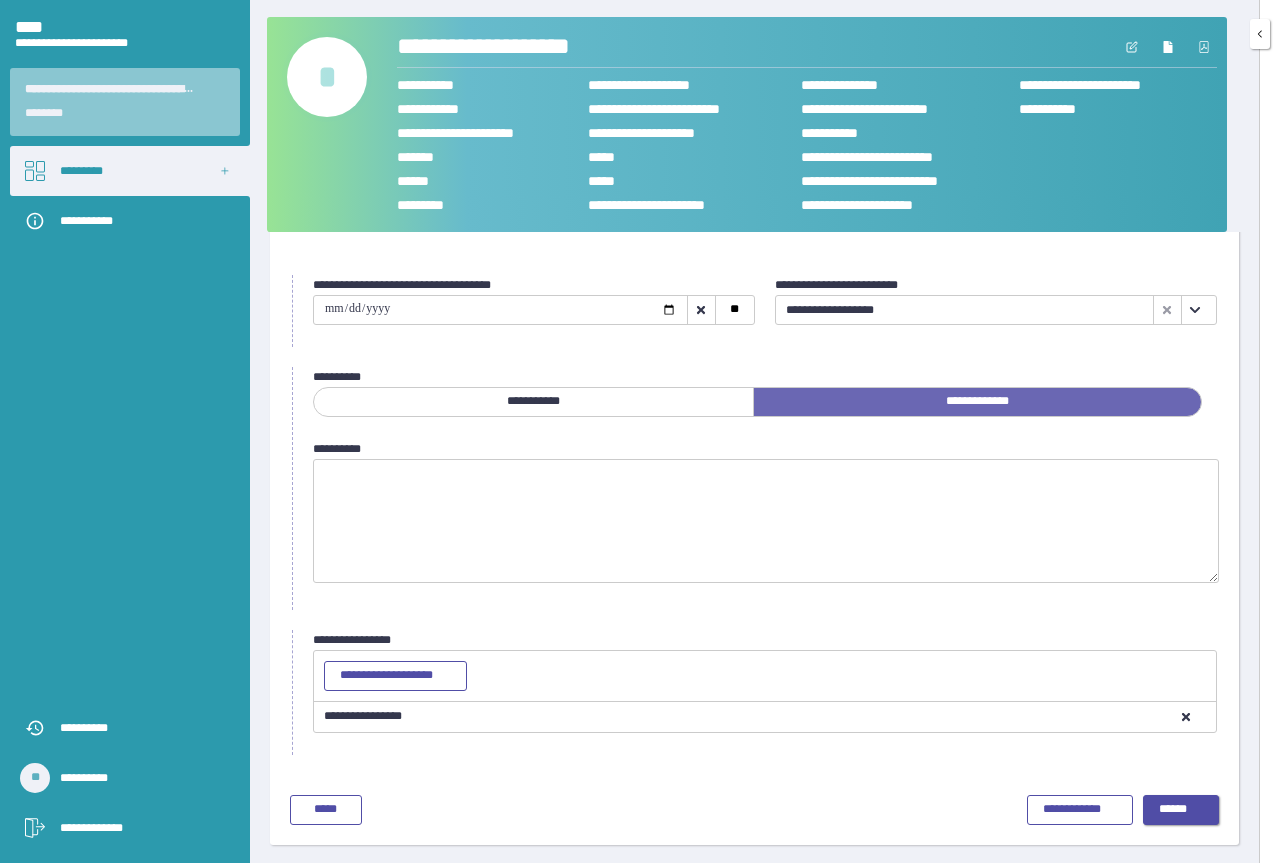 click on "******" at bounding box center [1181, 810] 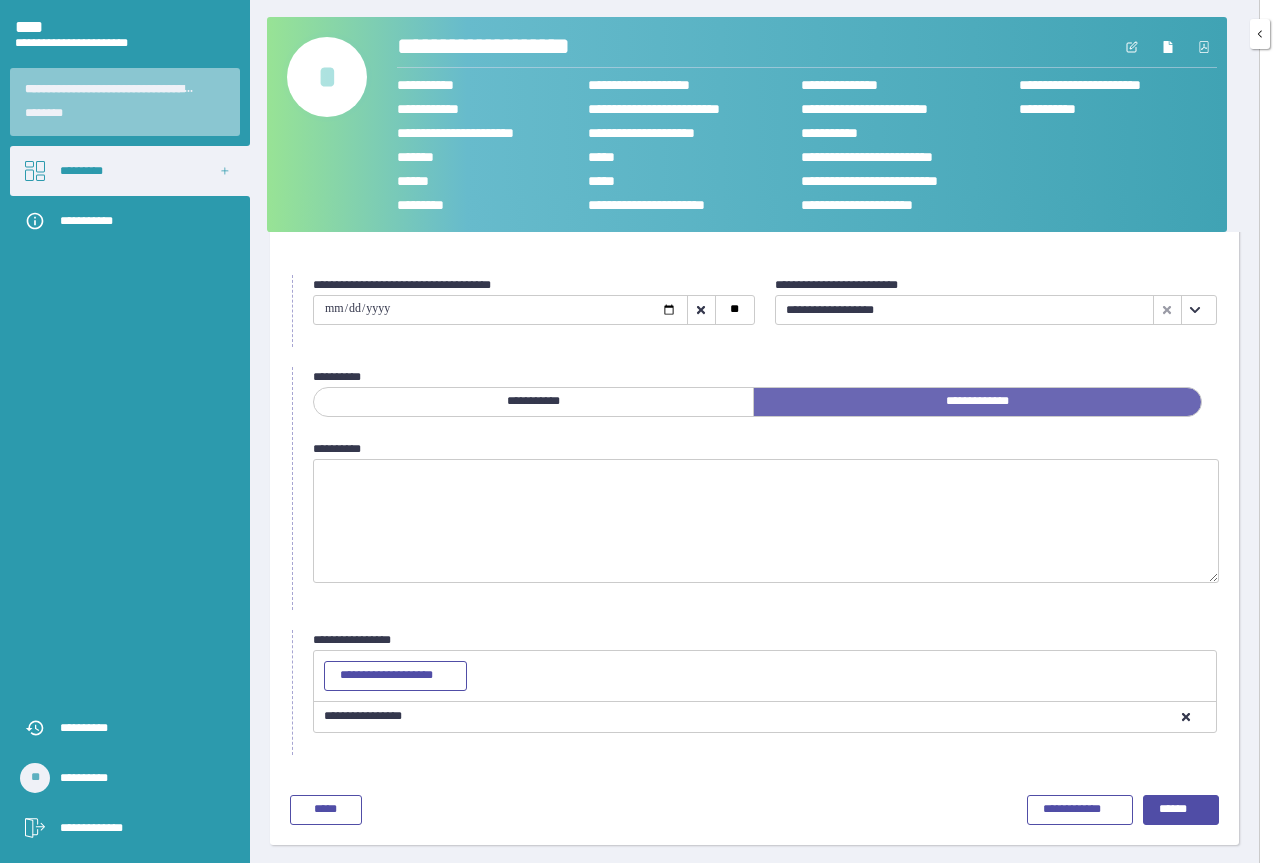 scroll, scrollTop: 0, scrollLeft: 0, axis: both 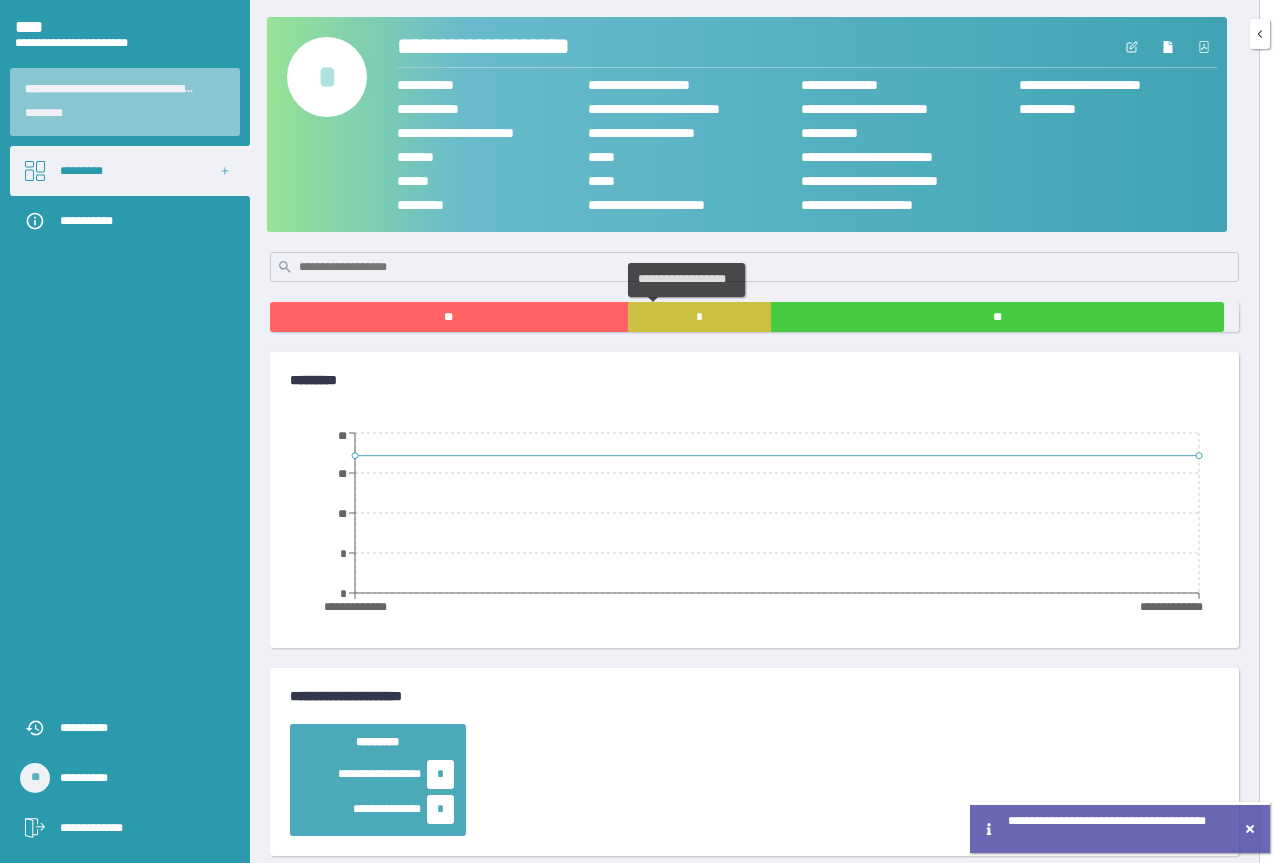 click on "*" at bounding box center [699, 317] 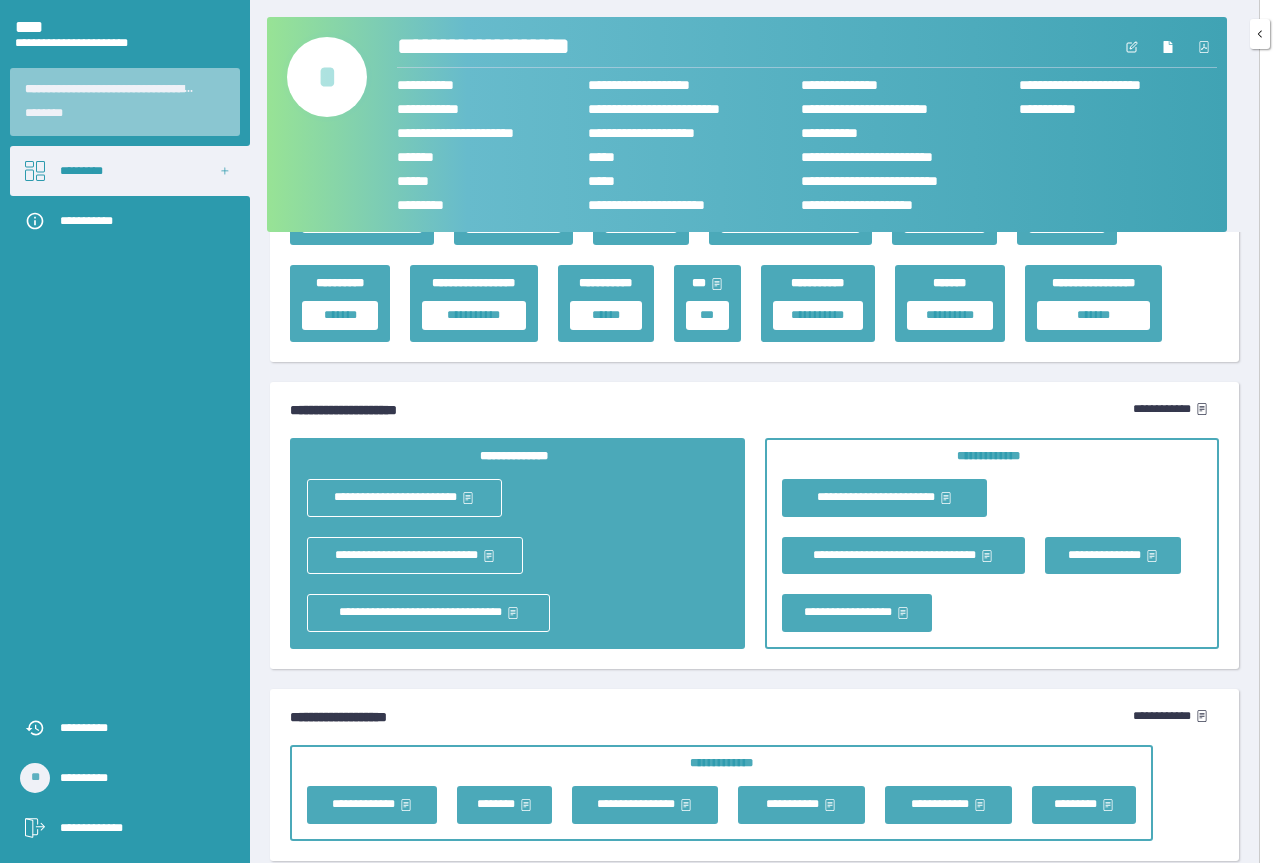 scroll, scrollTop: 3810, scrollLeft: 0, axis: vertical 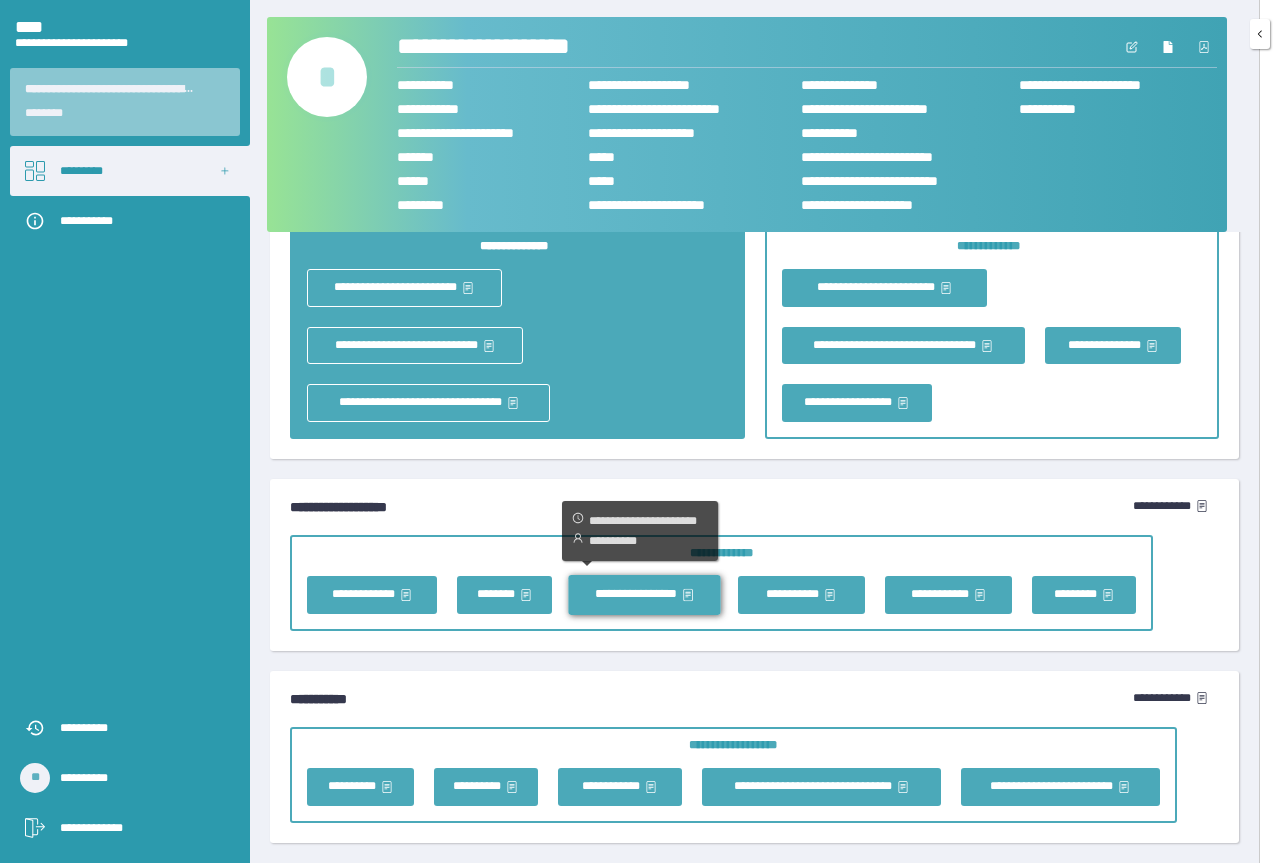 click on "**********" at bounding box center (645, 594) 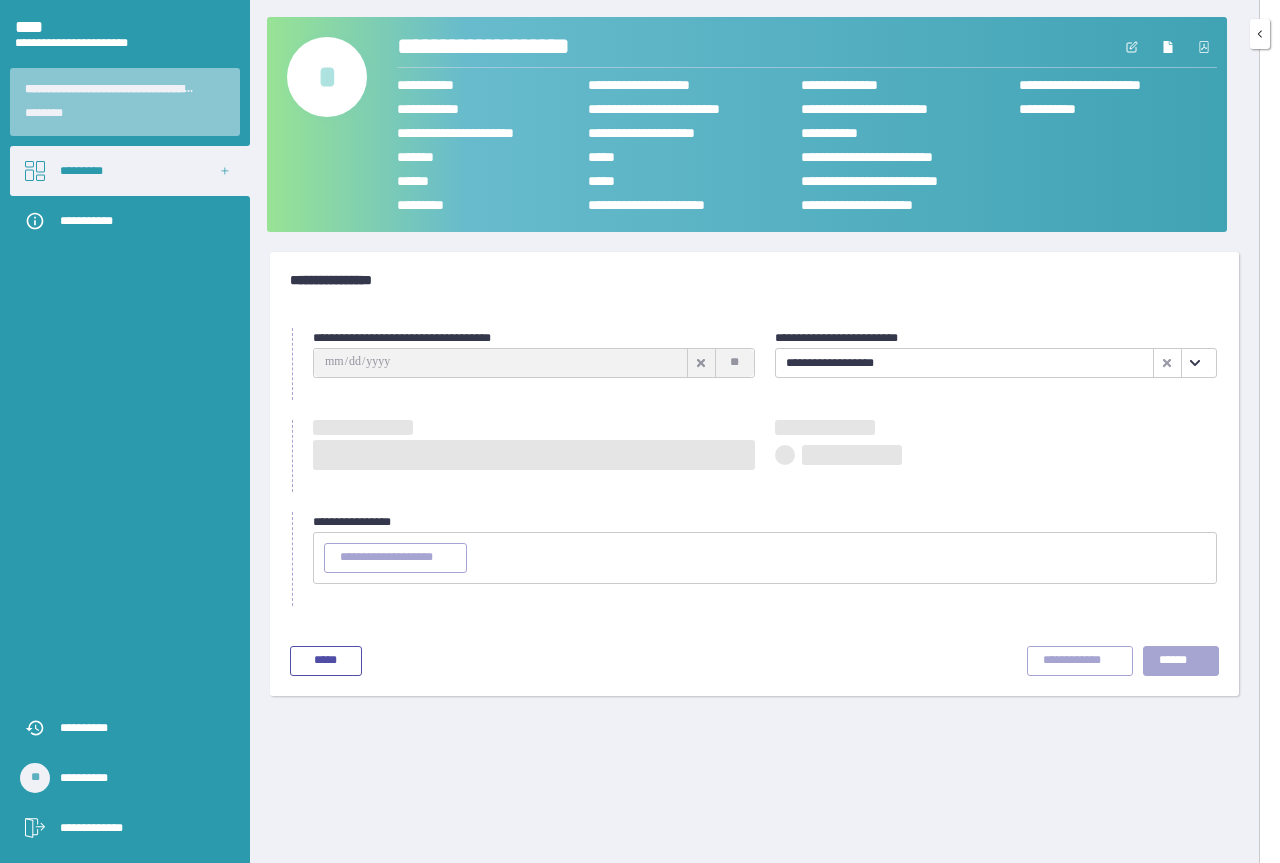 scroll, scrollTop: 0, scrollLeft: 0, axis: both 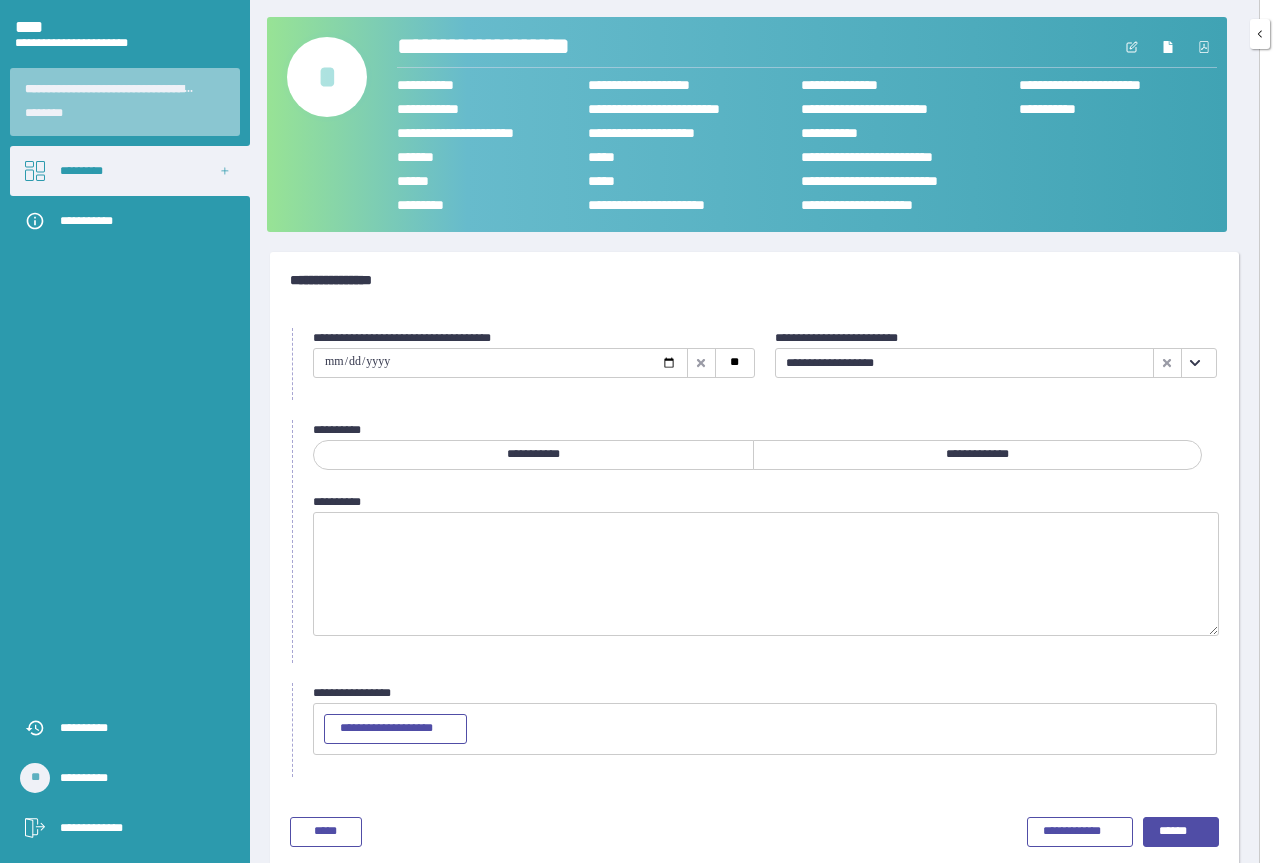 click 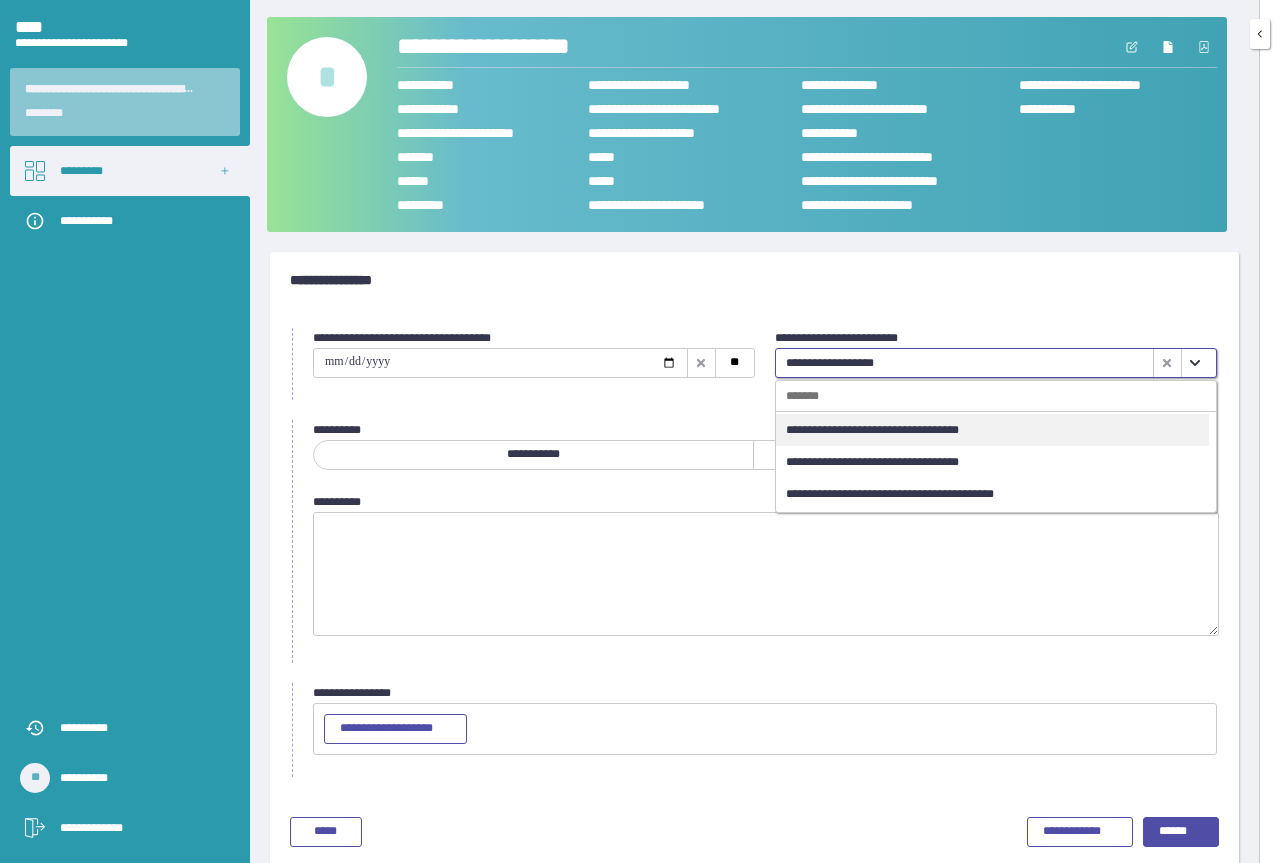 click on "**********" at bounding box center (992, 430) 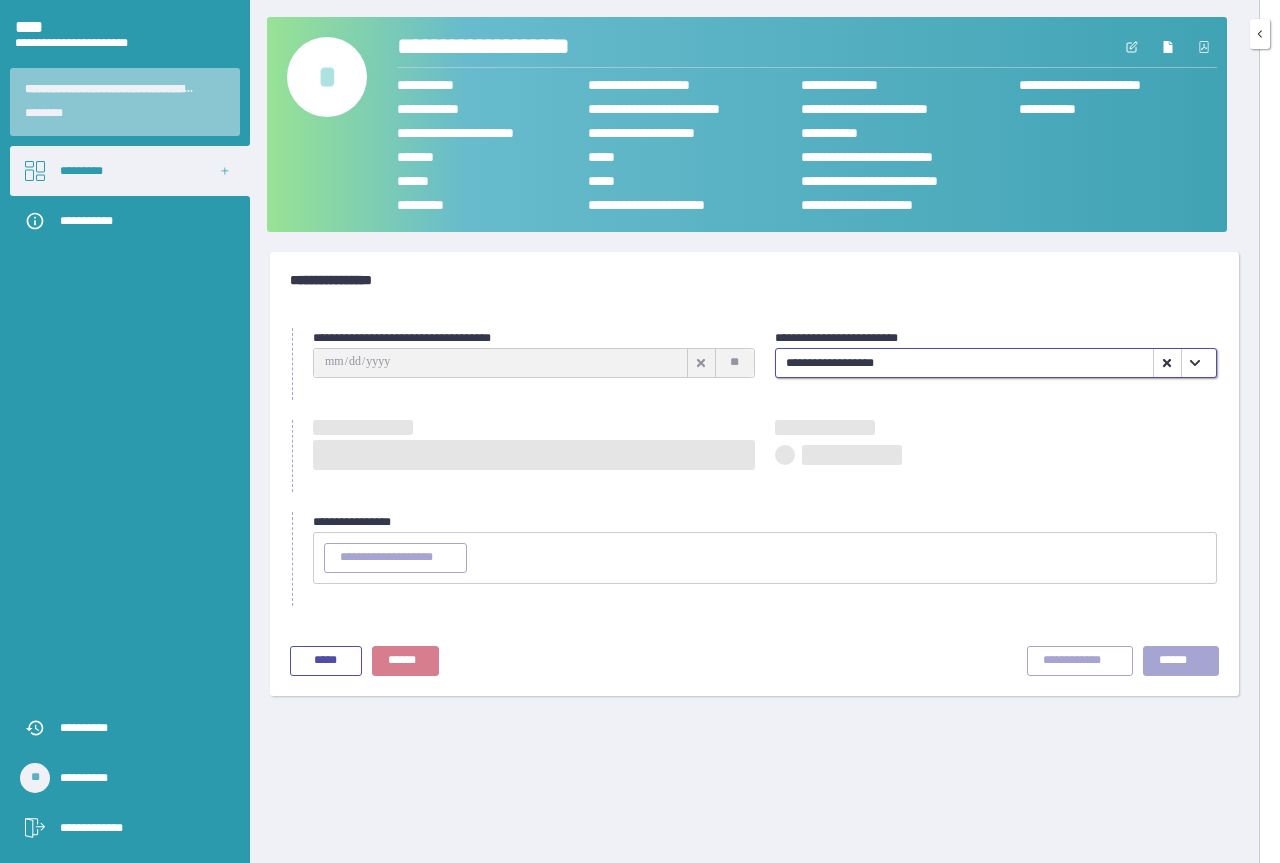 type on "**********" 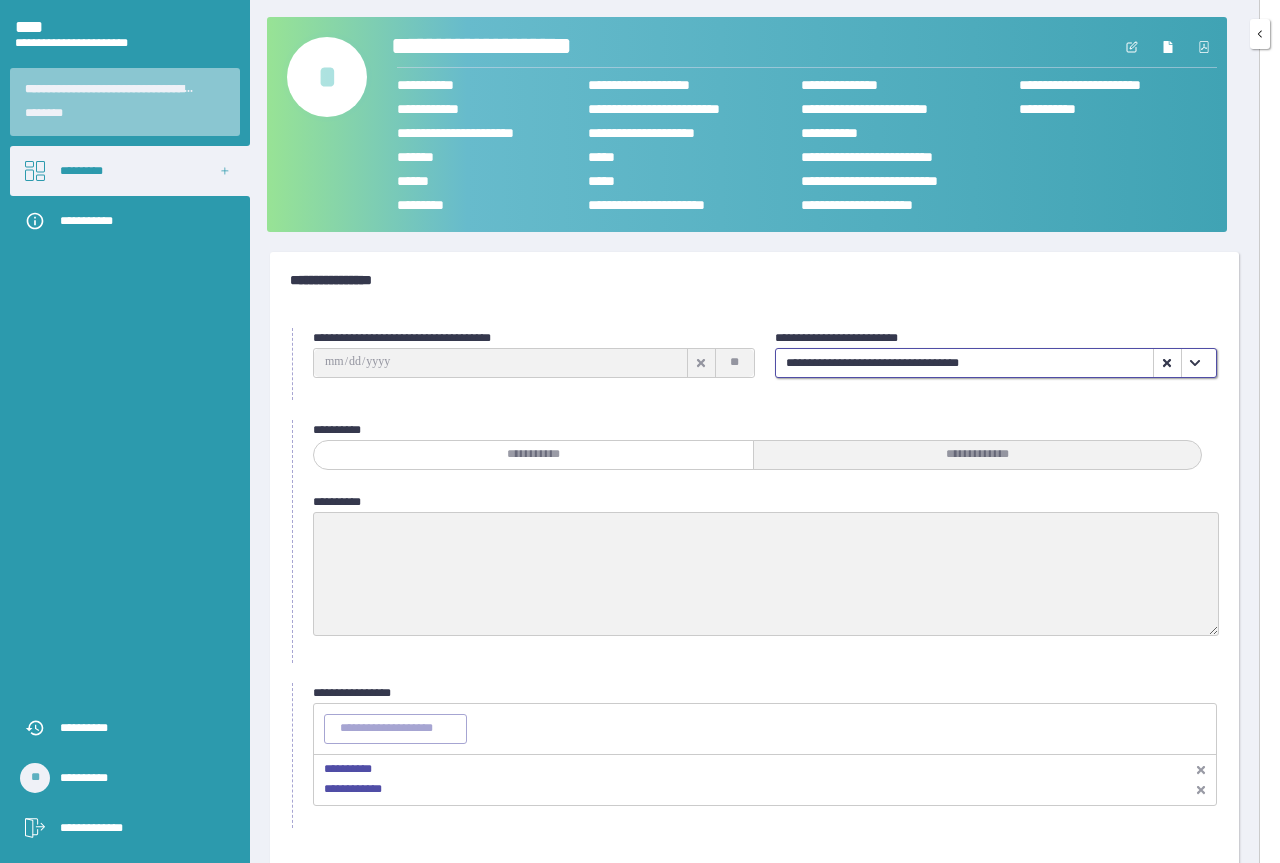 click on "**********" at bounding box center (525, 47) 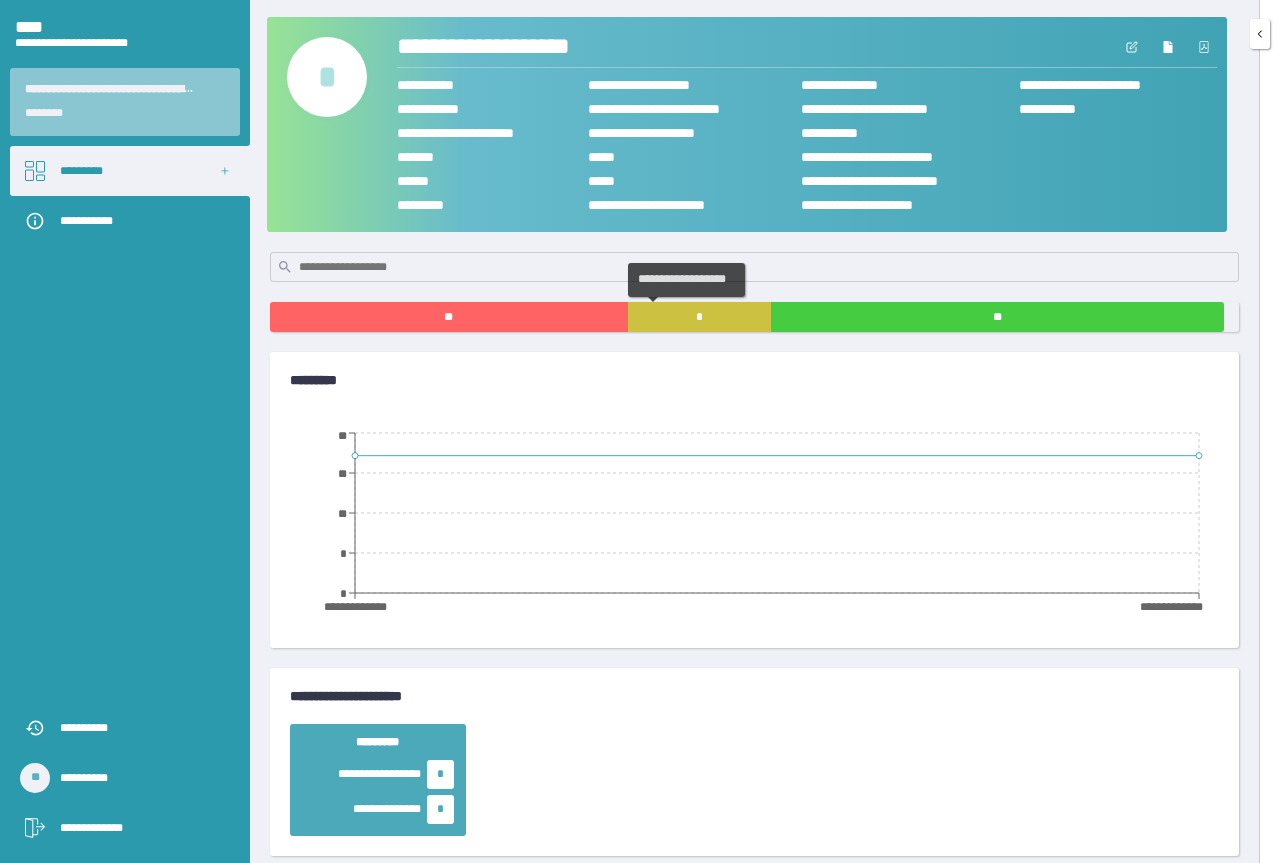 click on "*" at bounding box center (699, 317) 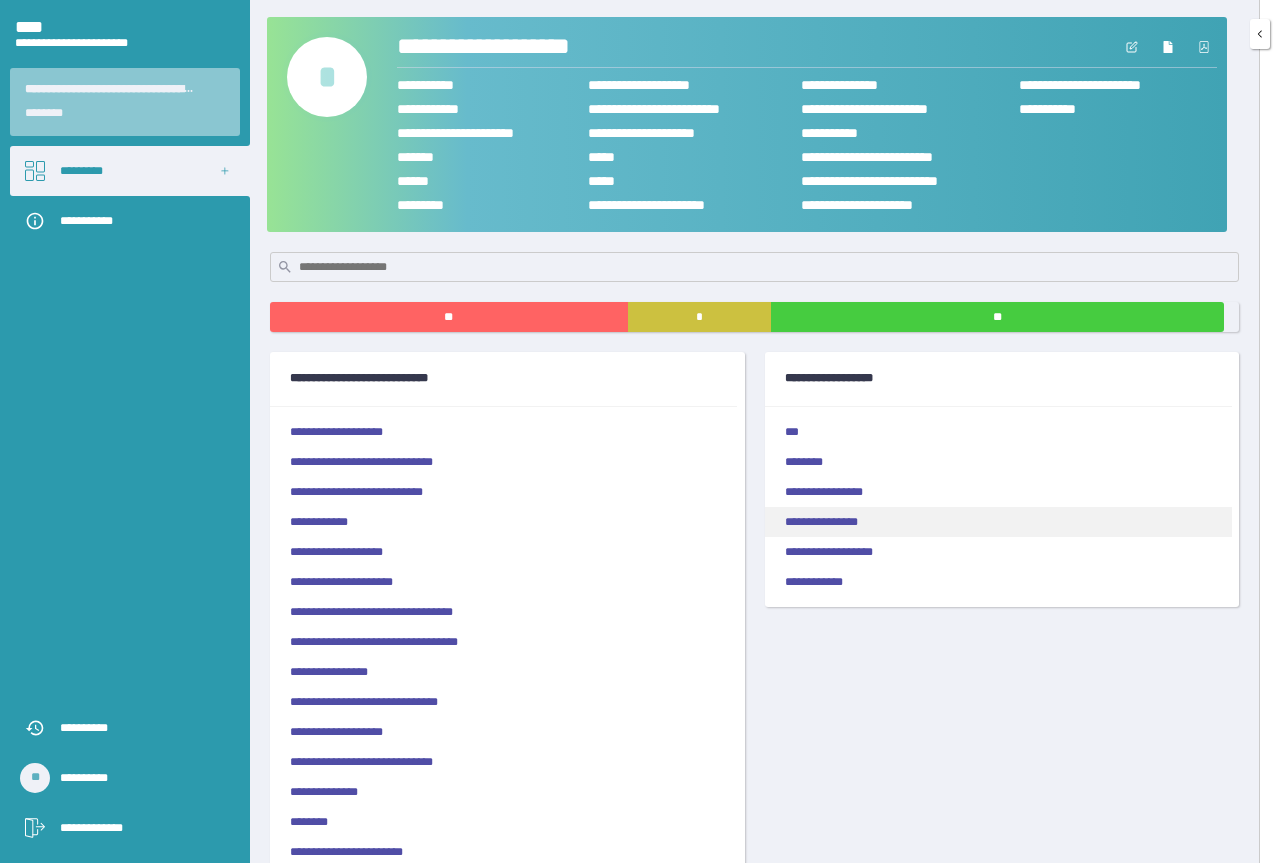 click on "**********" at bounding box center [998, 522] 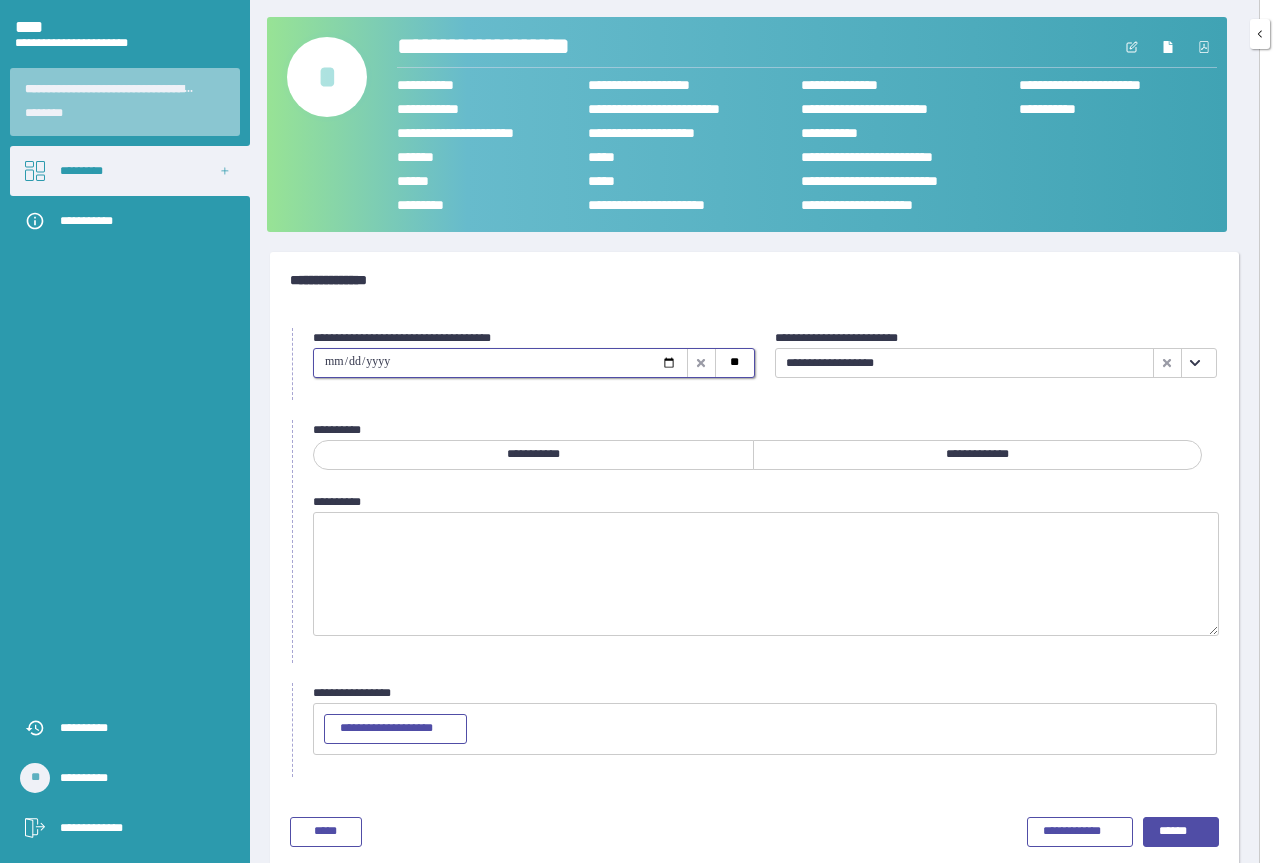 click at bounding box center [500, 363] 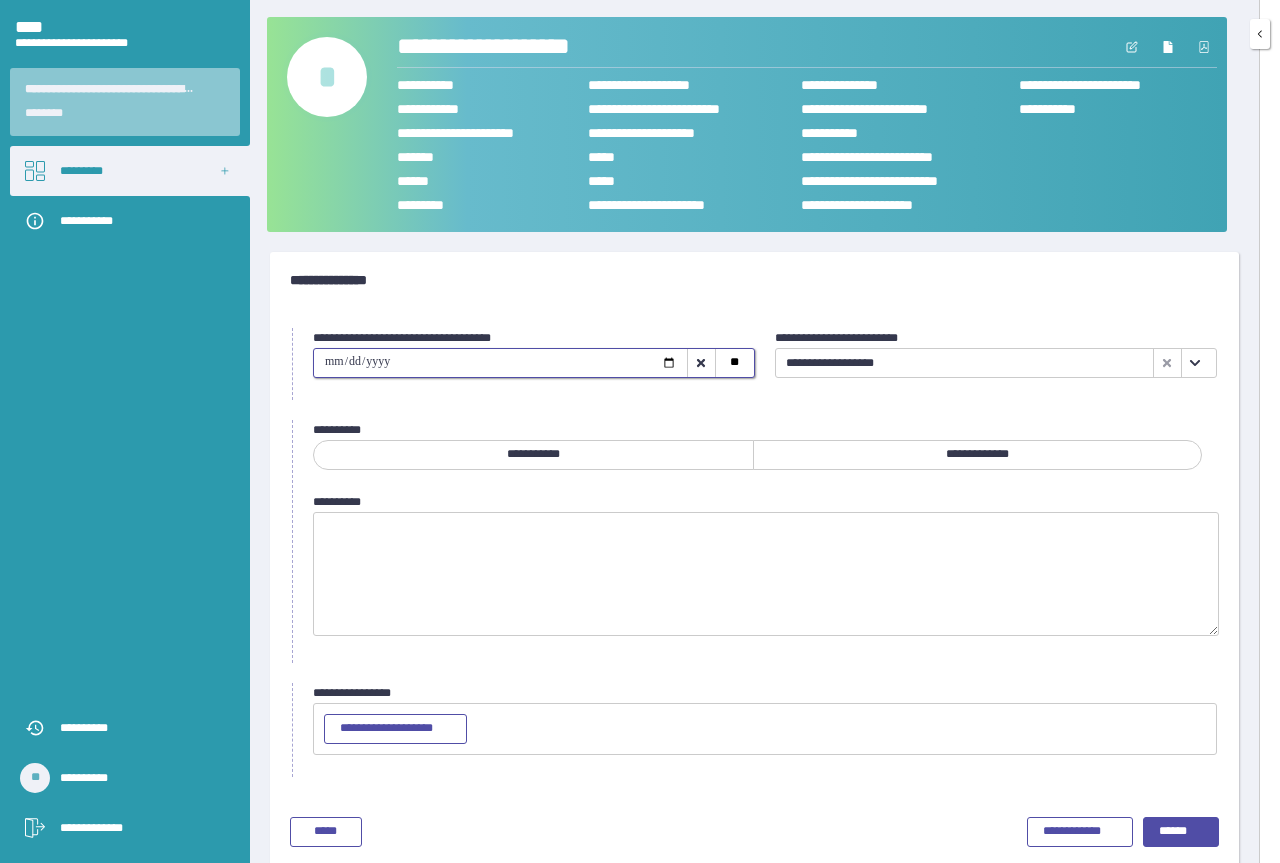 type on "**********" 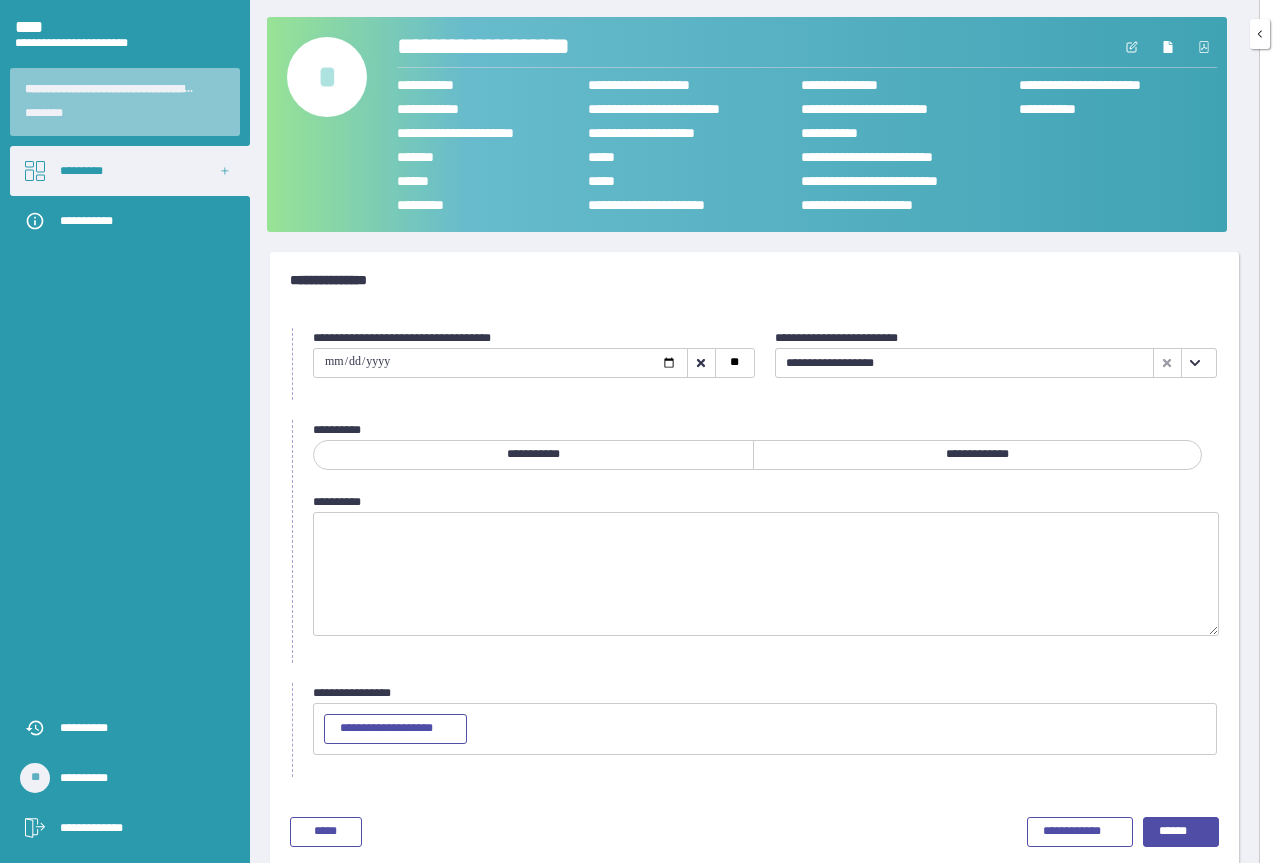 click on "**********" at bounding box center [977, 455] 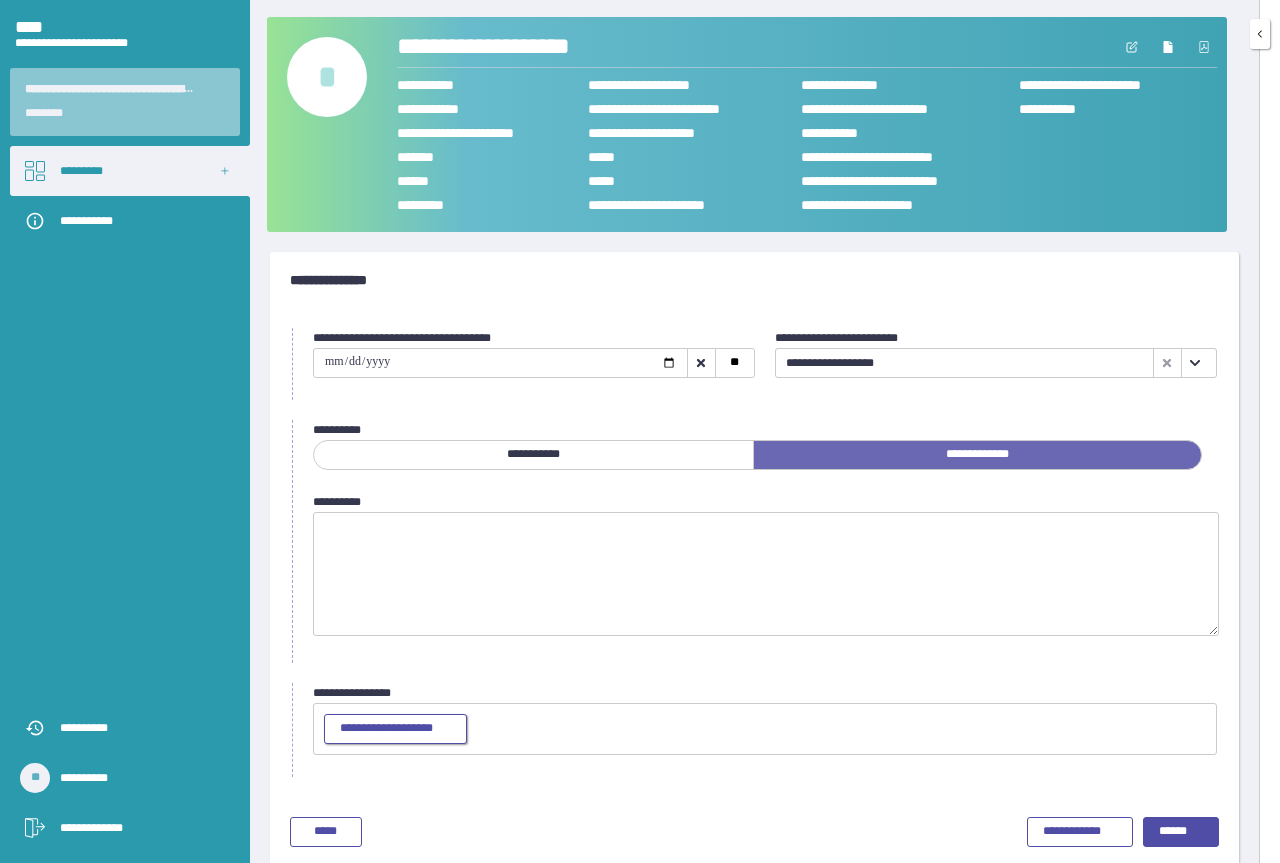click on "**********" at bounding box center [395, 729] 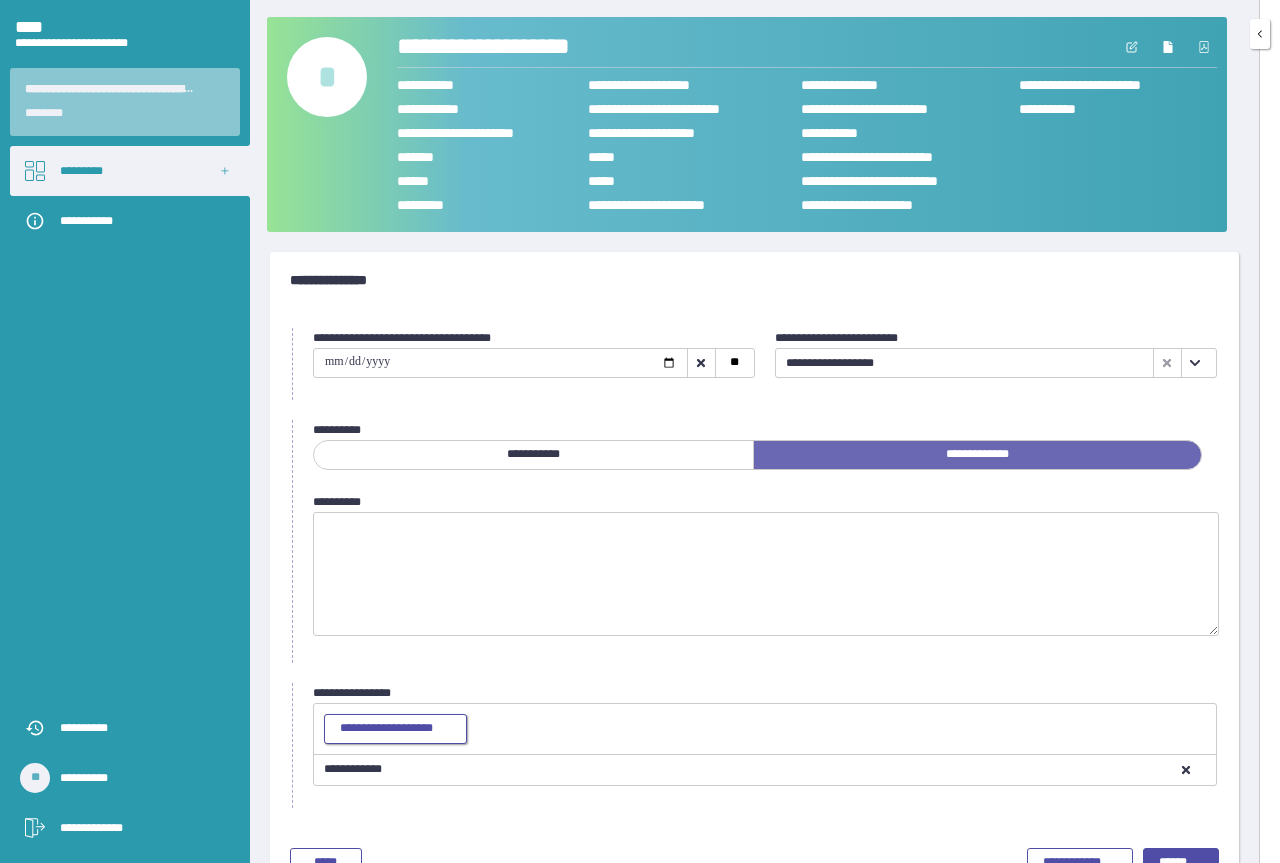 scroll, scrollTop: 53, scrollLeft: 0, axis: vertical 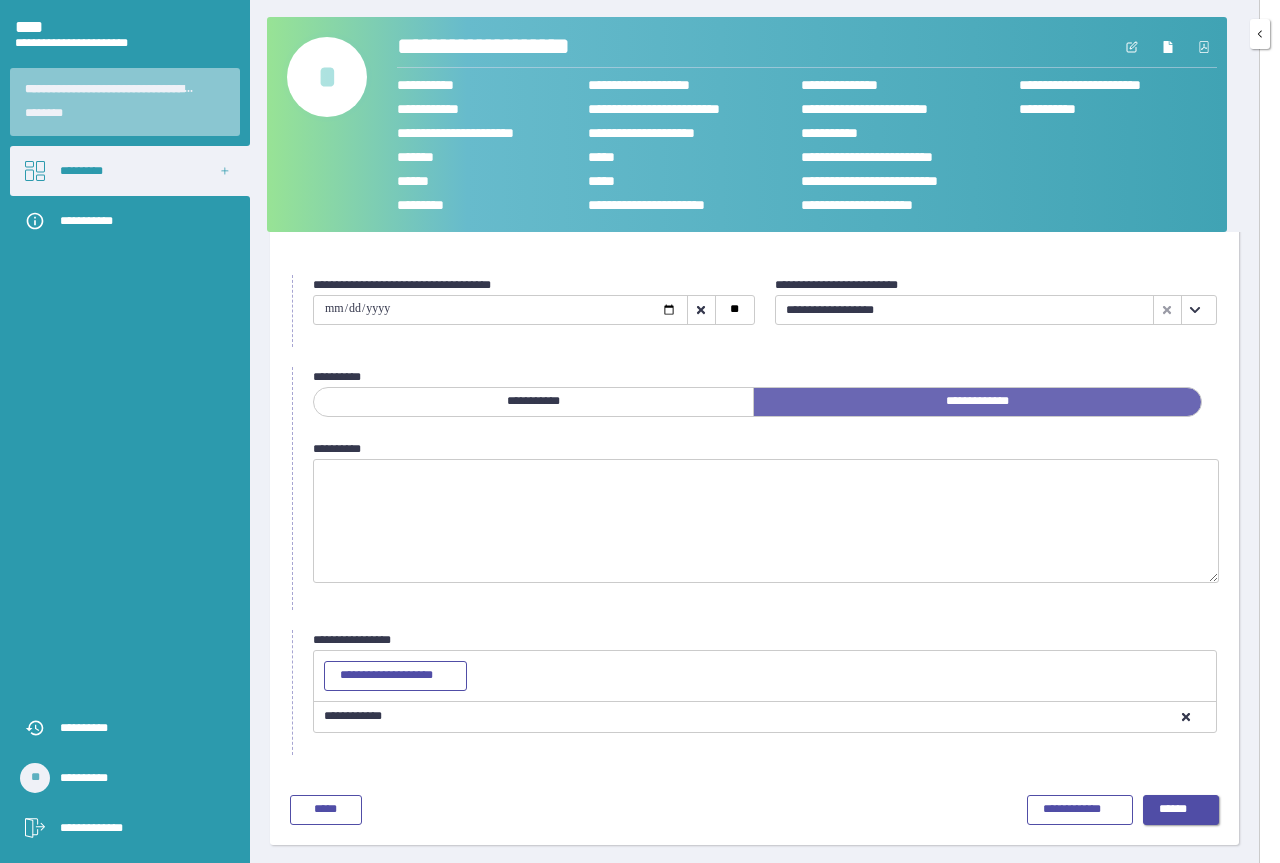 click on "******" at bounding box center (1181, 810) 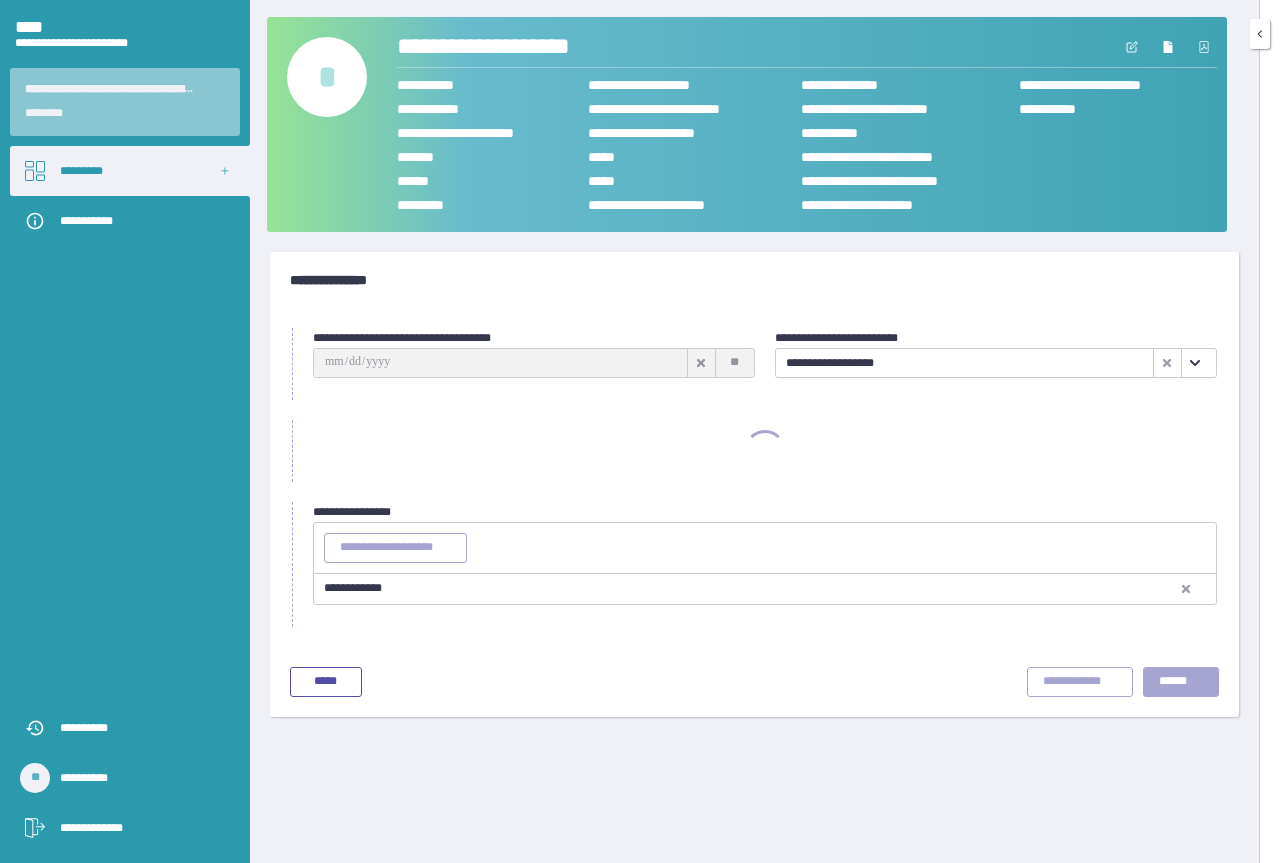 scroll, scrollTop: 0, scrollLeft: 0, axis: both 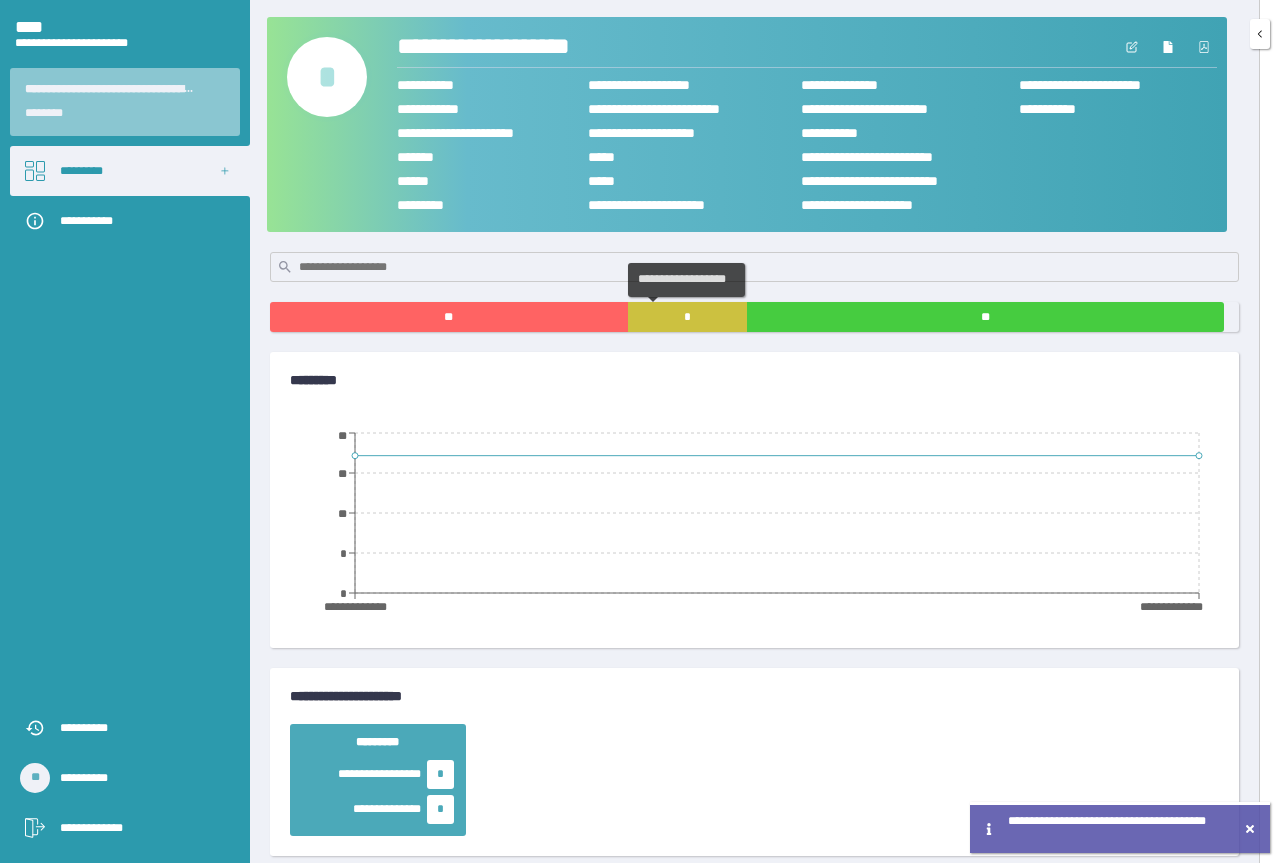 click on "*" at bounding box center [687, 317] 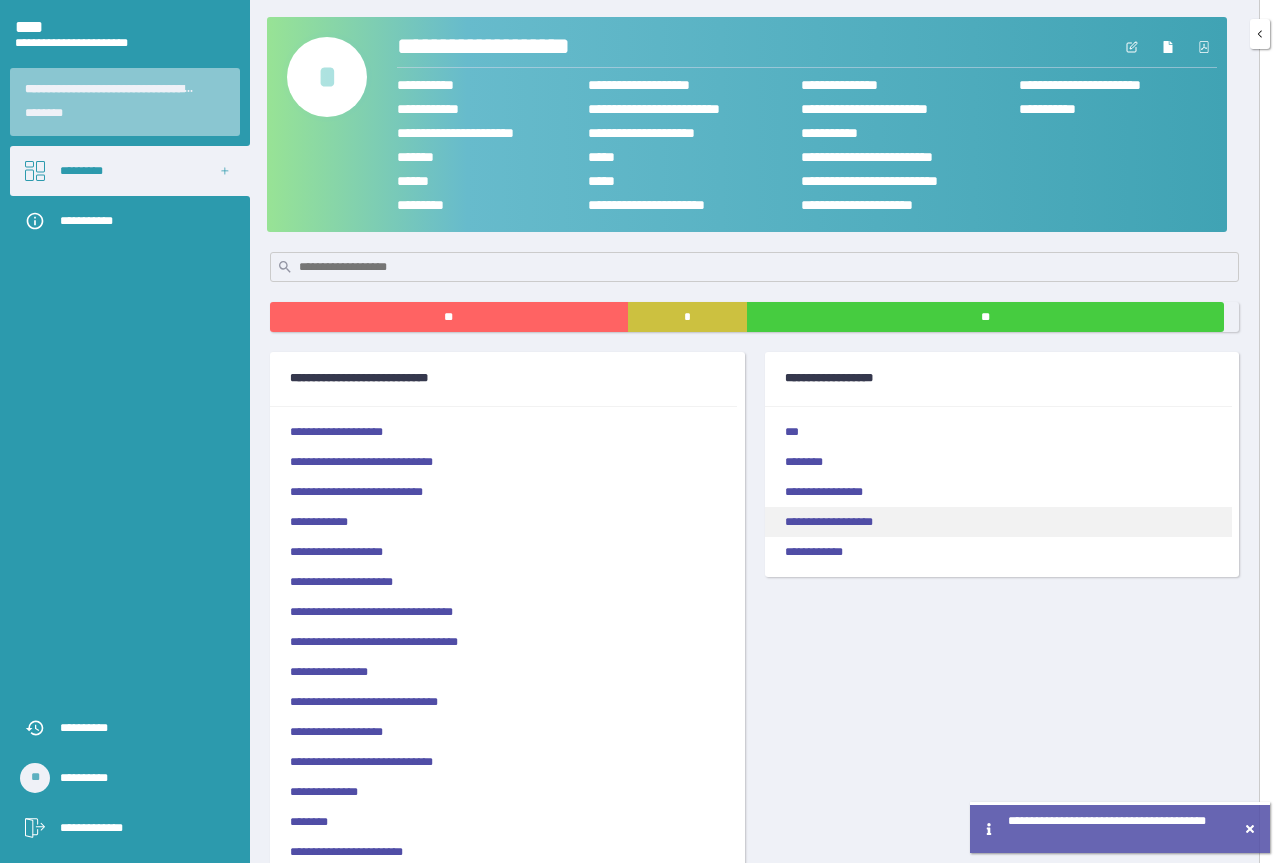 click on "**********" at bounding box center (998, 522) 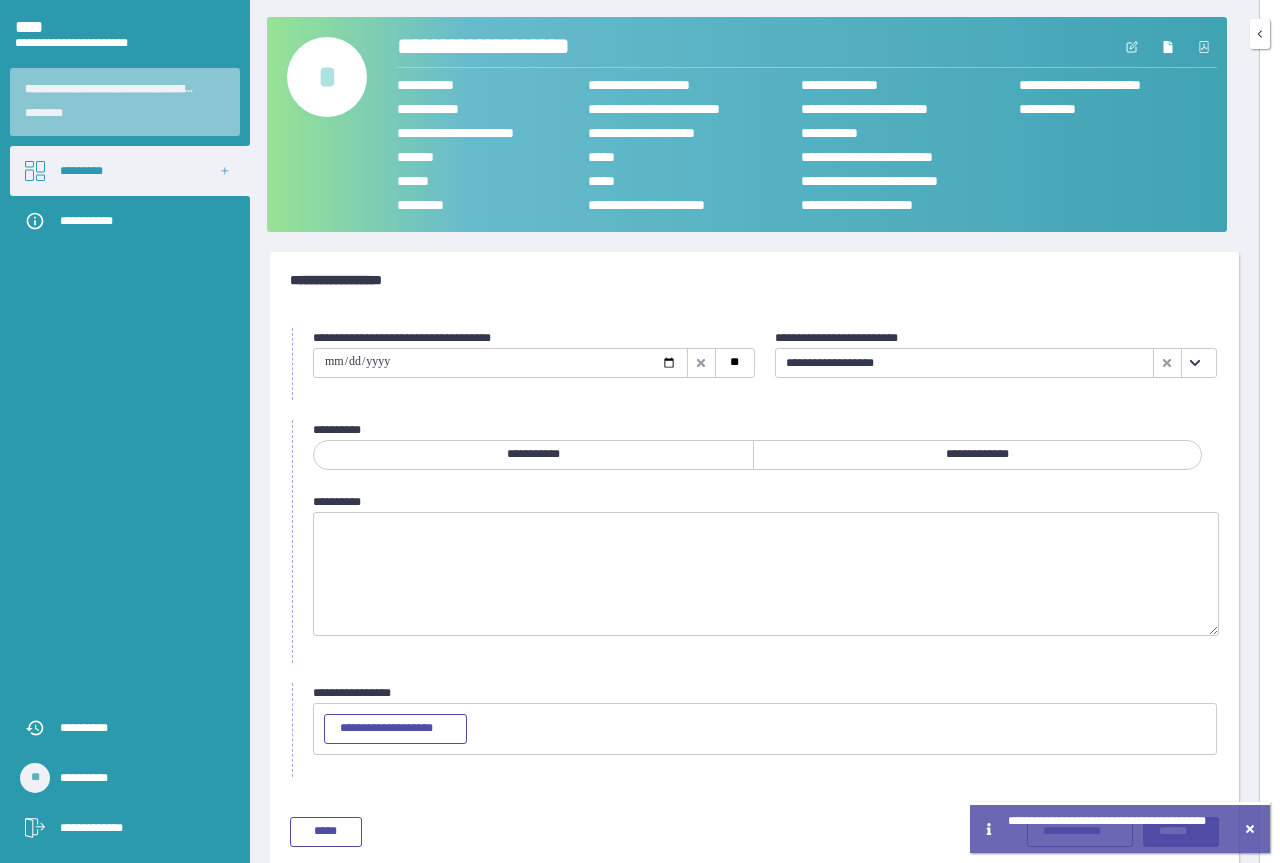 click at bounding box center [500, 363] 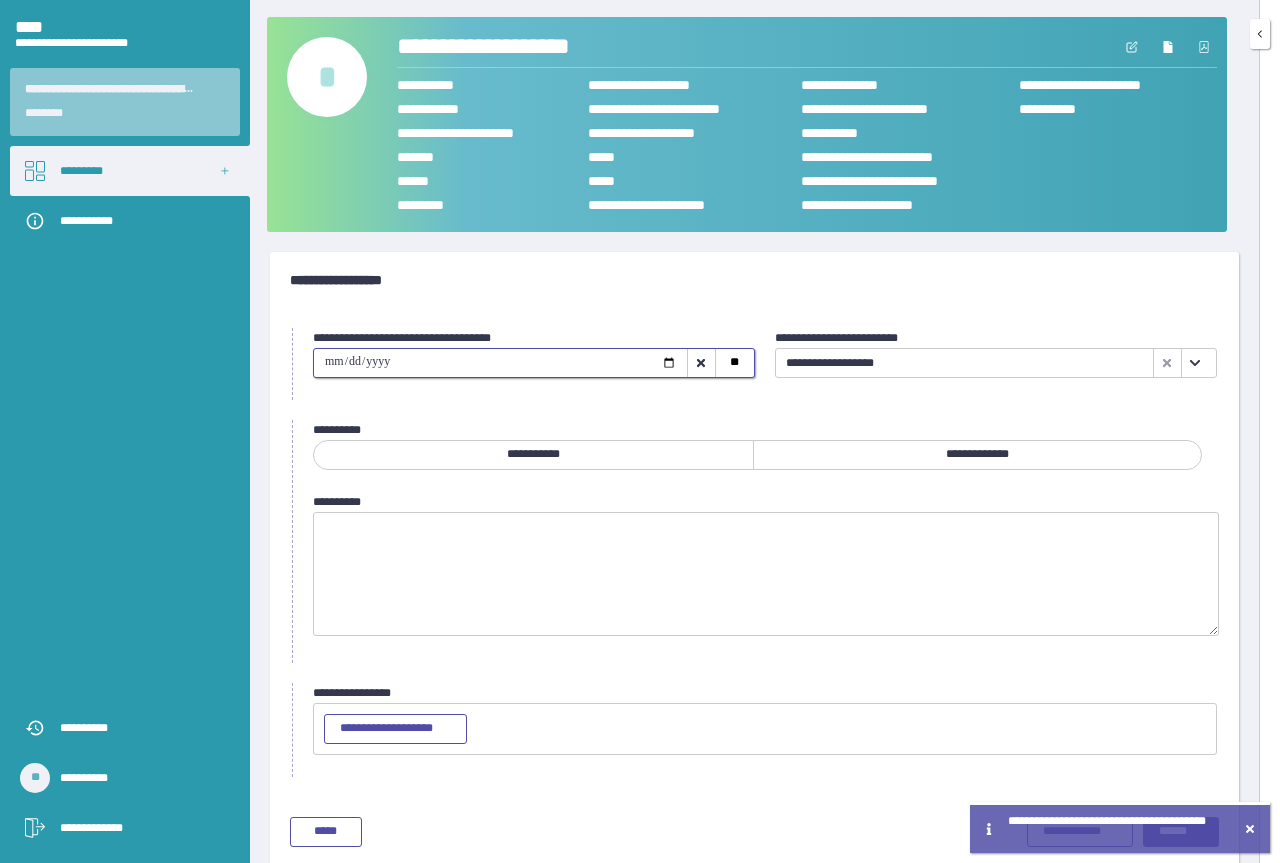 type on "**********" 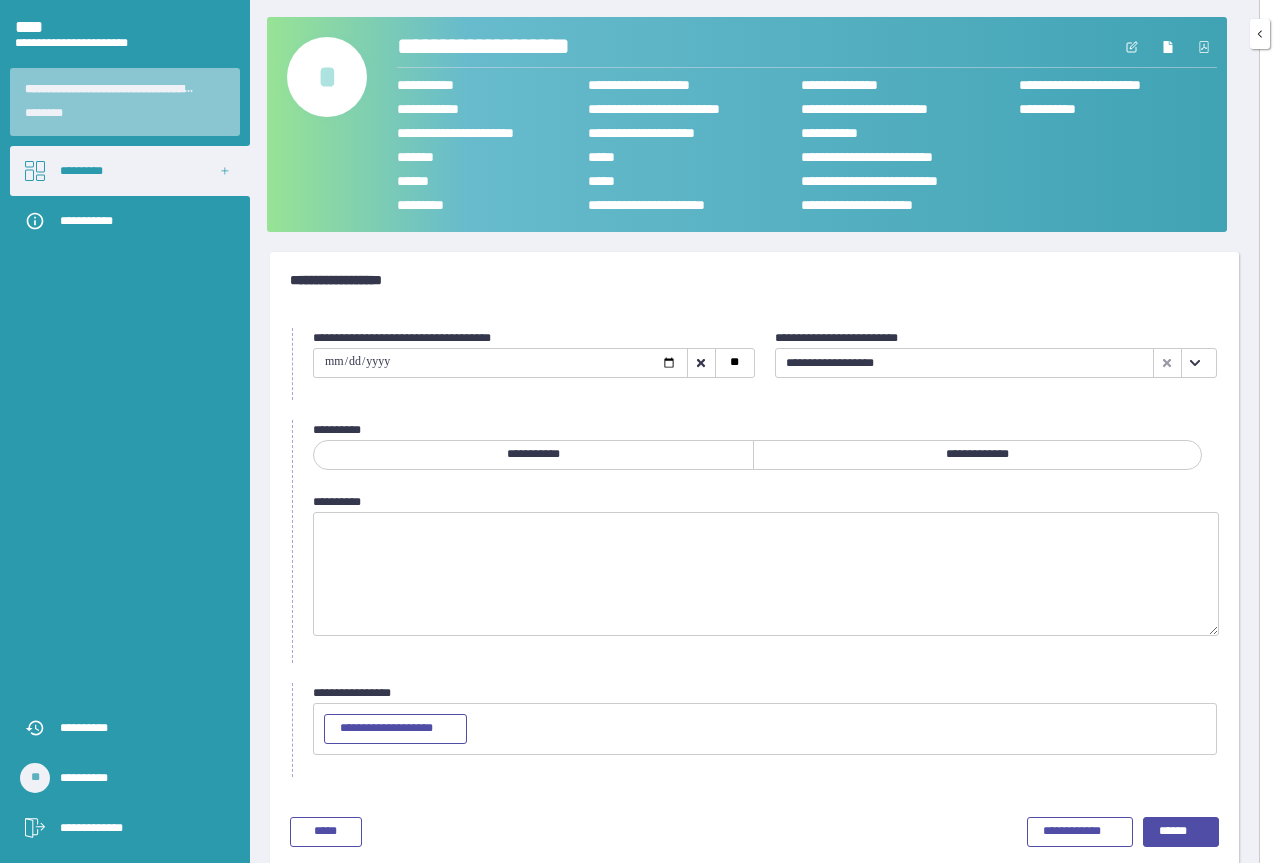 click on "**********" at bounding box center (977, 455) 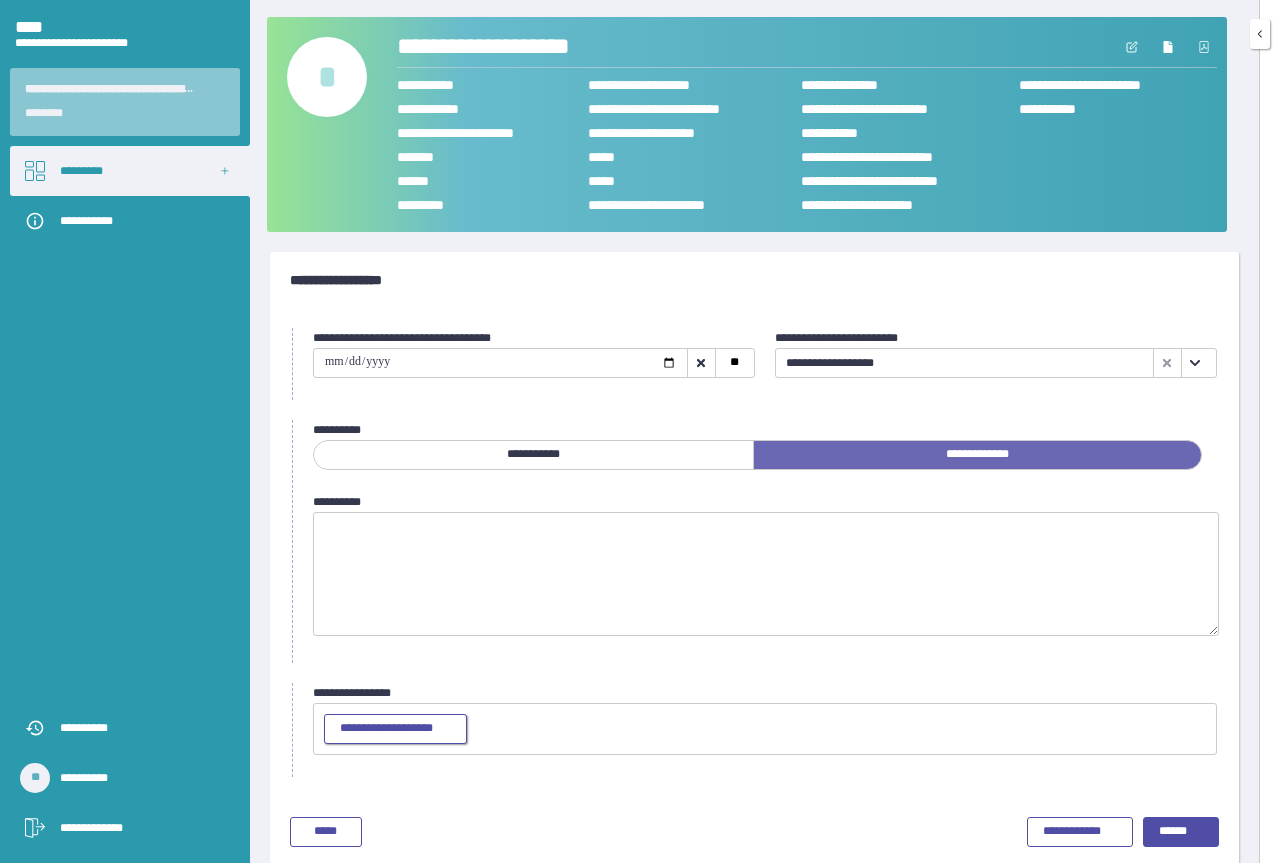 click on "**********" at bounding box center [395, 729] 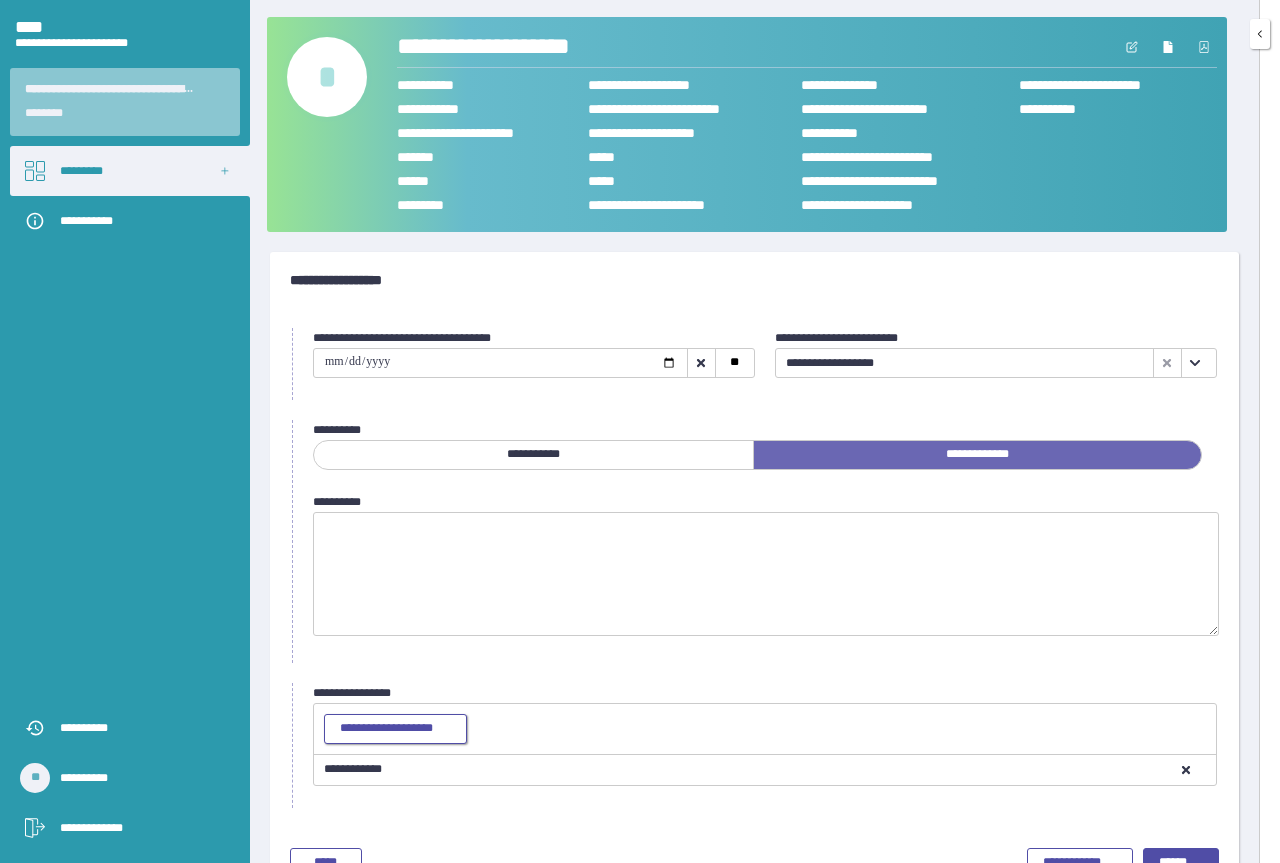 scroll, scrollTop: 53, scrollLeft: 0, axis: vertical 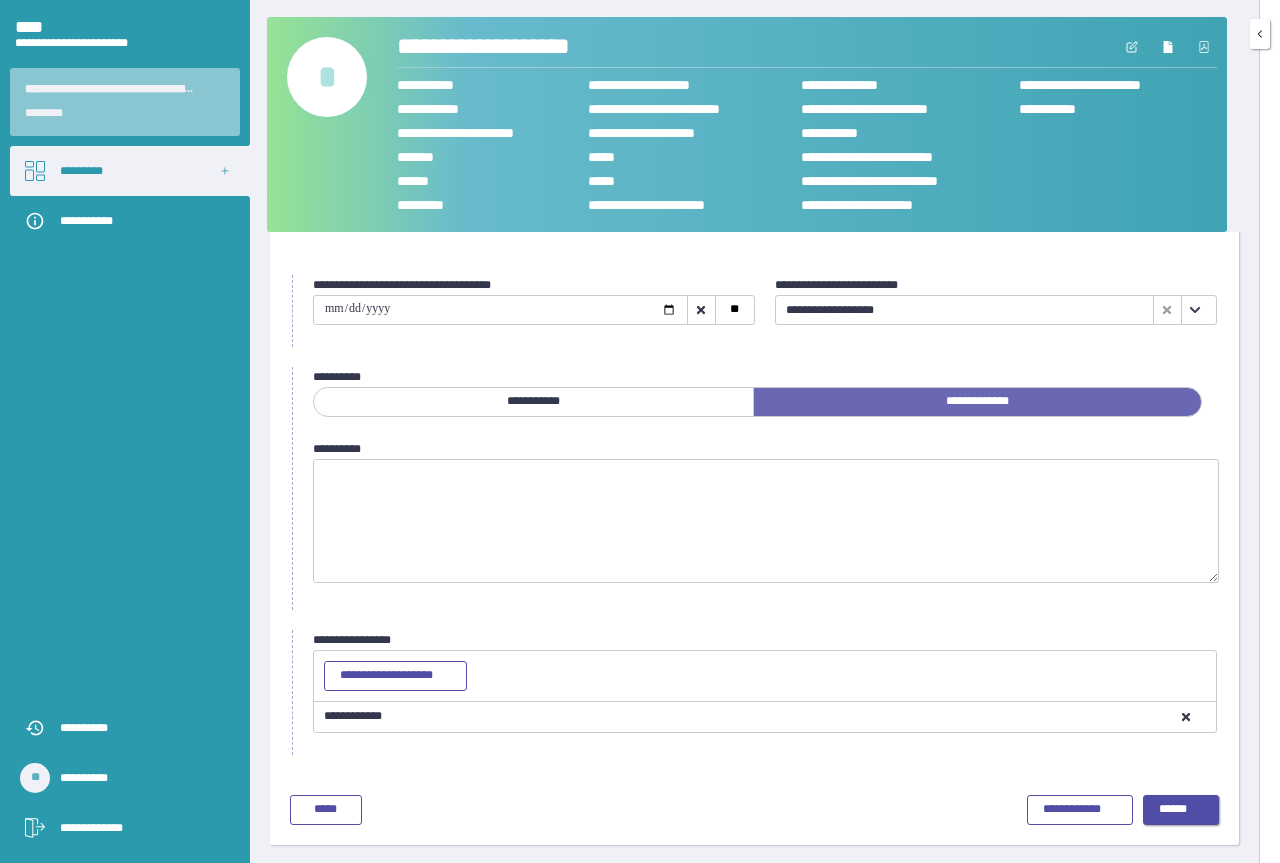 click on "******" at bounding box center (1181, 810) 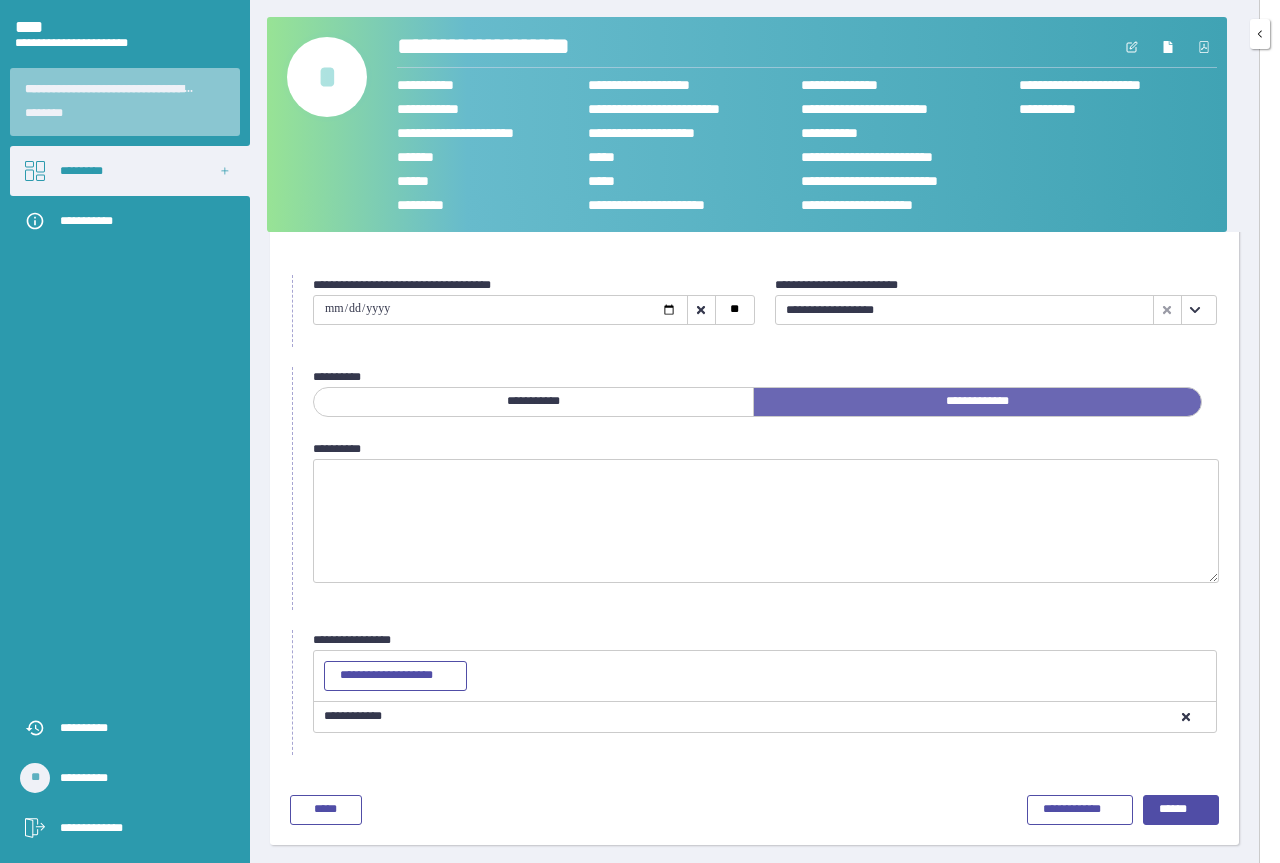 scroll, scrollTop: 0, scrollLeft: 0, axis: both 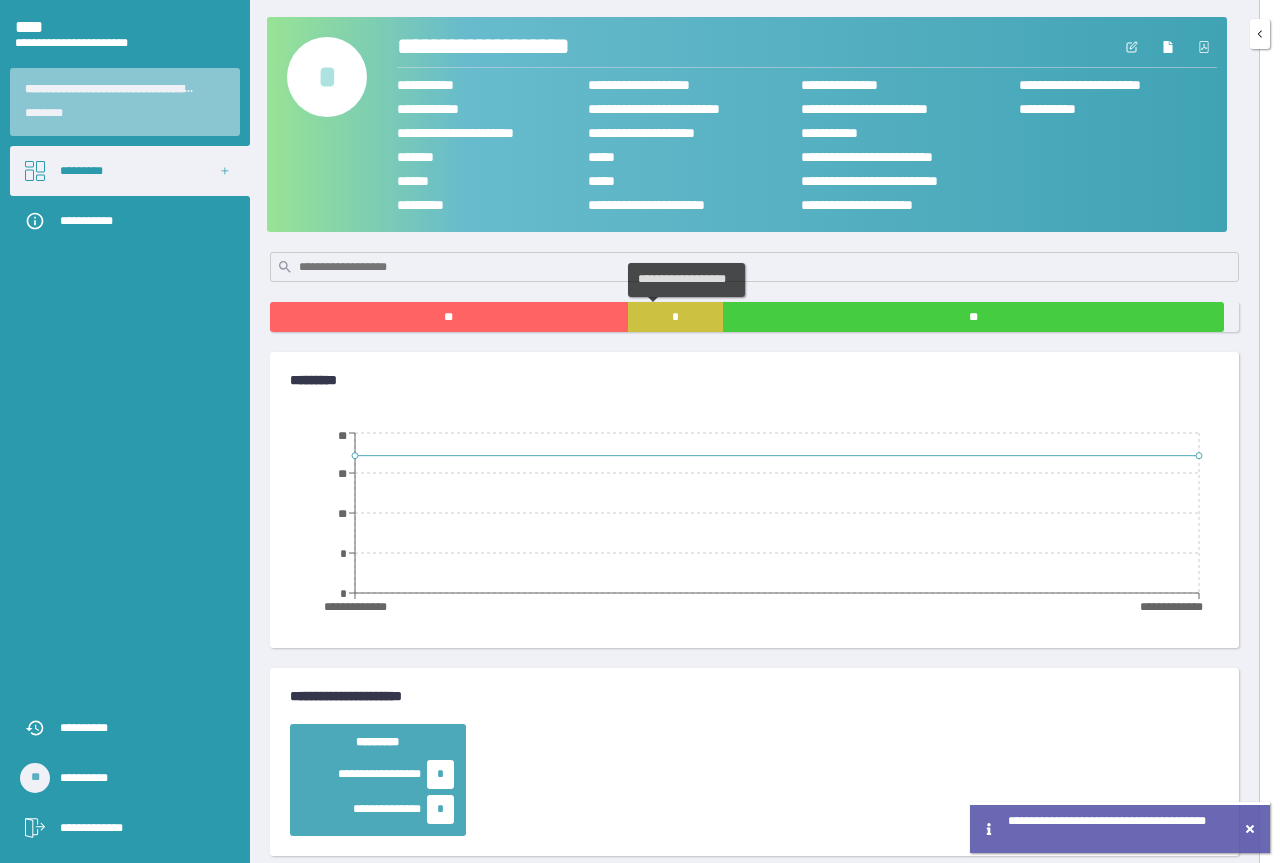 click on "*" at bounding box center (675, 317) 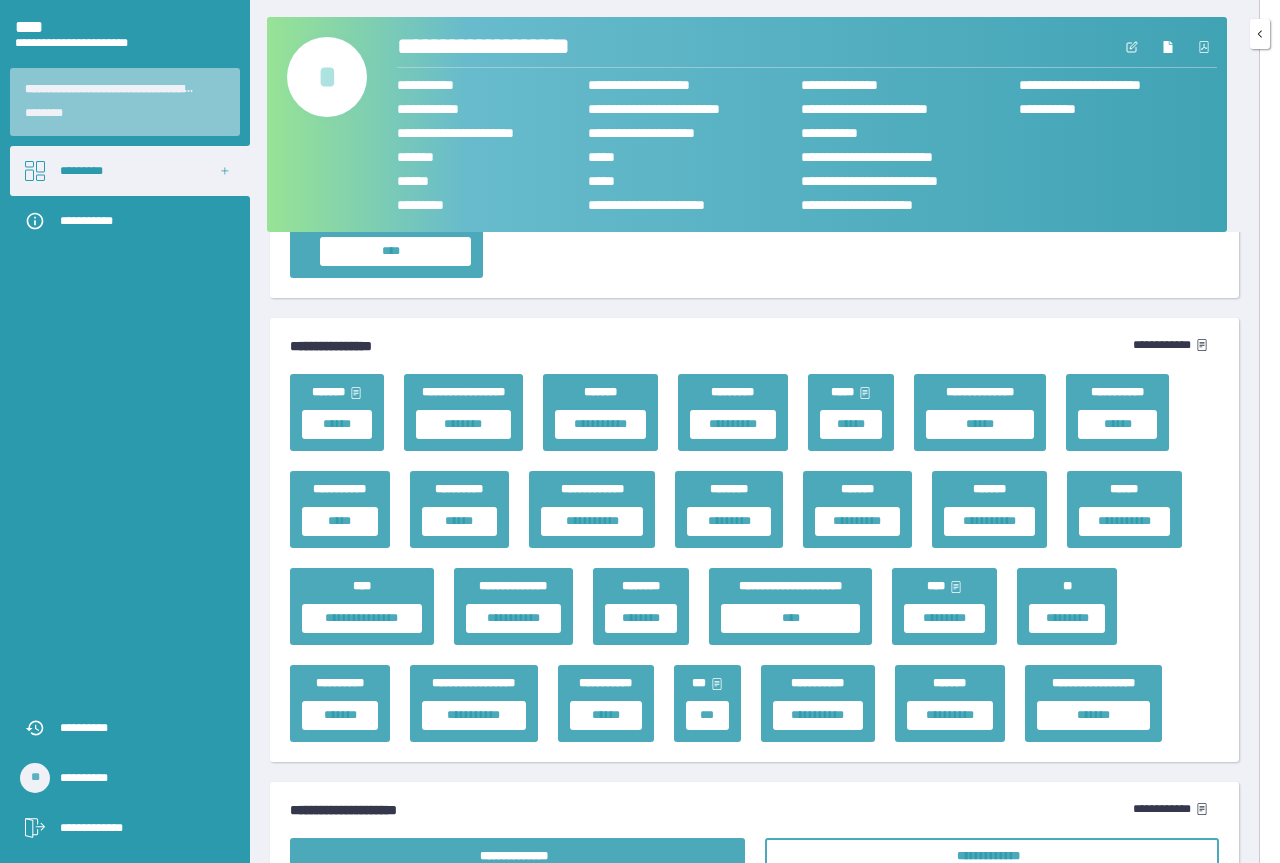 scroll, scrollTop: 3810, scrollLeft: 0, axis: vertical 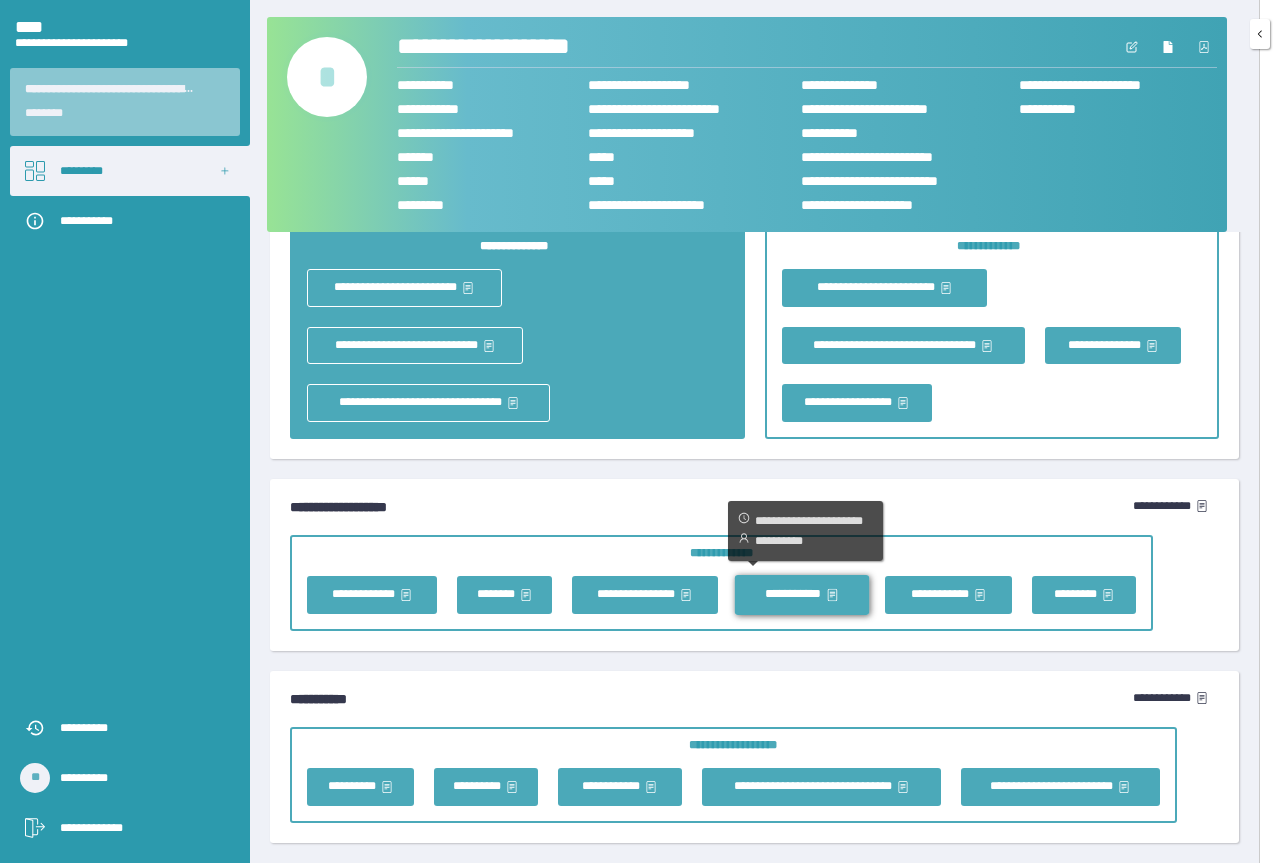 click on "**********" at bounding box center (801, 594) 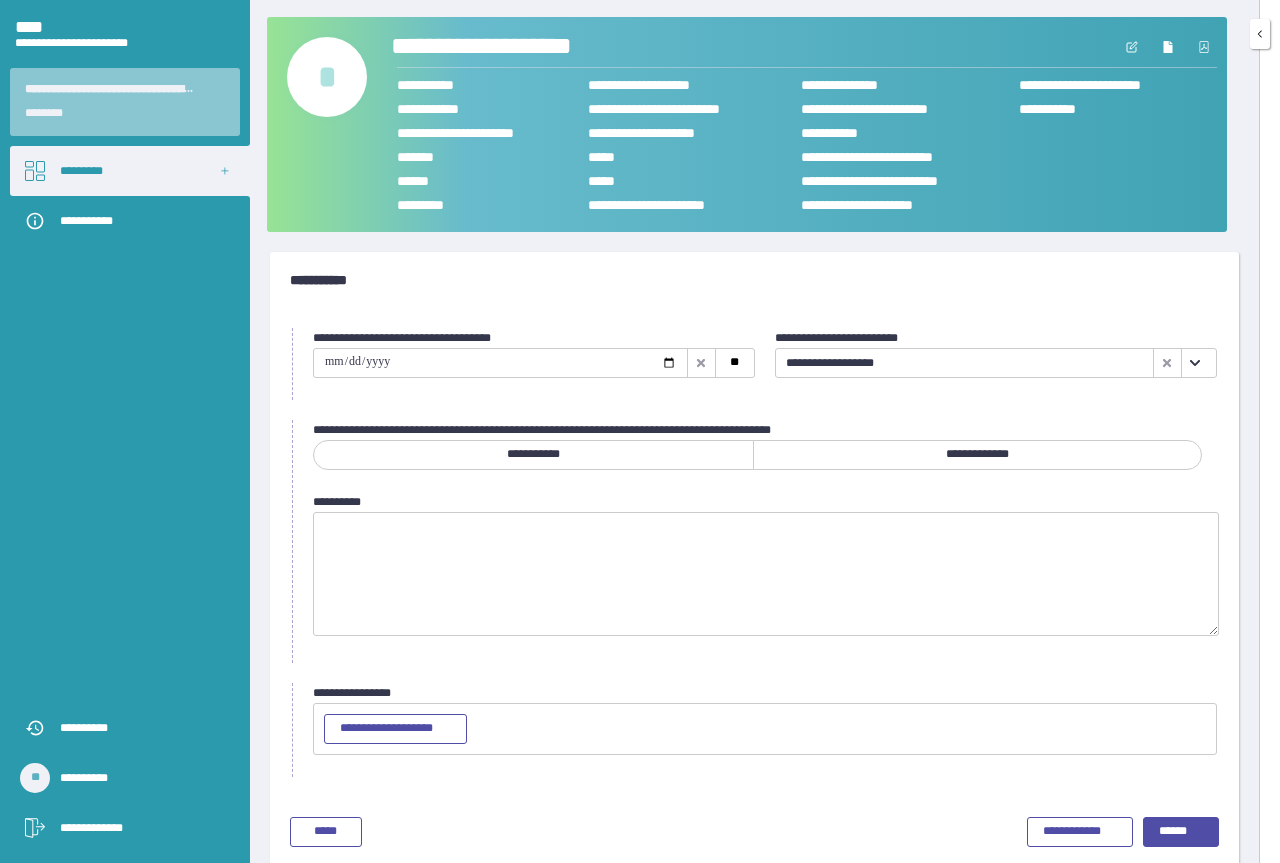 click on "**********" at bounding box center [525, 47] 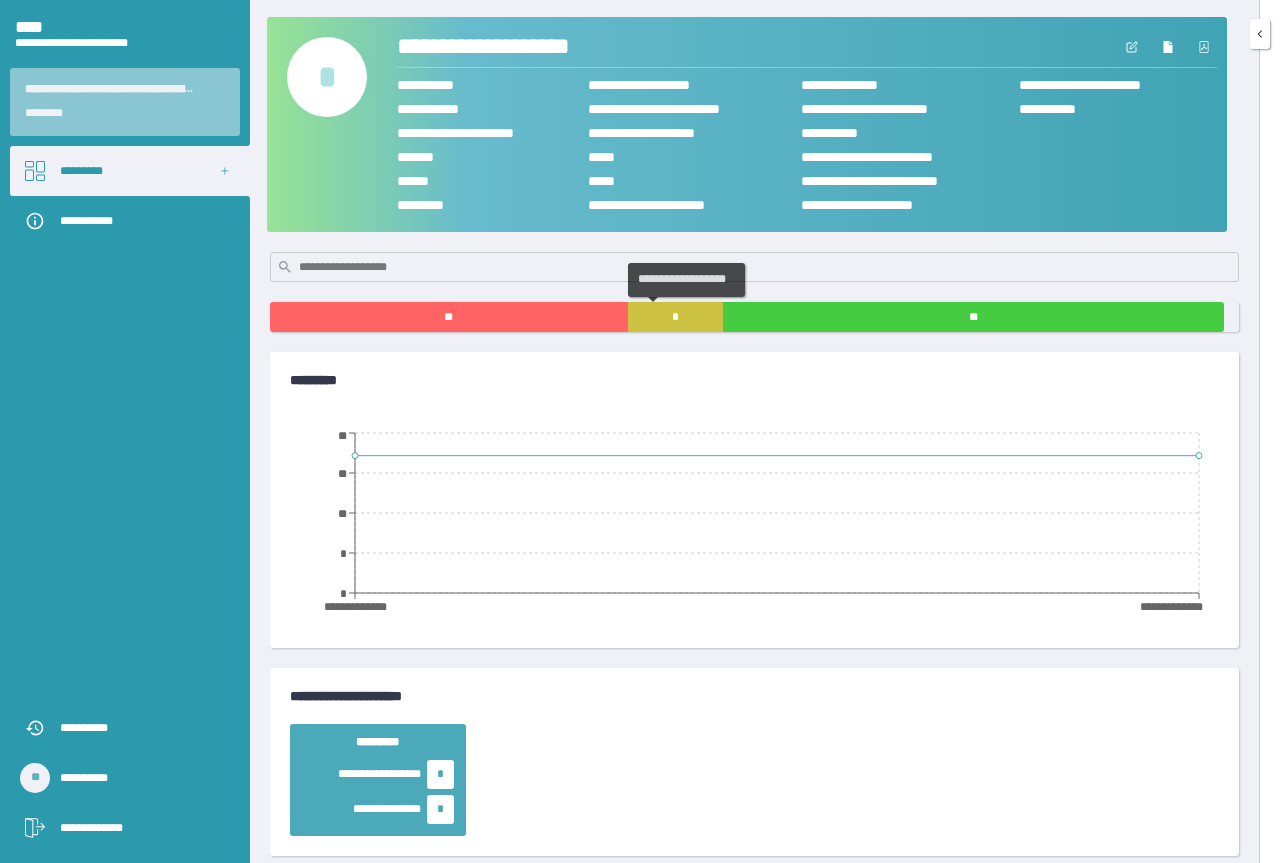 click on "*" at bounding box center (675, 317) 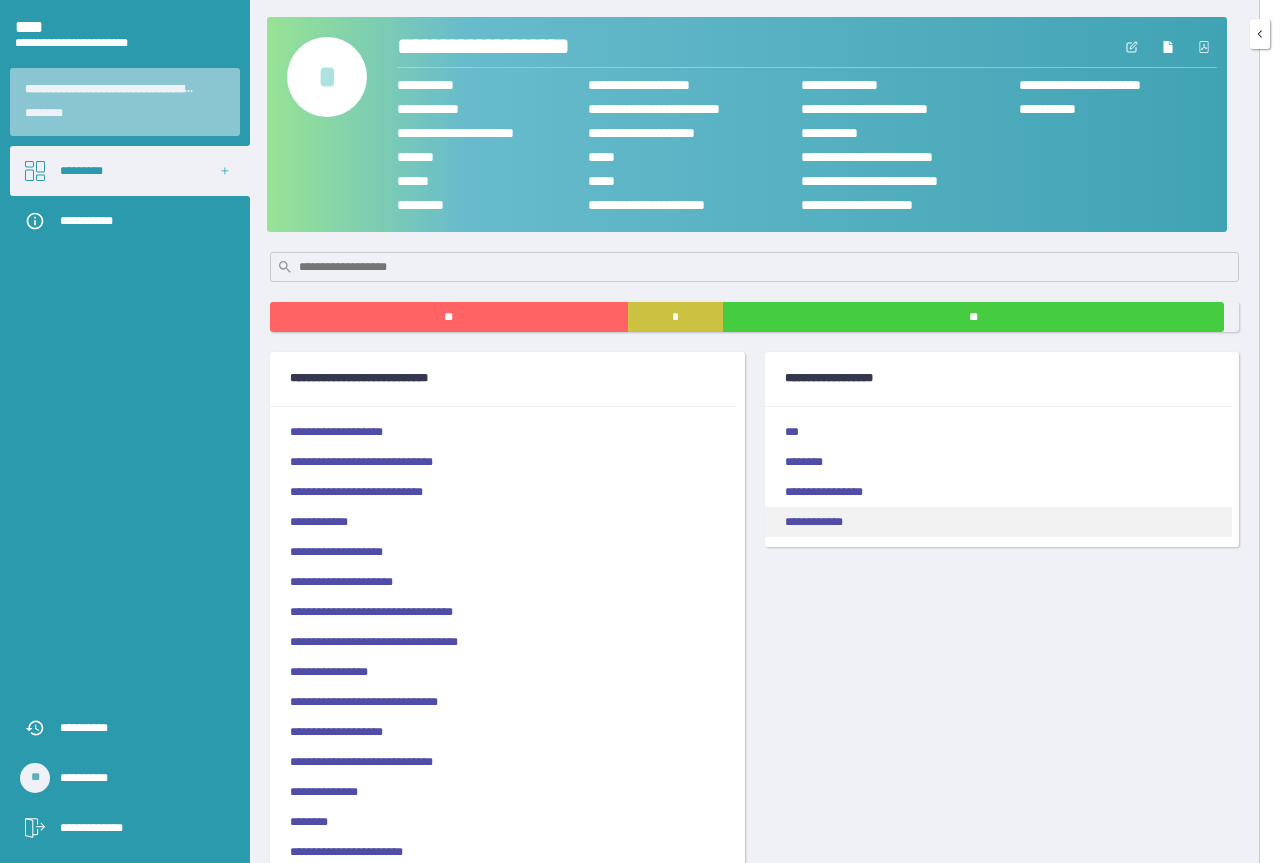 click on "**********" at bounding box center (998, 522) 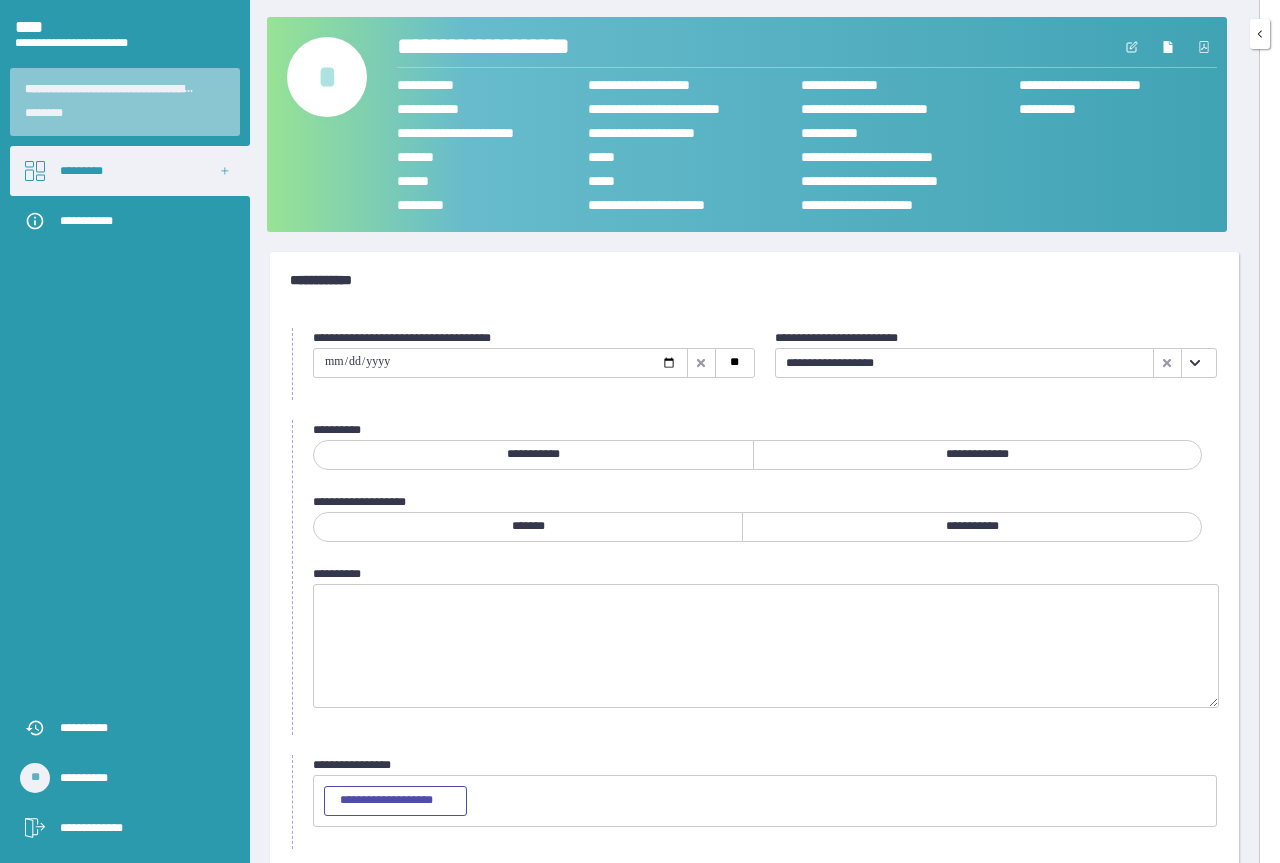 click at bounding box center (500, 363) 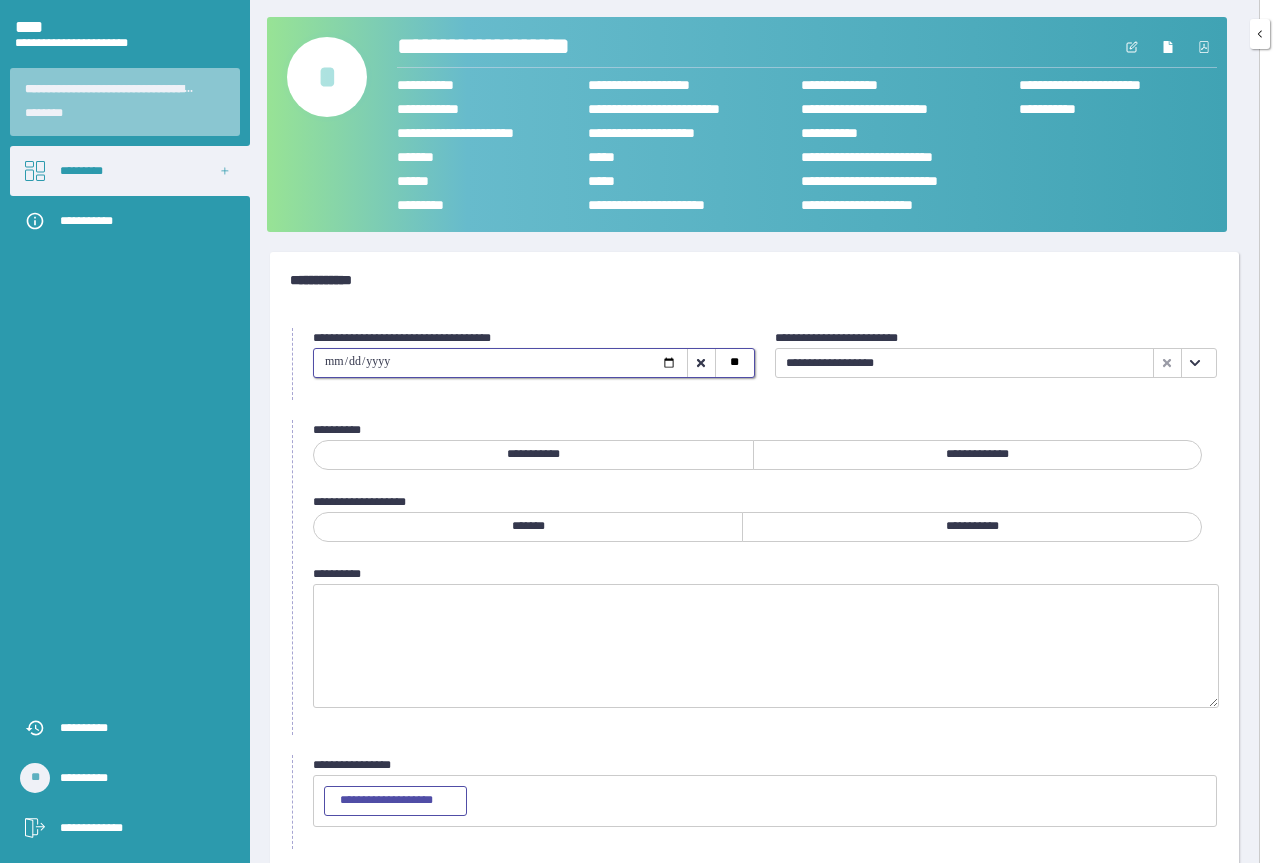 type on "**********" 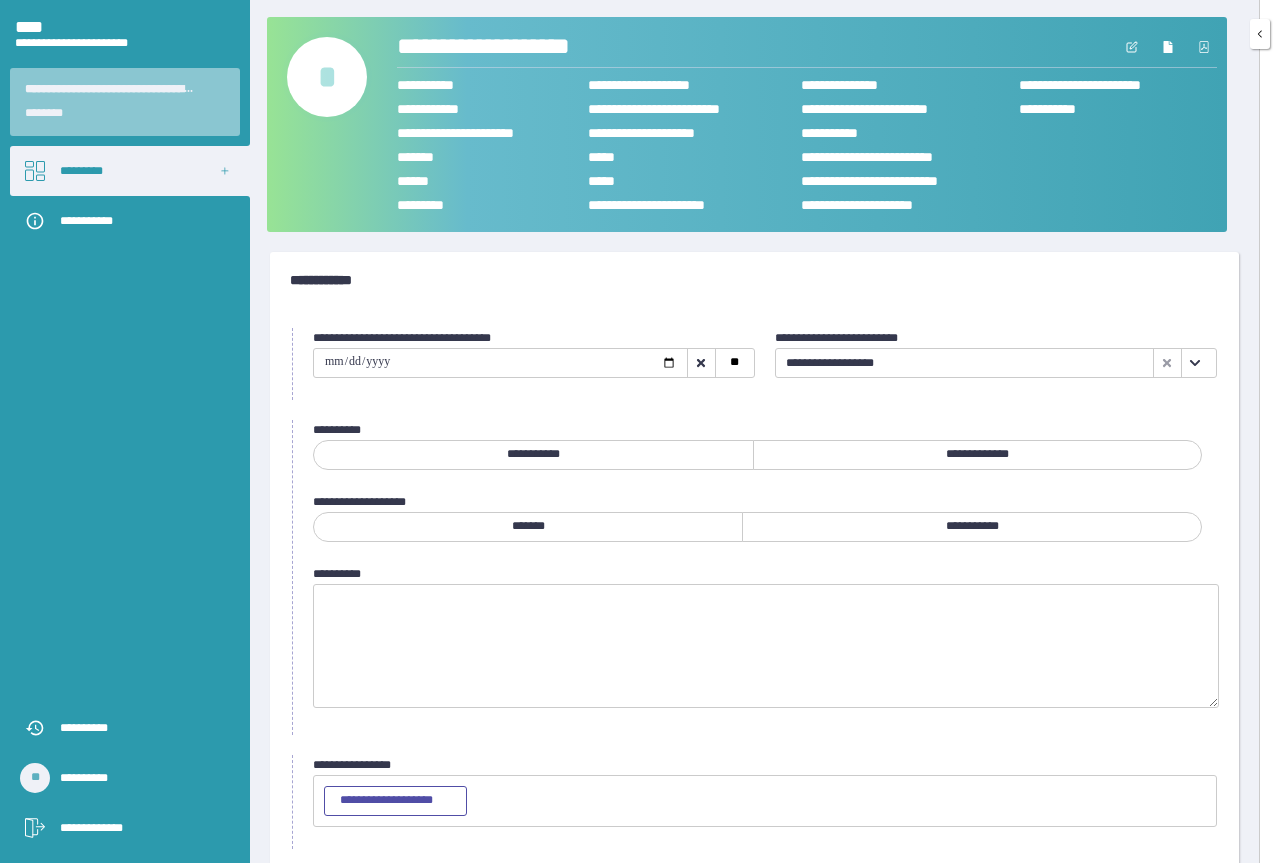 click on "**********" at bounding box center (977, 455) 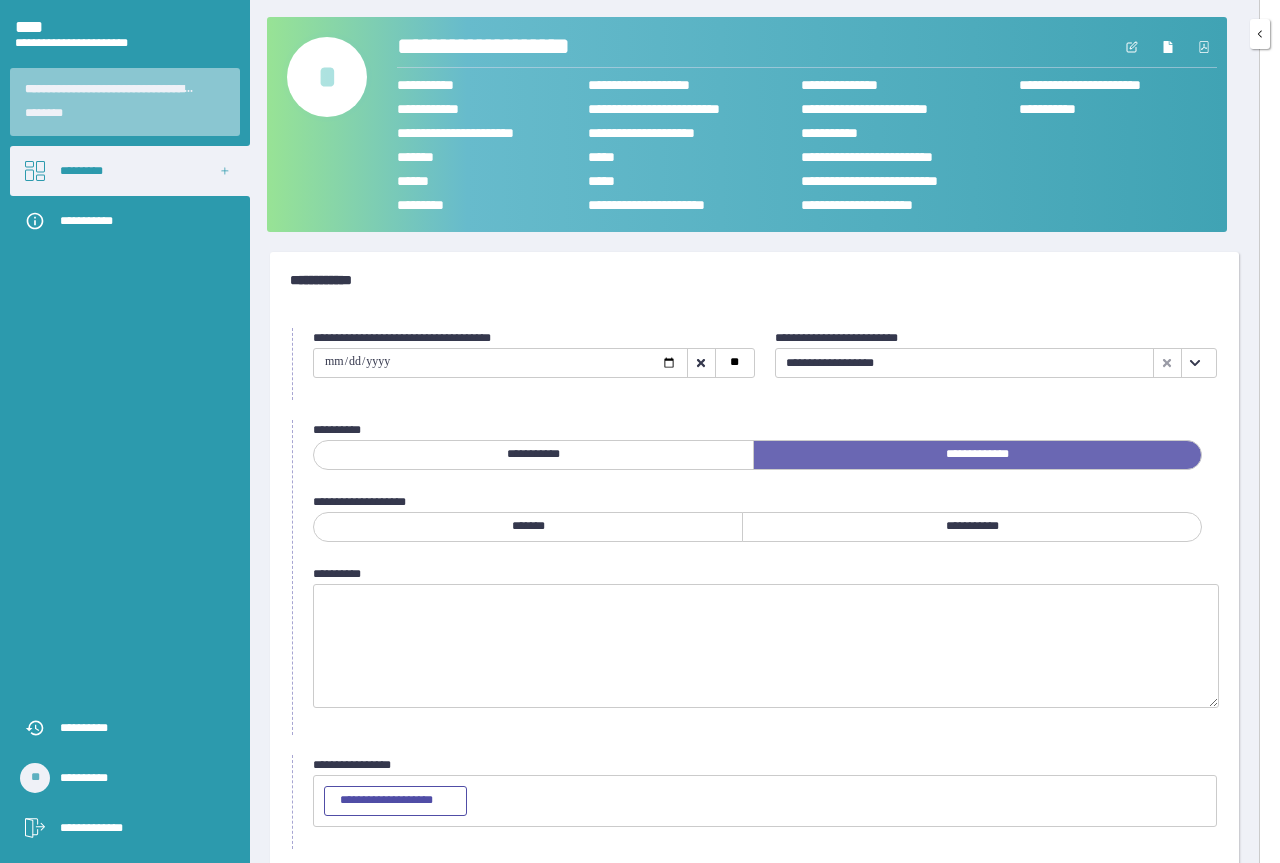 click on "*******" at bounding box center [528, 527] 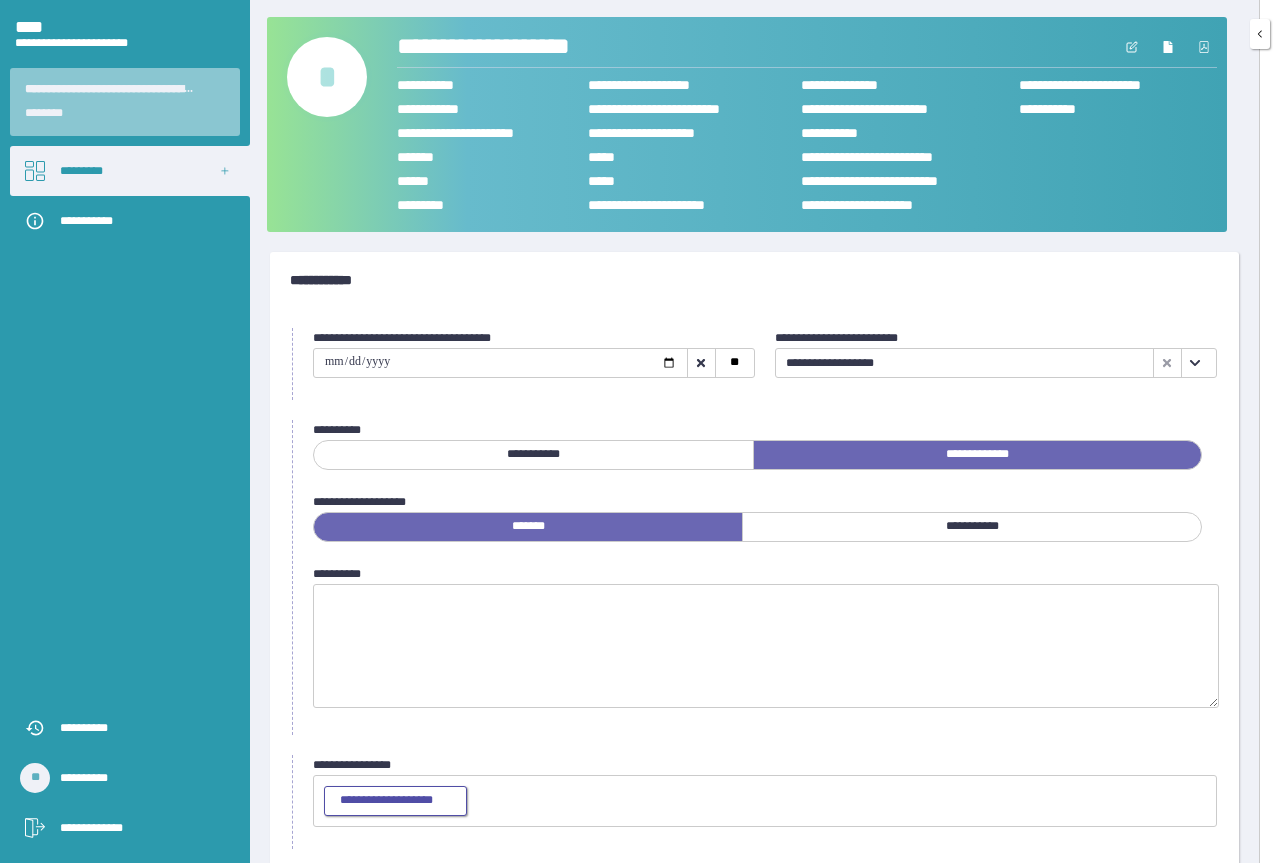 click on "**********" at bounding box center (395, 801) 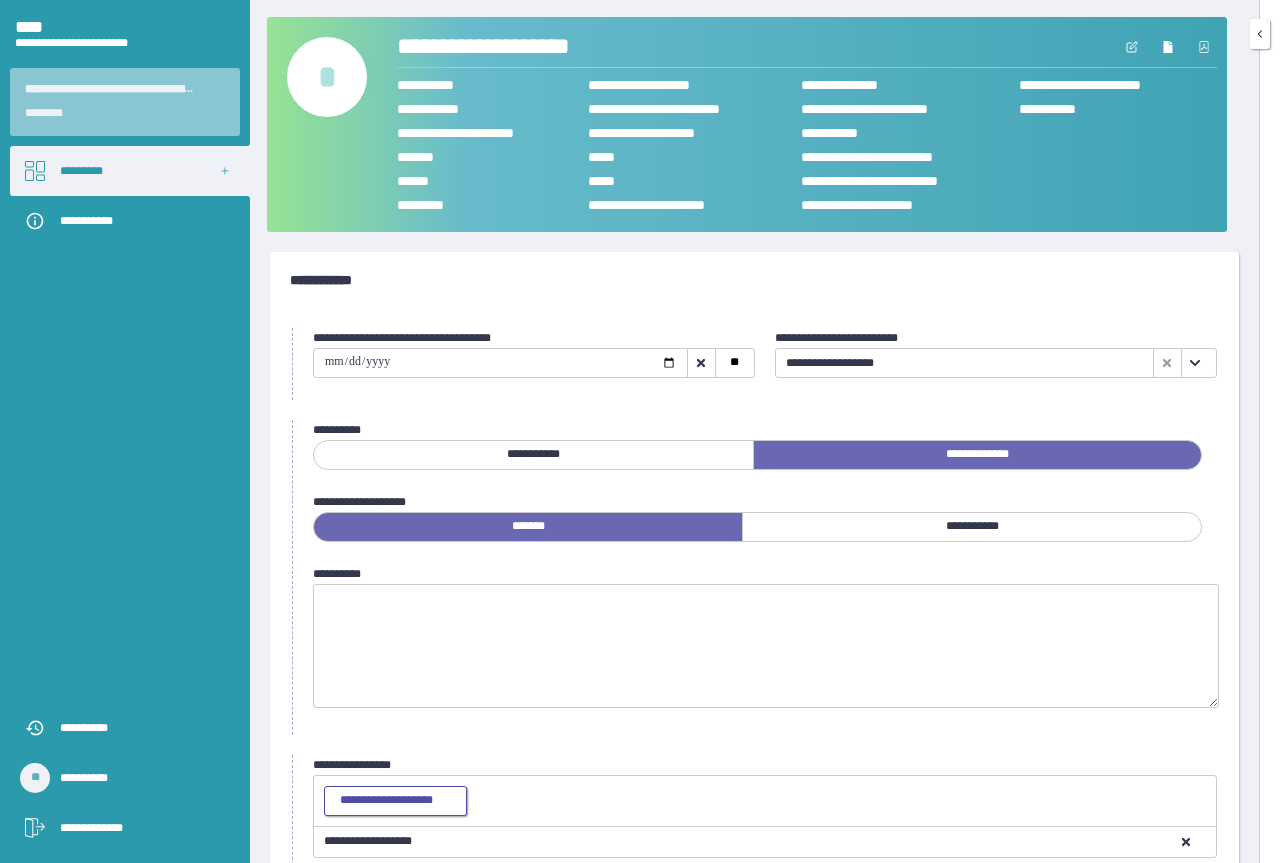 scroll, scrollTop: 125, scrollLeft: 0, axis: vertical 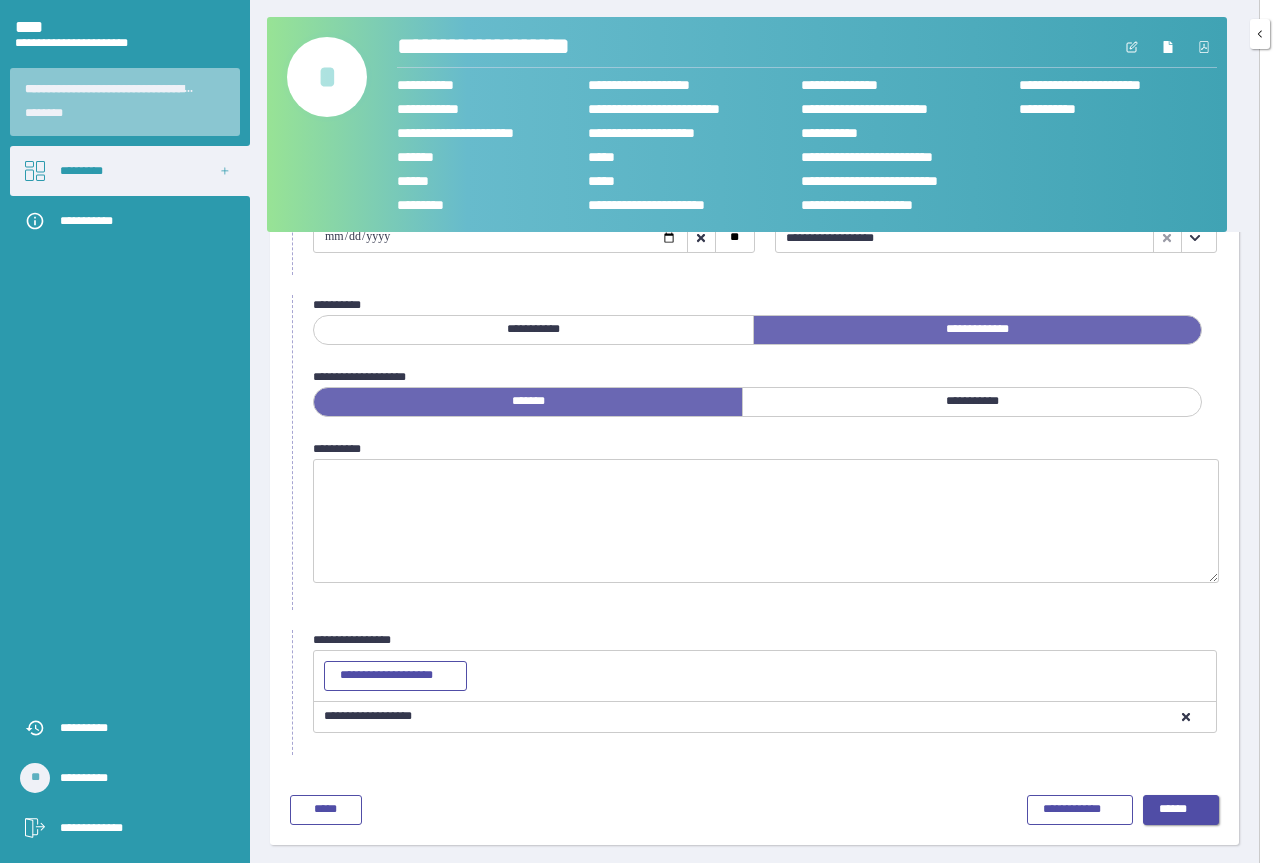 click on "******" at bounding box center [1181, 810] 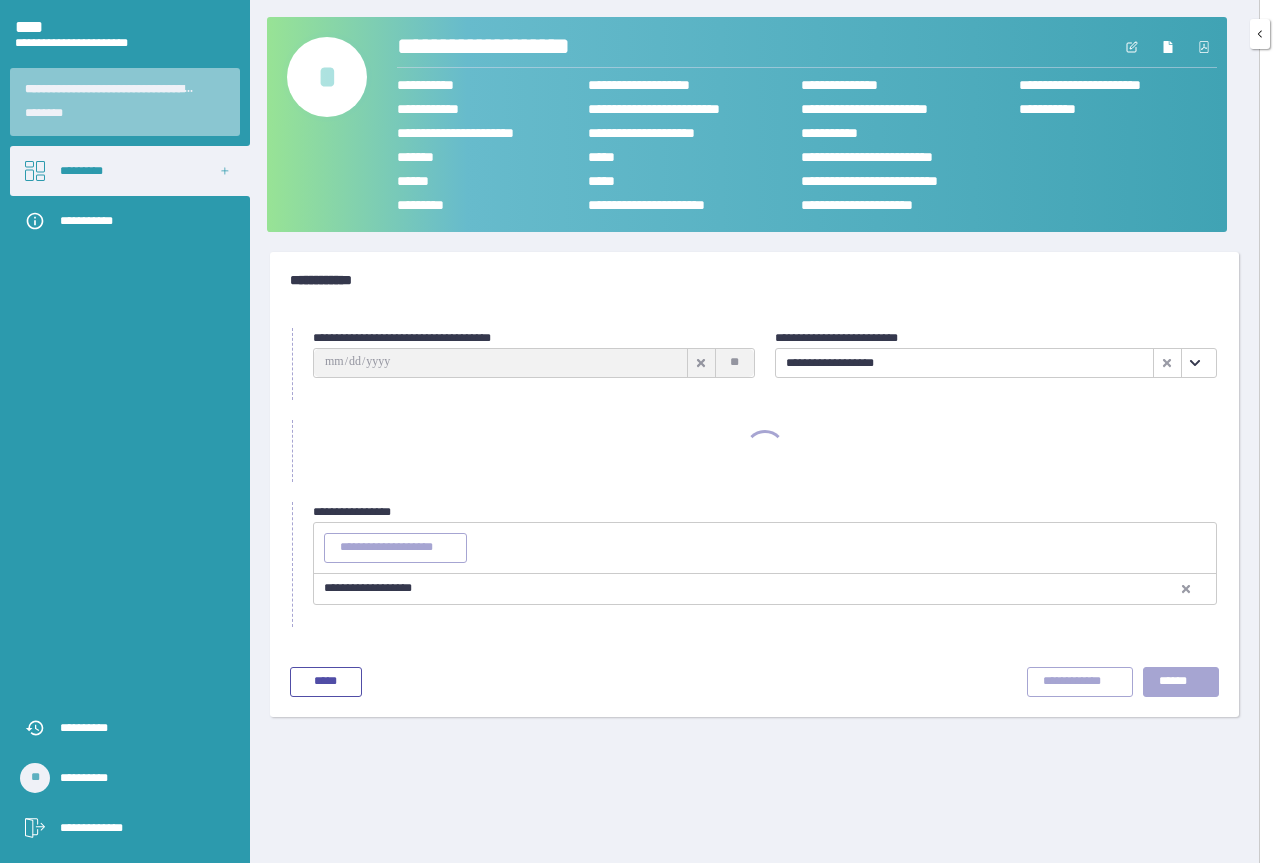 scroll, scrollTop: 0, scrollLeft: 0, axis: both 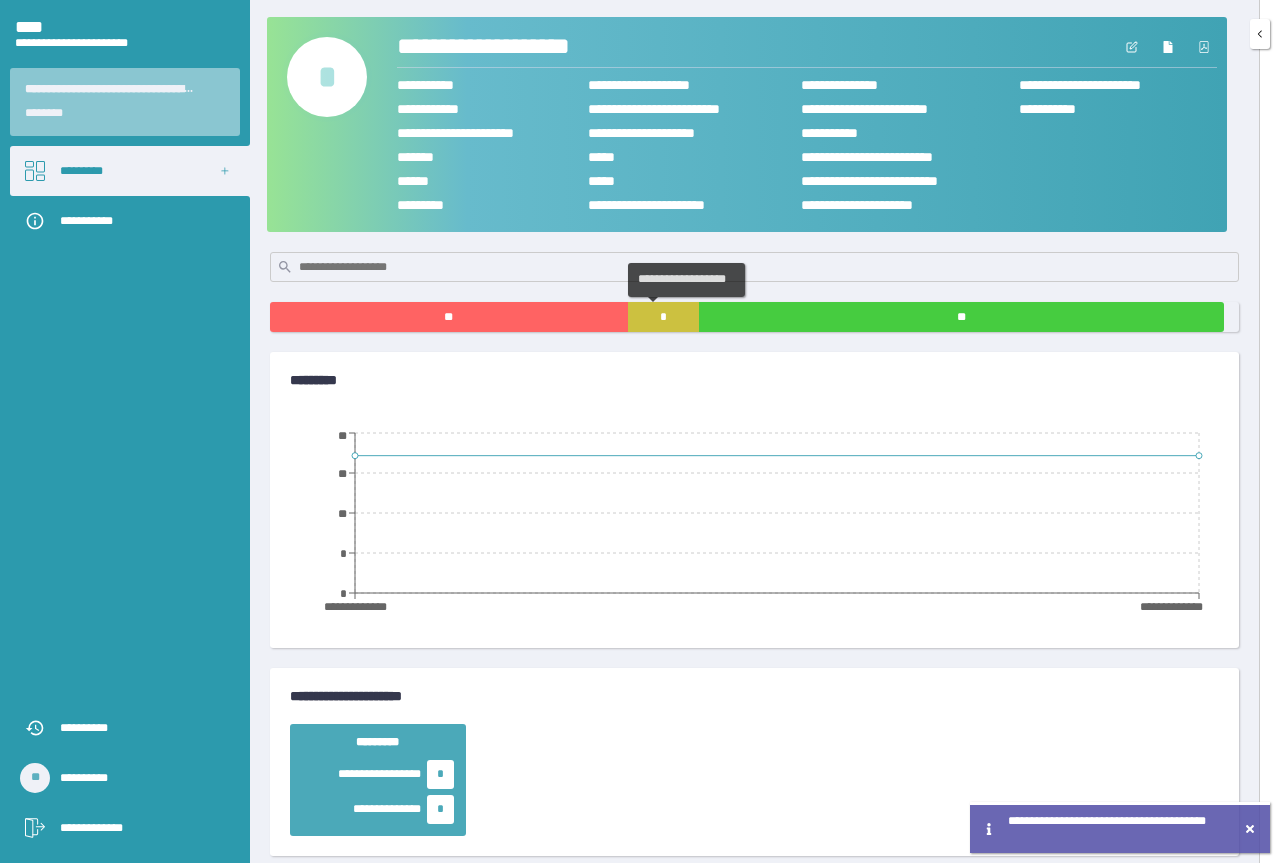 click on "*" at bounding box center [664, 317] 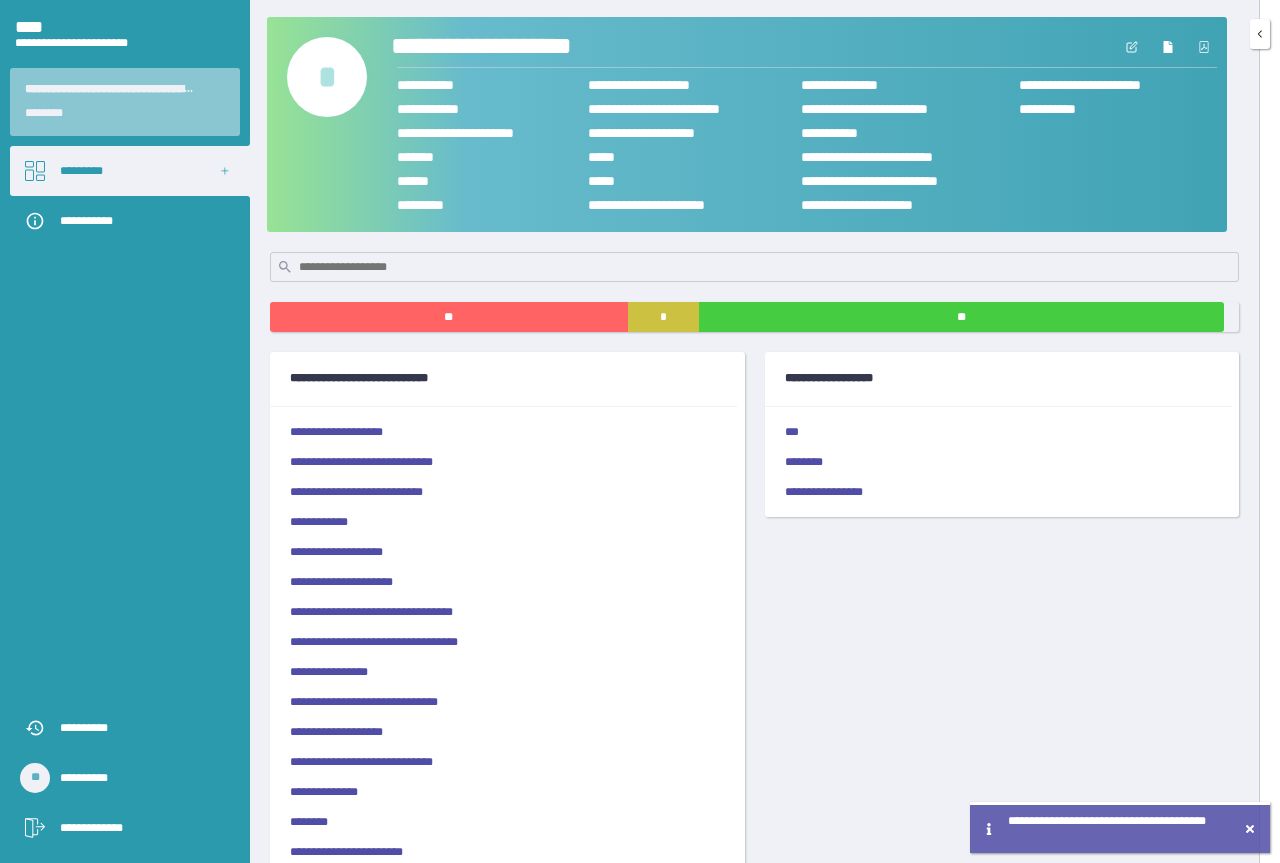 click on "**********" at bounding box center [525, 47] 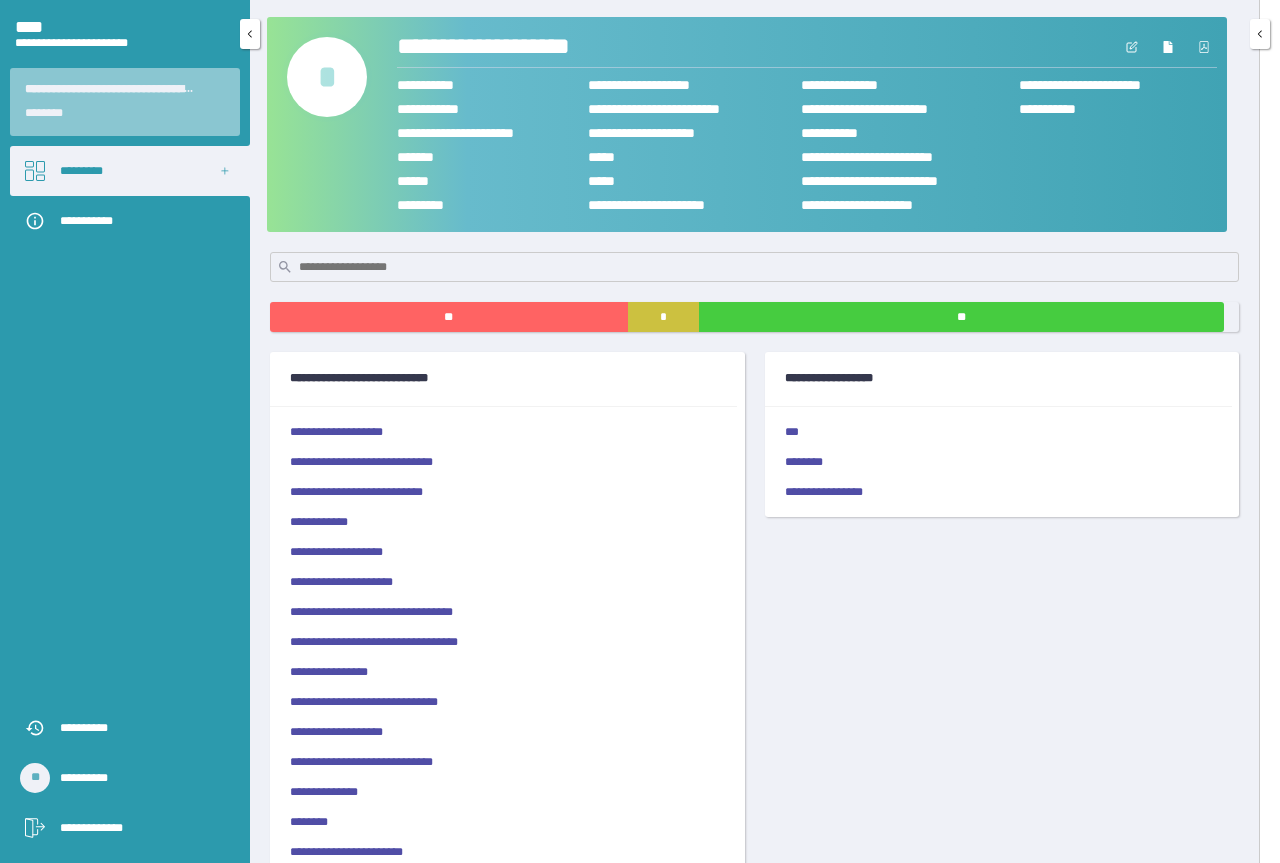 click on "*********" at bounding box center (130, 171) 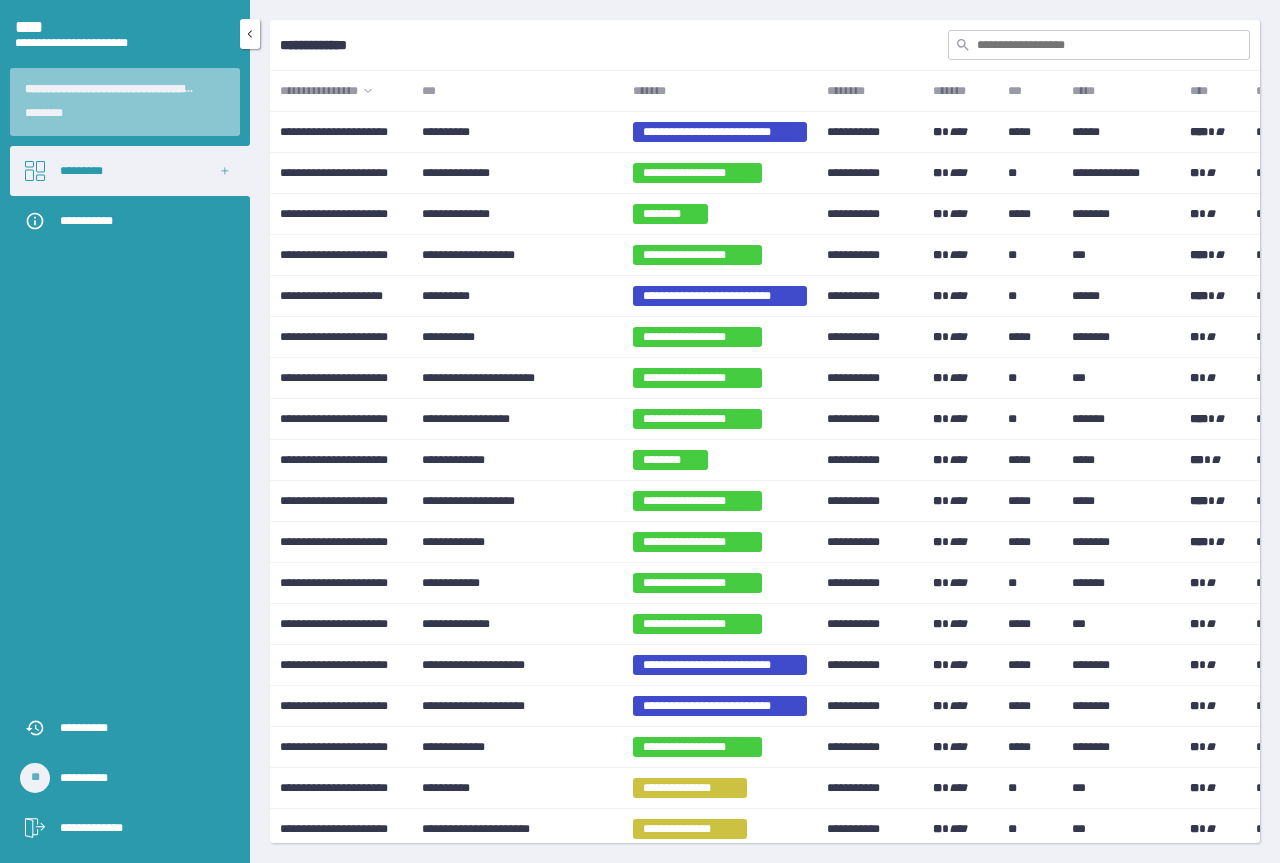click on "*********" at bounding box center [130, 171] 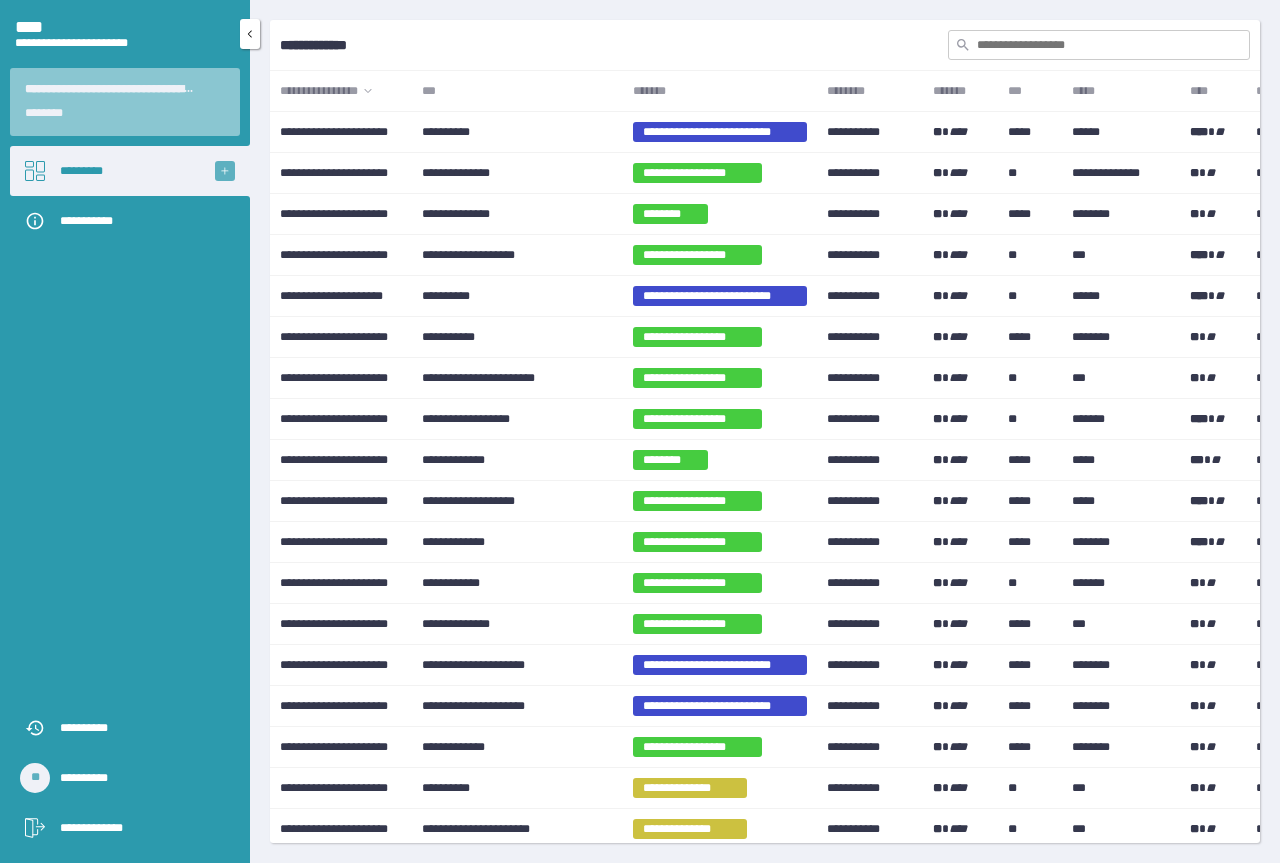 click 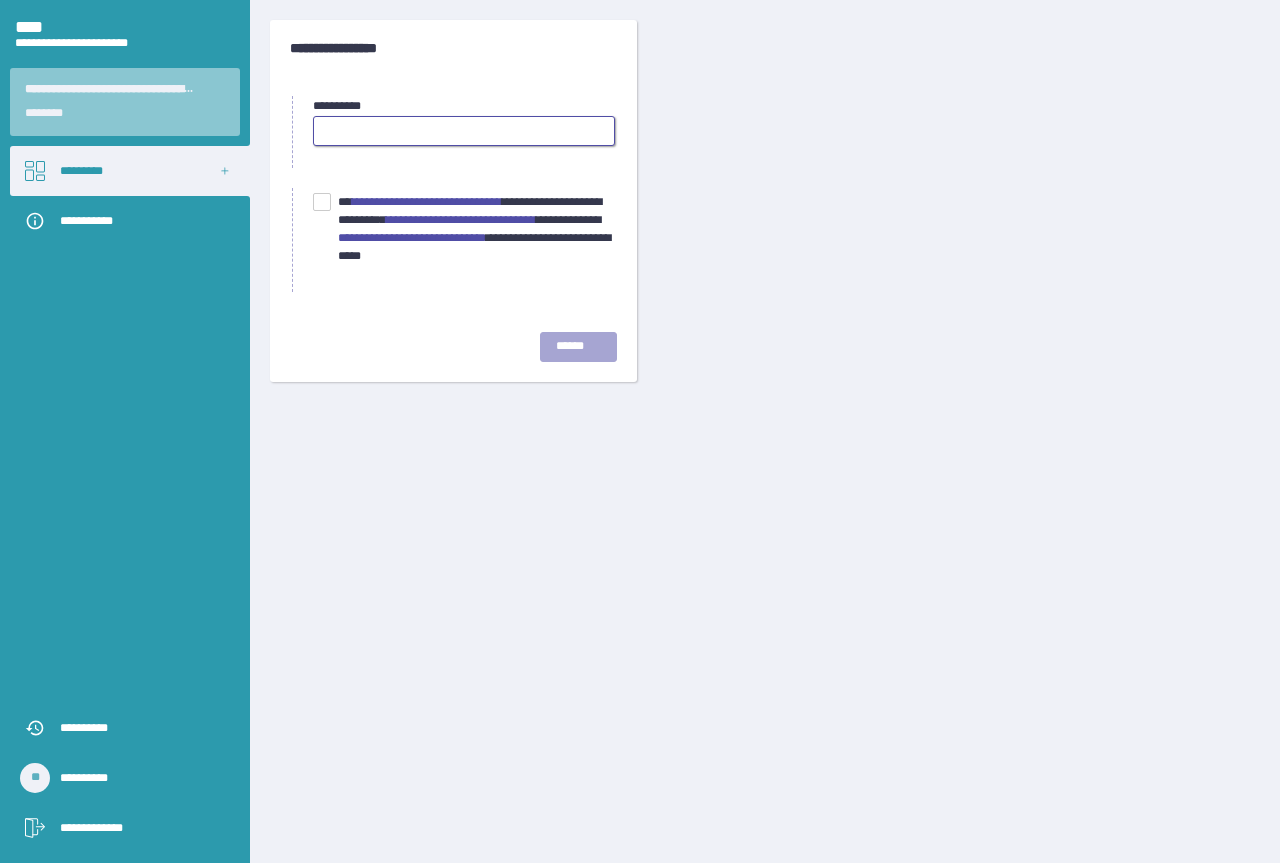 click at bounding box center [464, 131] 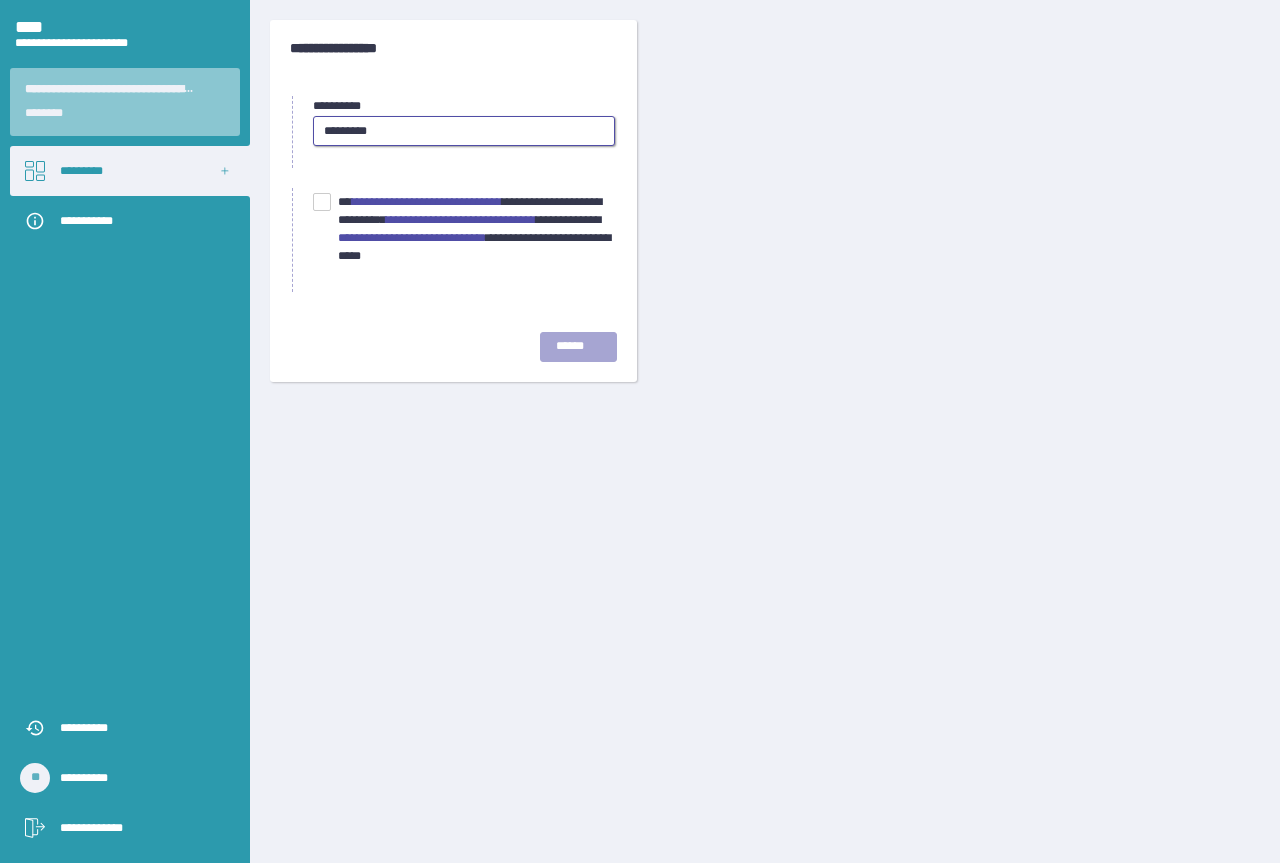 type on "*********" 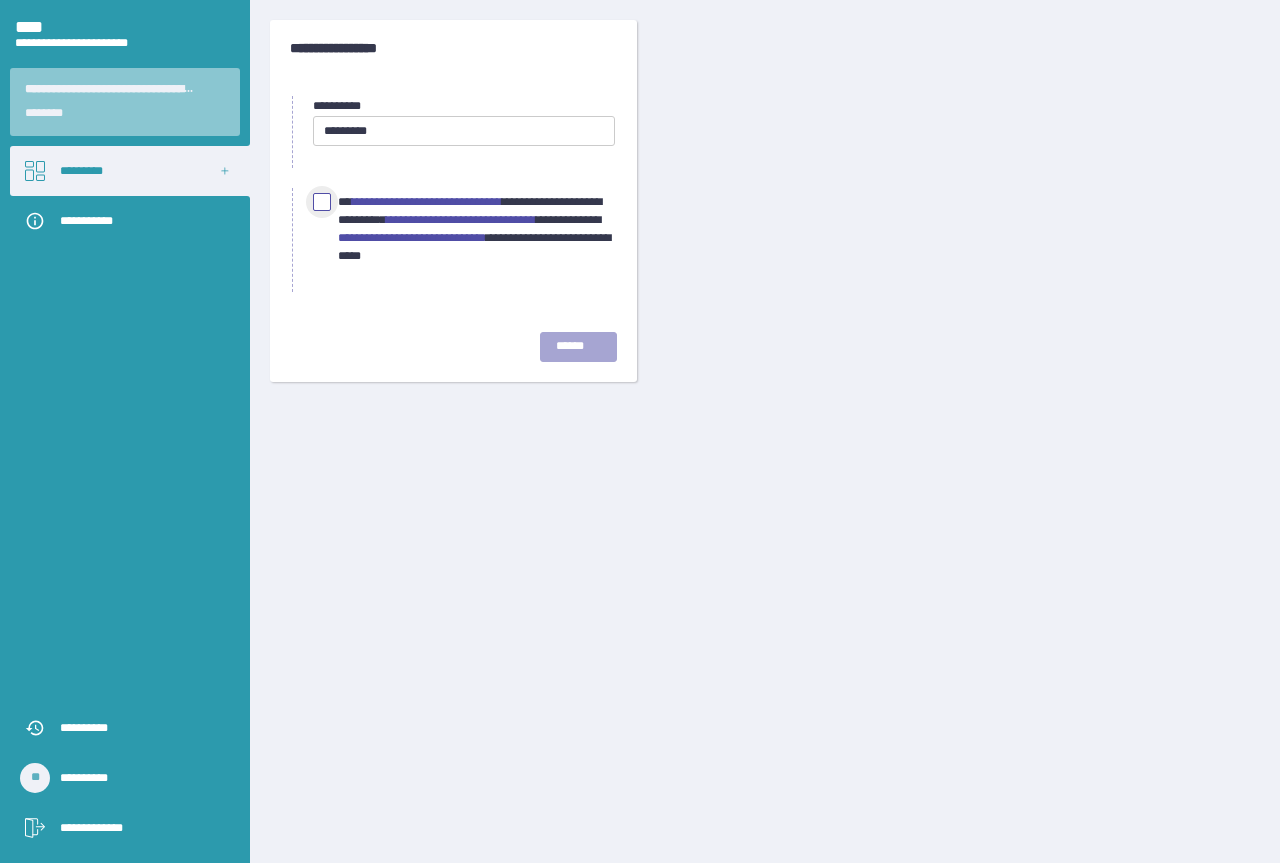 click at bounding box center [322, 202] 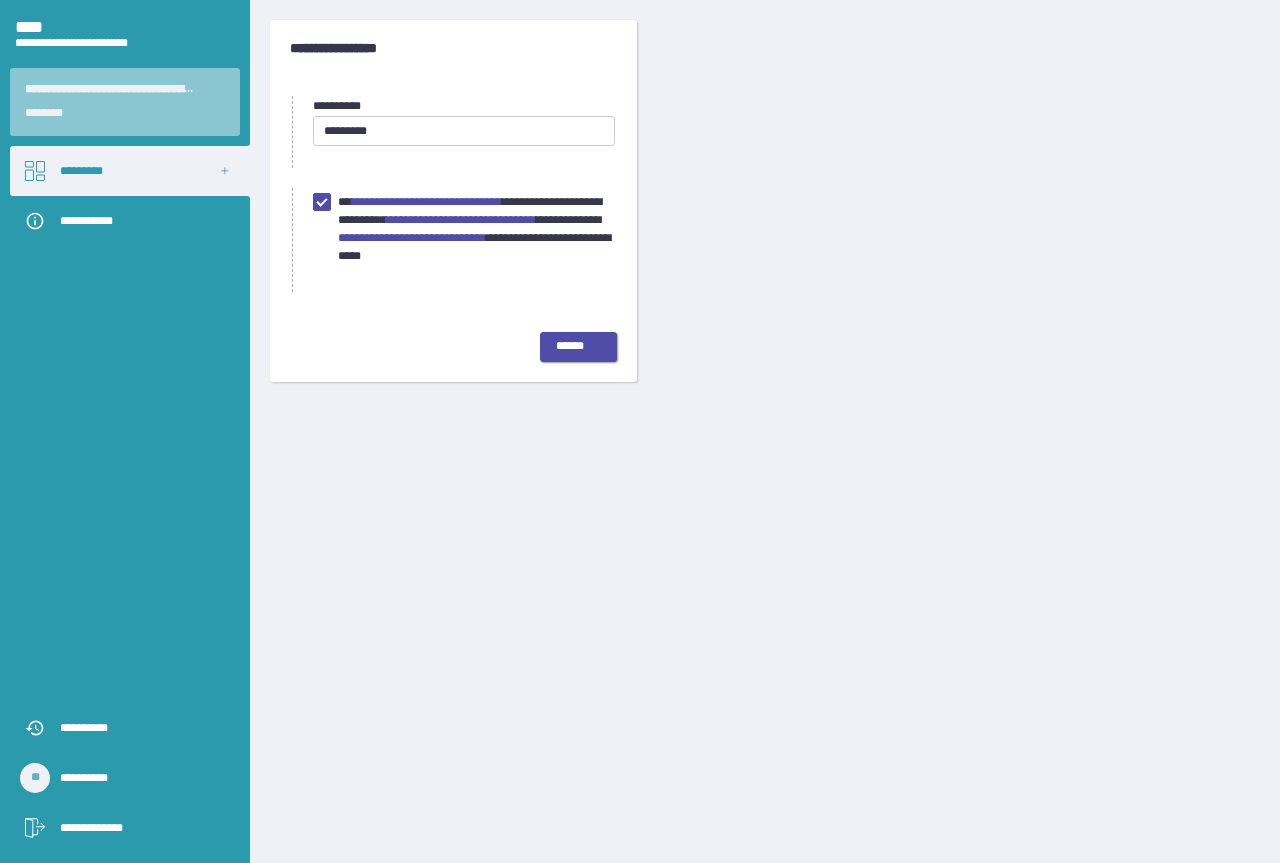 click on "******" at bounding box center [578, 347] 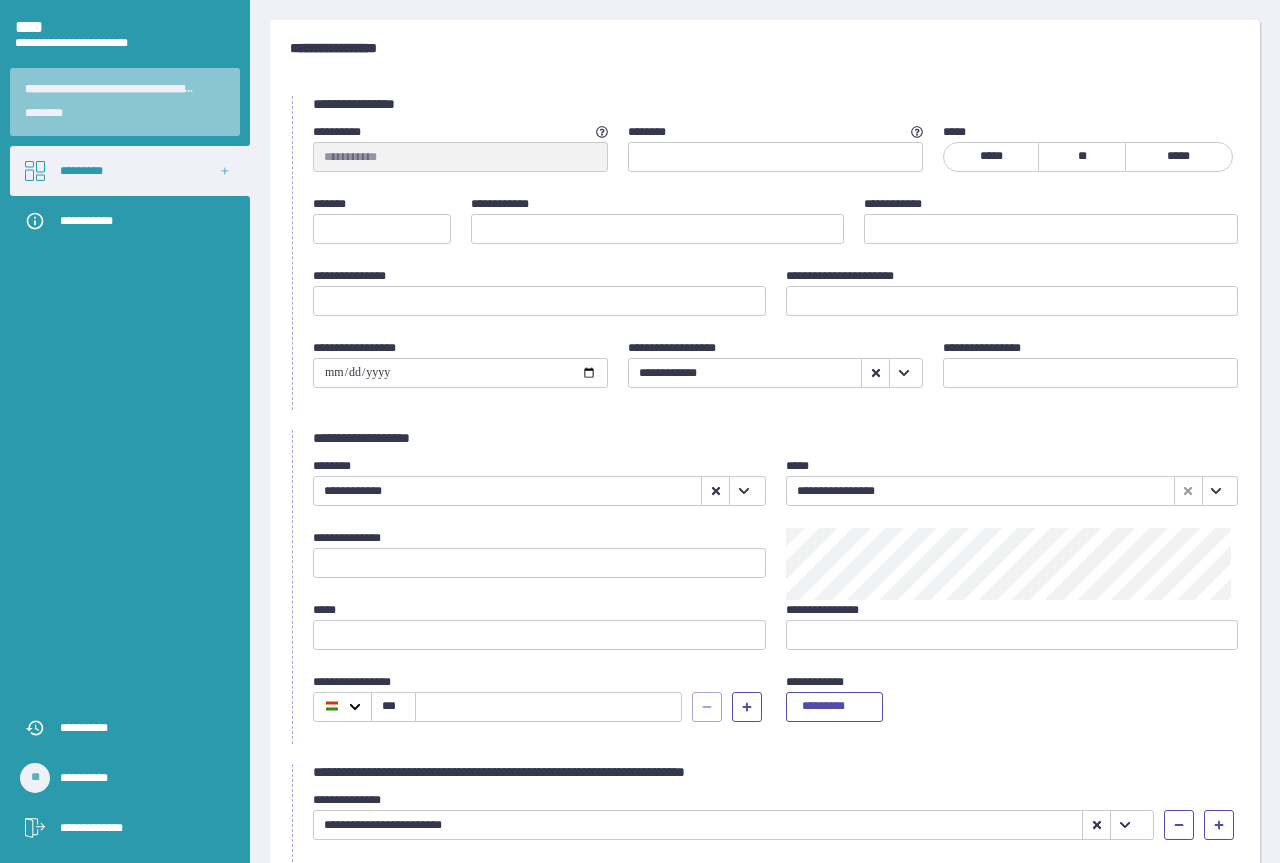 click on "*****" at bounding box center (991, 157) 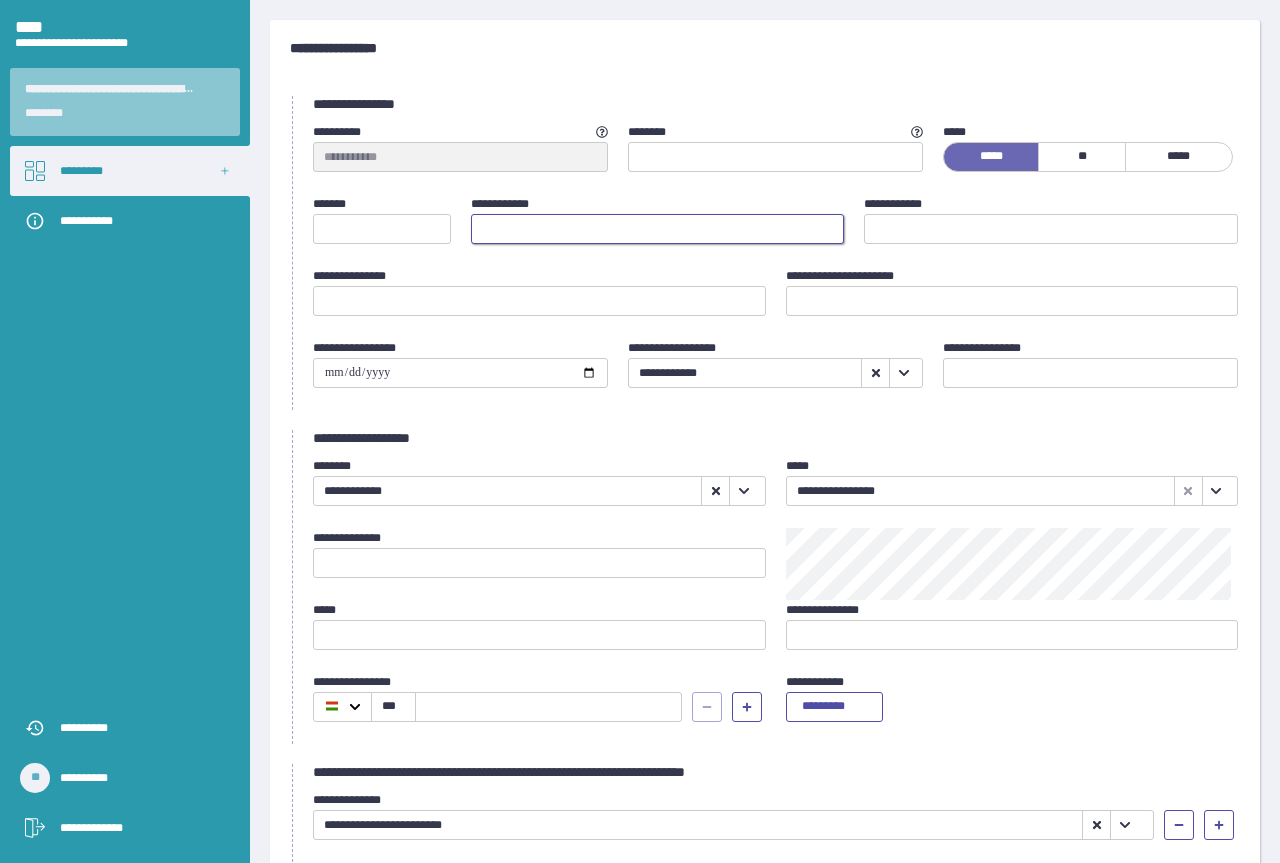 click at bounding box center [658, 229] 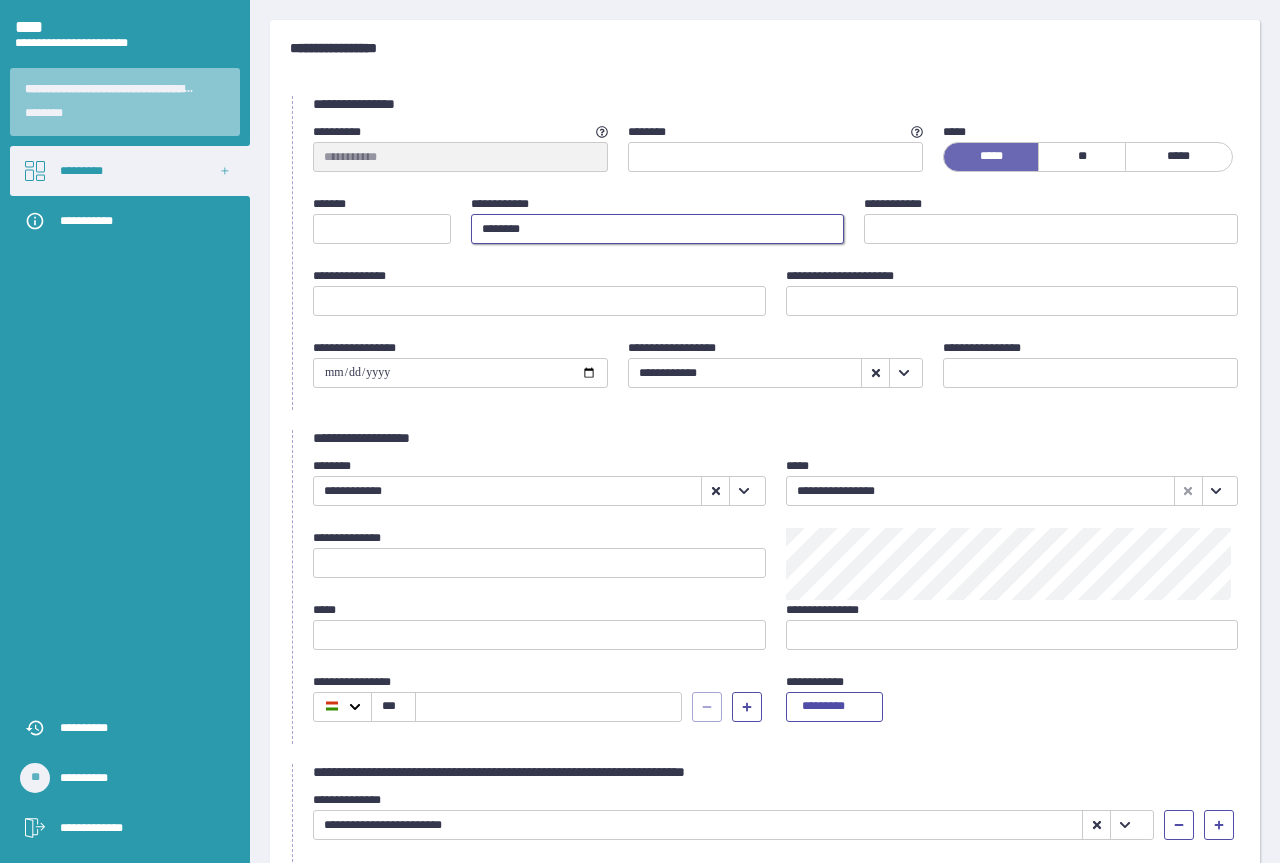 type on "********" 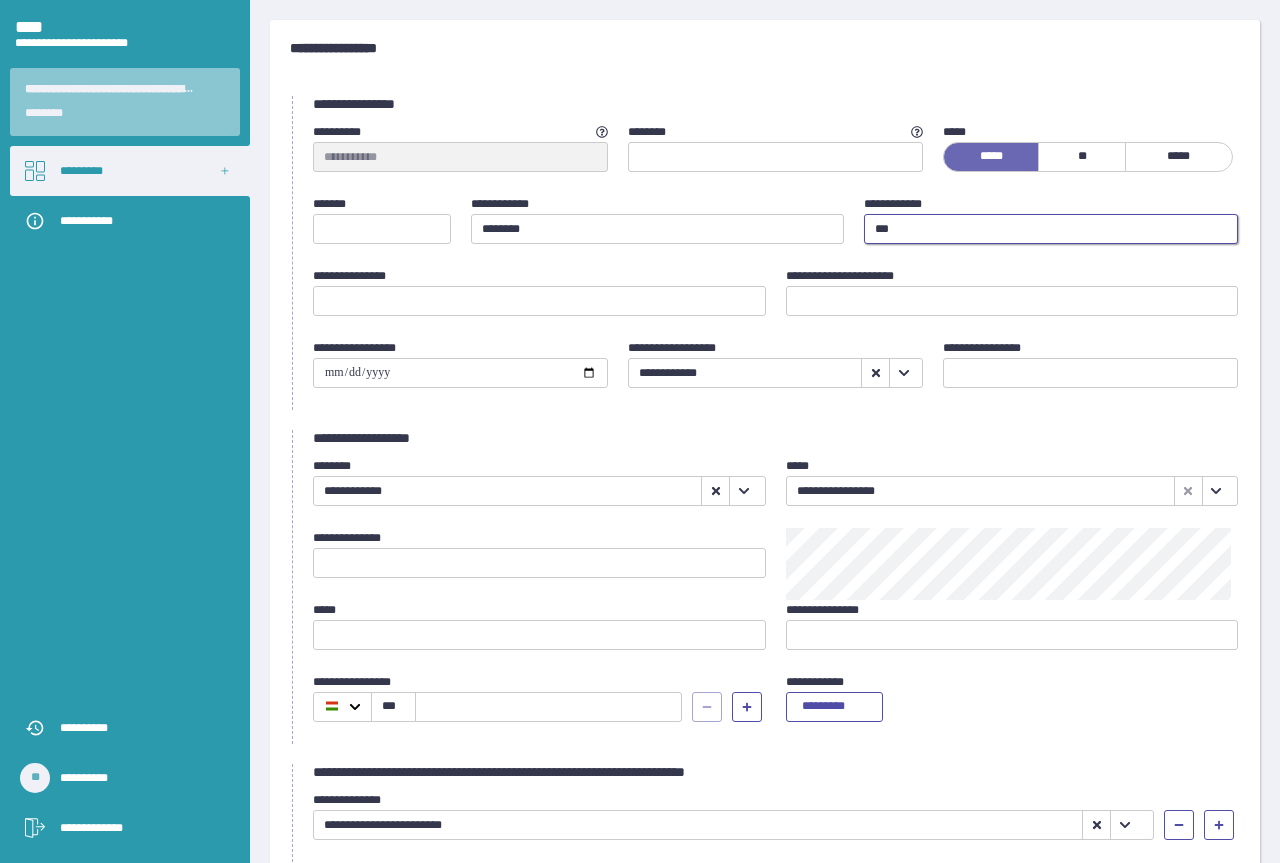 type on "***" 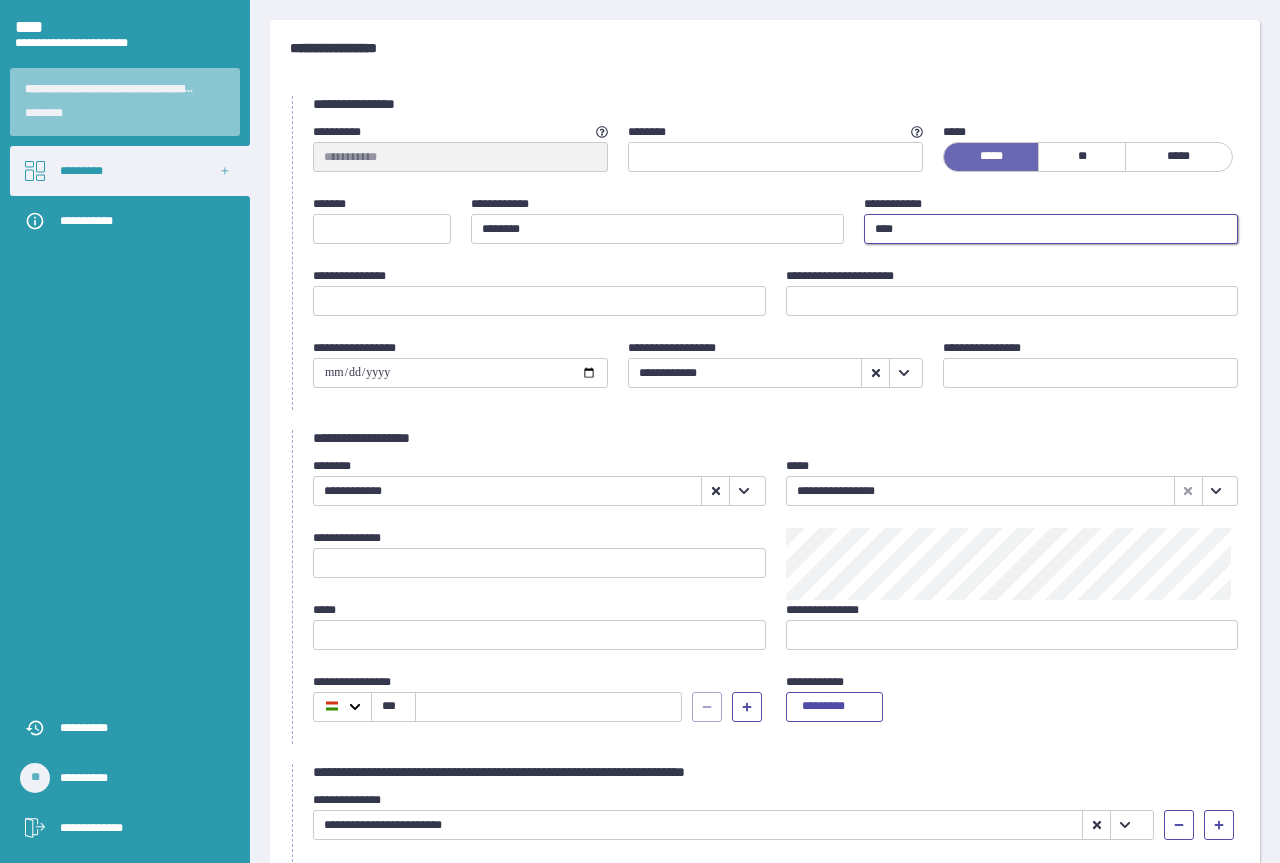 type on "**********" 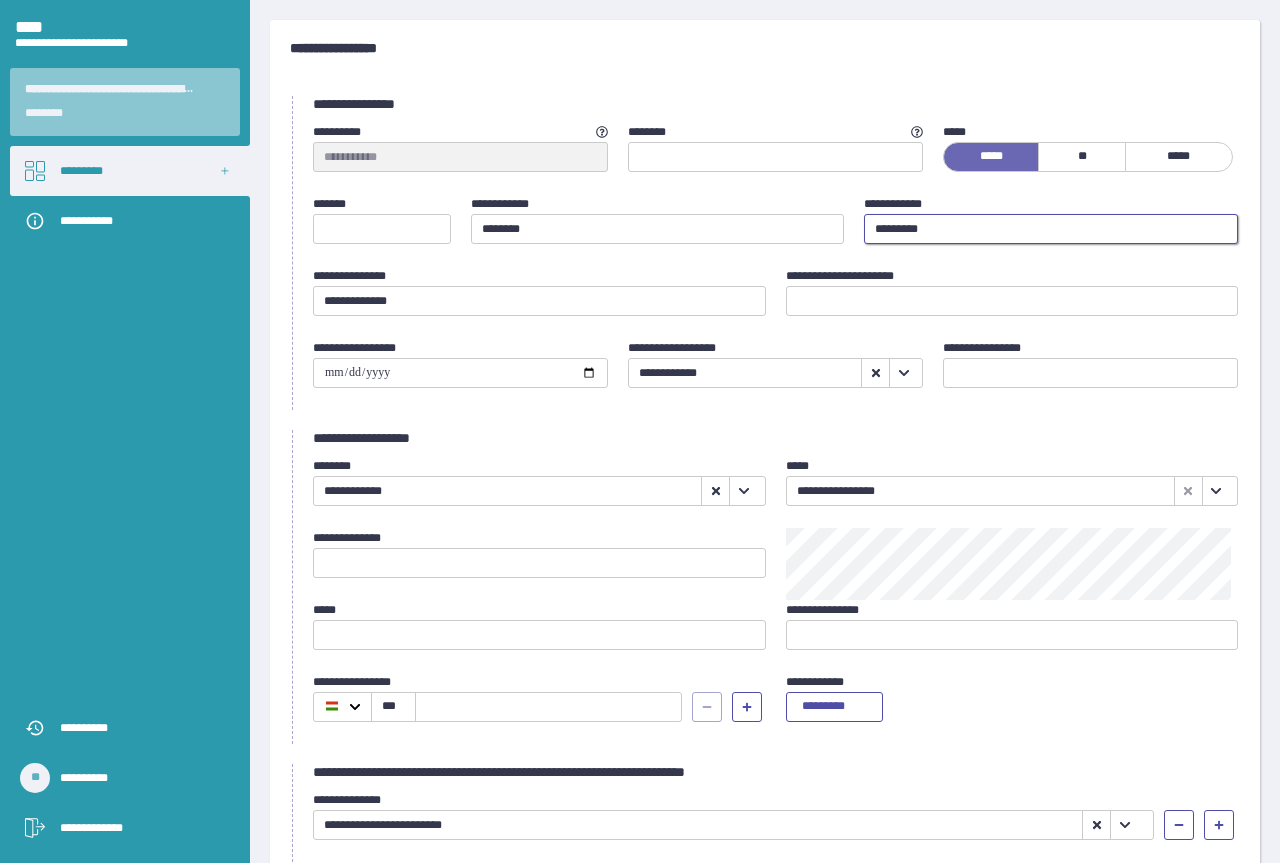 type on "**********" 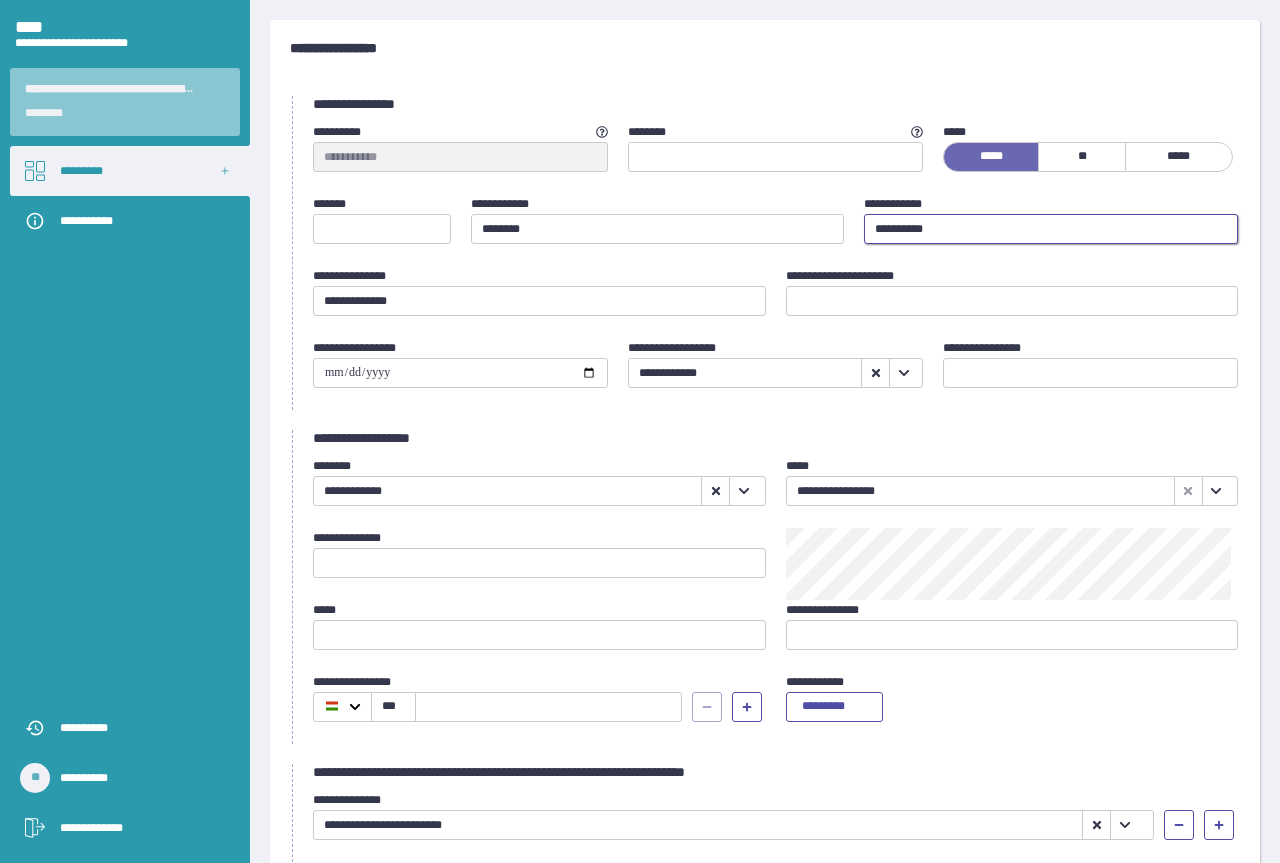 type on "**********" 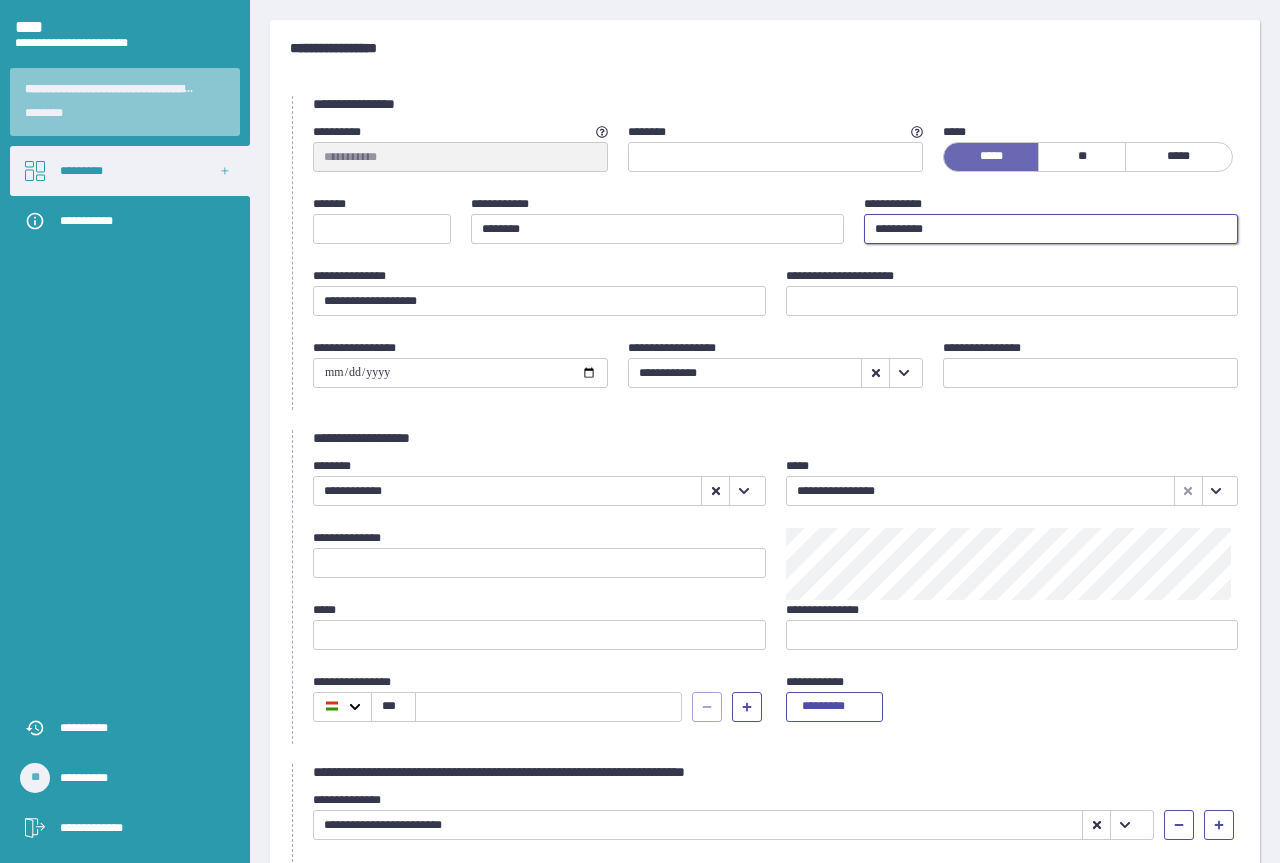 type on "**********" 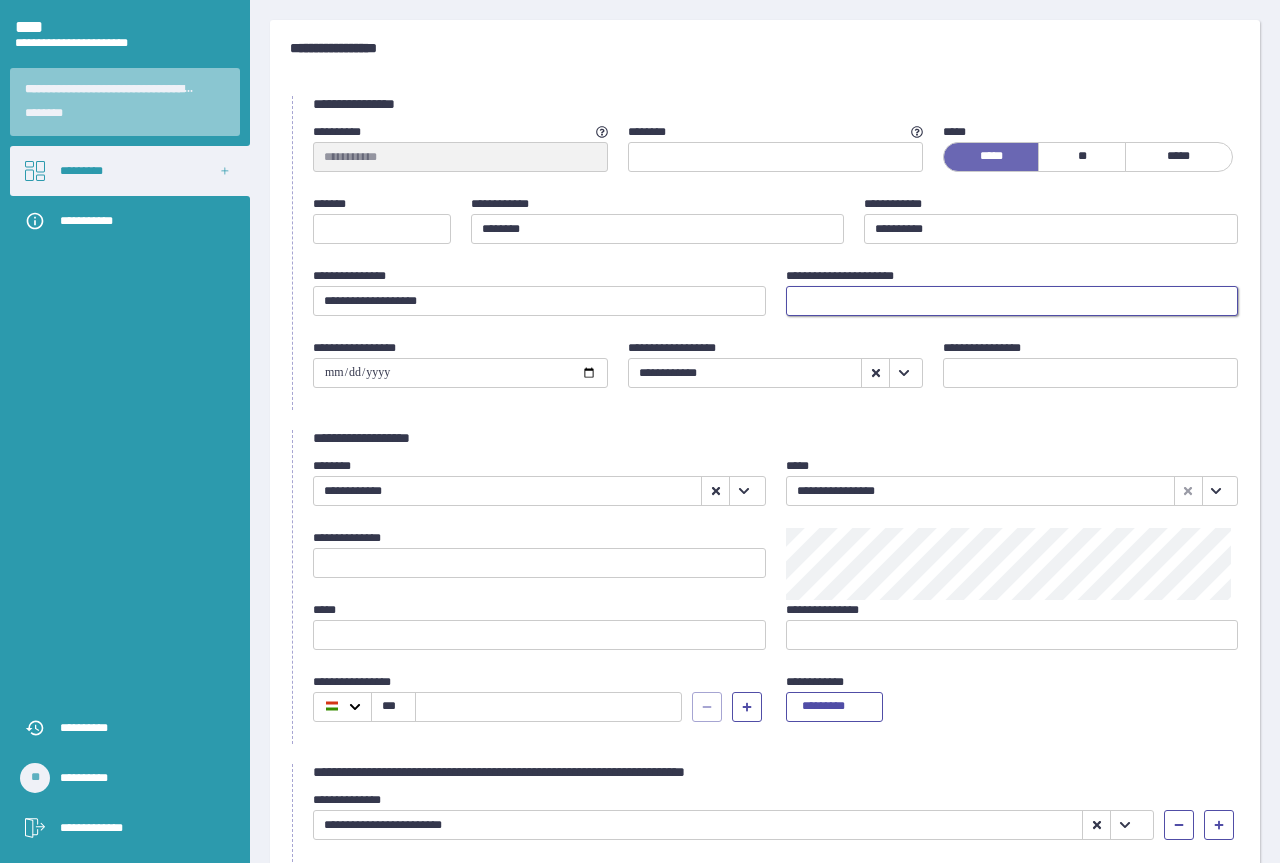 click at bounding box center [1012, 301] 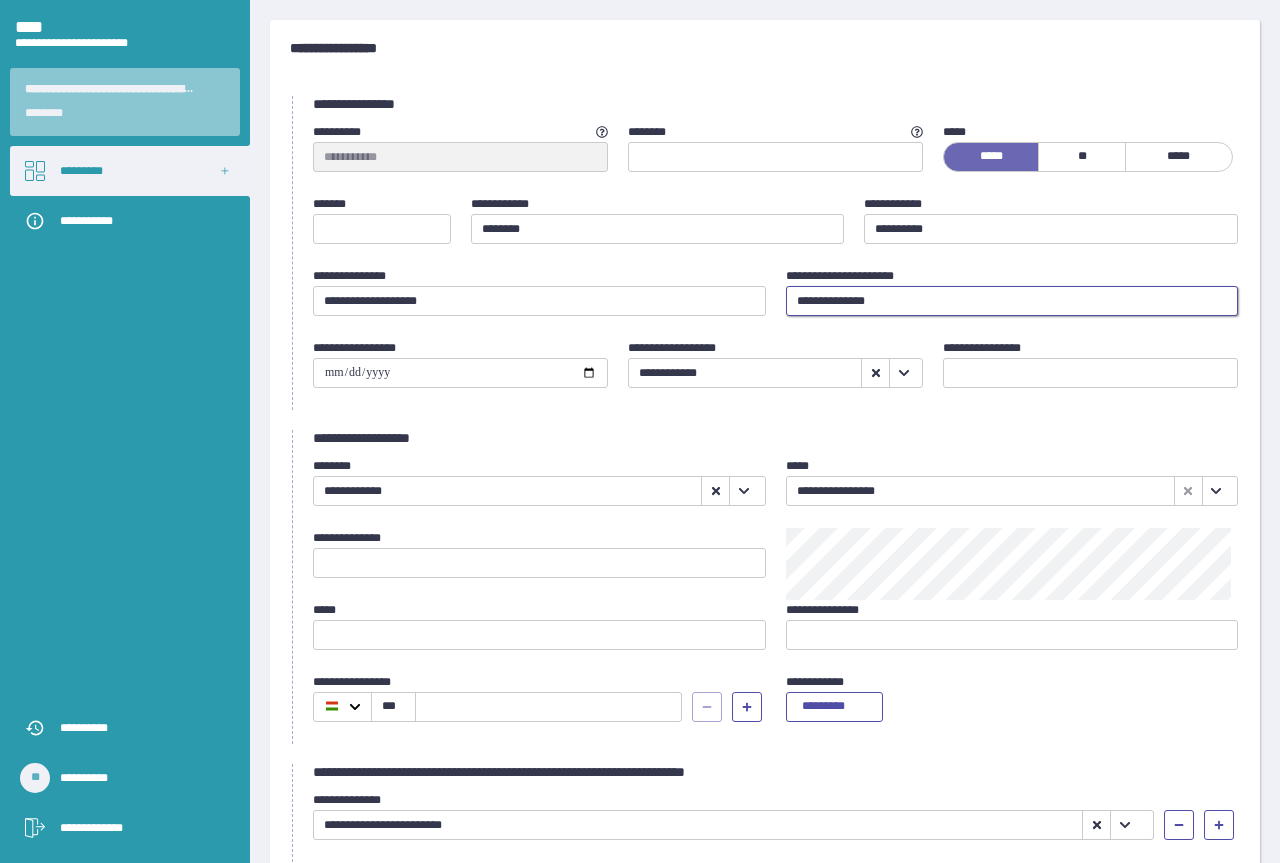 type on "**********" 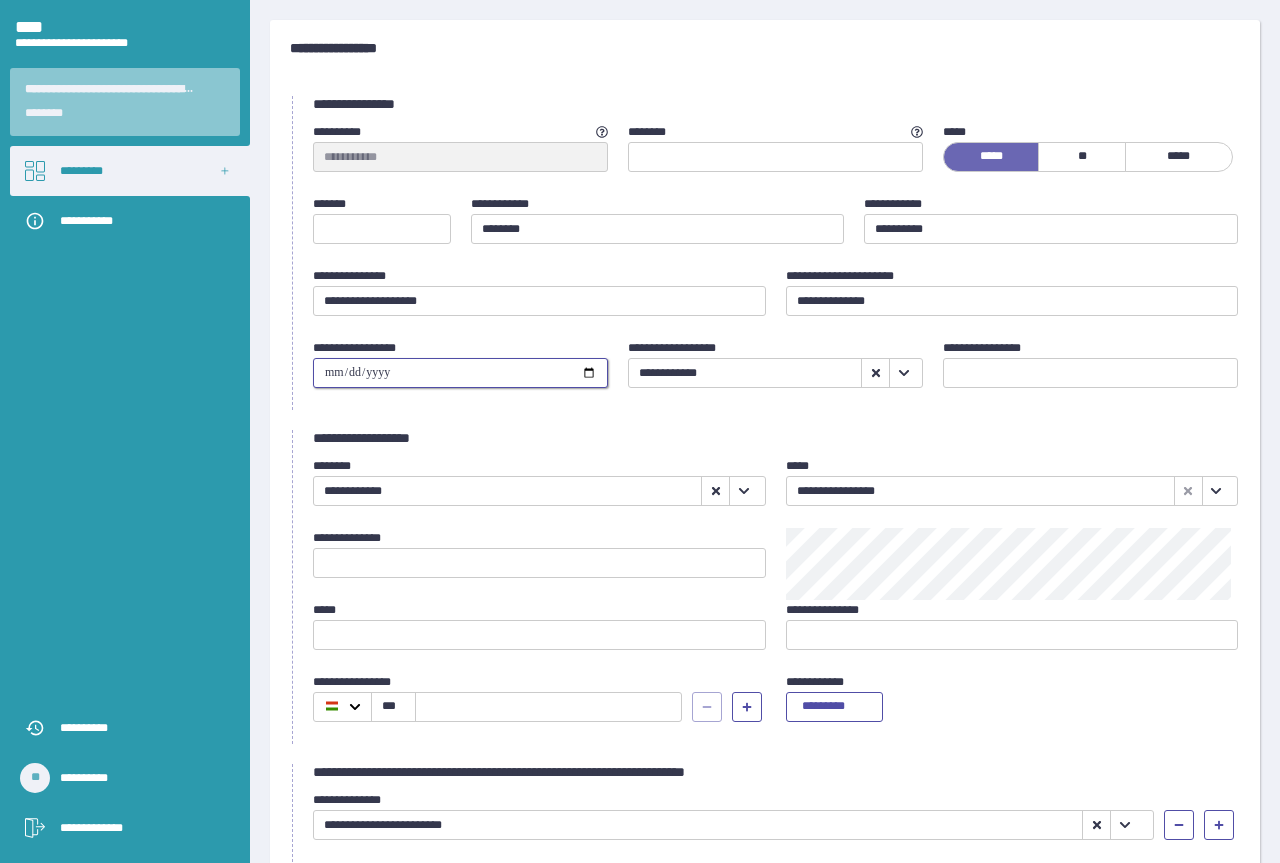 type on "**********" 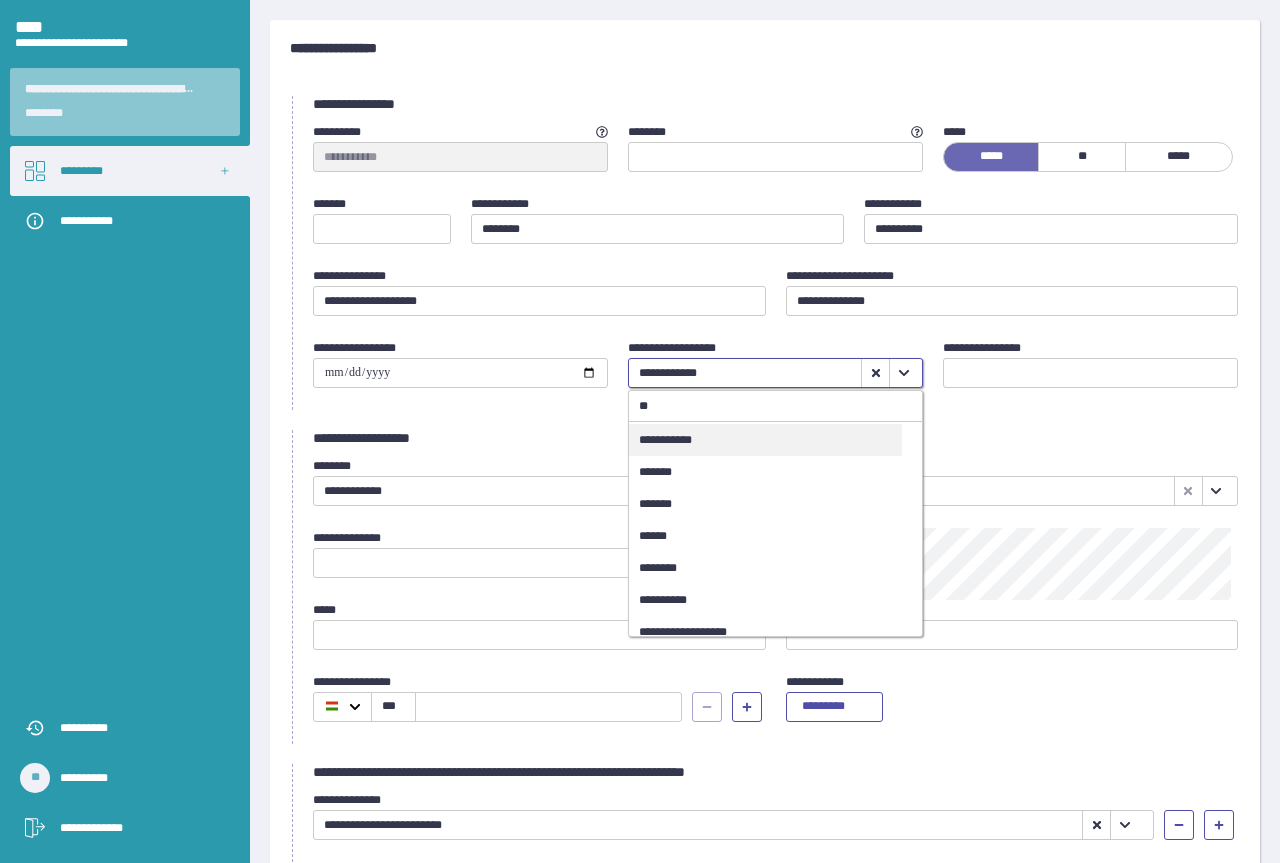 scroll, scrollTop: 0, scrollLeft: 0, axis: both 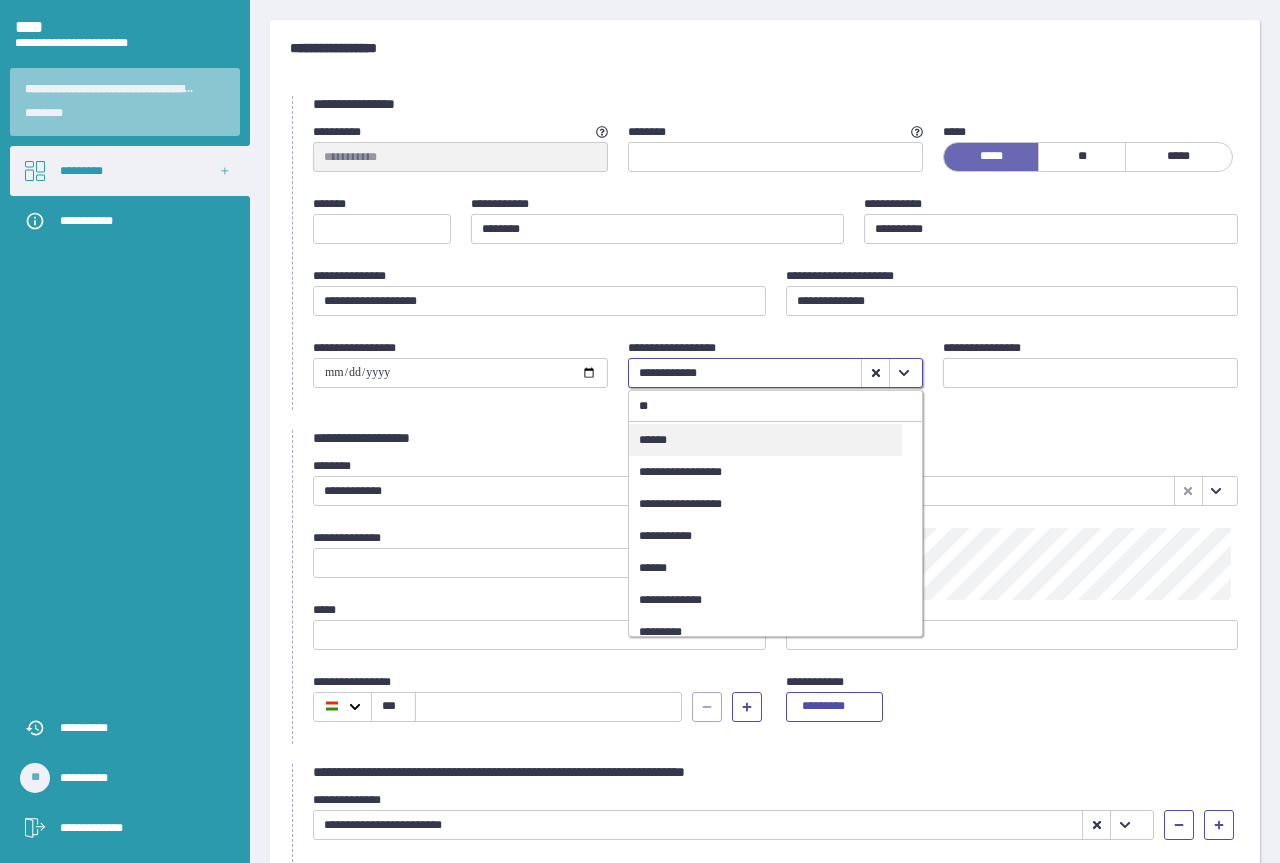 type on "***" 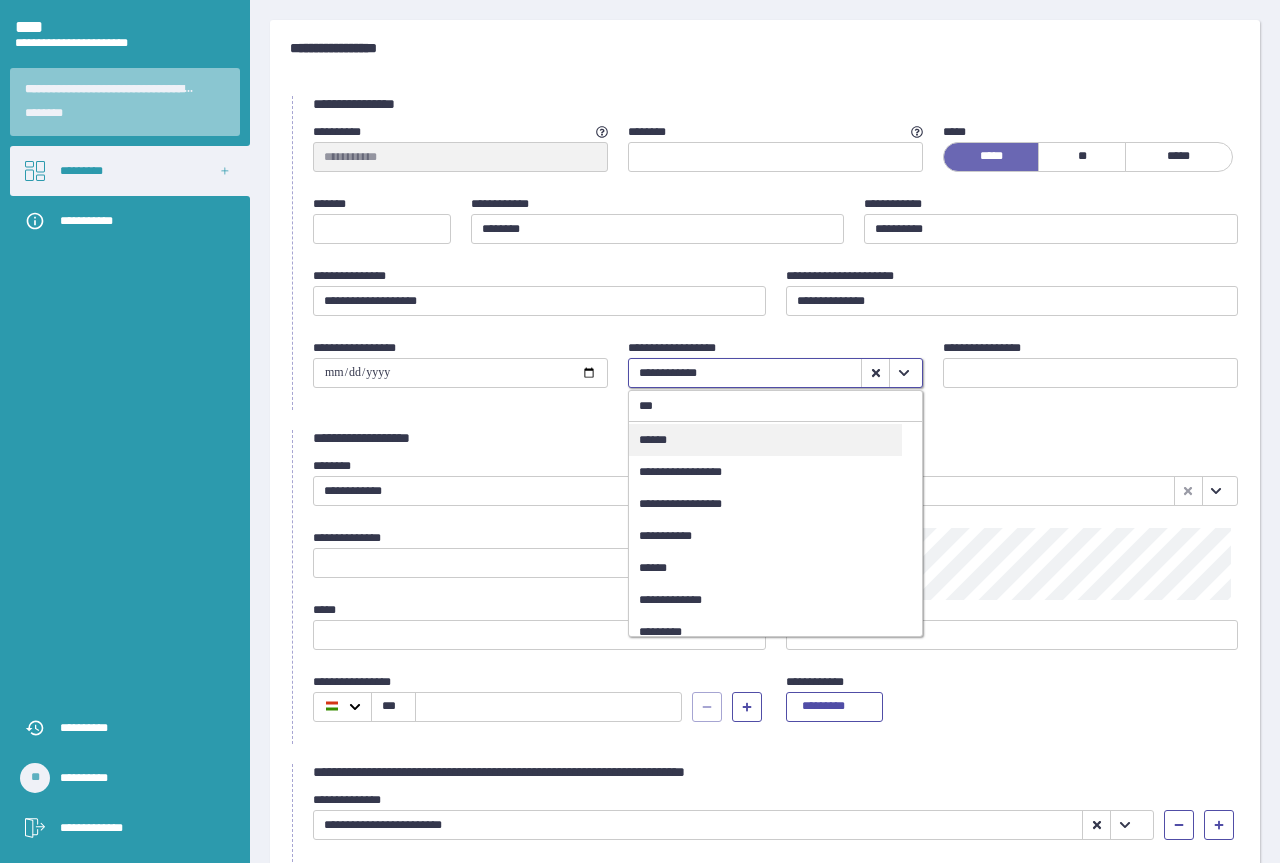 scroll, scrollTop: 0, scrollLeft: 0, axis: both 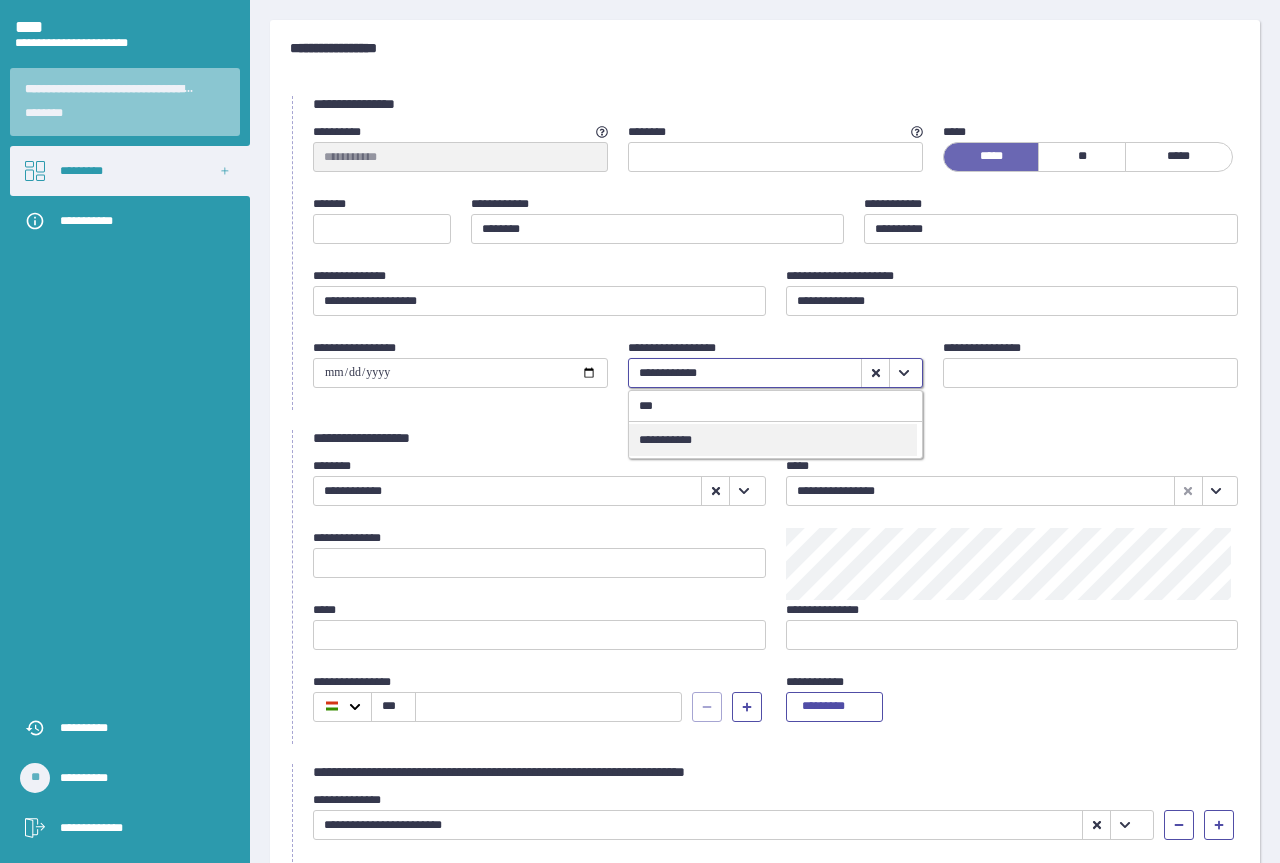 click on "**********" at bounding box center [773, 440] 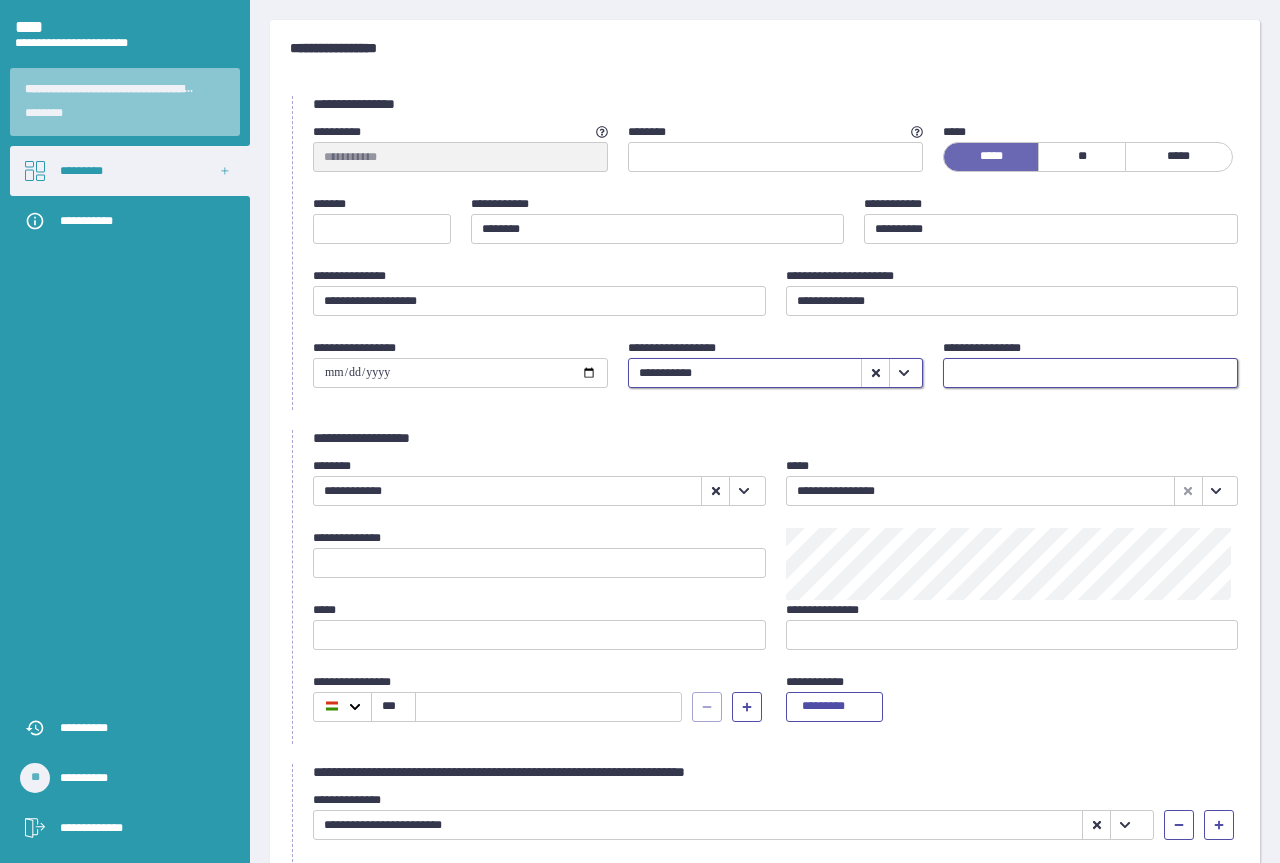 click at bounding box center (1090, 373) 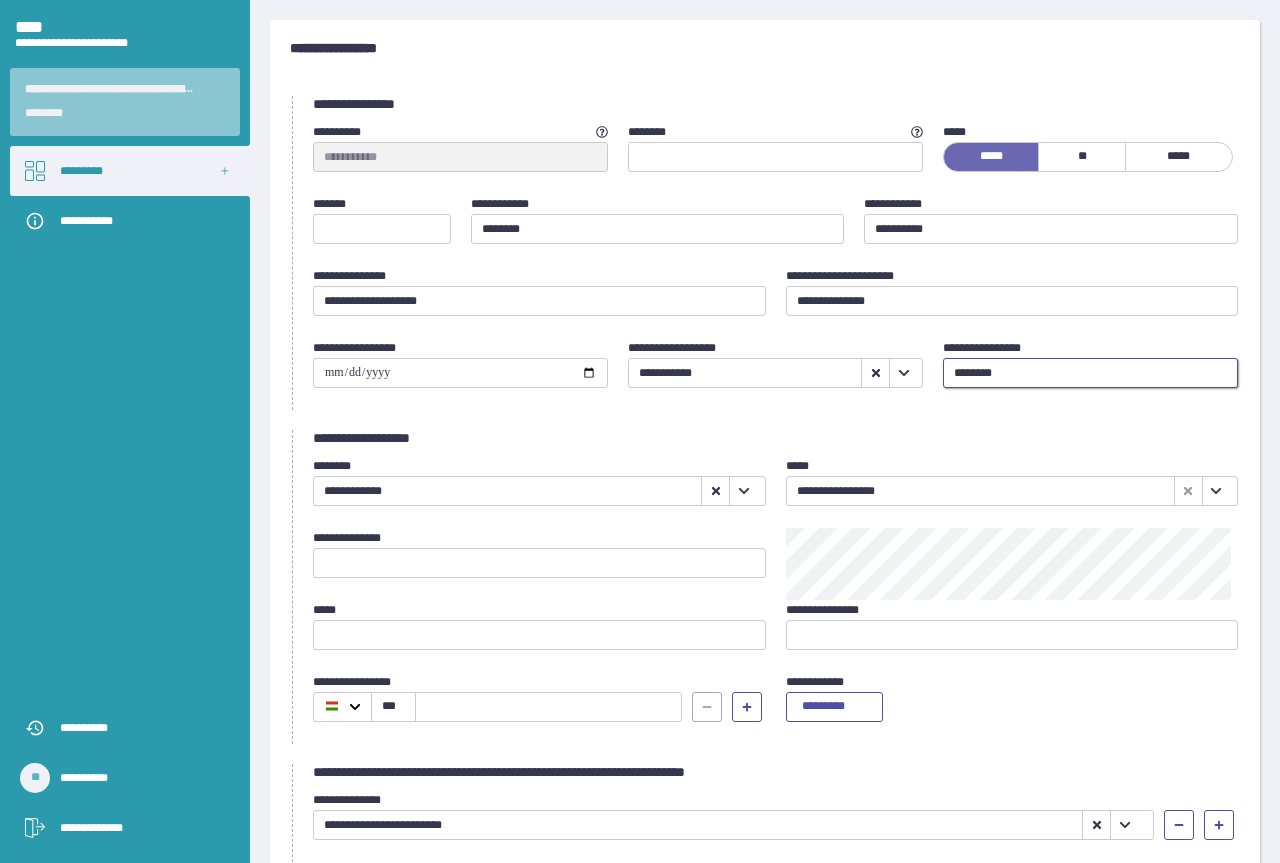 scroll, scrollTop: 100, scrollLeft: 0, axis: vertical 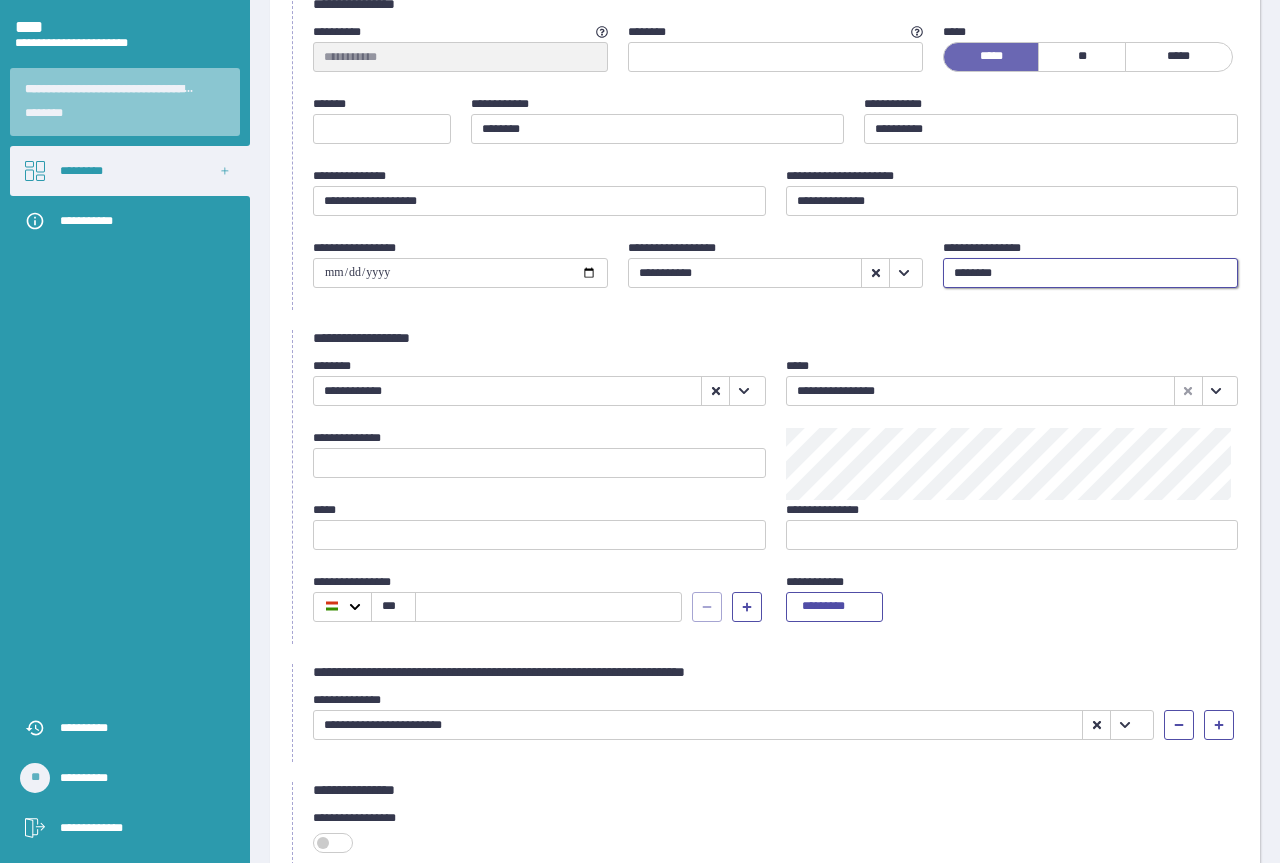 type on "********" 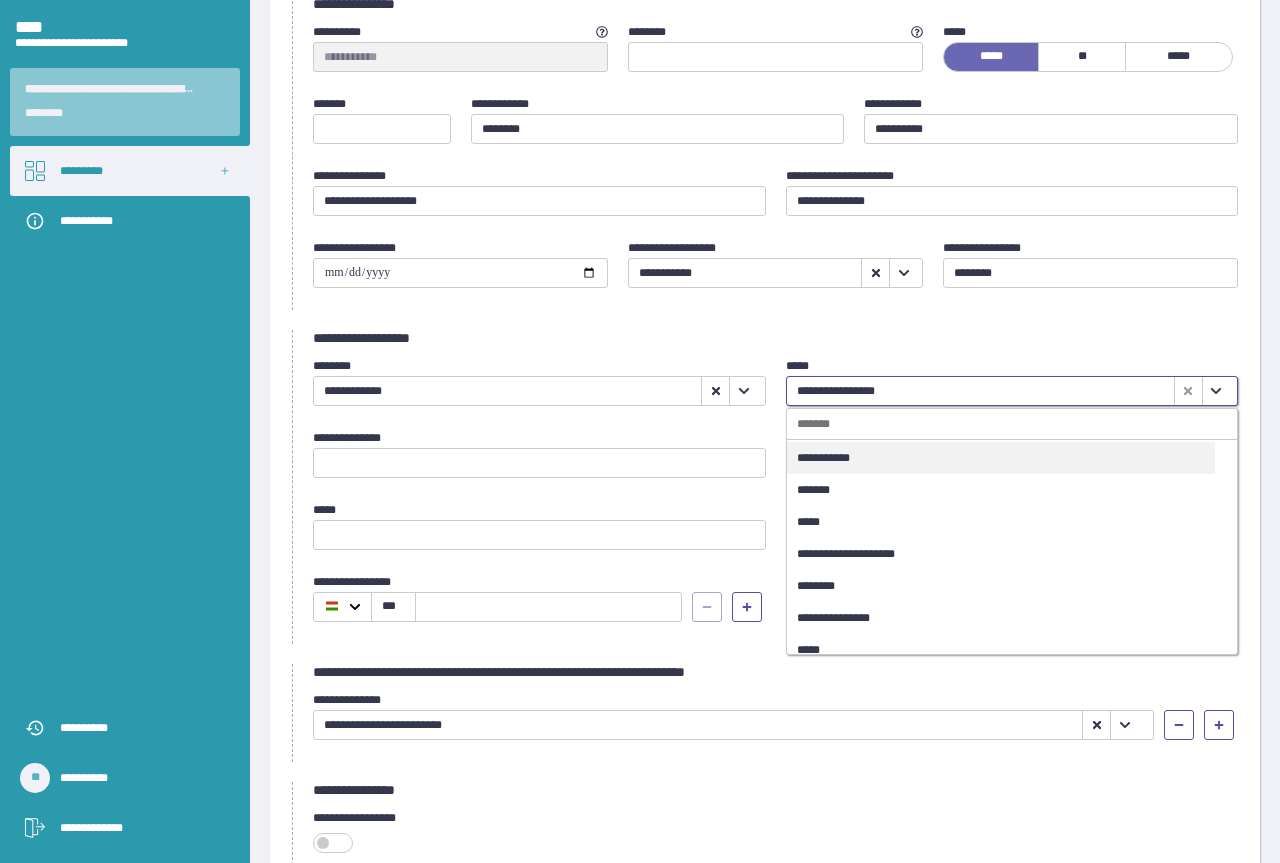 click 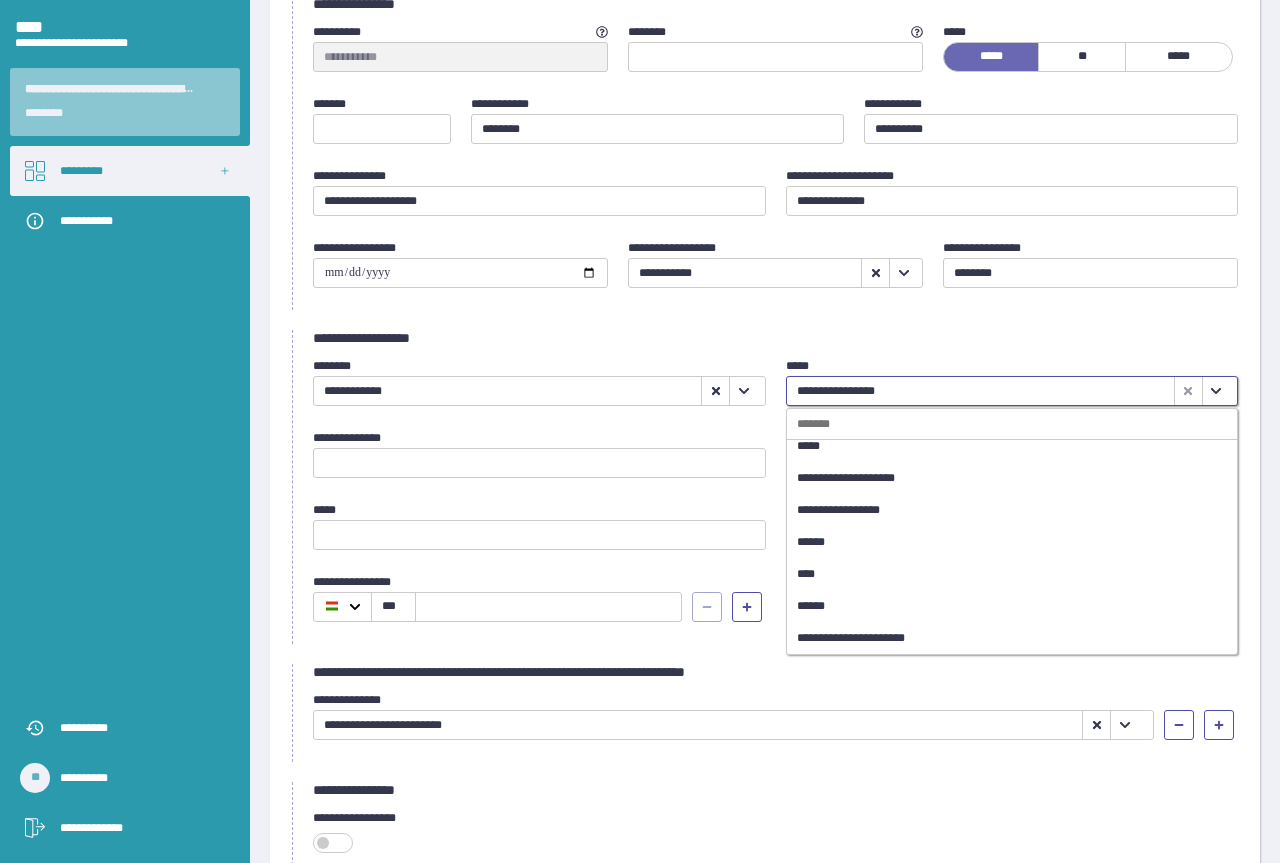 scroll, scrollTop: 430, scrollLeft: 0, axis: vertical 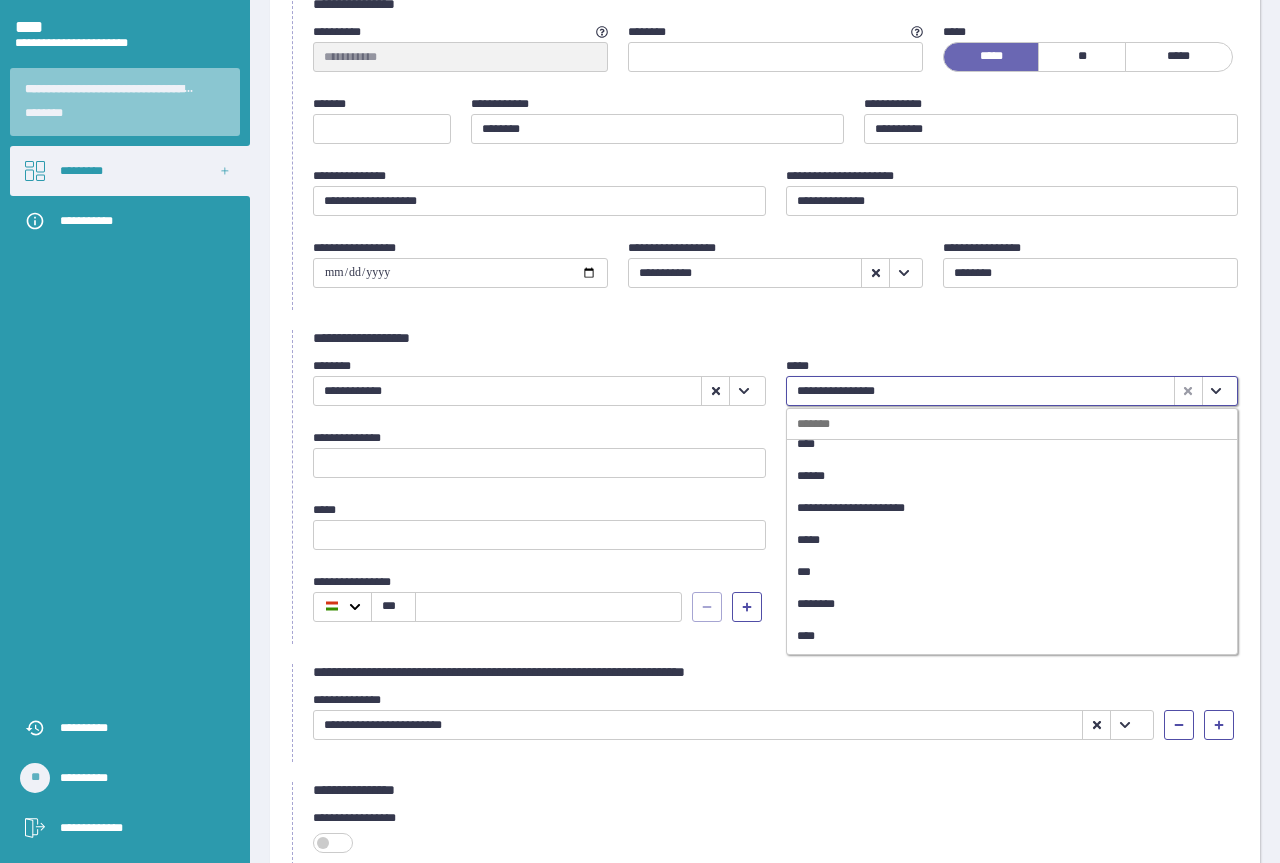 click on "****" at bounding box center (1001, 444) 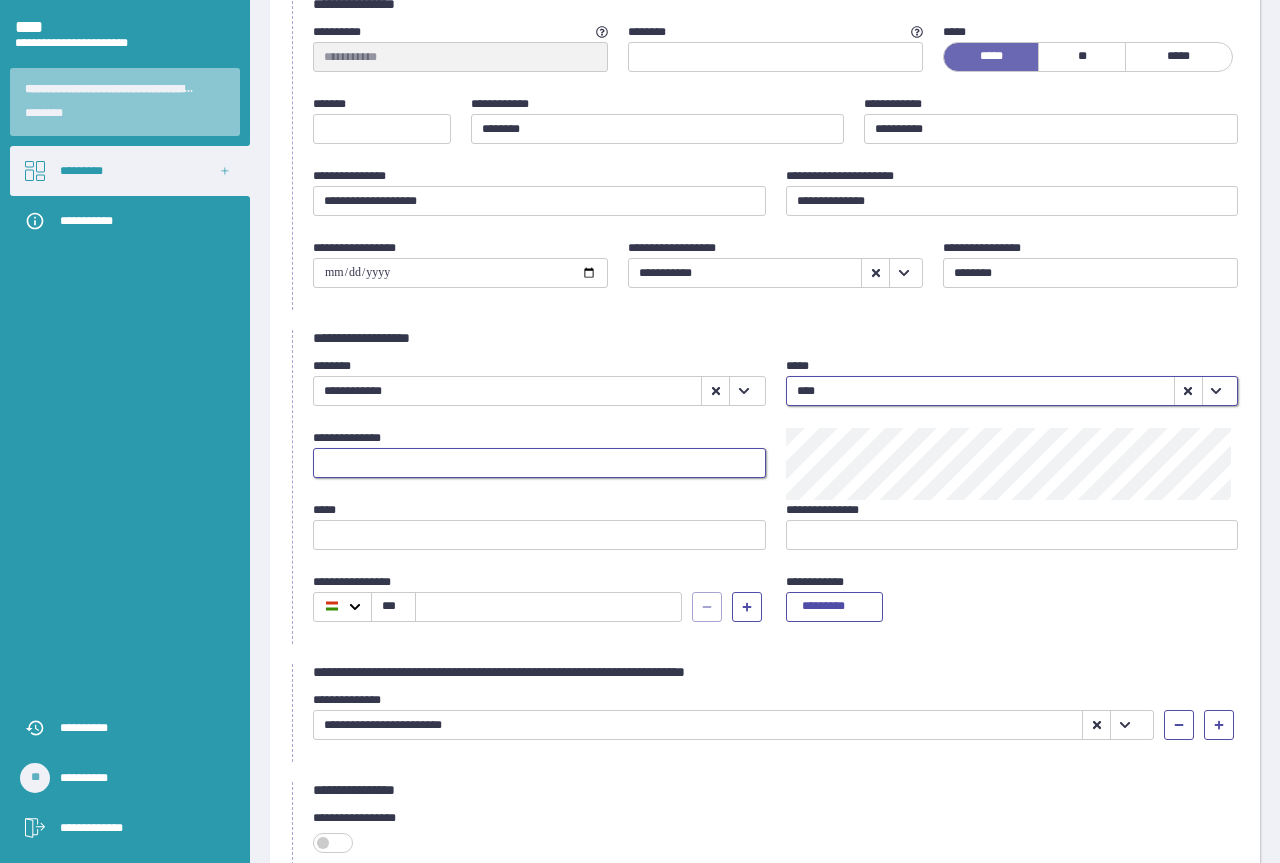 click at bounding box center (539, 463) 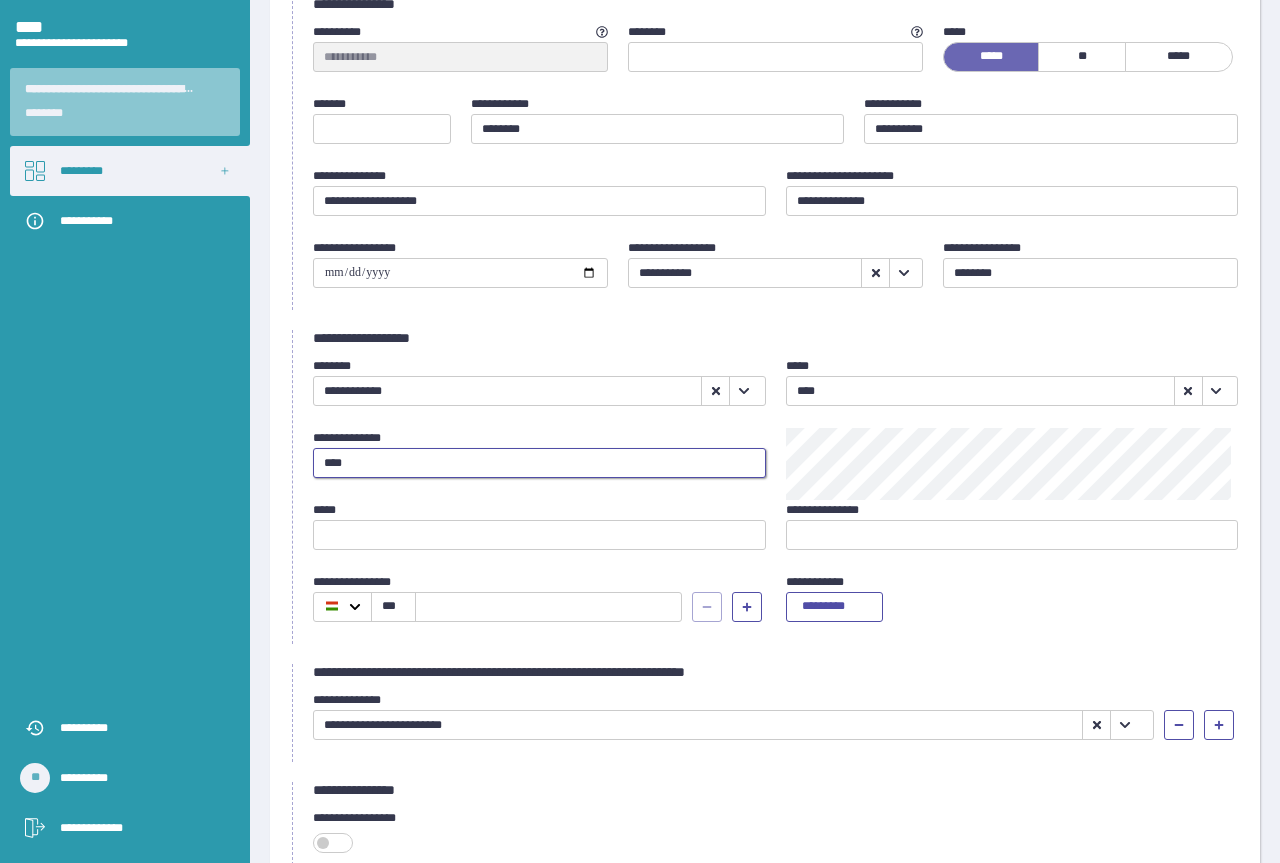 type on "****" 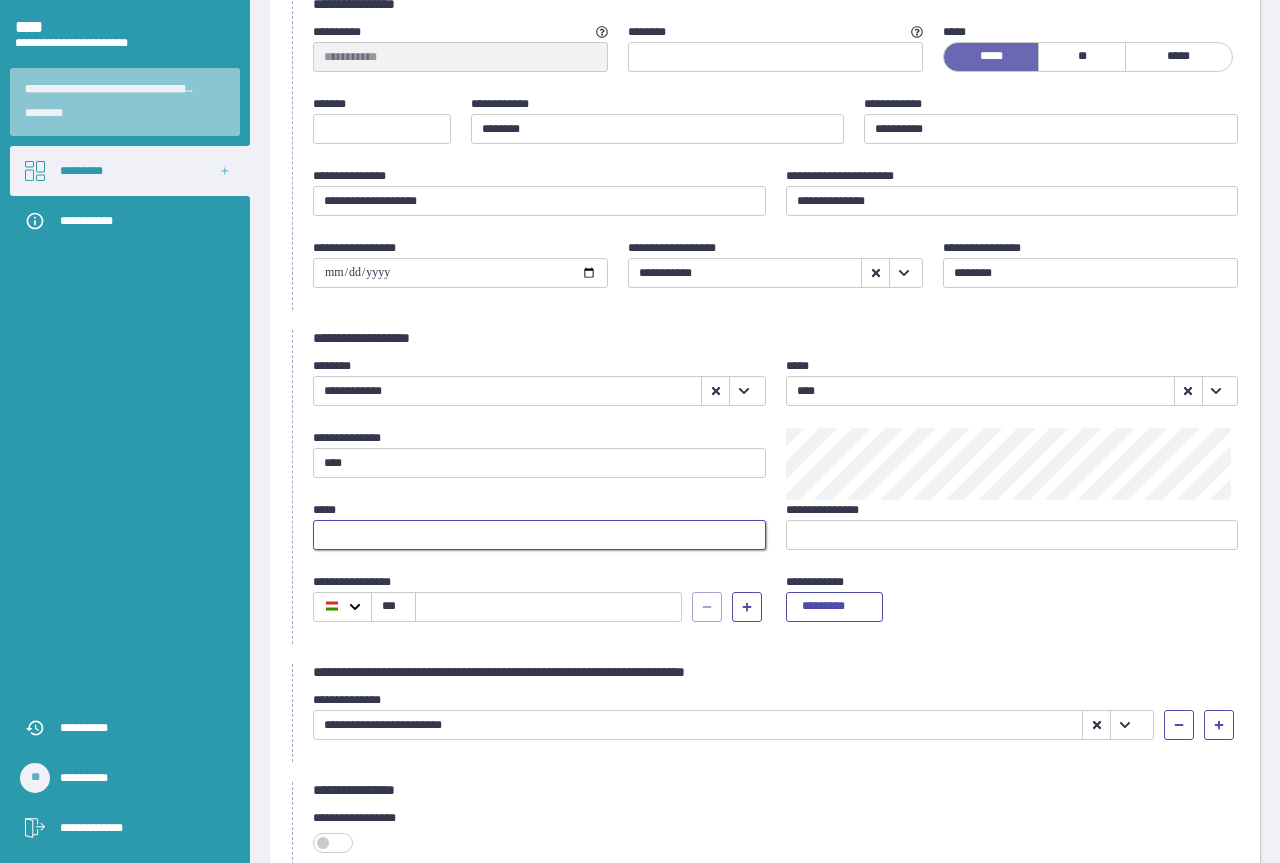 click at bounding box center (539, 535) 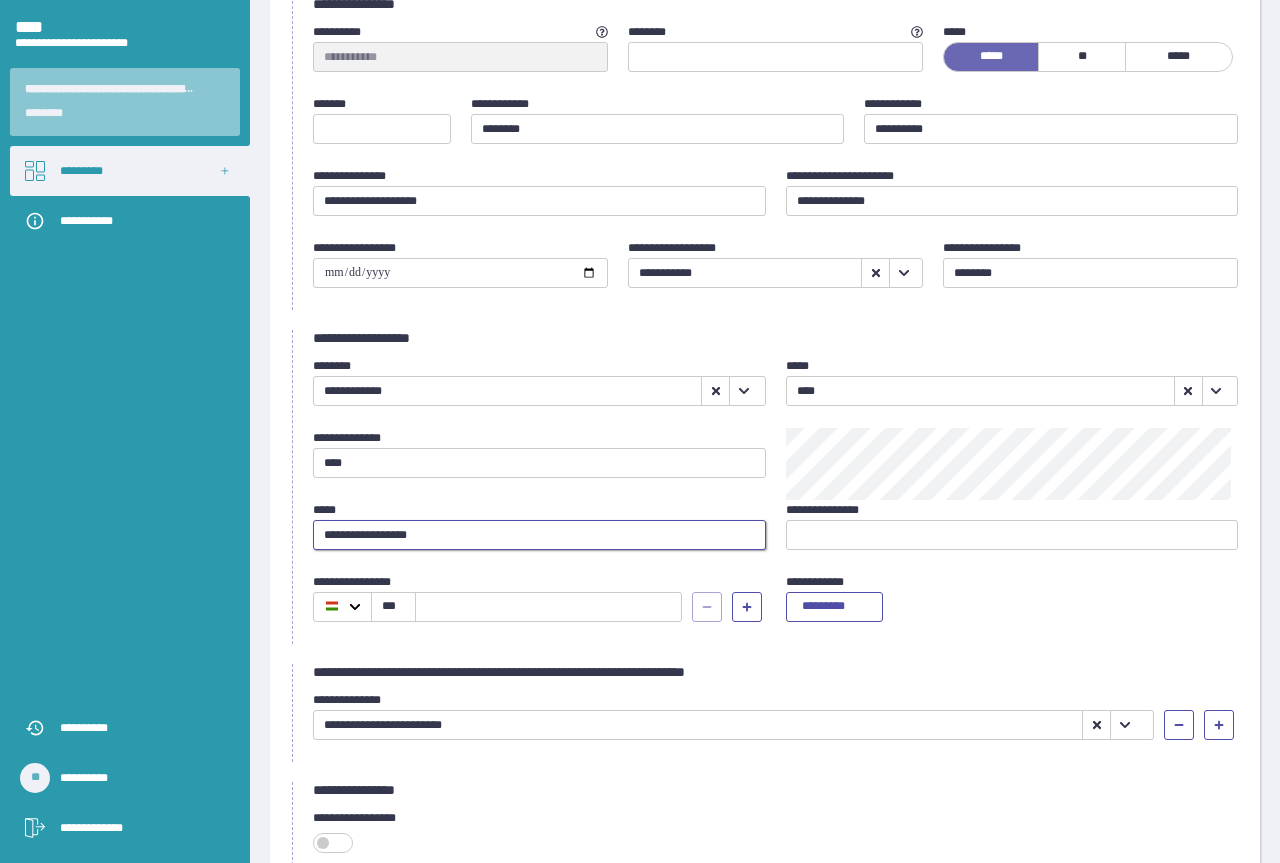 type on "**********" 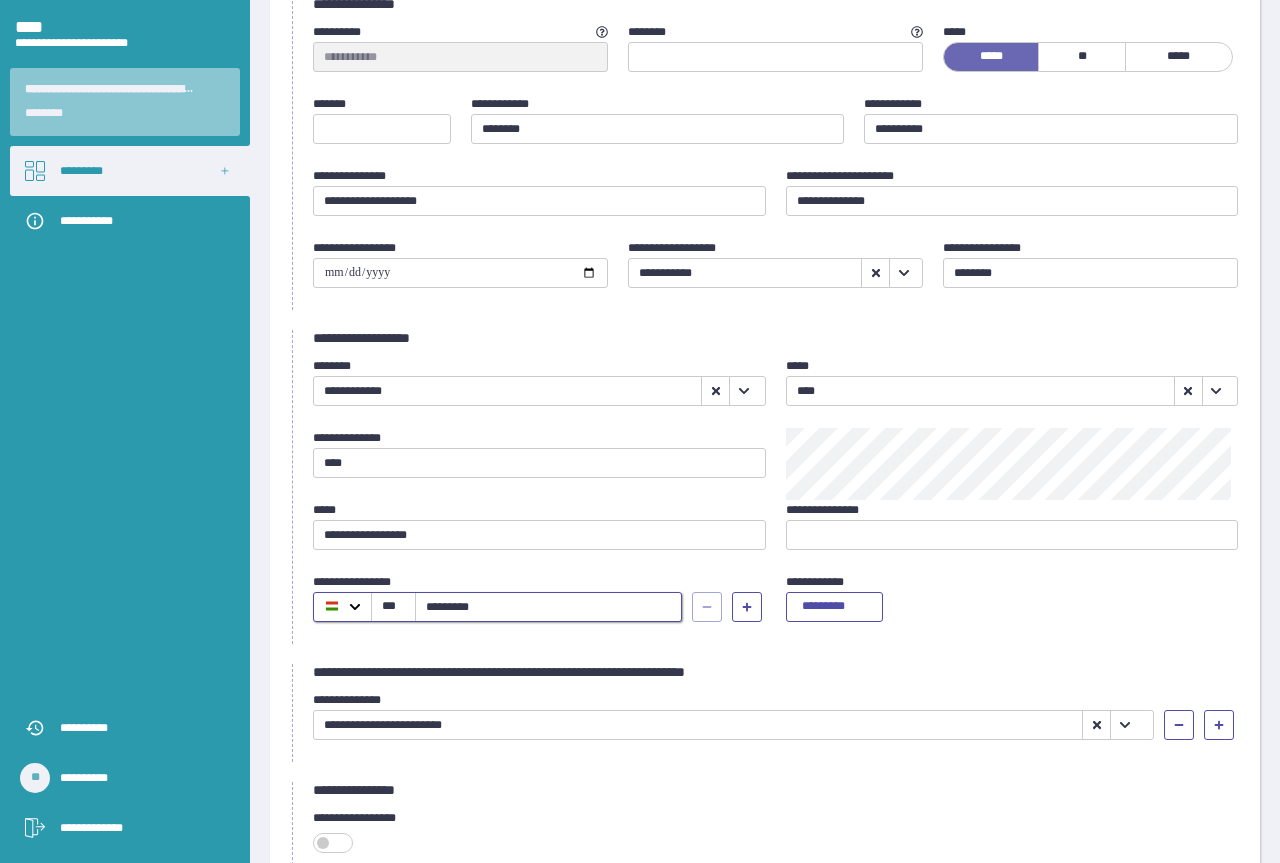 type on "*********" 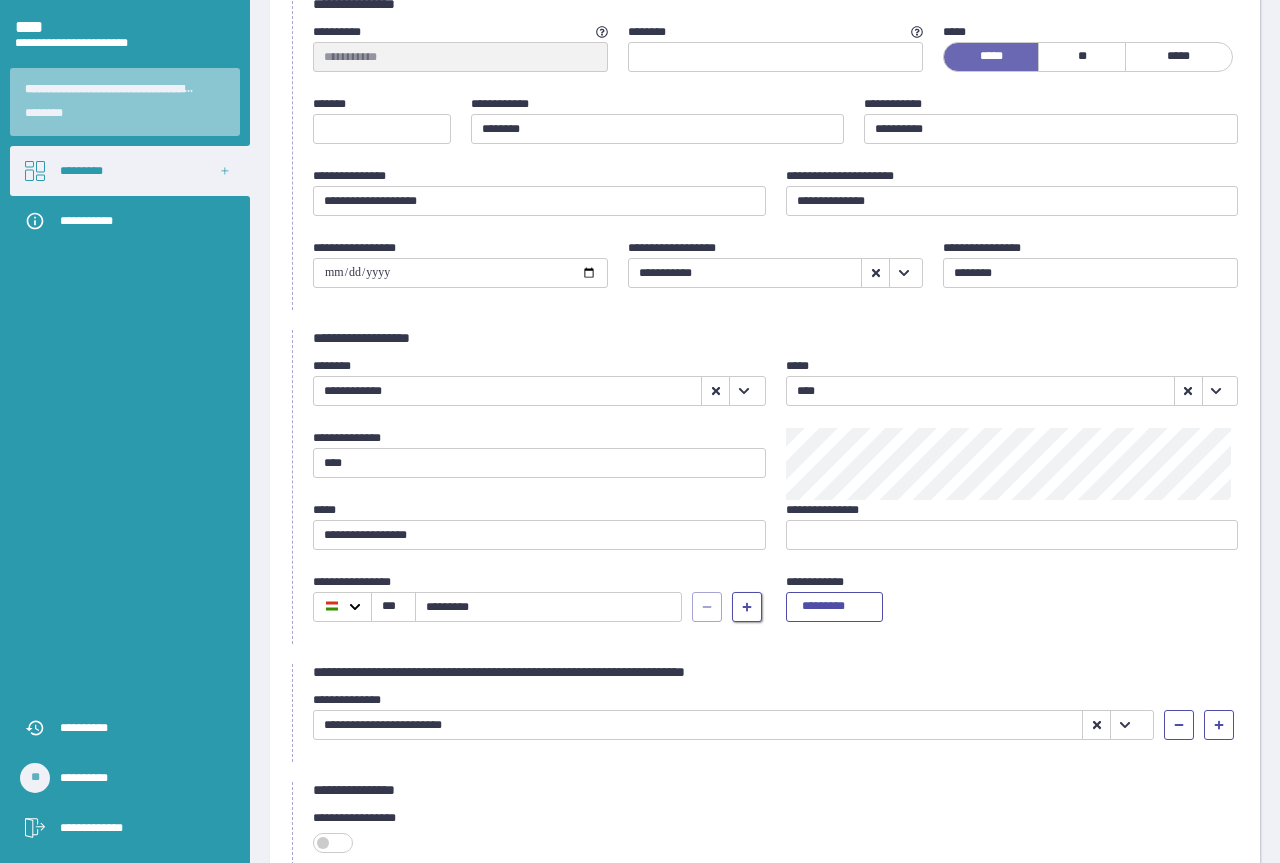 click 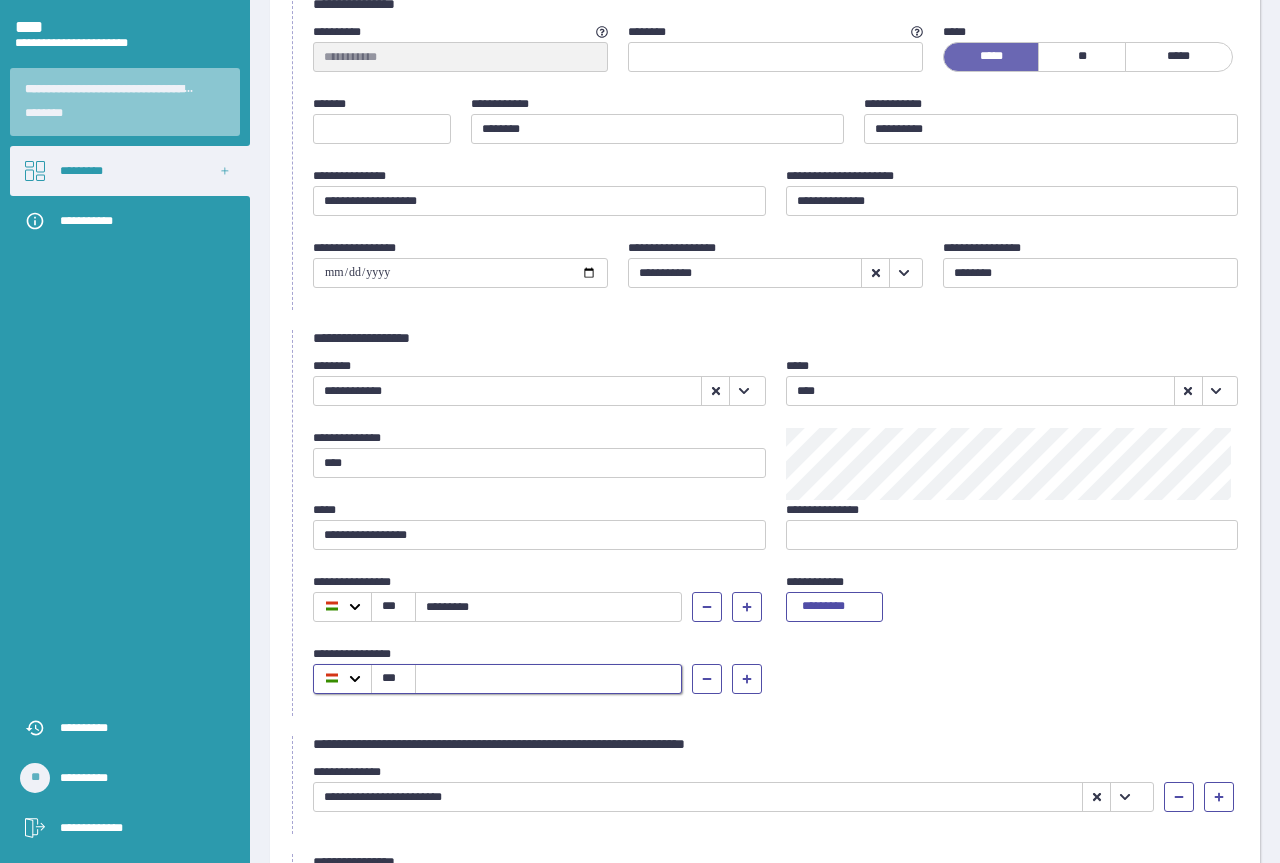 click at bounding box center [548, 679] 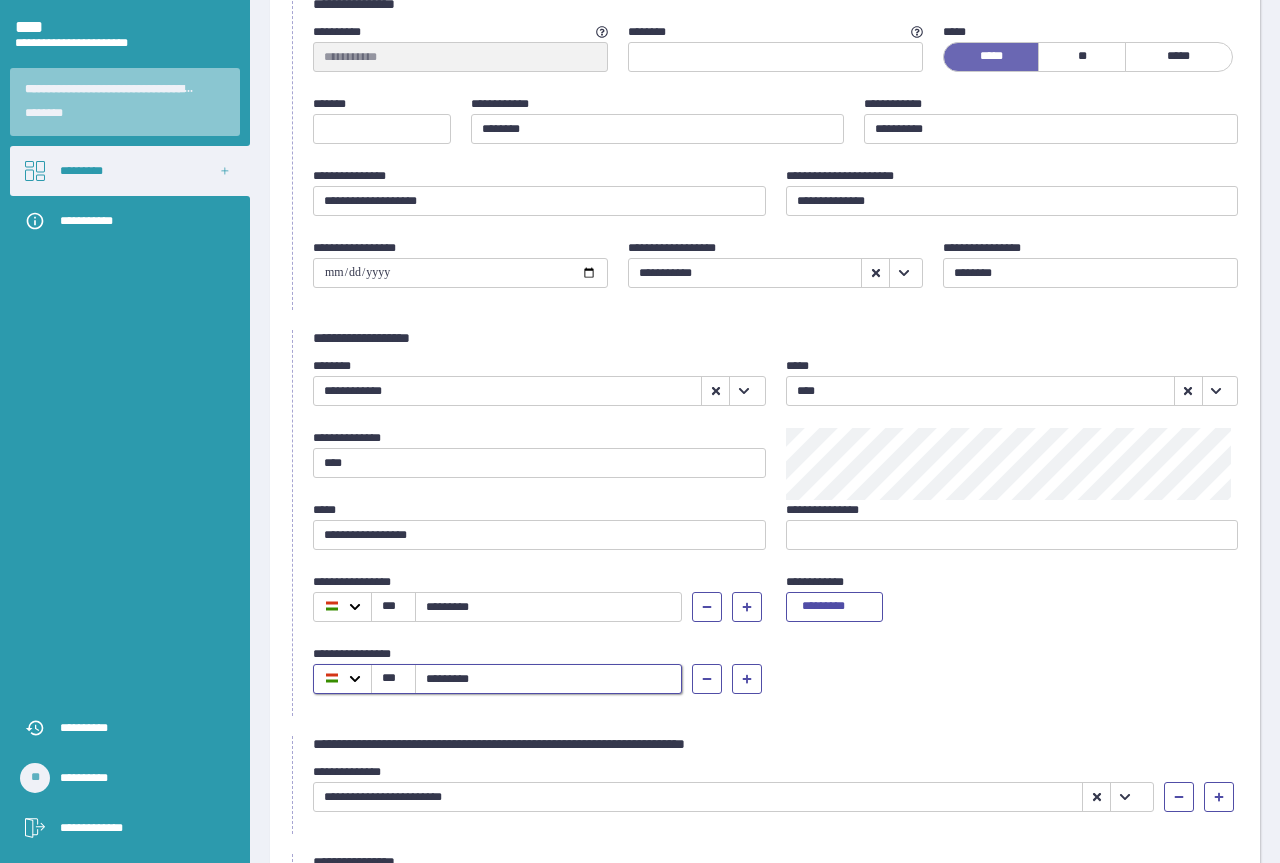 scroll, scrollTop: 200, scrollLeft: 0, axis: vertical 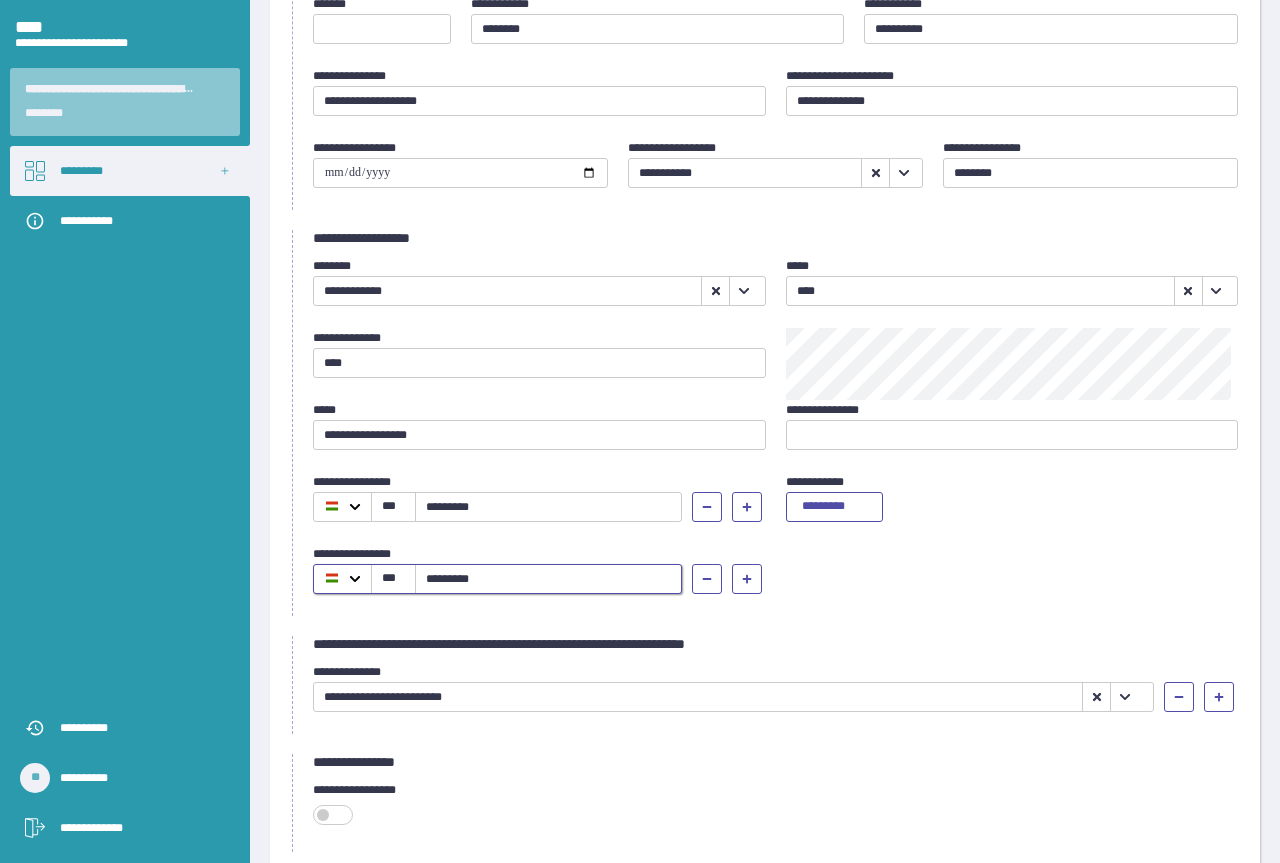 type on "*********" 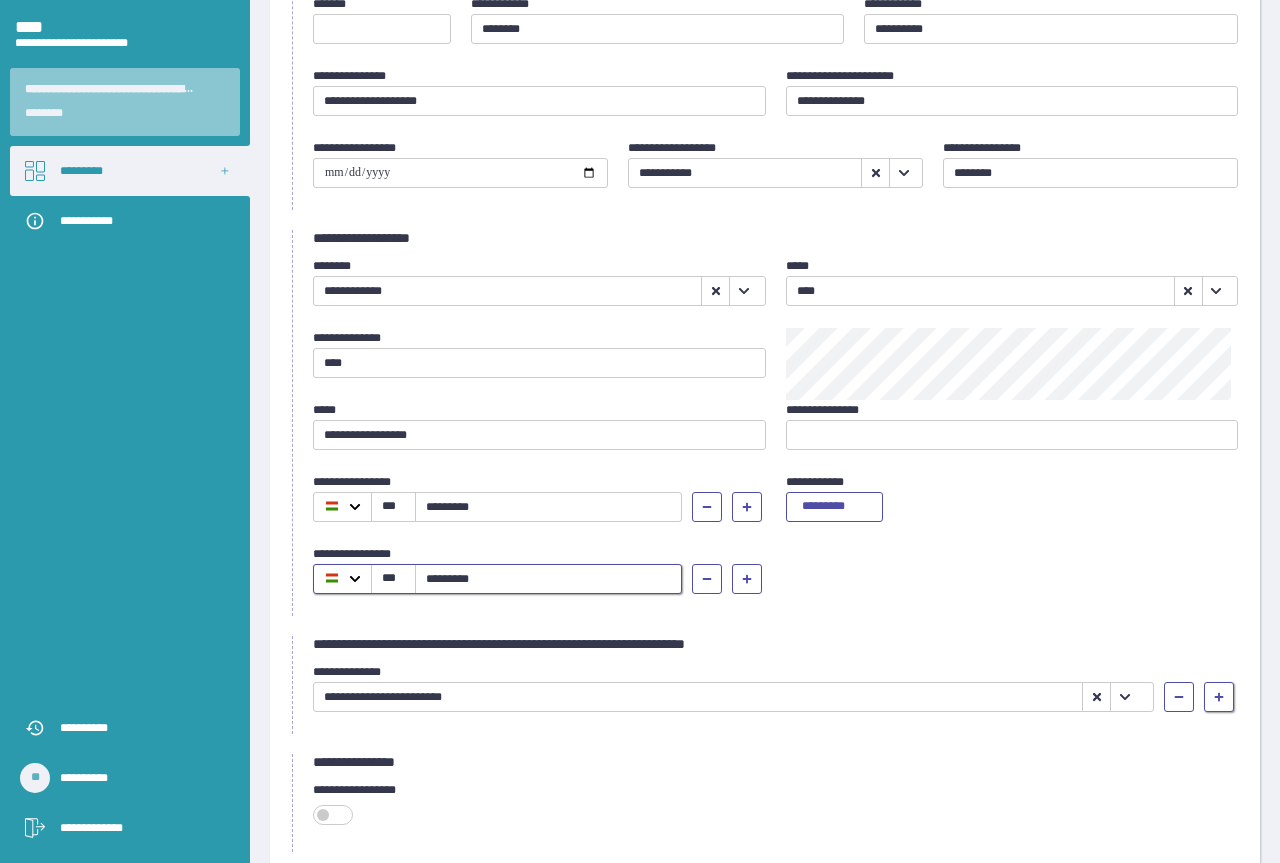 click 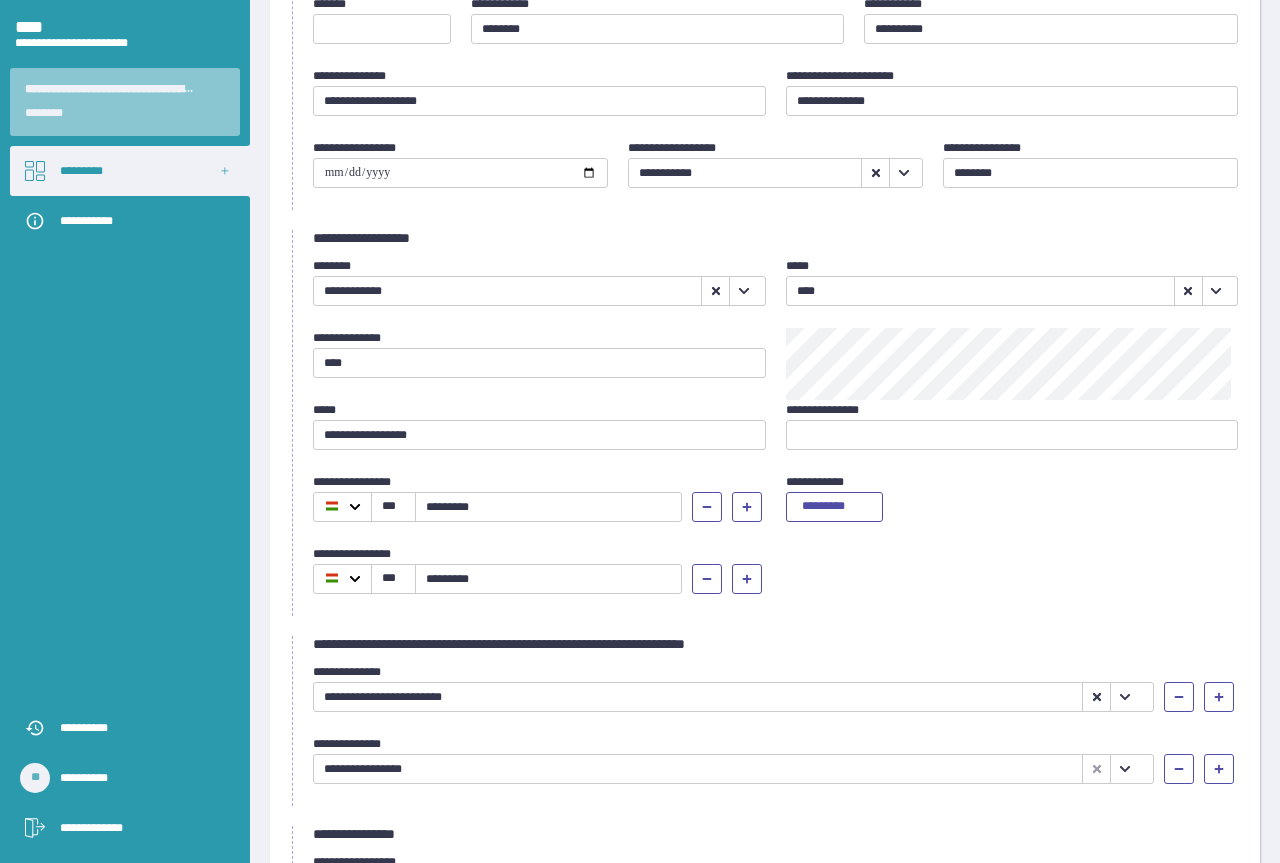 click at bounding box center [1124, 769] 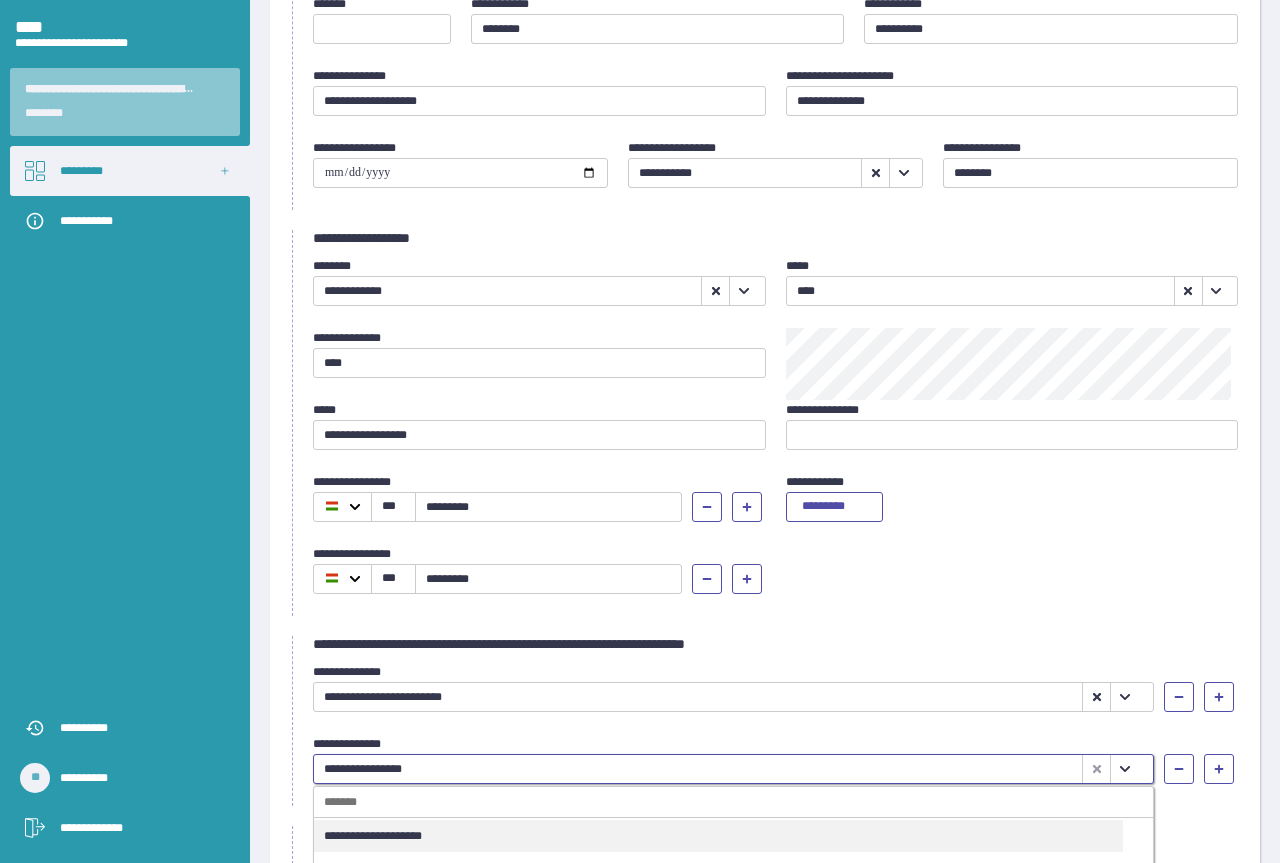 scroll, scrollTop: 371, scrollLeft: 0, axis: vertical 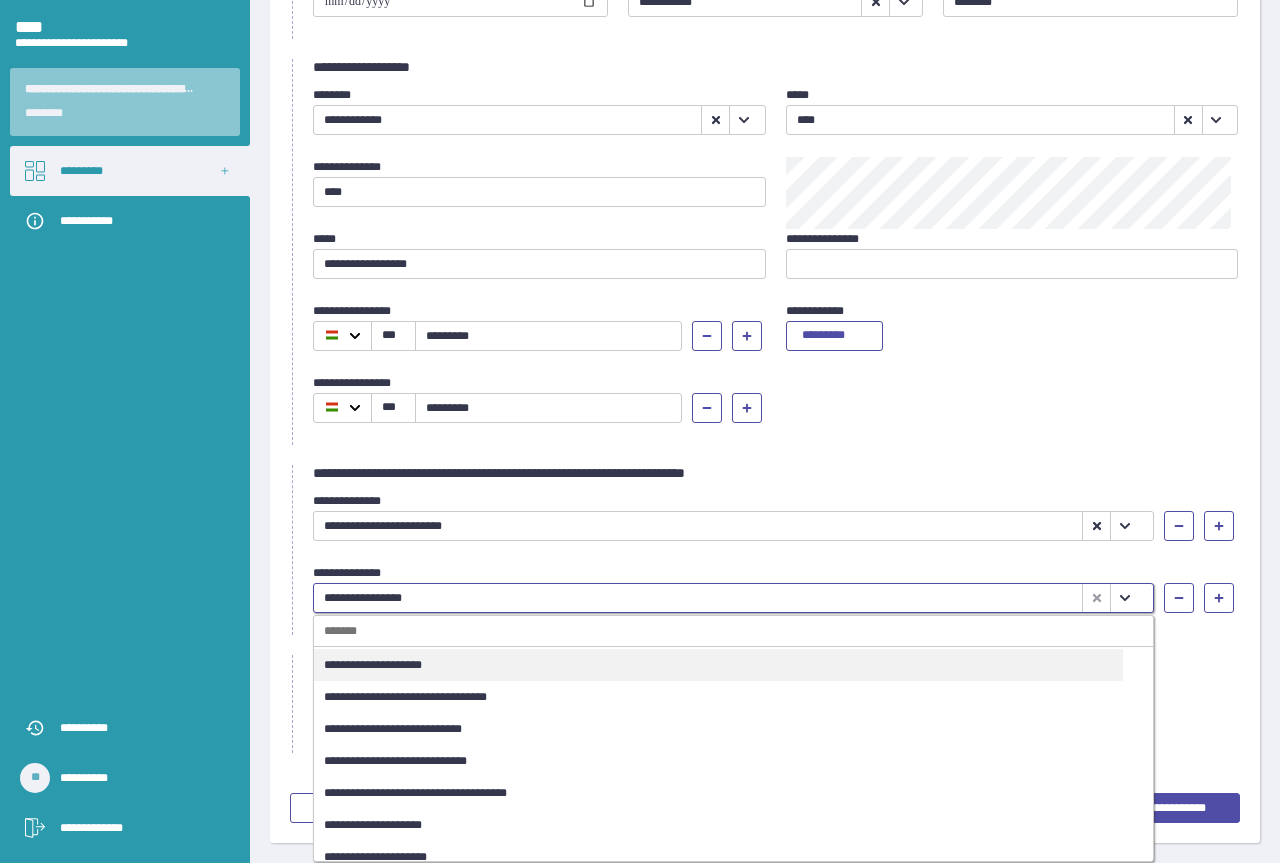 click on "**********" at bounding box center [718, 665] 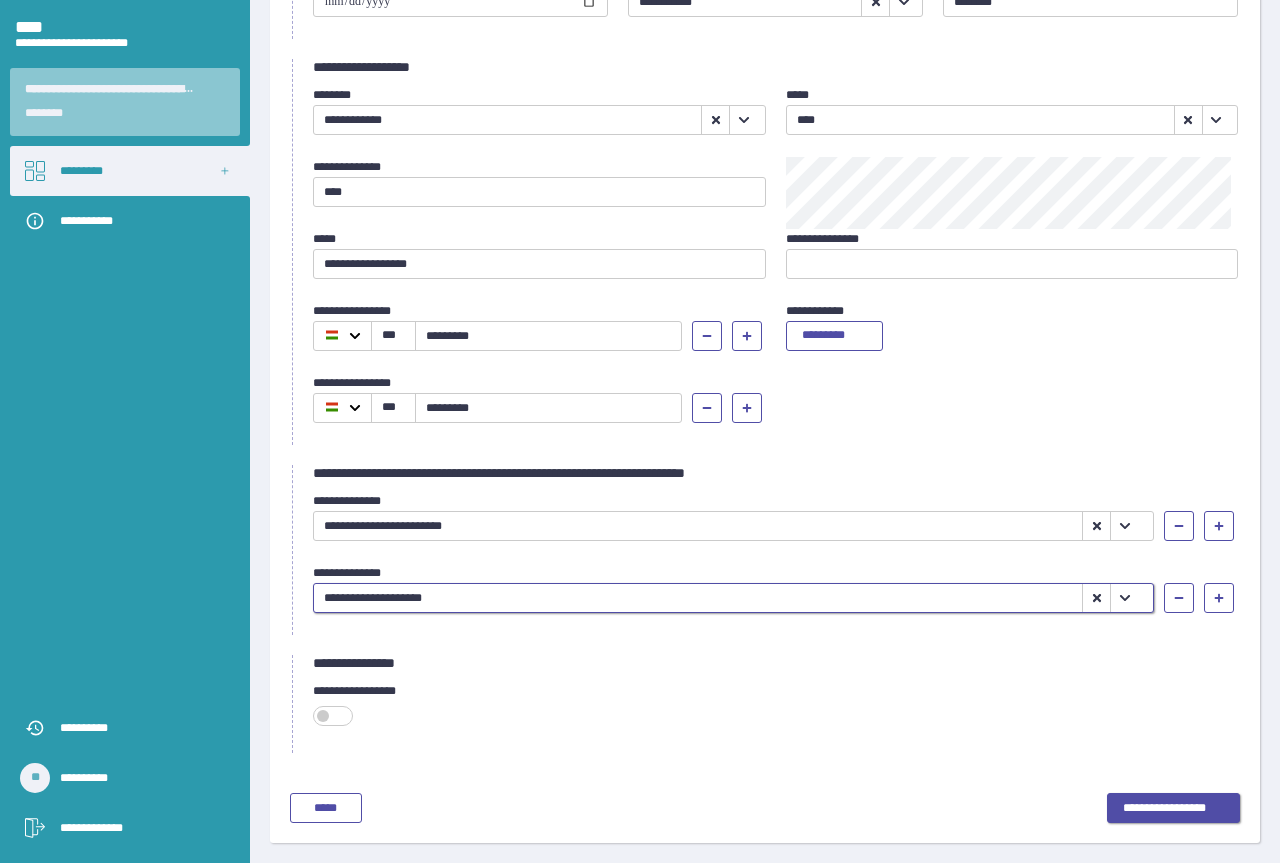click on "**********" at bounding box center (1173, 809) 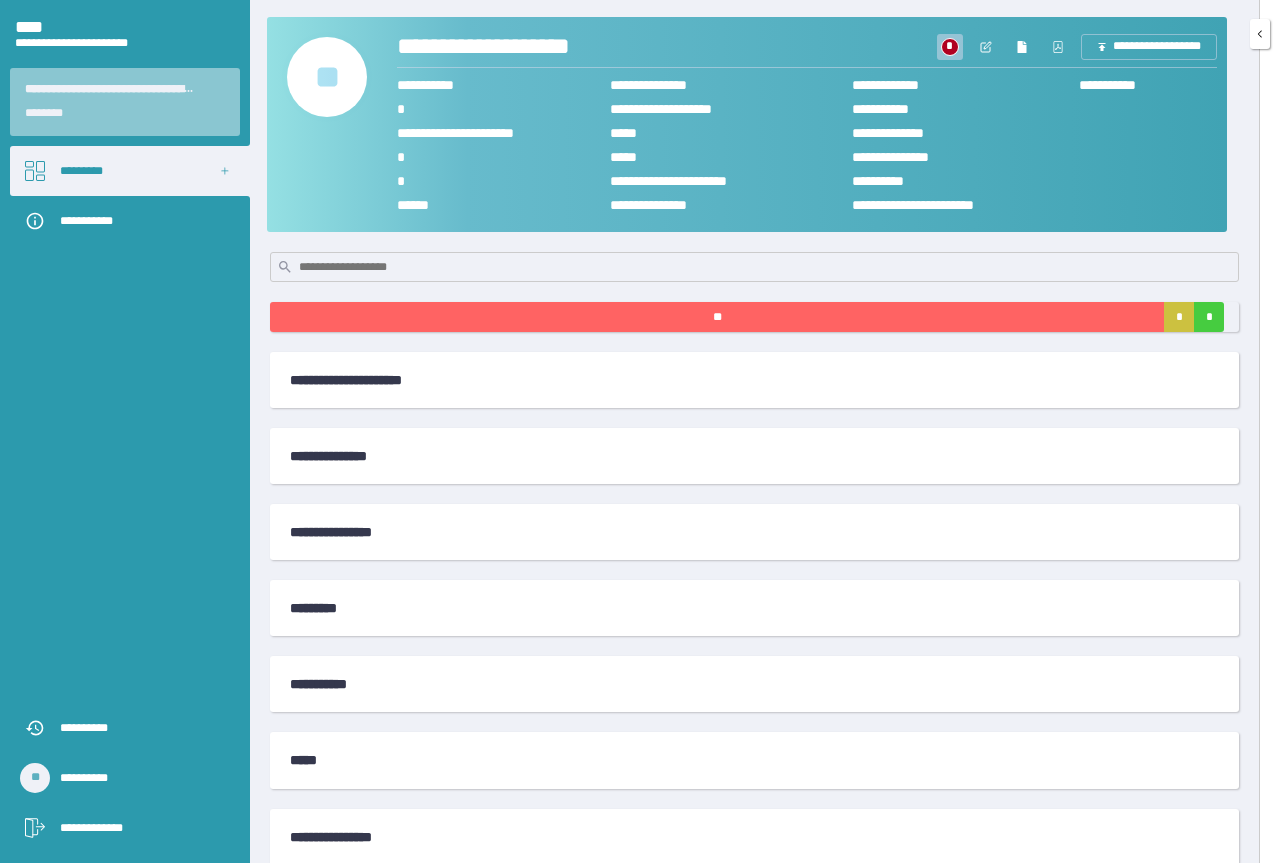 click on "*" at bounding box center (950, 47) 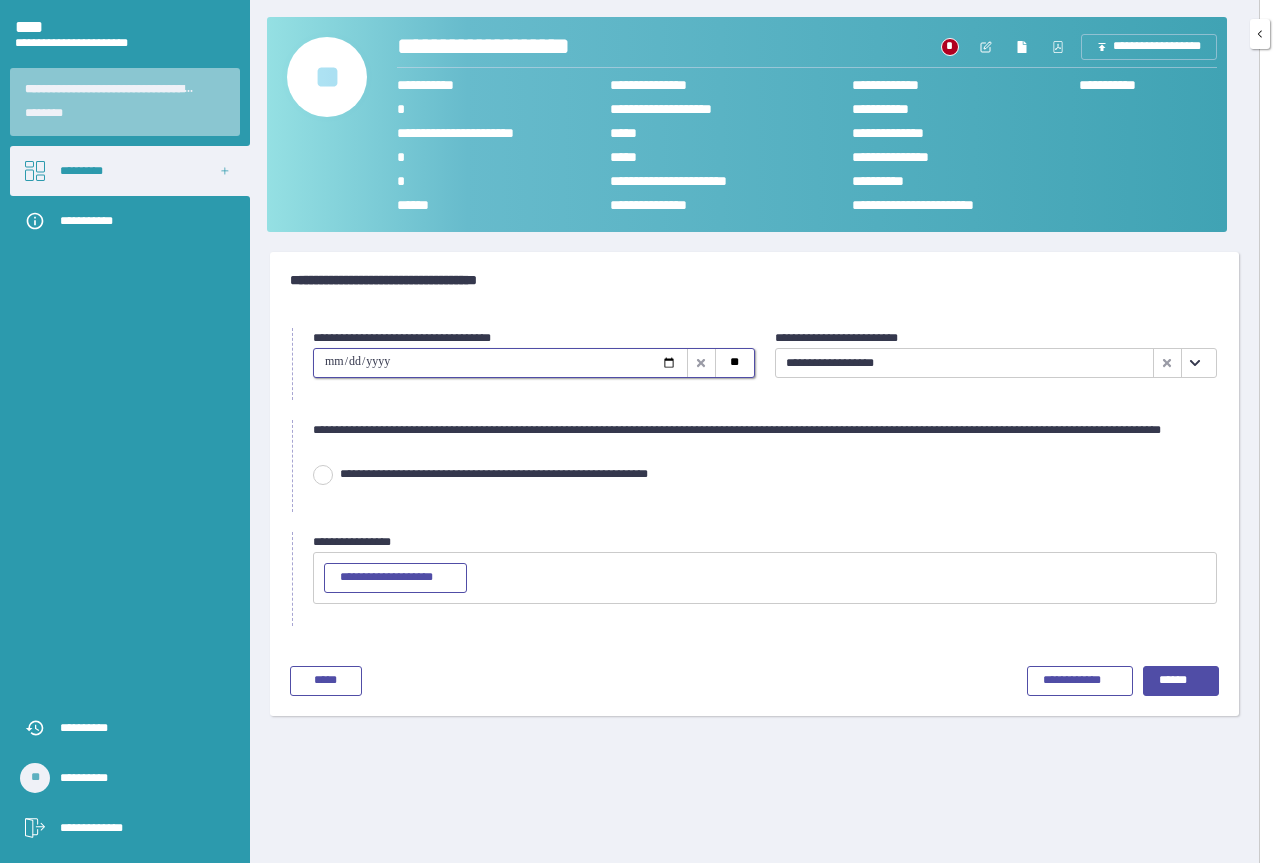 click at bounding box center [500, 363] 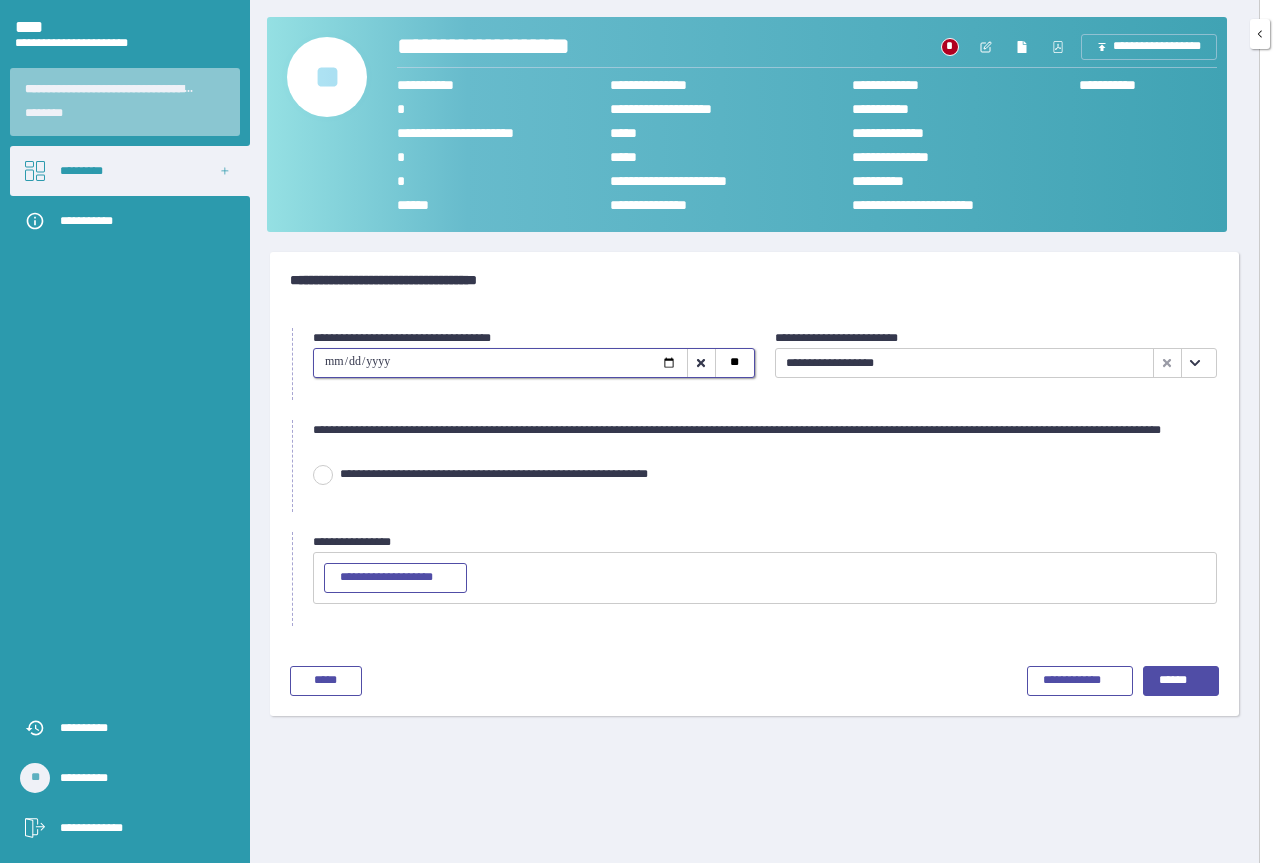 click at bounding box center [323, 475] 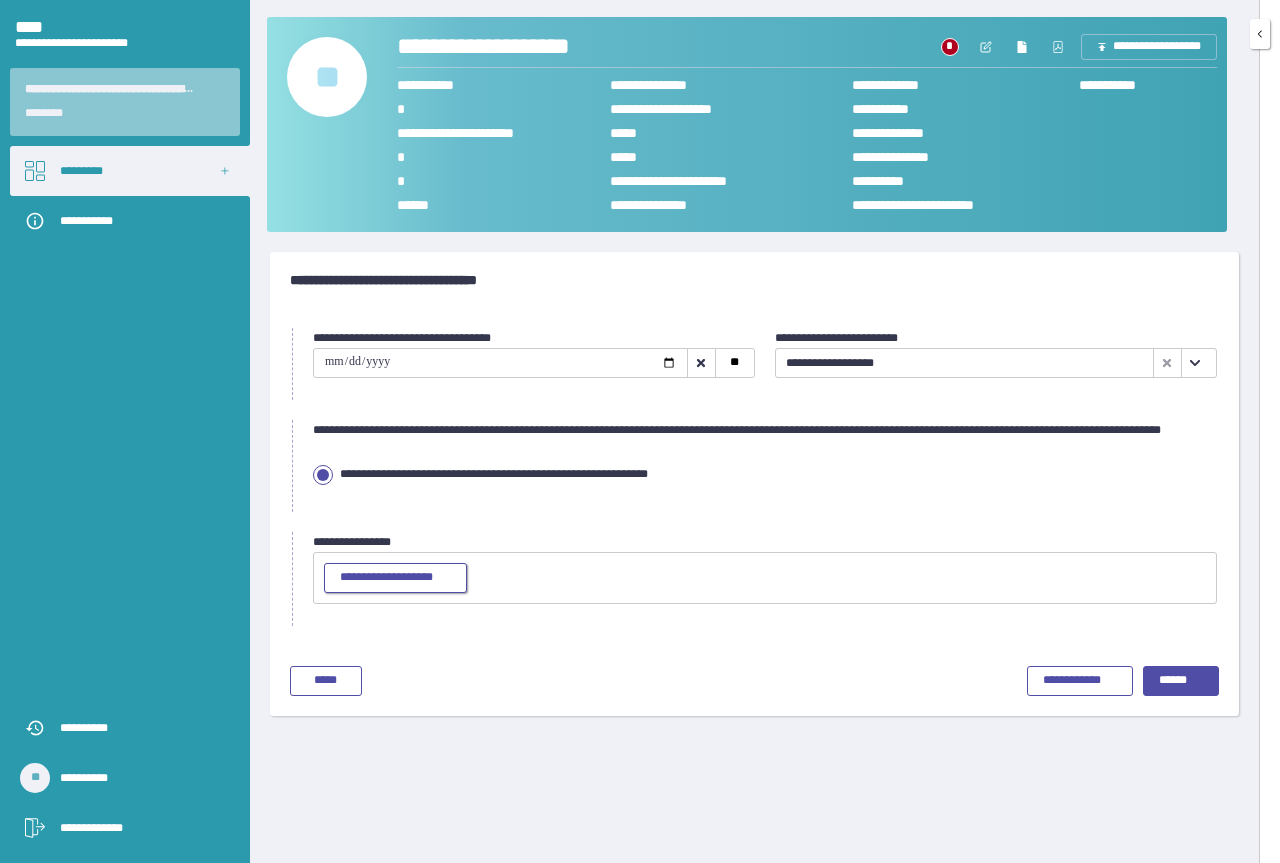 click on "**********" at bounding box center (395, 578) 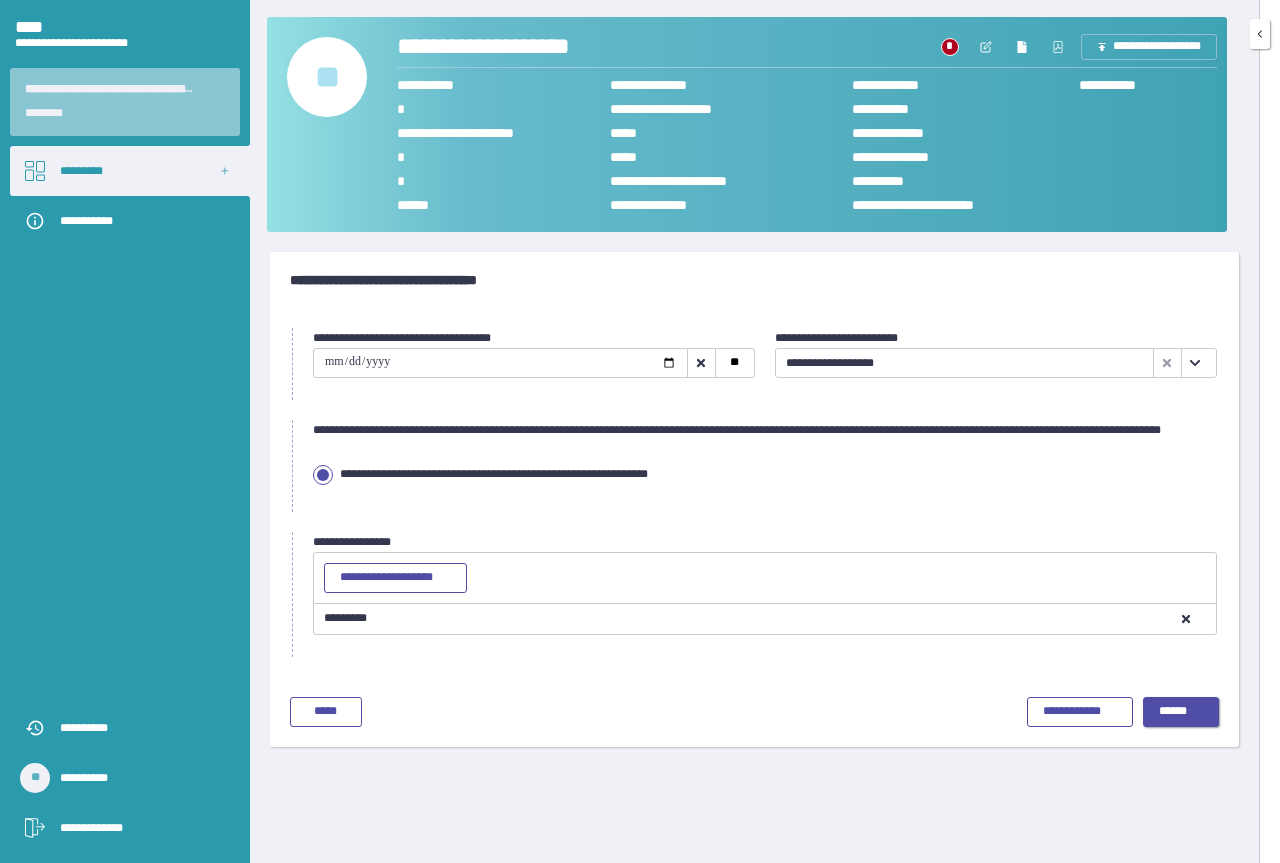 click on "******" at bounding box center [1181, 712] 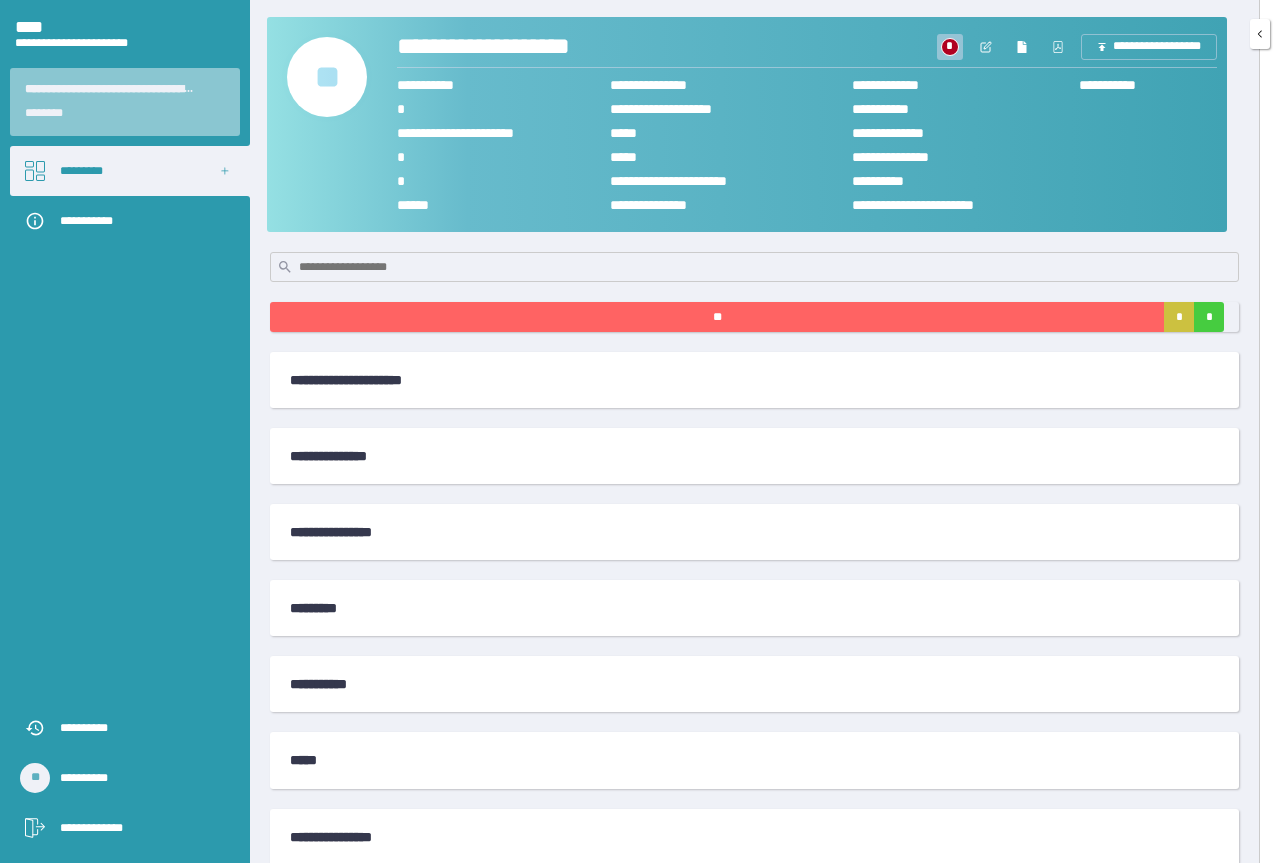 click on "*" at bounding box center (950, 47) 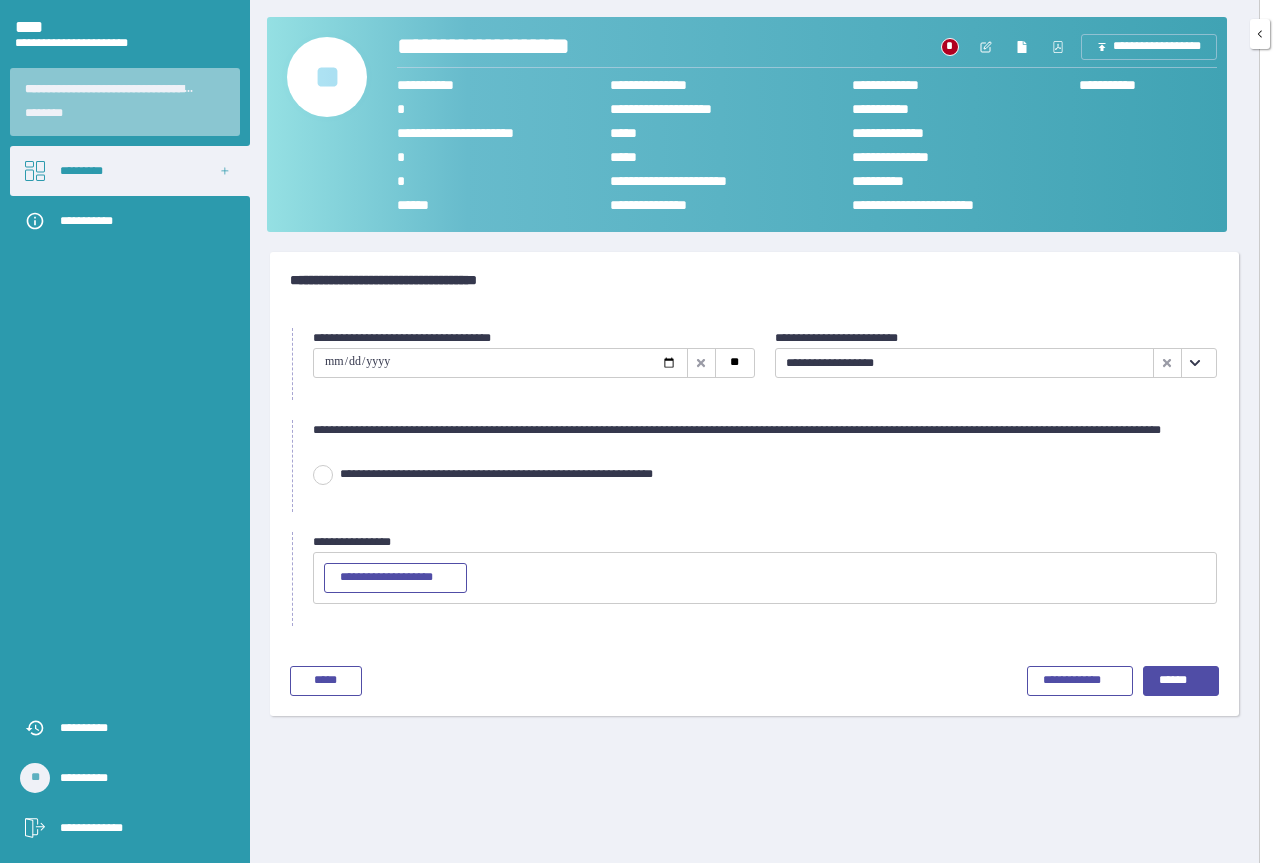 click at bounding box center (500, 363) 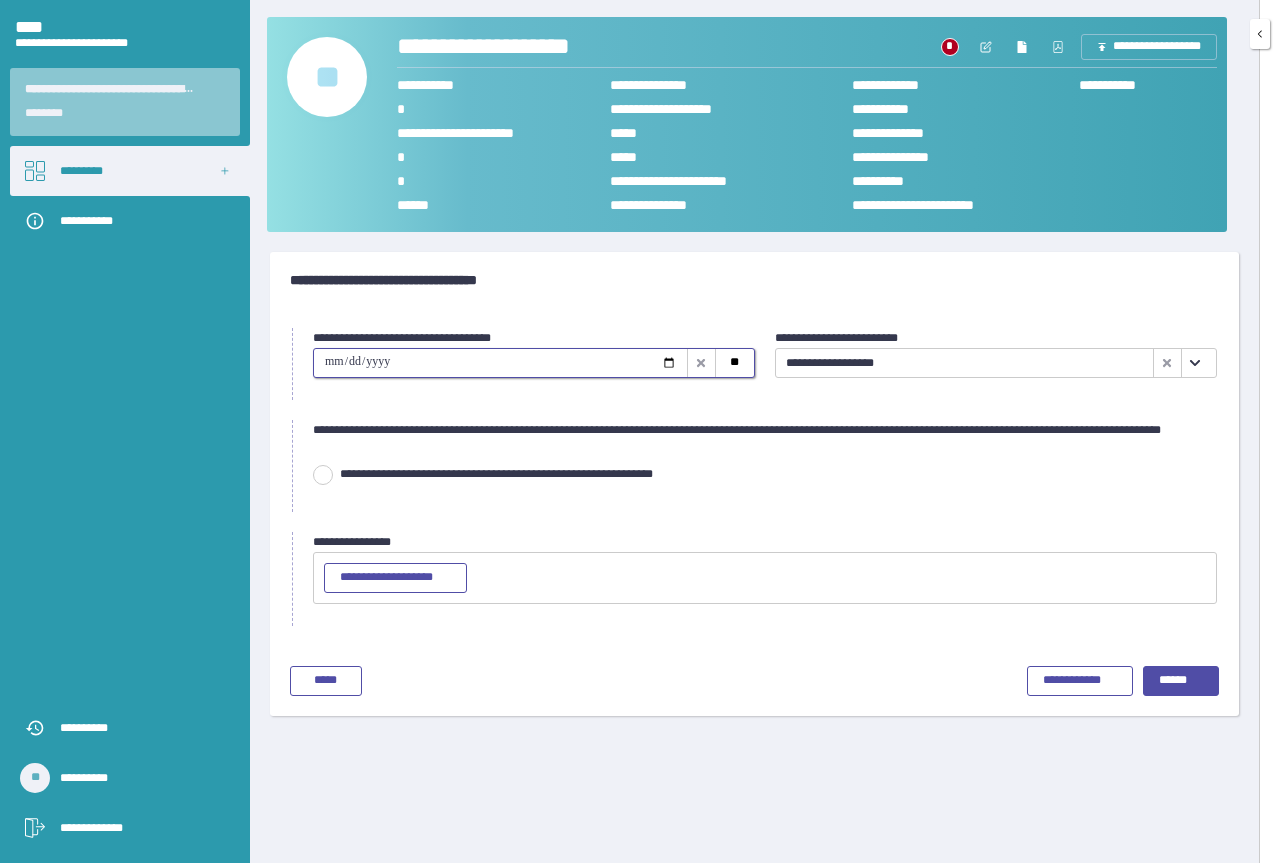 type on "**********" 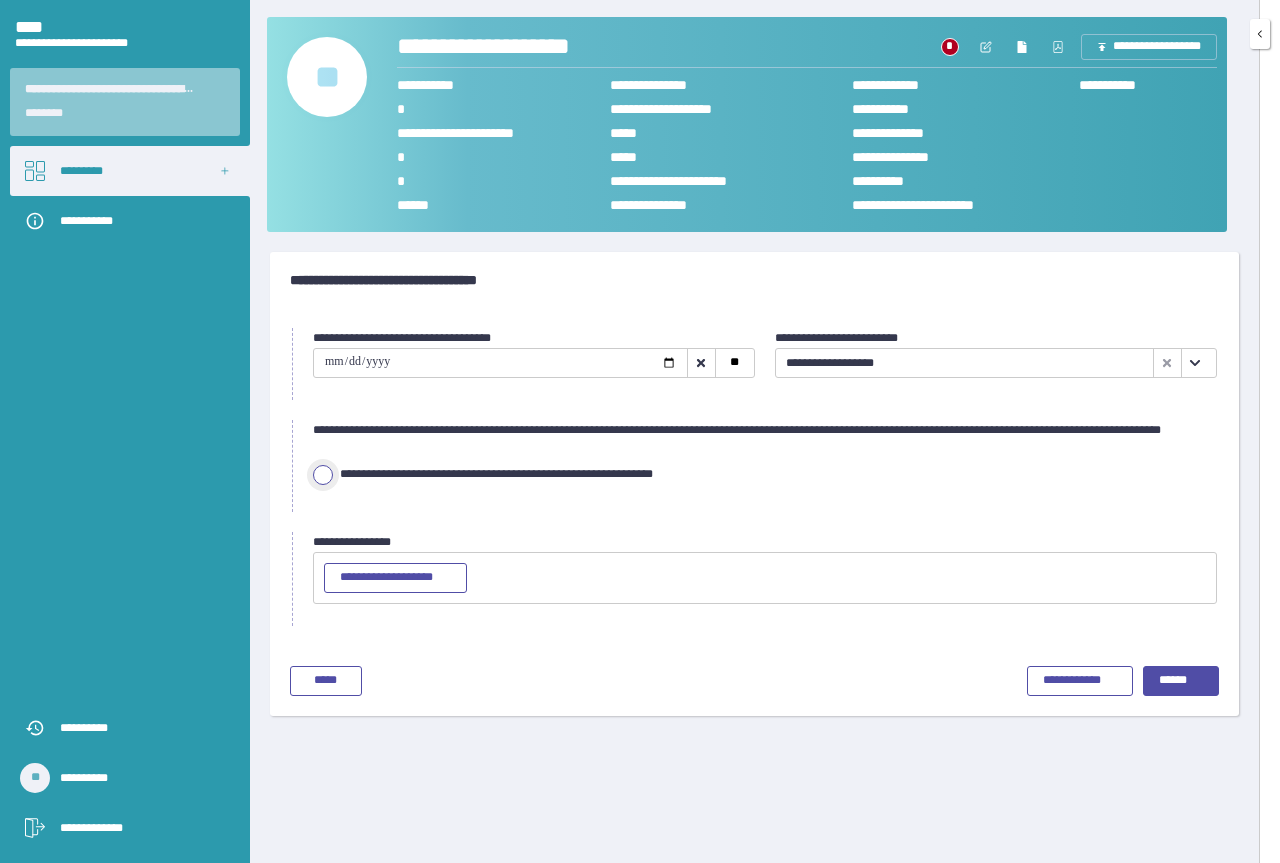 click at bounding box center (323, 475) 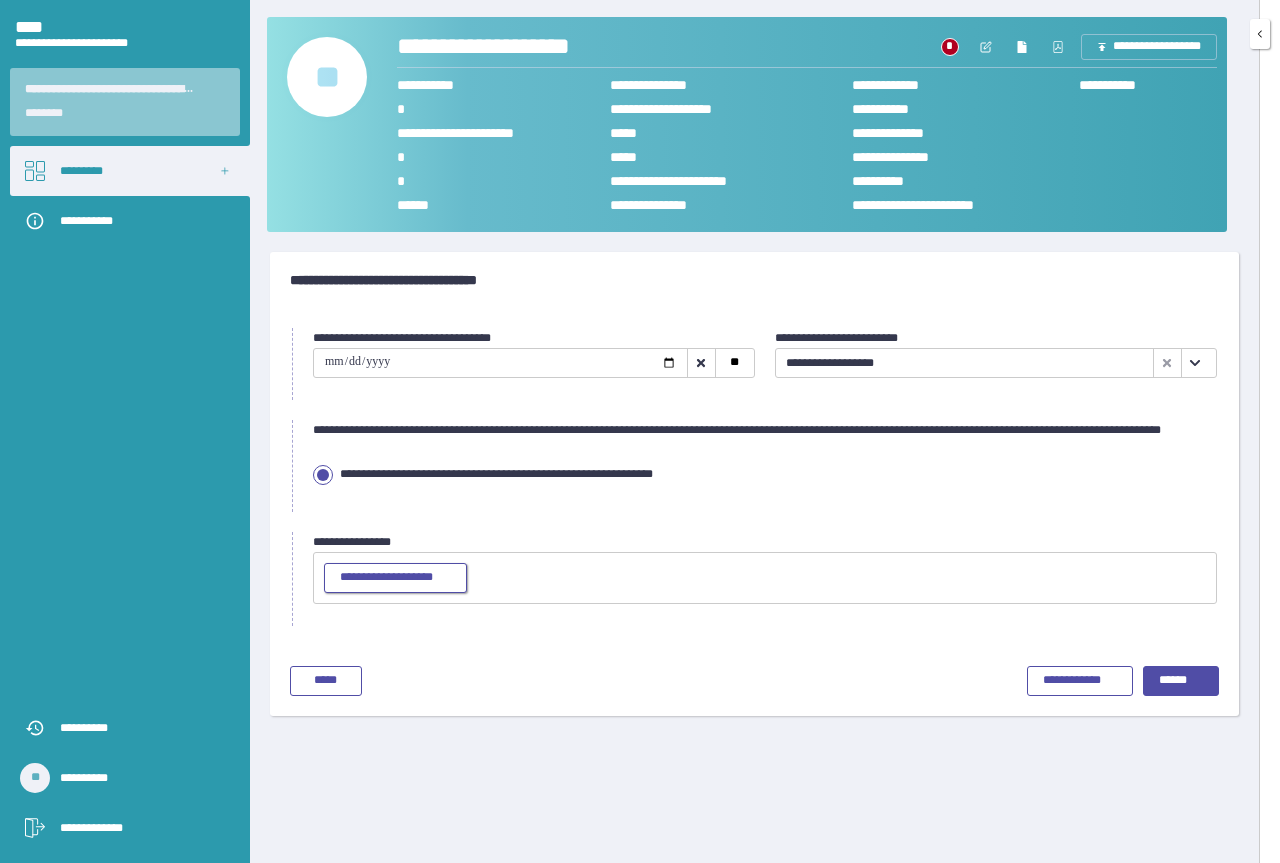 click on "**********" at bounding box center (395, 578) 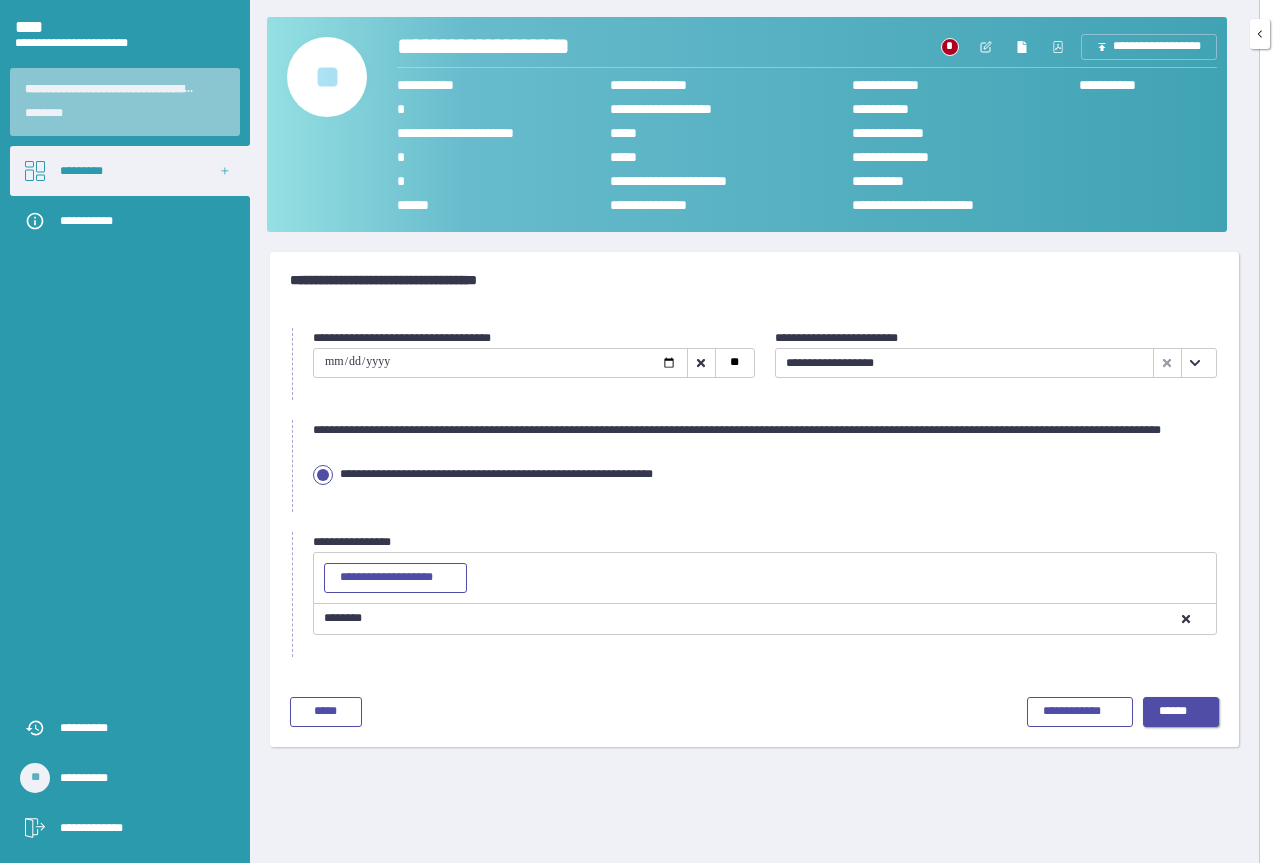 click on "******" at bounding box center (1181, 712) 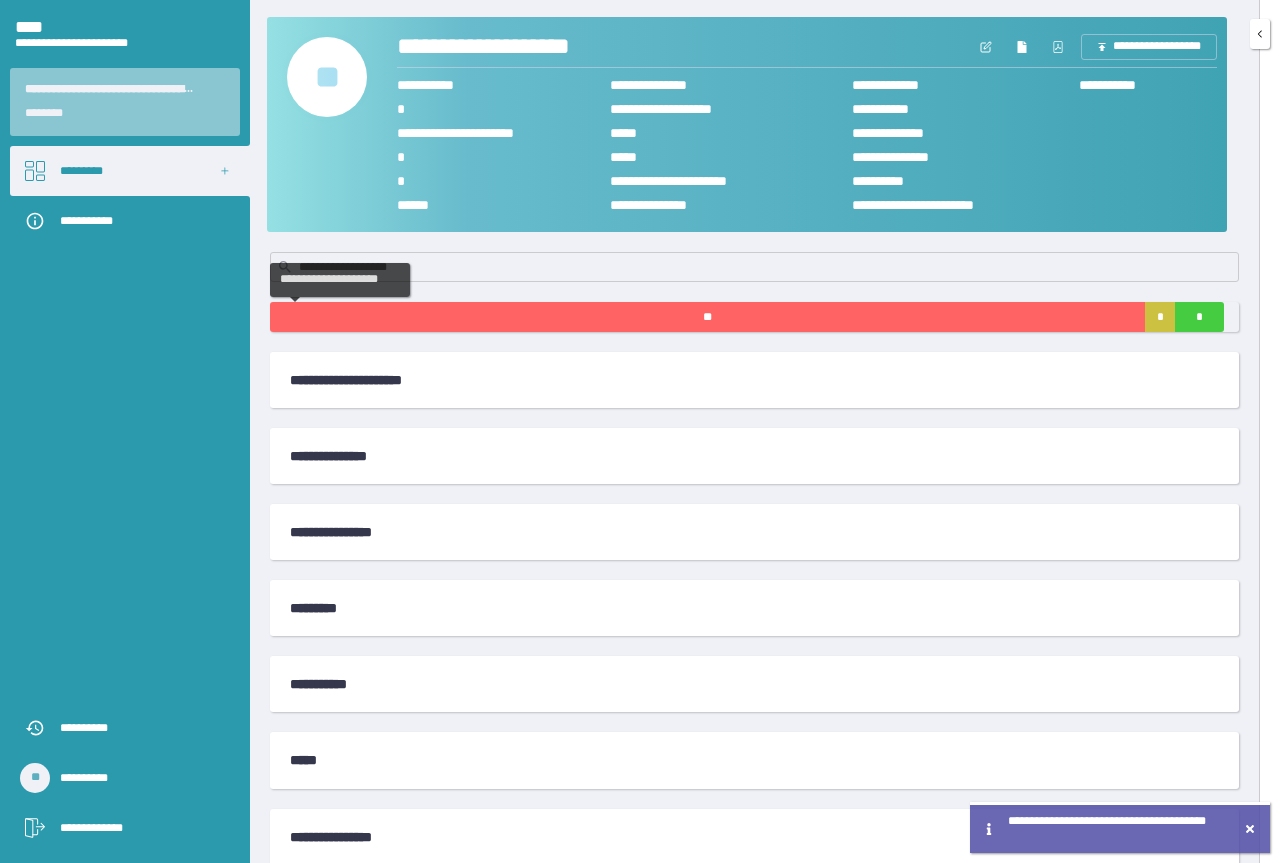 click on "**" at bounding box center [707, 317] 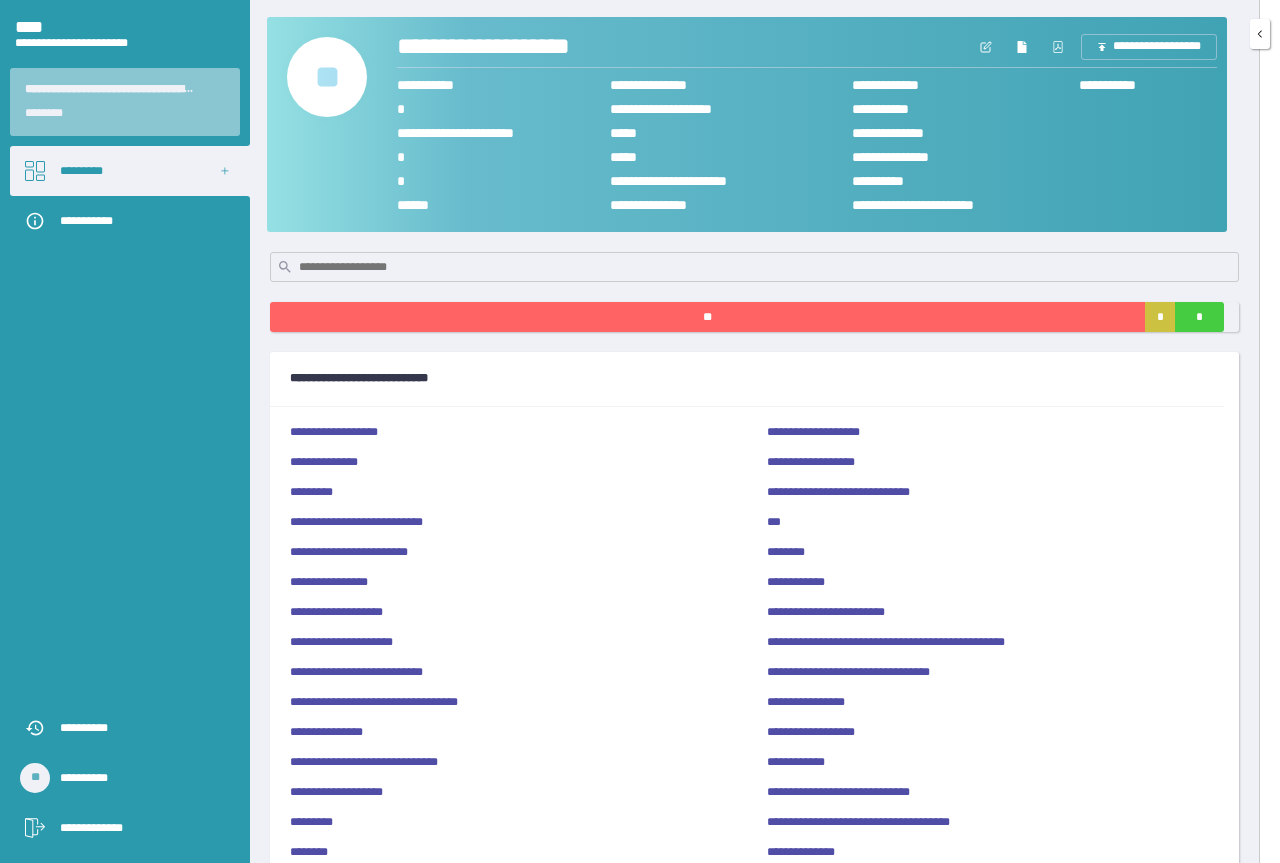 click at bounding box center [1260, 34] 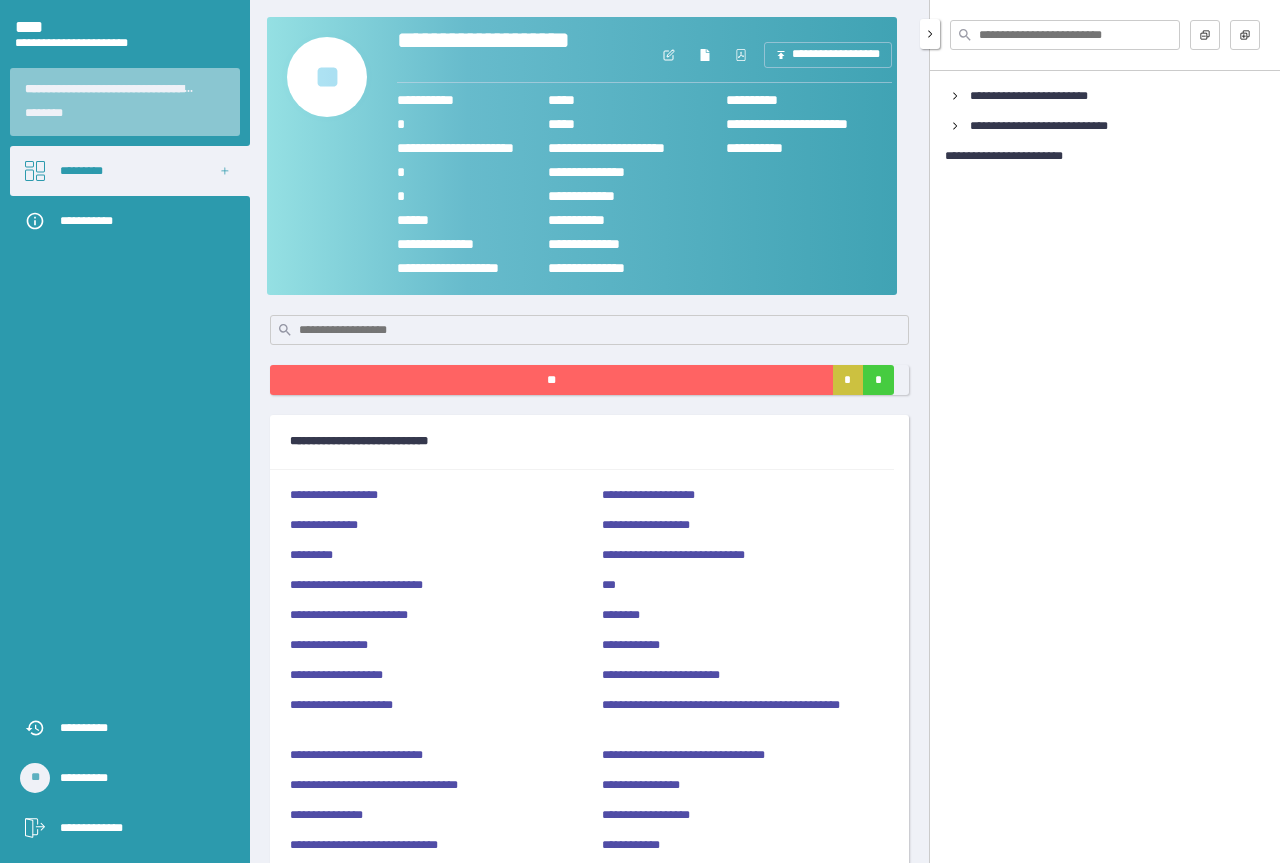 click at bounding box center (1065, 35) 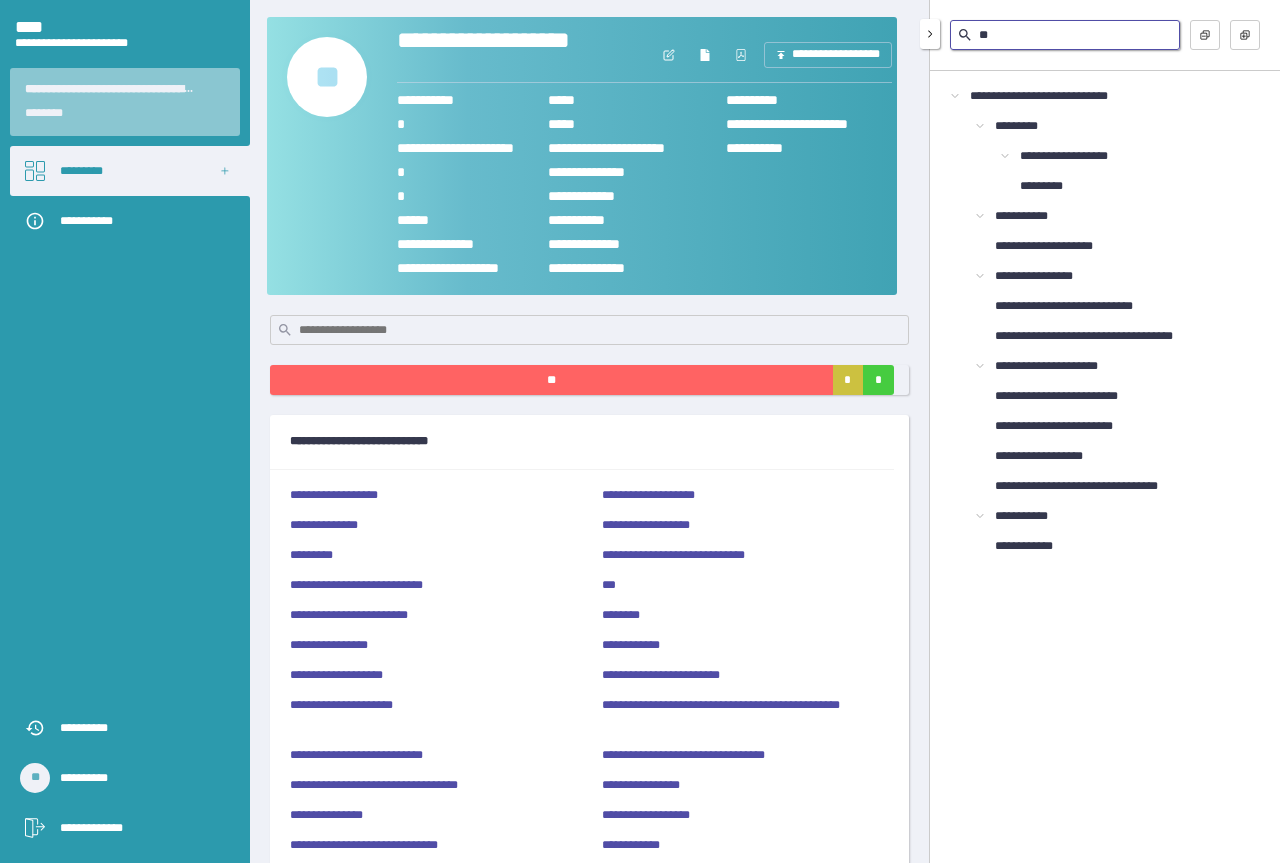 type on "*" 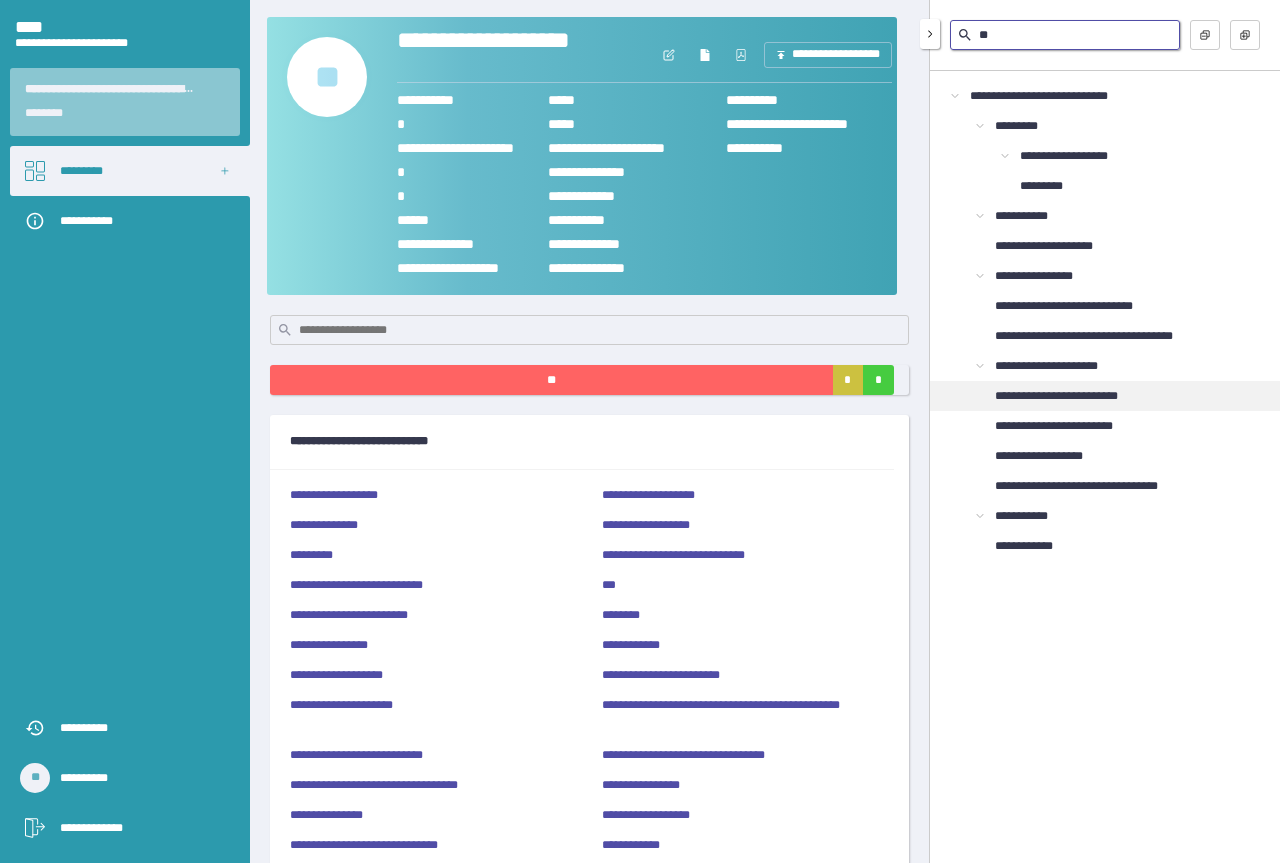 type on "**" 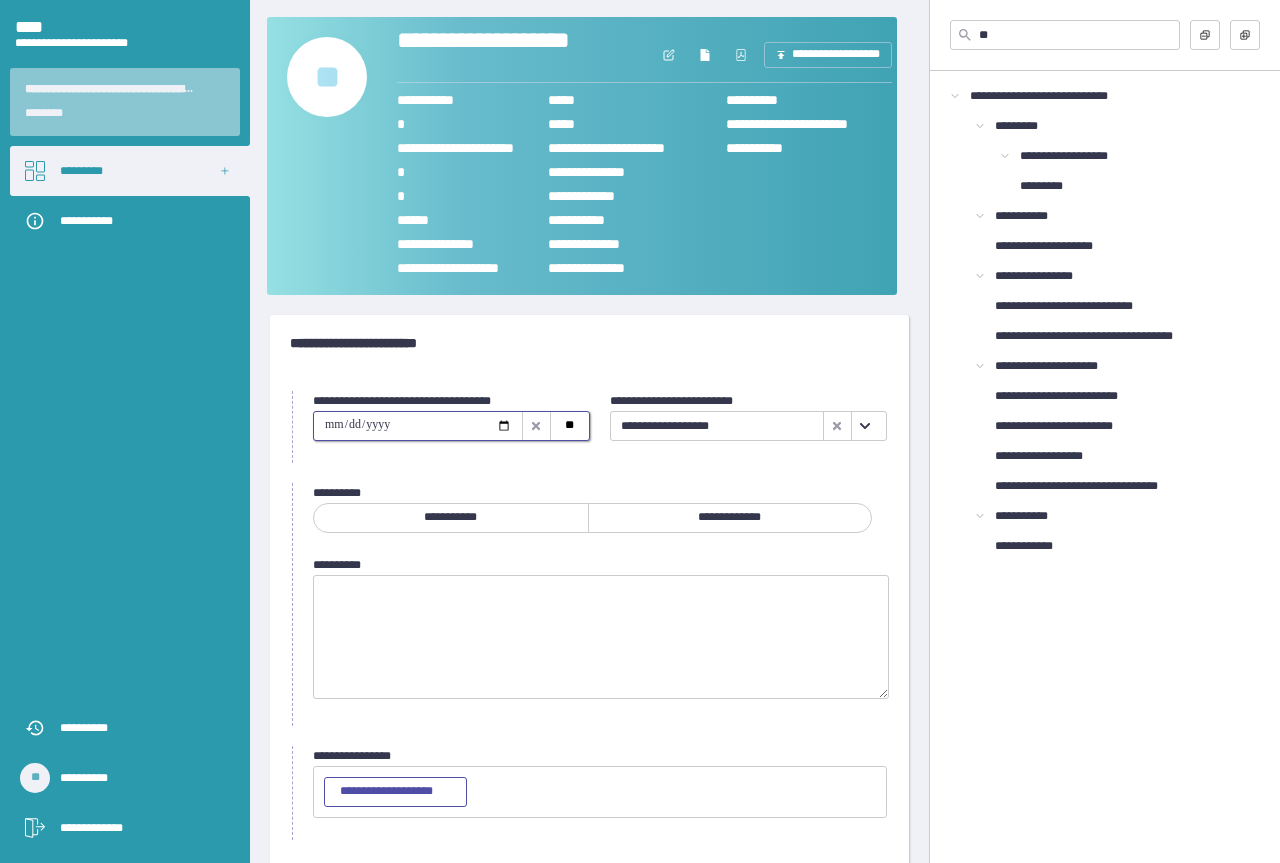 click at bounding box center (418, 426) 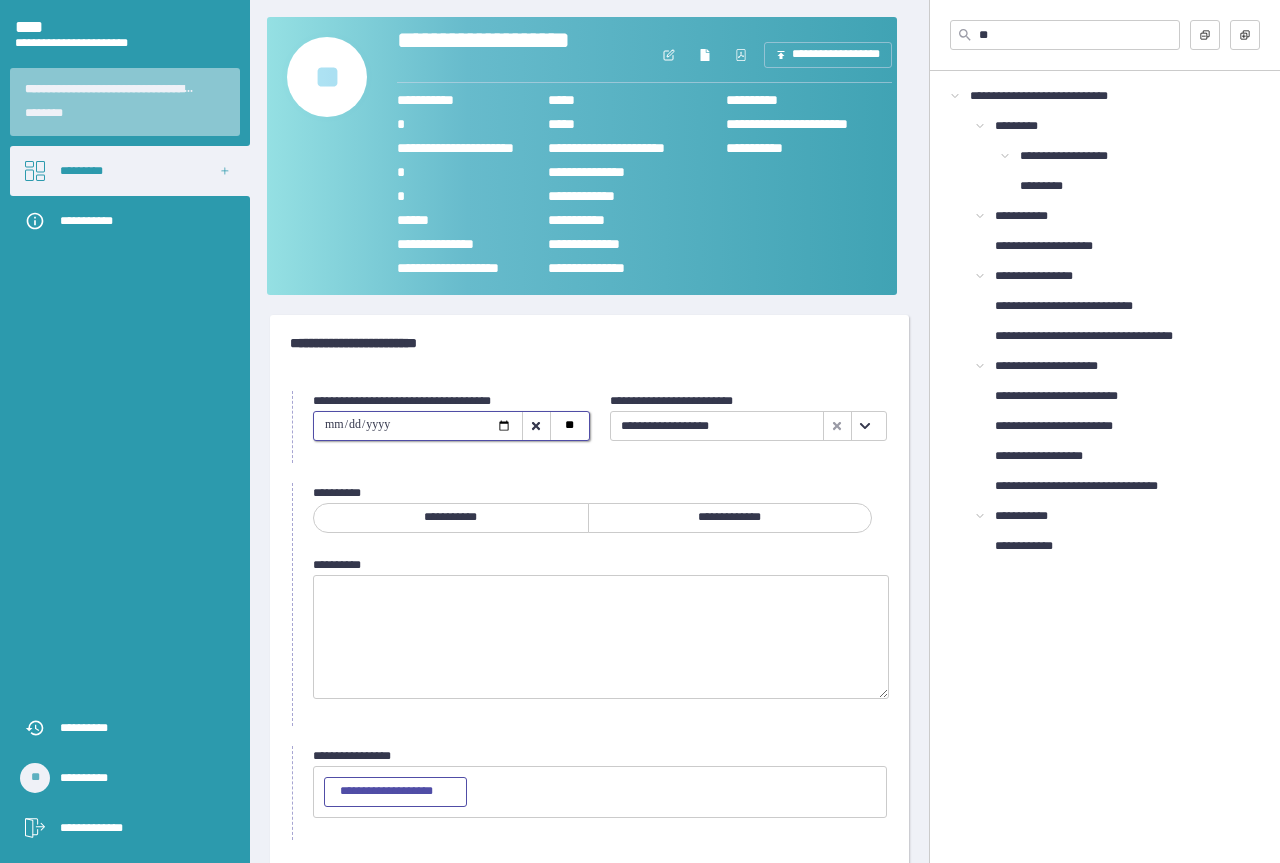click on "**********" at bounding box center (730, 518) 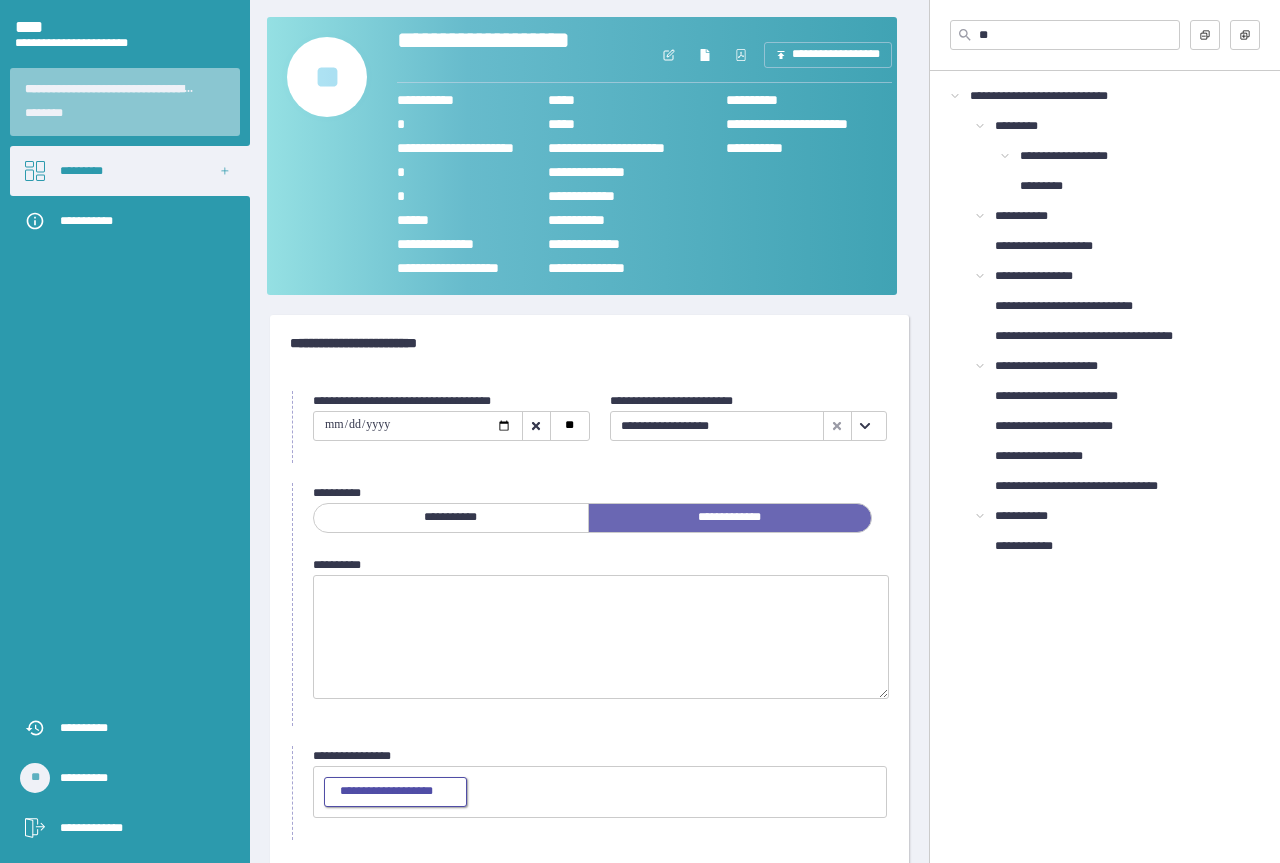 click on "**********" at bounding box center (395, 792) 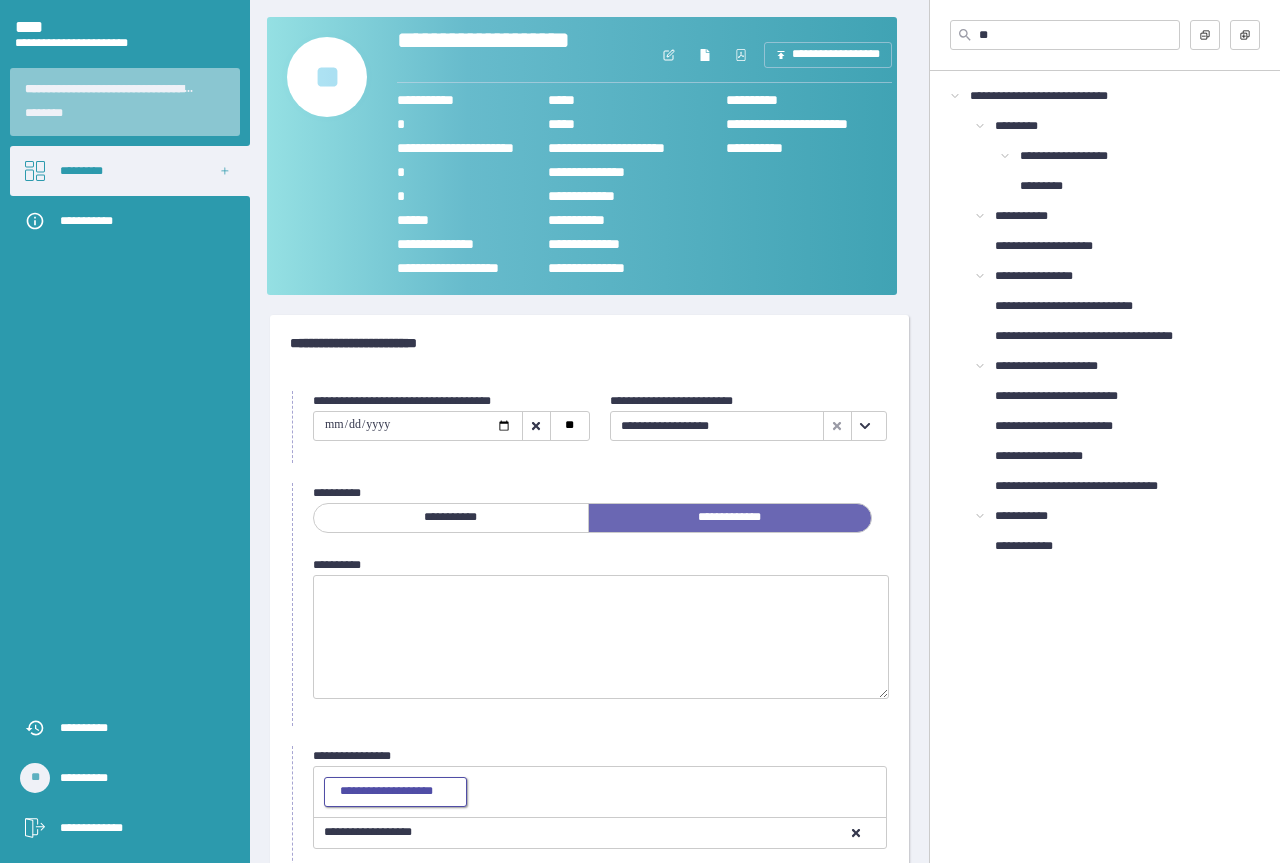 scroll, scrollTop: 116, scrollLeft: 0, axis: vertical 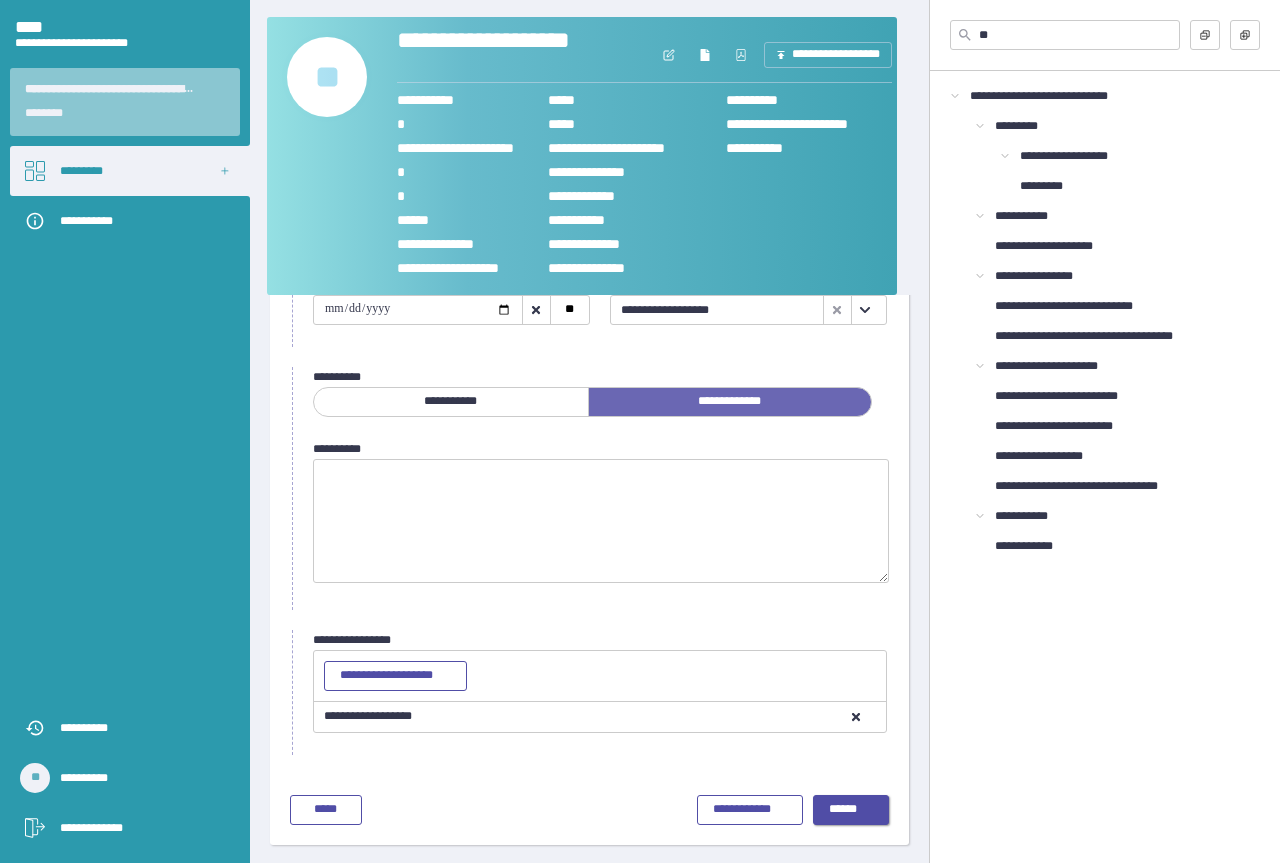 click on "******" at bounding box center (851, 810) 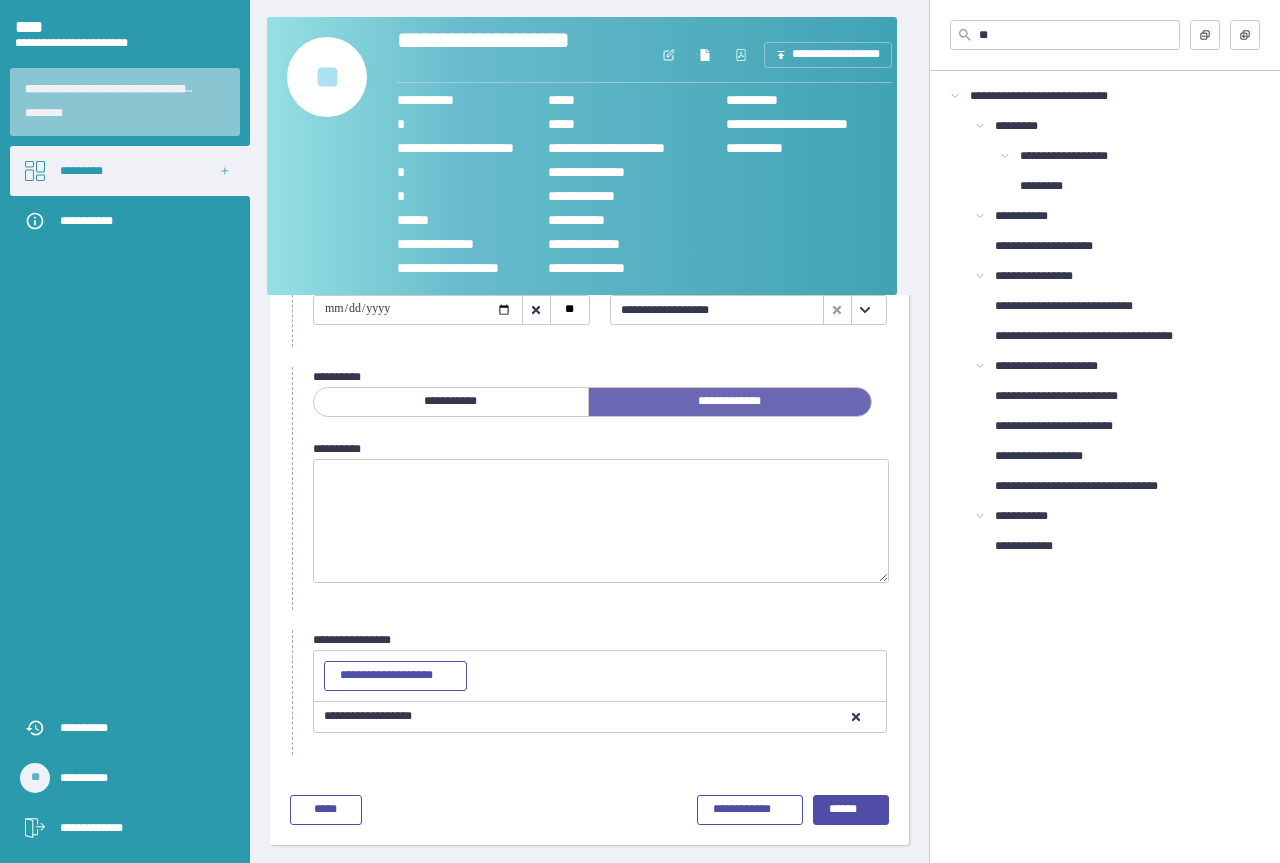 scroll, scrollTop: 0, scrollLeft: 0, axis: both 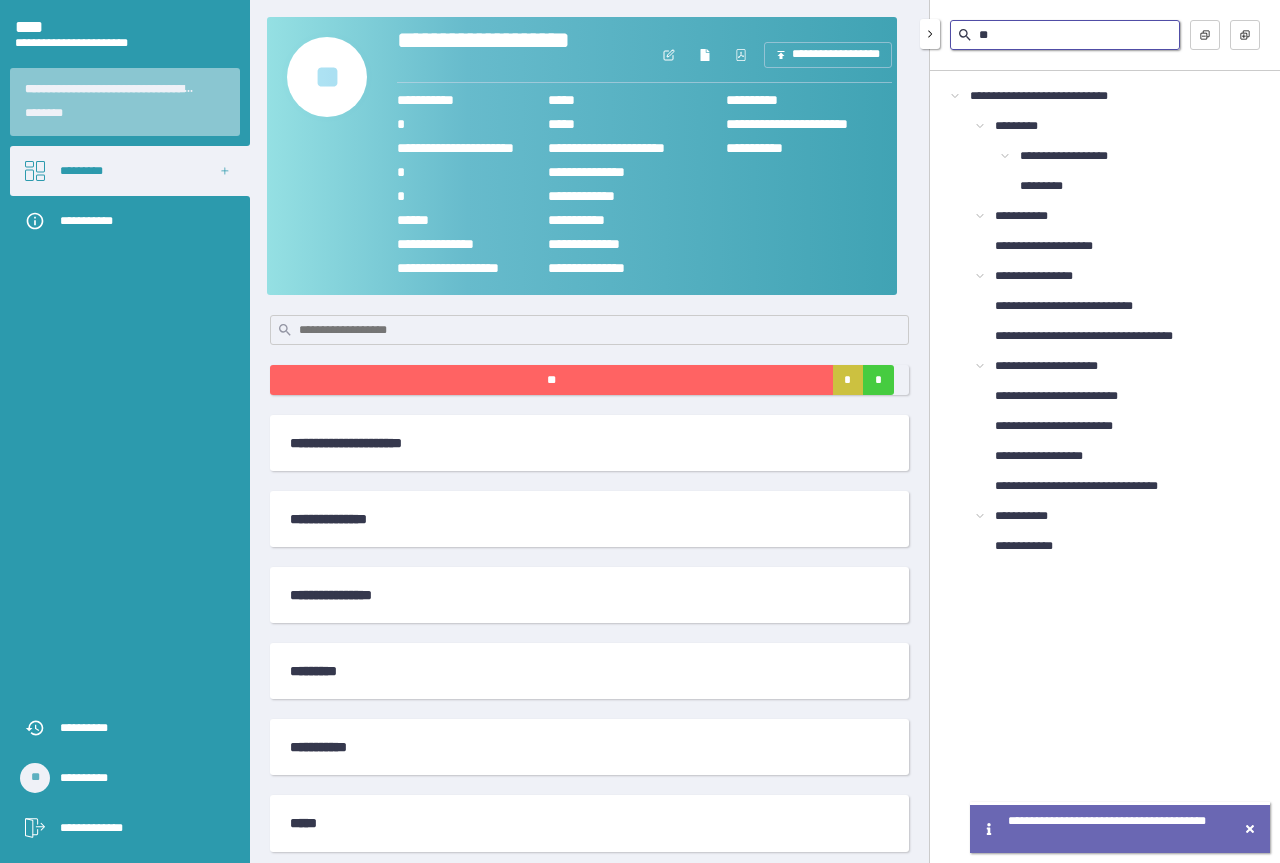 click on "**" at bounding box center (1065, 35) 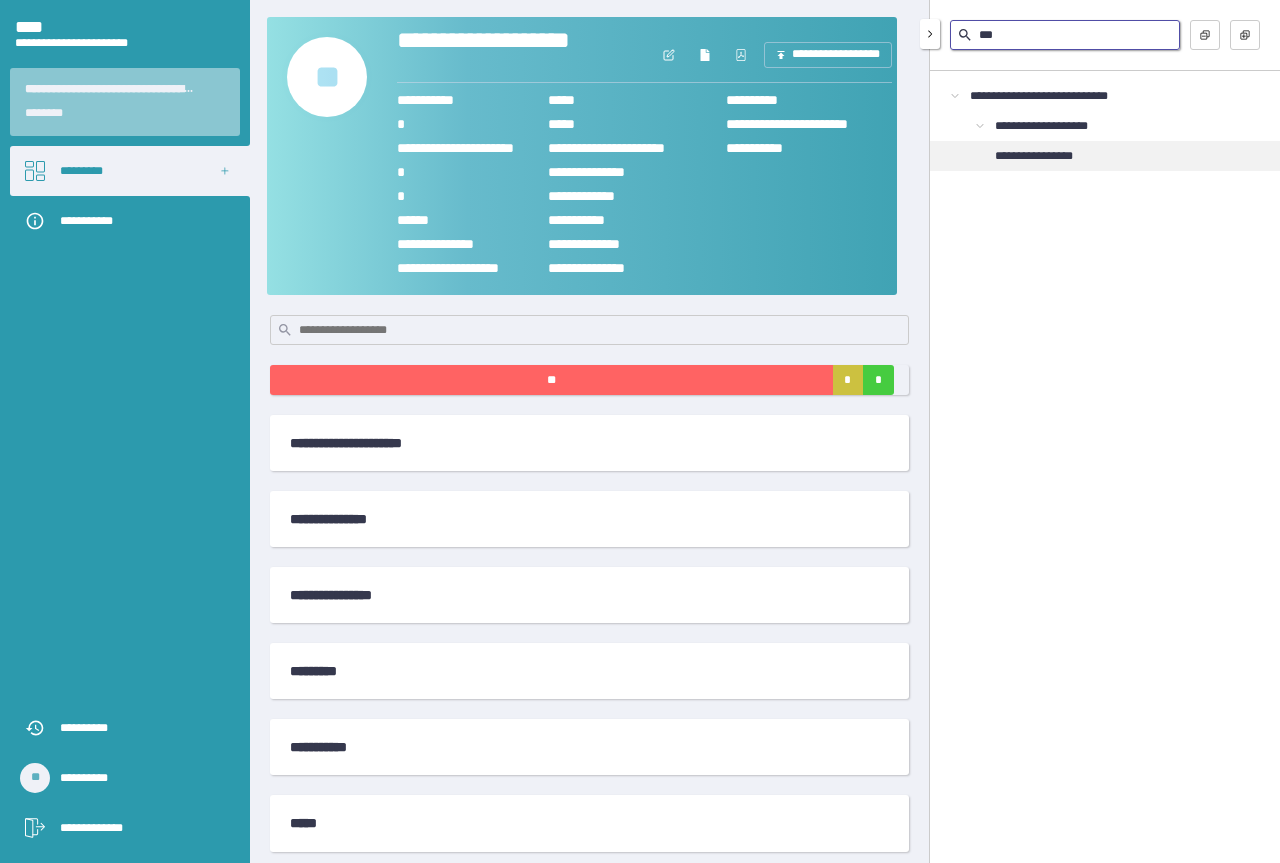 type on "***" 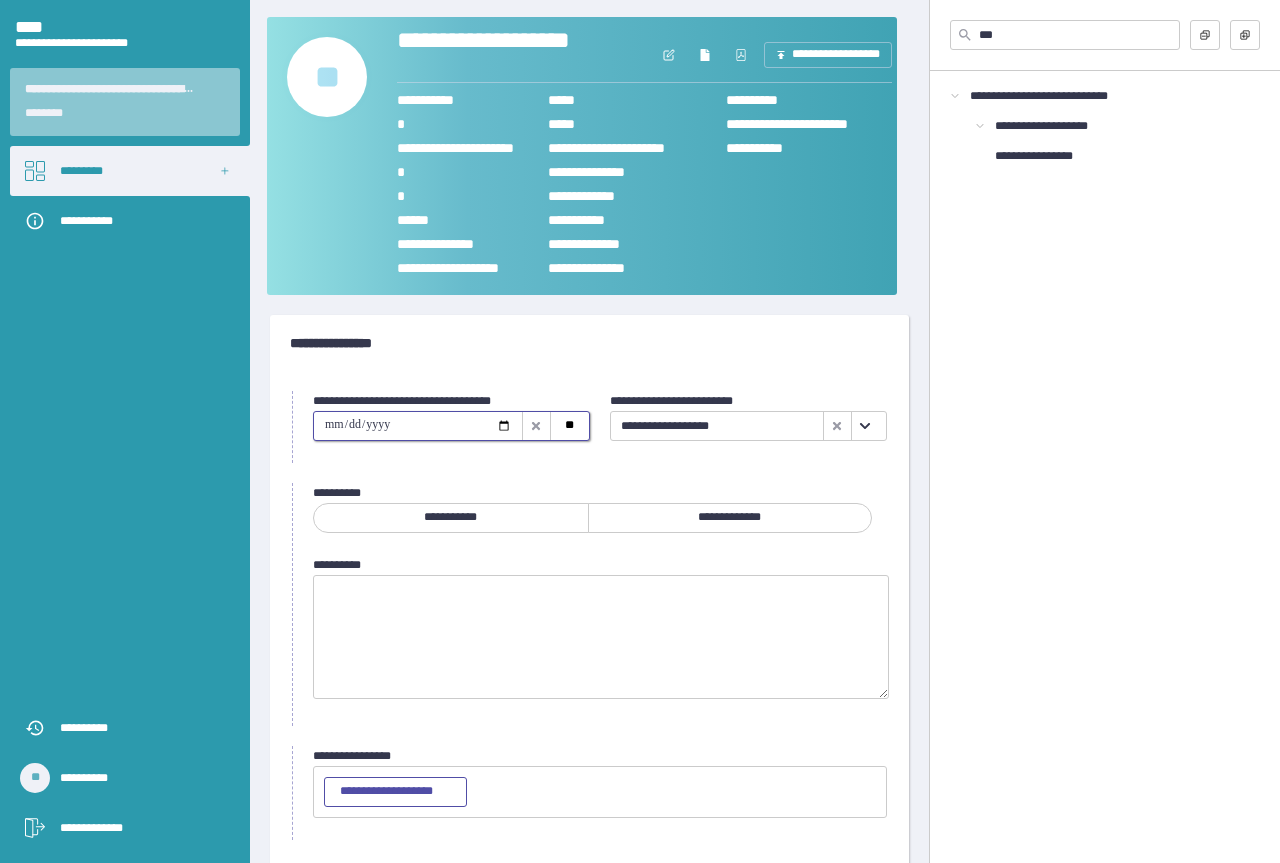 click at bounding box center (418, 426) 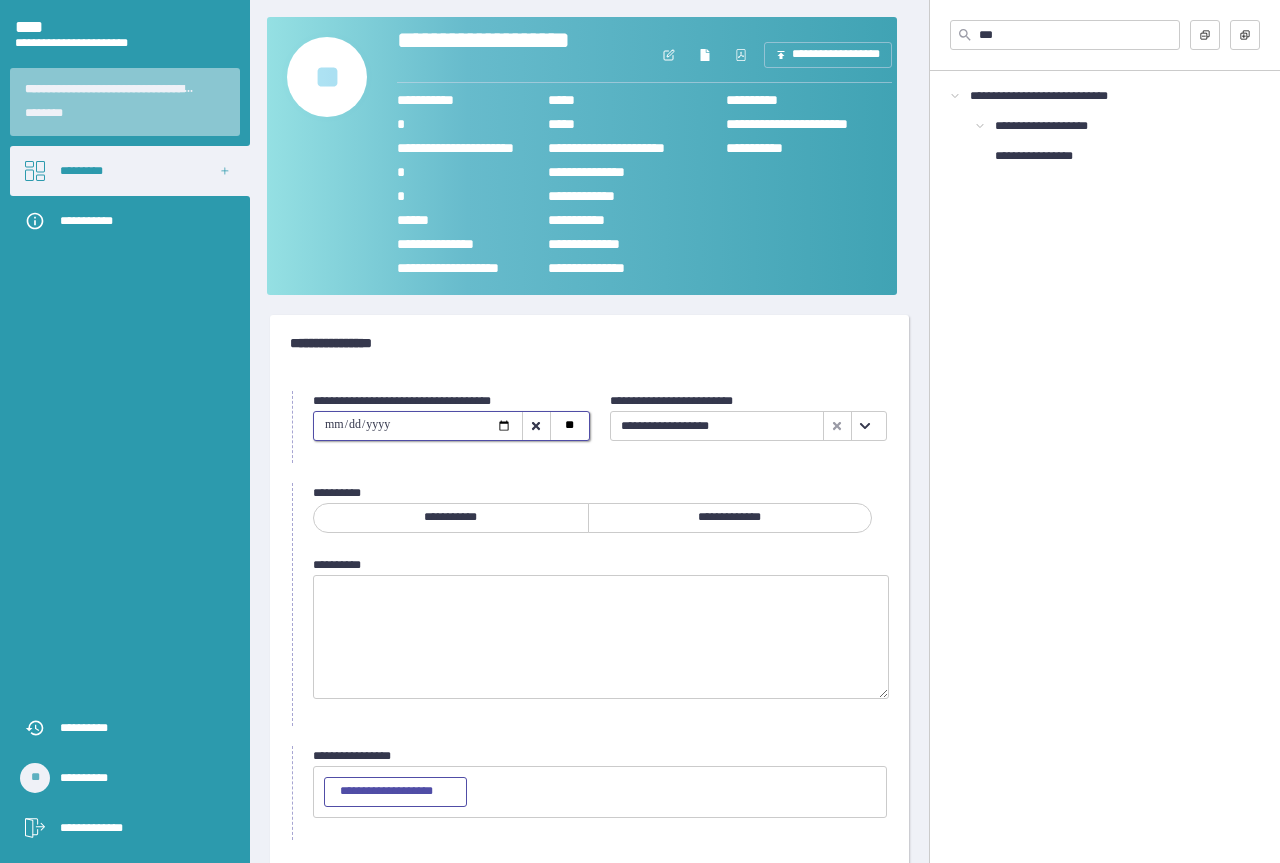 type on "**********" 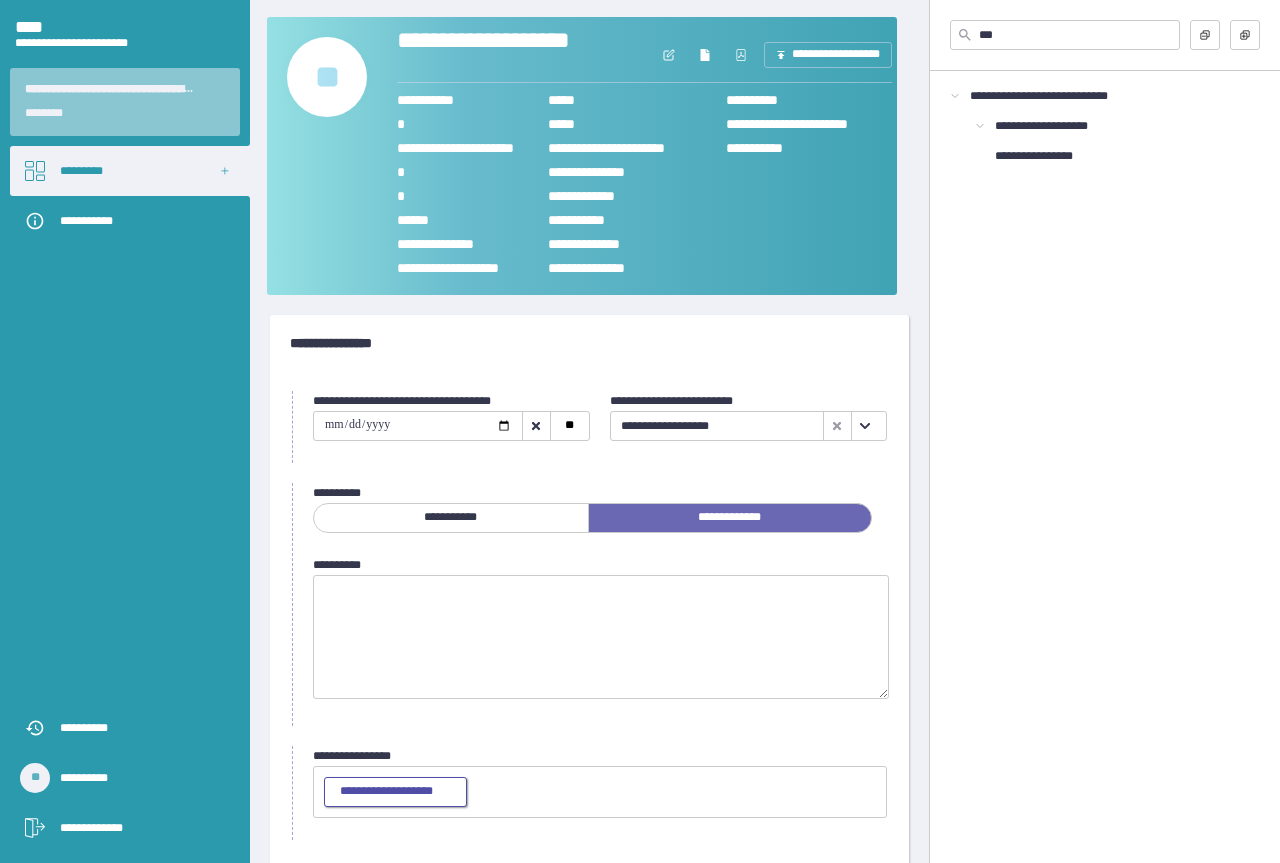 click on "**********" at bounding box center [395, 792] 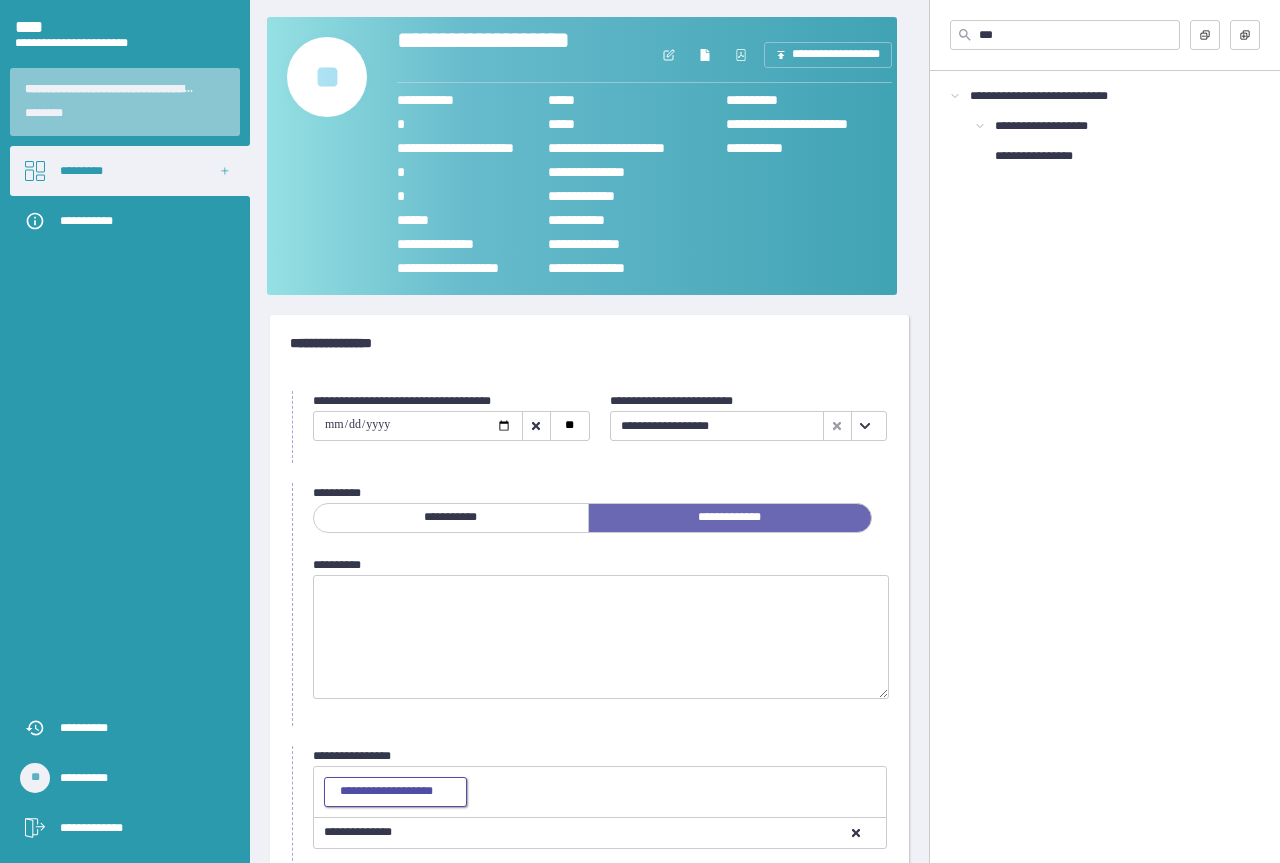 scroll, scrollTop: 116, scrollLeft: 0, axis: vertical 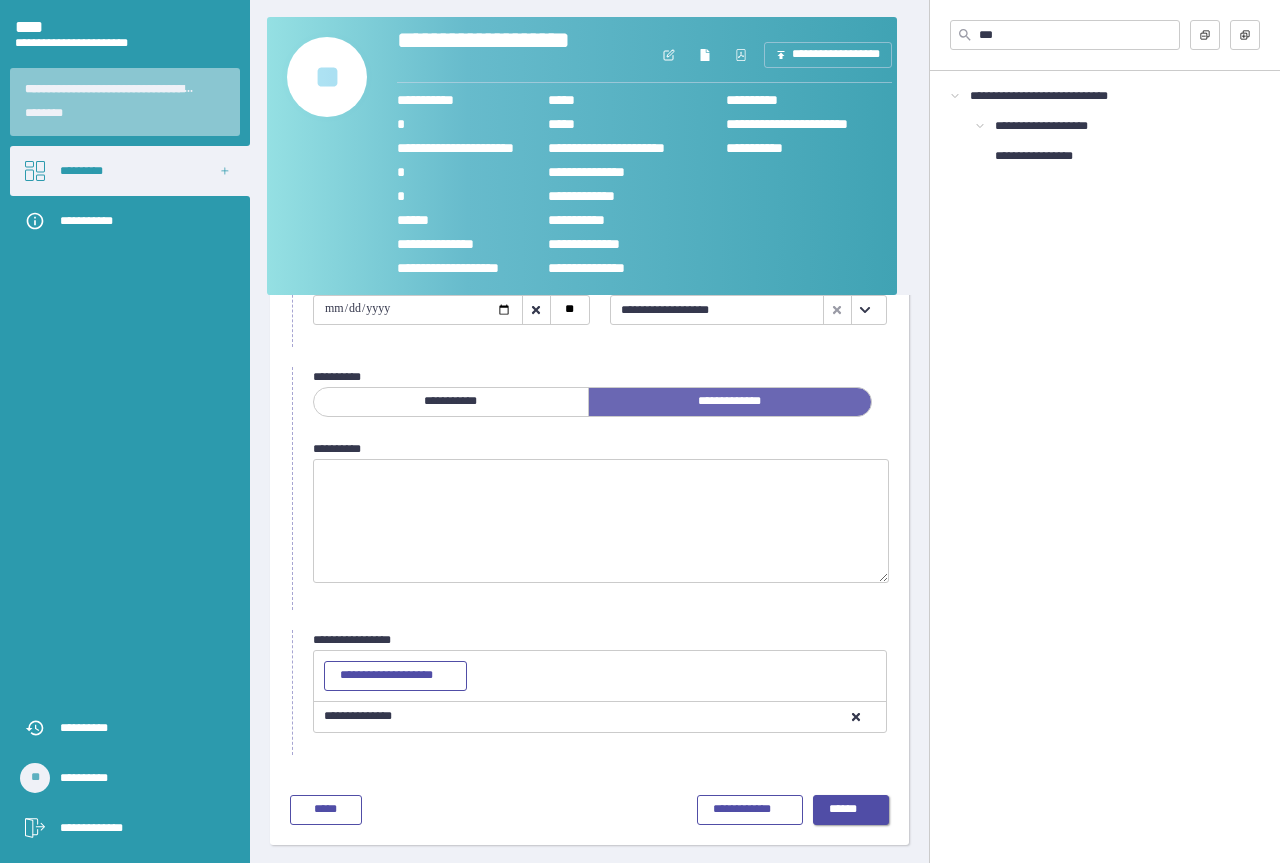 click on "******" at bounding box center [851, 810] 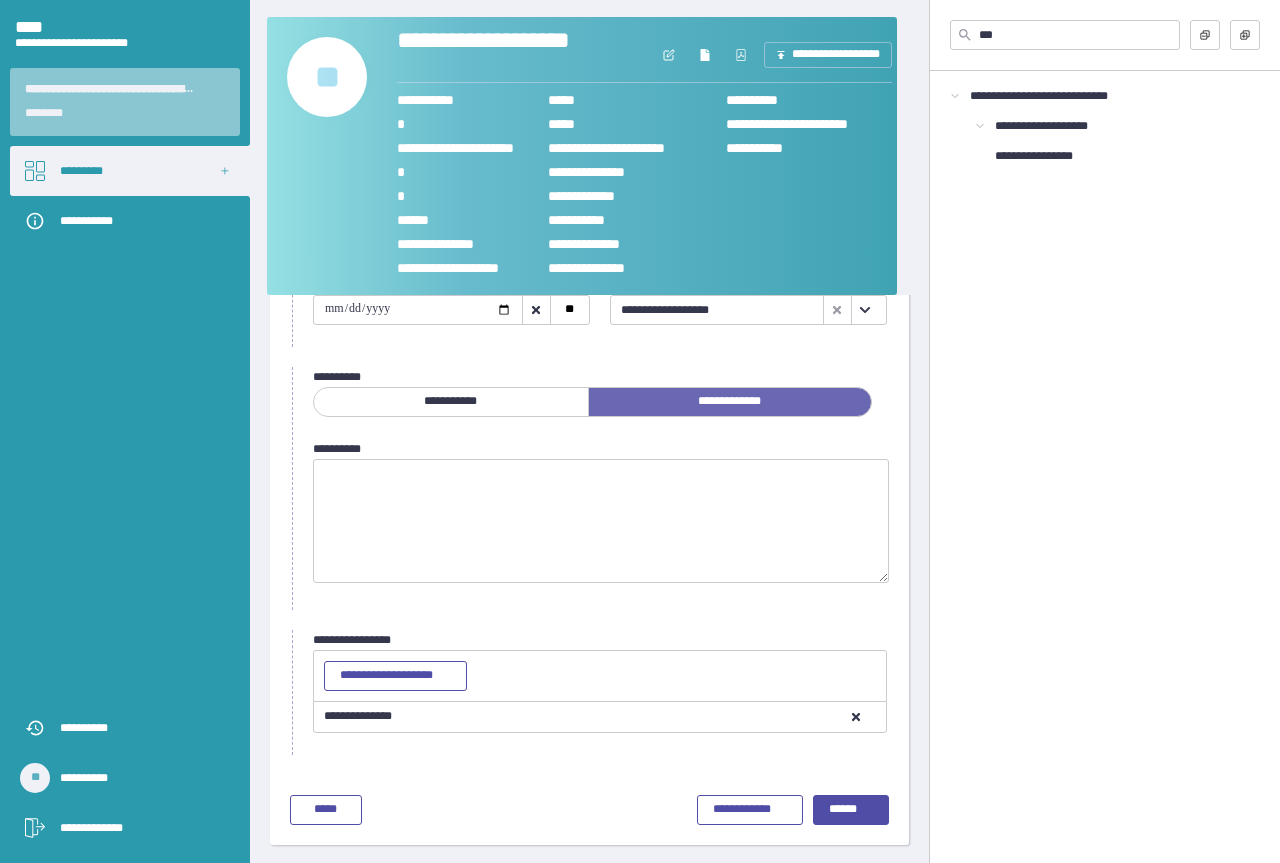 scroll, scrollTop: 0, scrollLeft: 0, axis: both 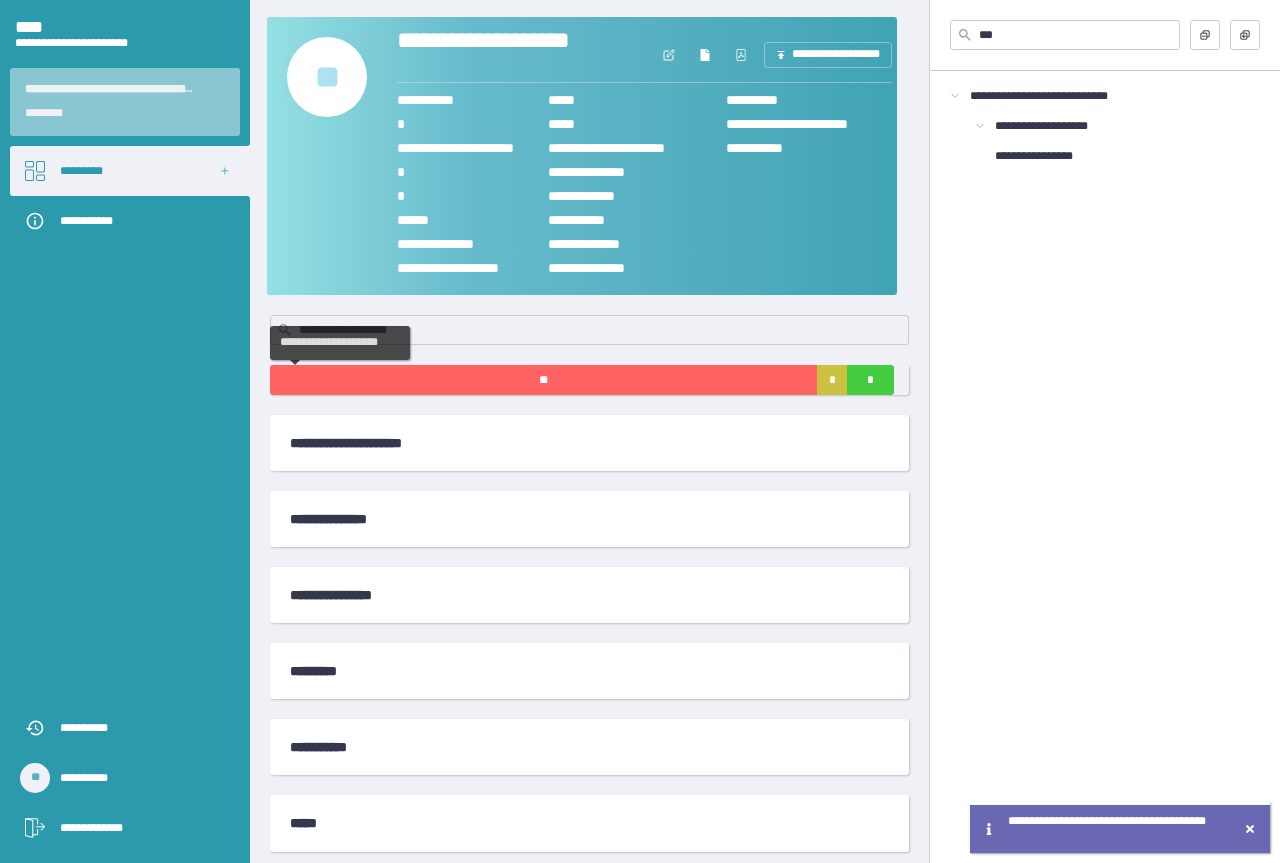 click on "**" at bounding box center [543, 380] 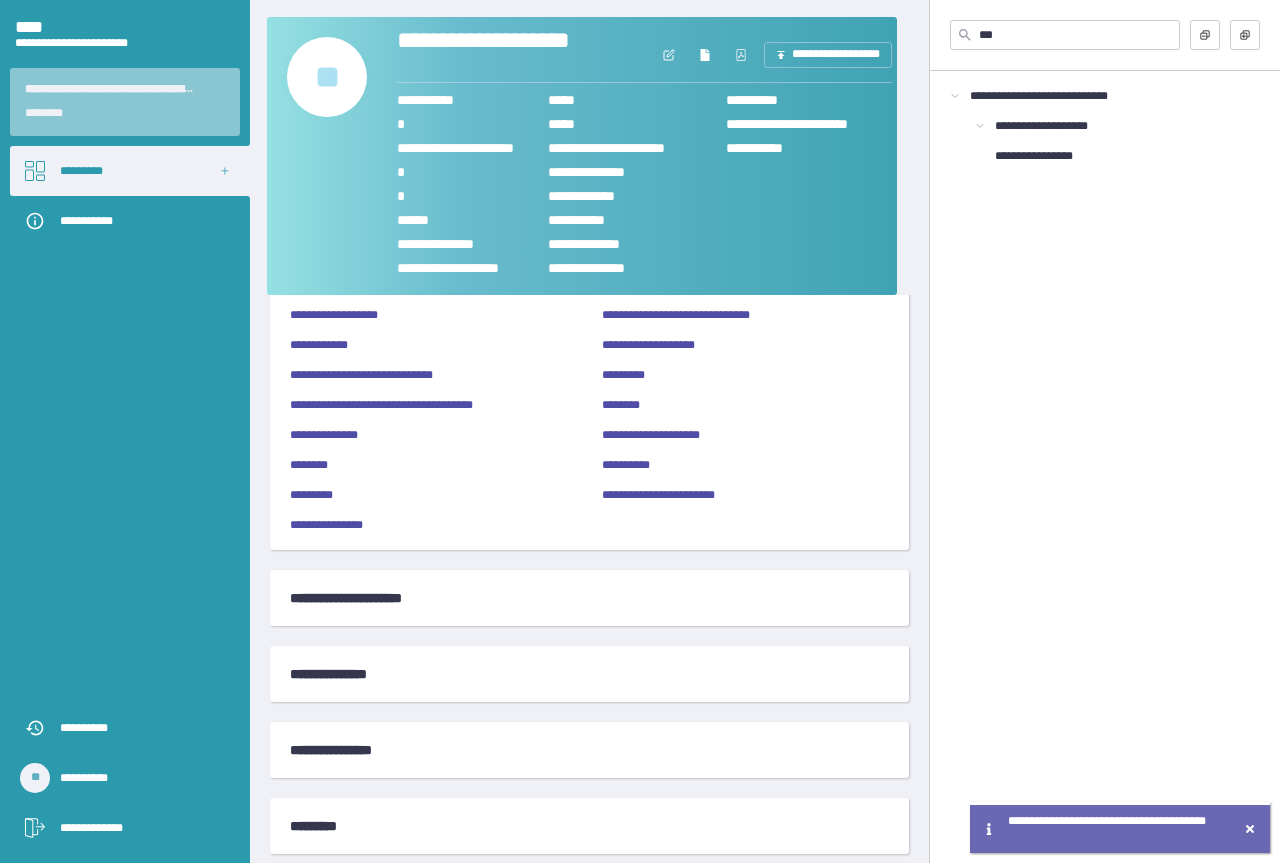 scroll, scrollTop: 1199, scrollLeft: 0, axis: vertical 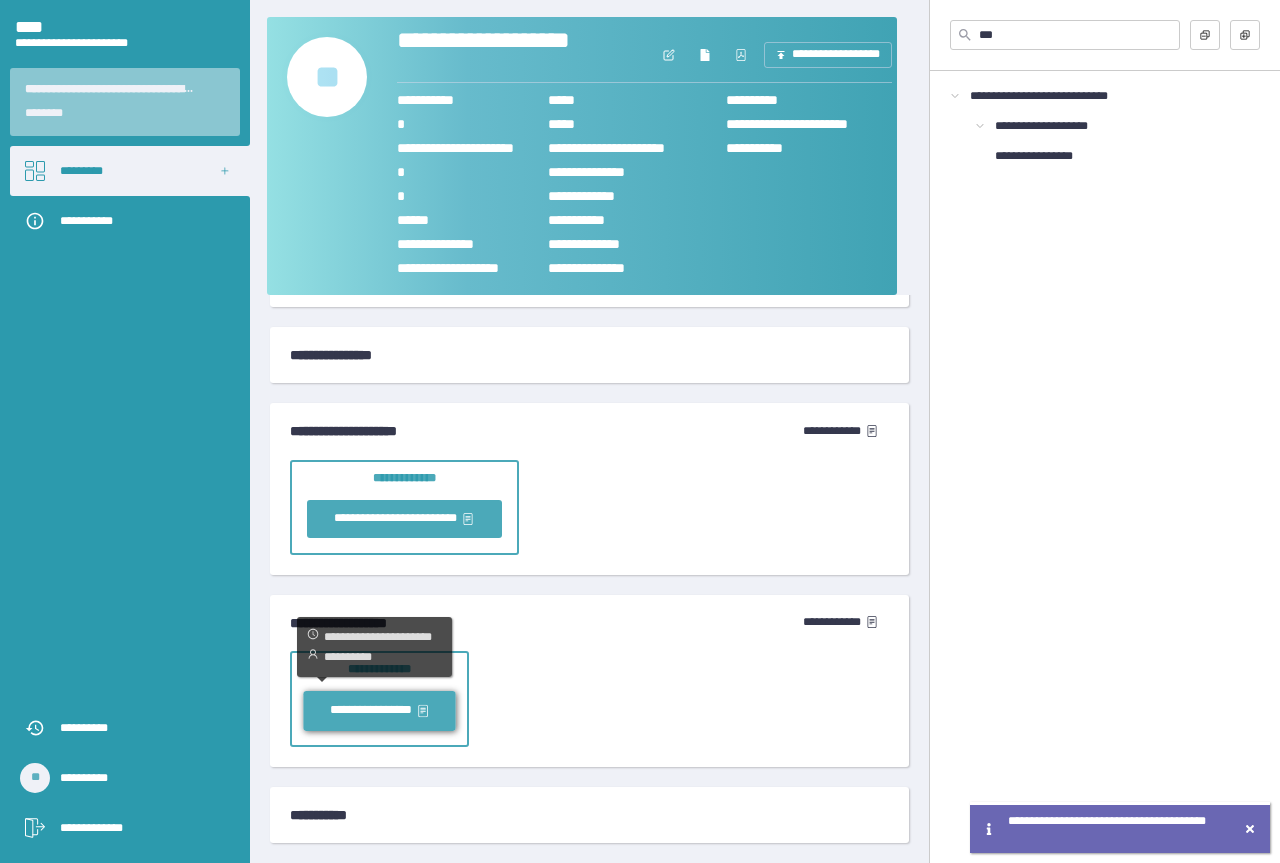click on "**********" at bounding box center (380, 710) 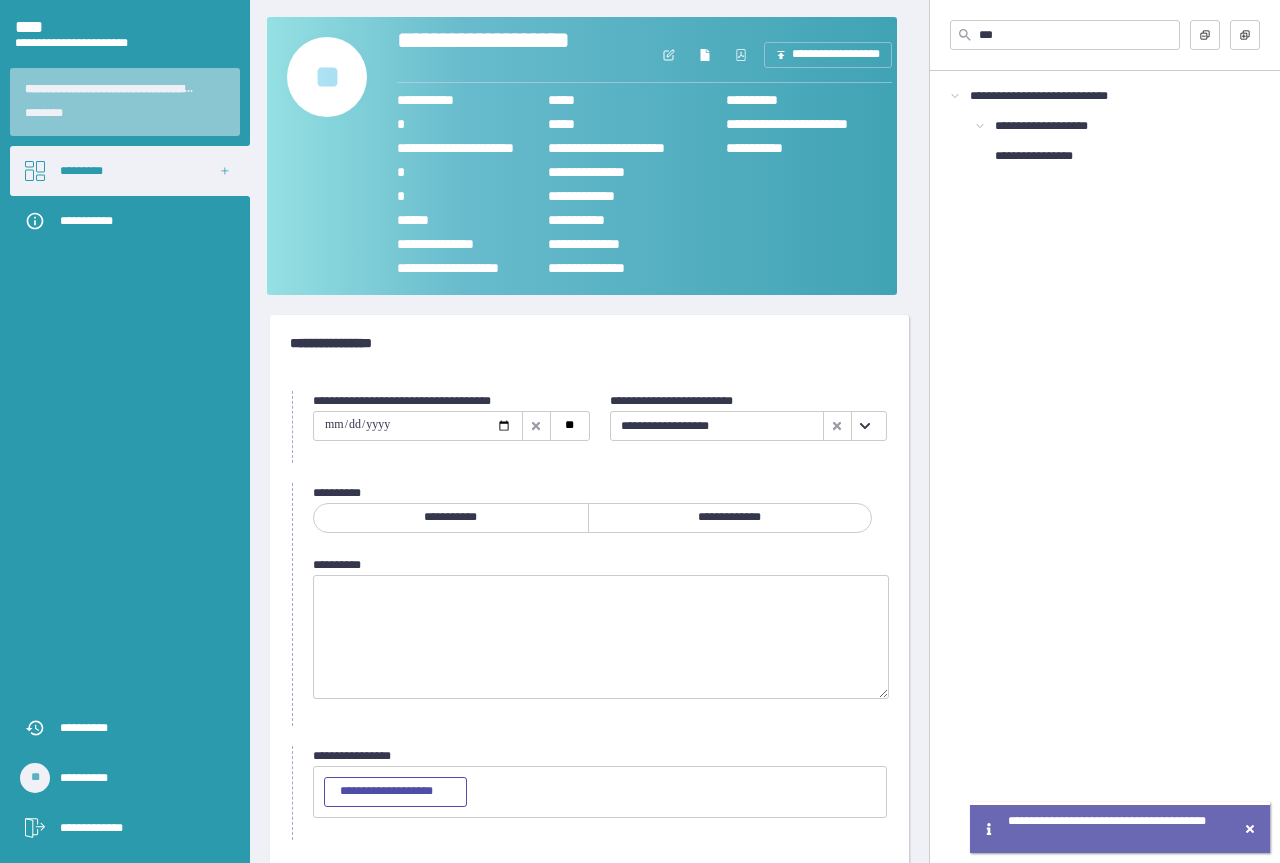scroll, scrollTop: 85, scrollLeft: 0, axis: vertical 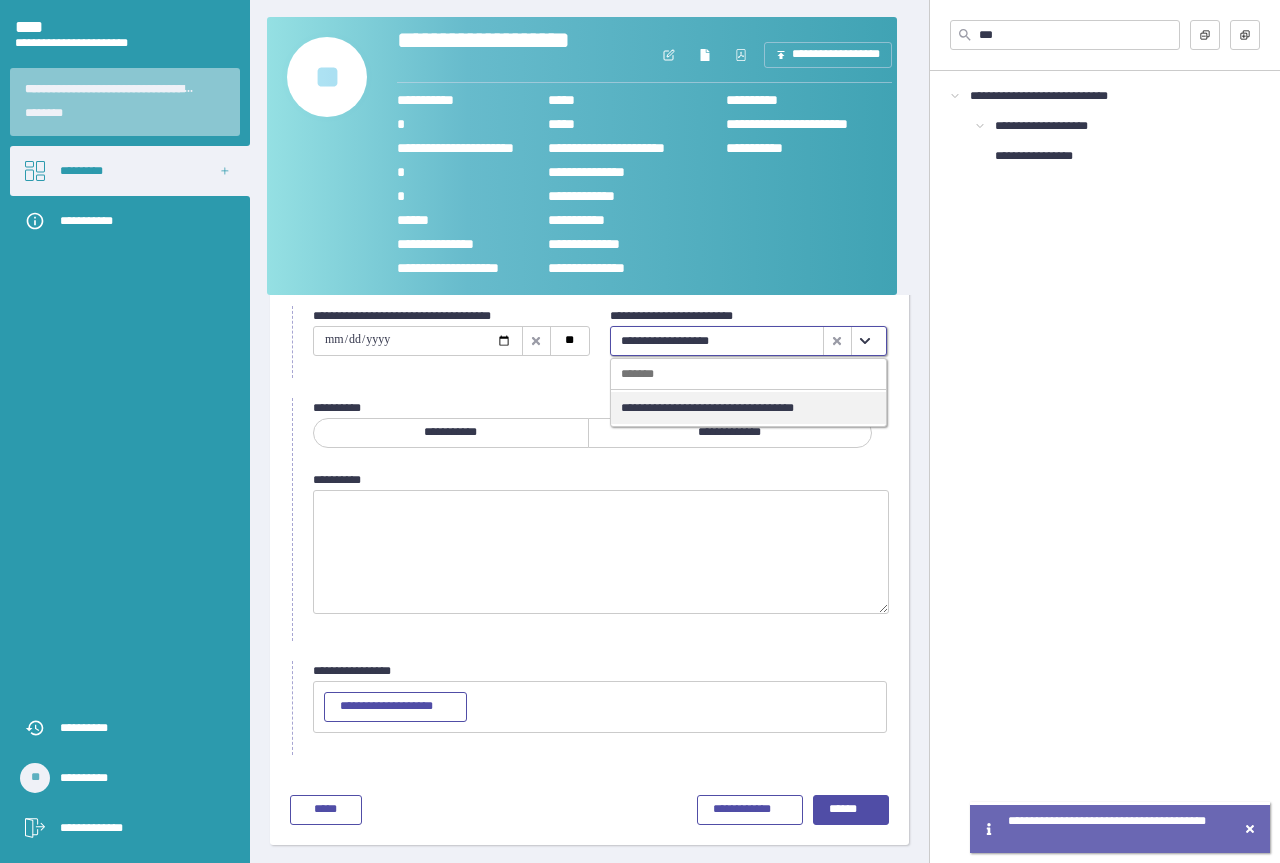 click 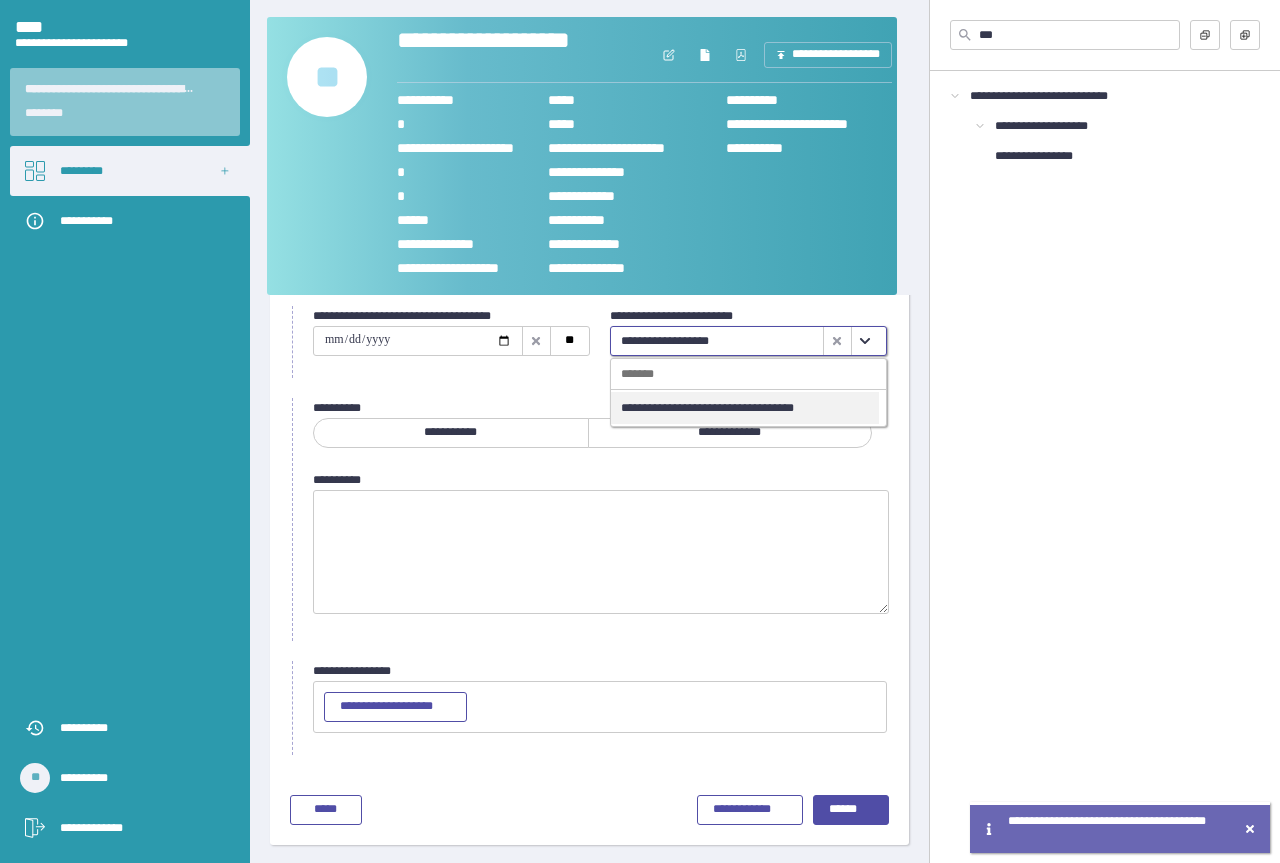 click on "**********" at bounding box center (745, 408) 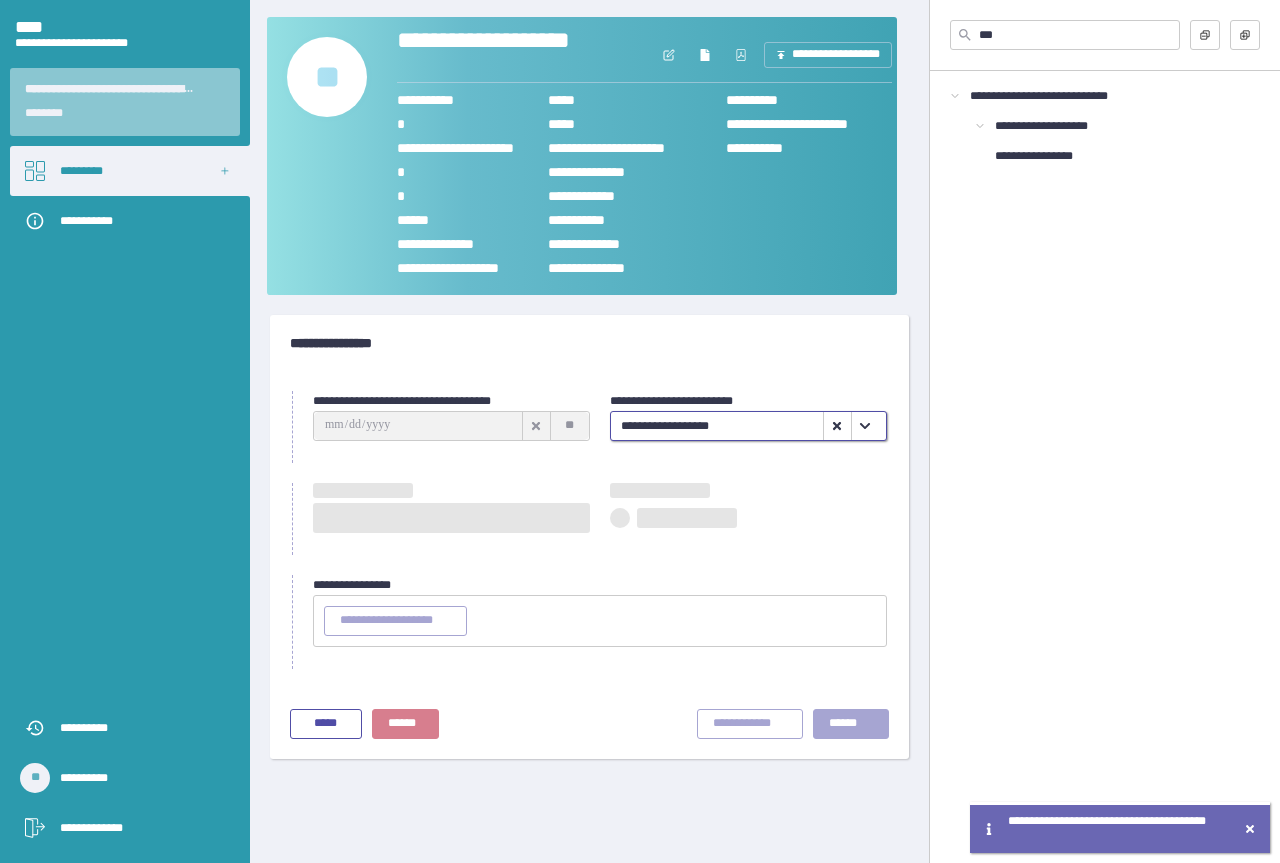 scroll, scrollTop: 0, scrollLeft: 0, axis: both 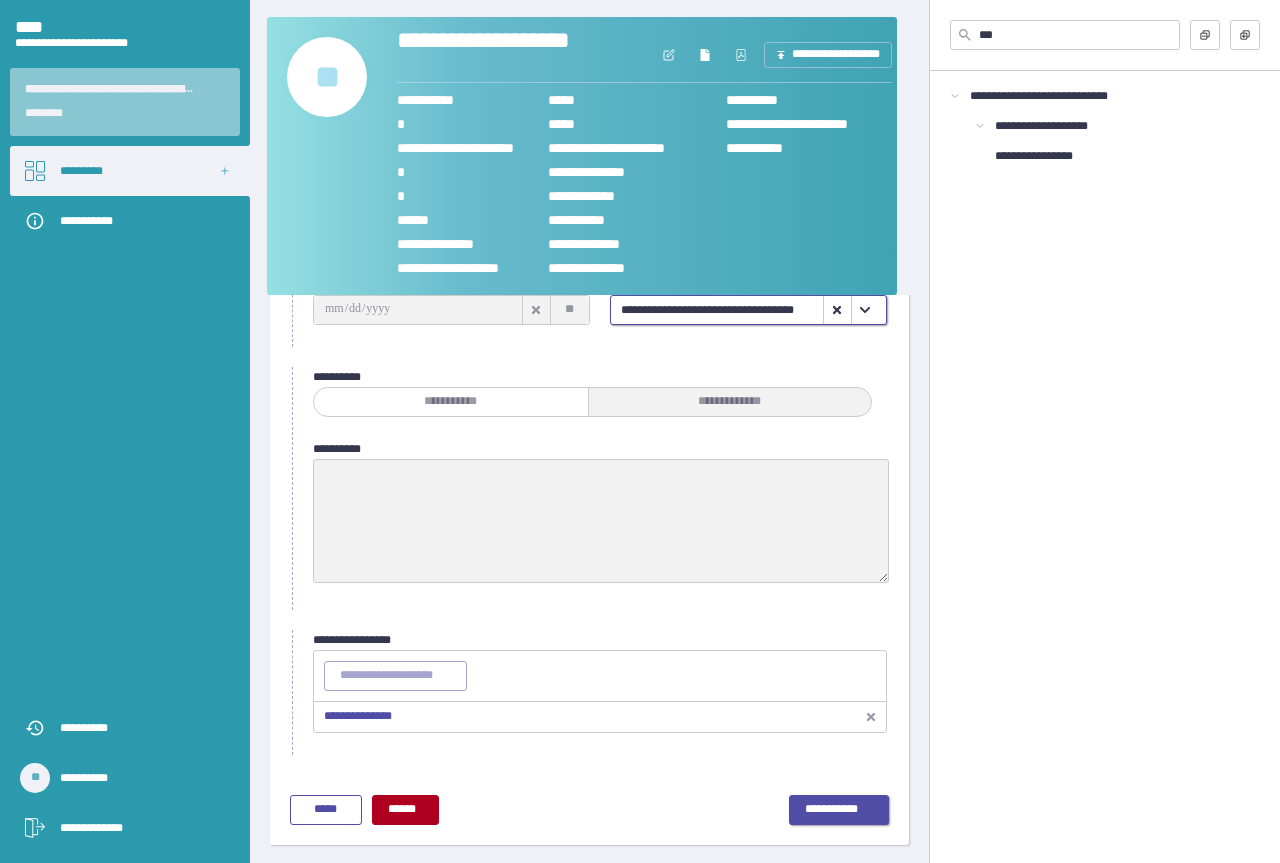 click on "**********" at bounding box center [839, 810] 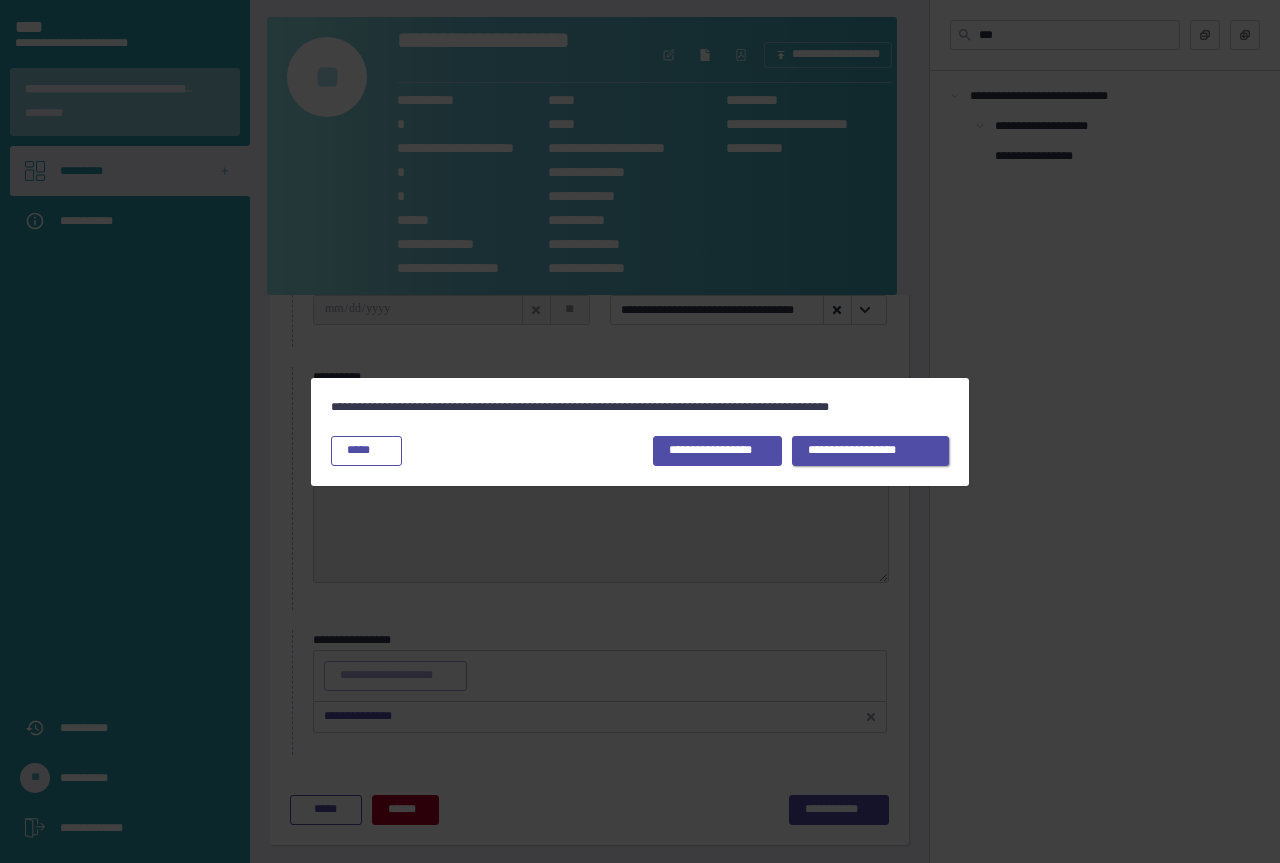 click on "**********" at bounding box center (871, 451) 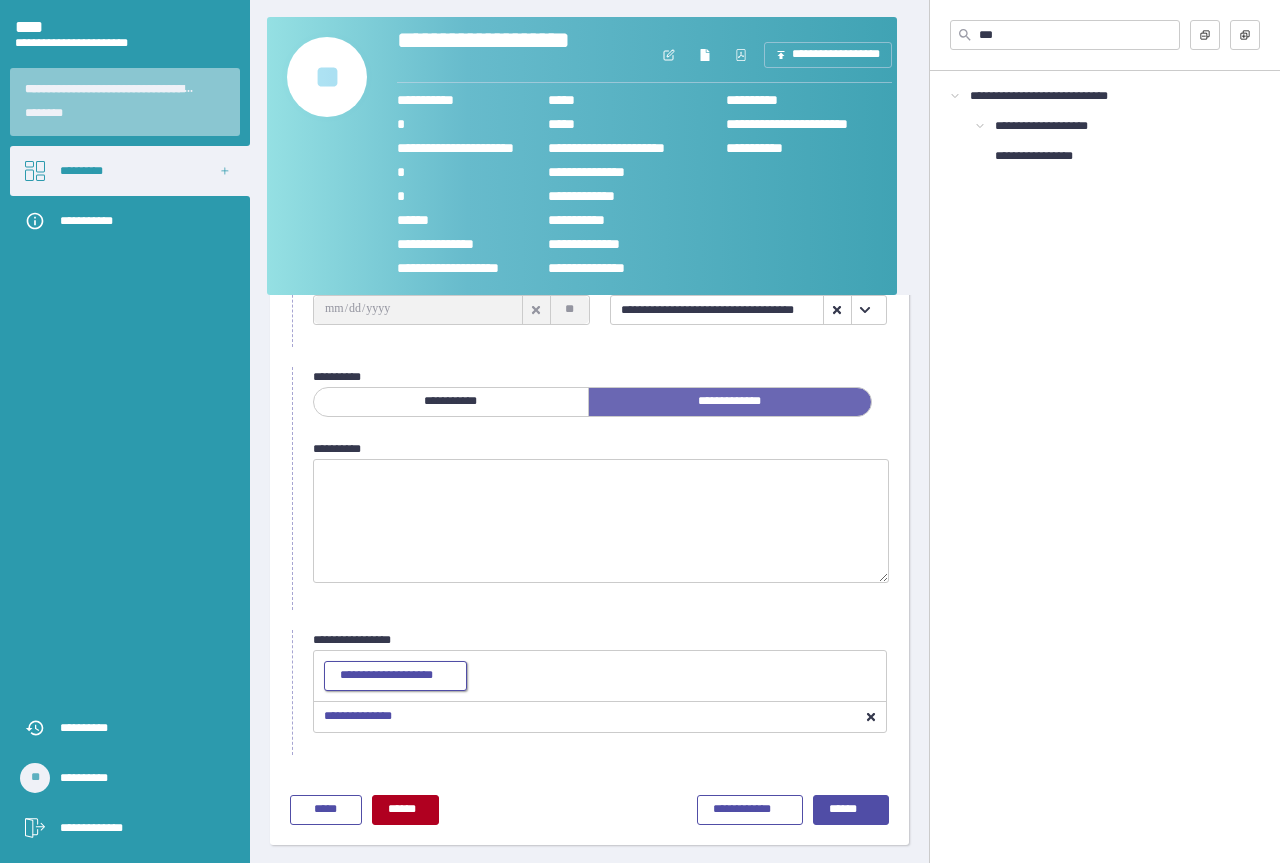 click on "**********" at bounding box center [395, 676] 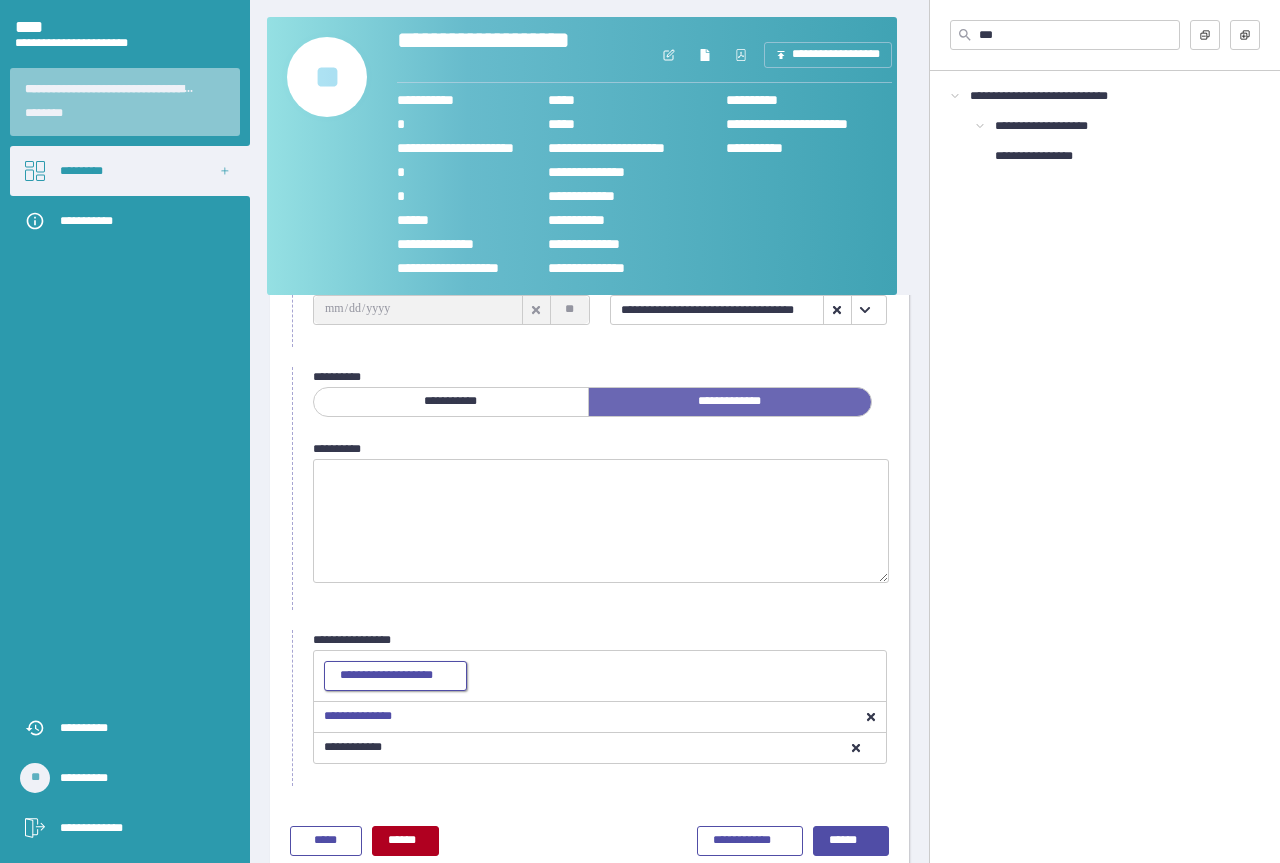 scroll, scrollTop: 147, scrollLeft: 0, axis: vertical 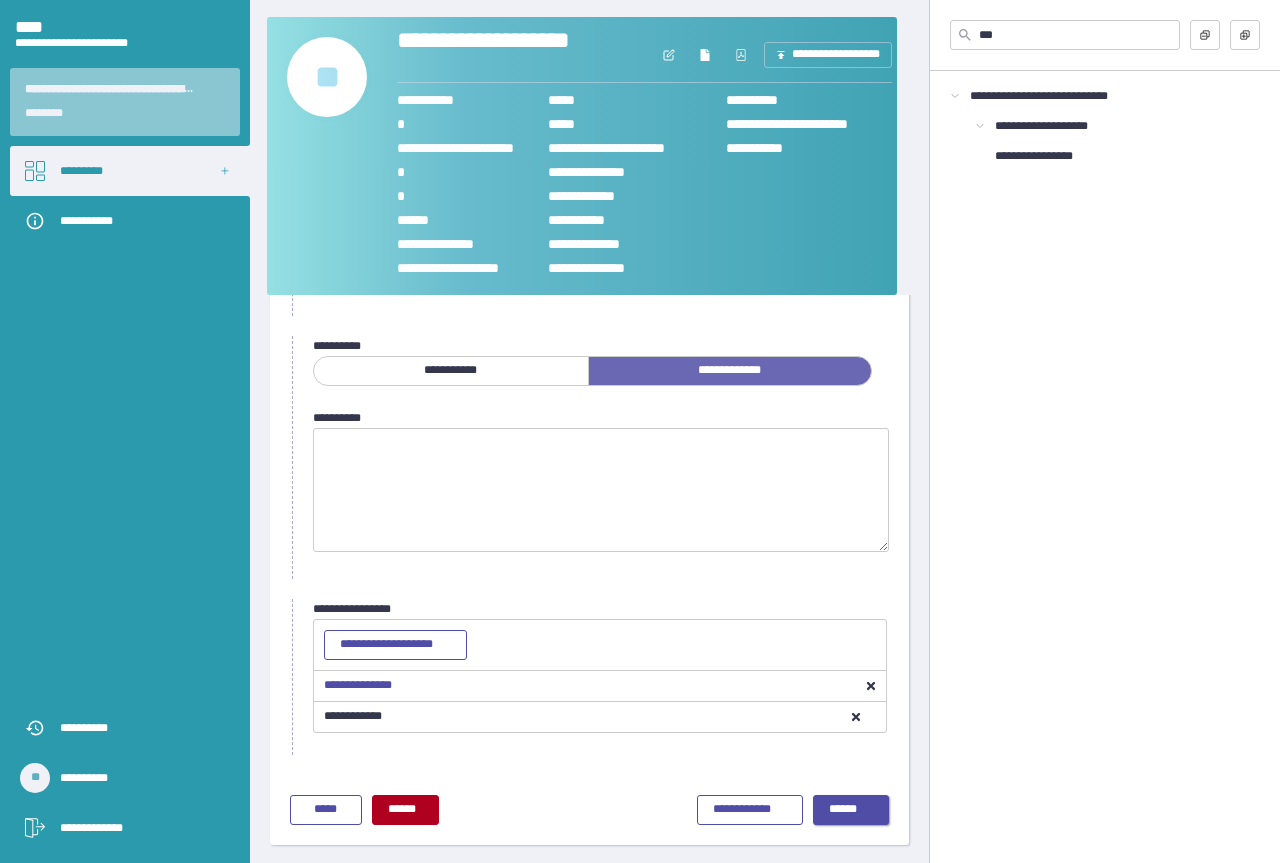 click on "******" at bounding box center [851, 810] 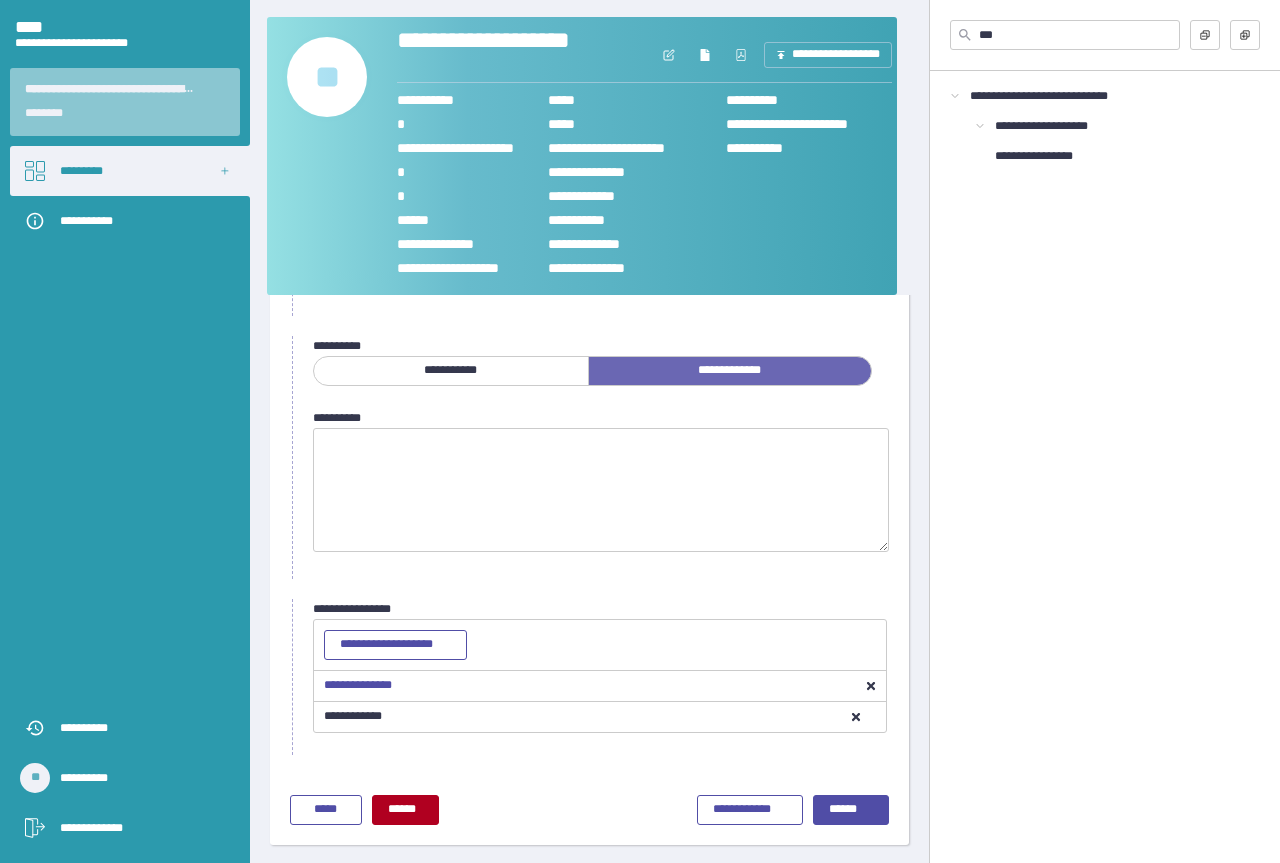 scroll, scrollTop: 0, scrollLeft: 0, axis: both 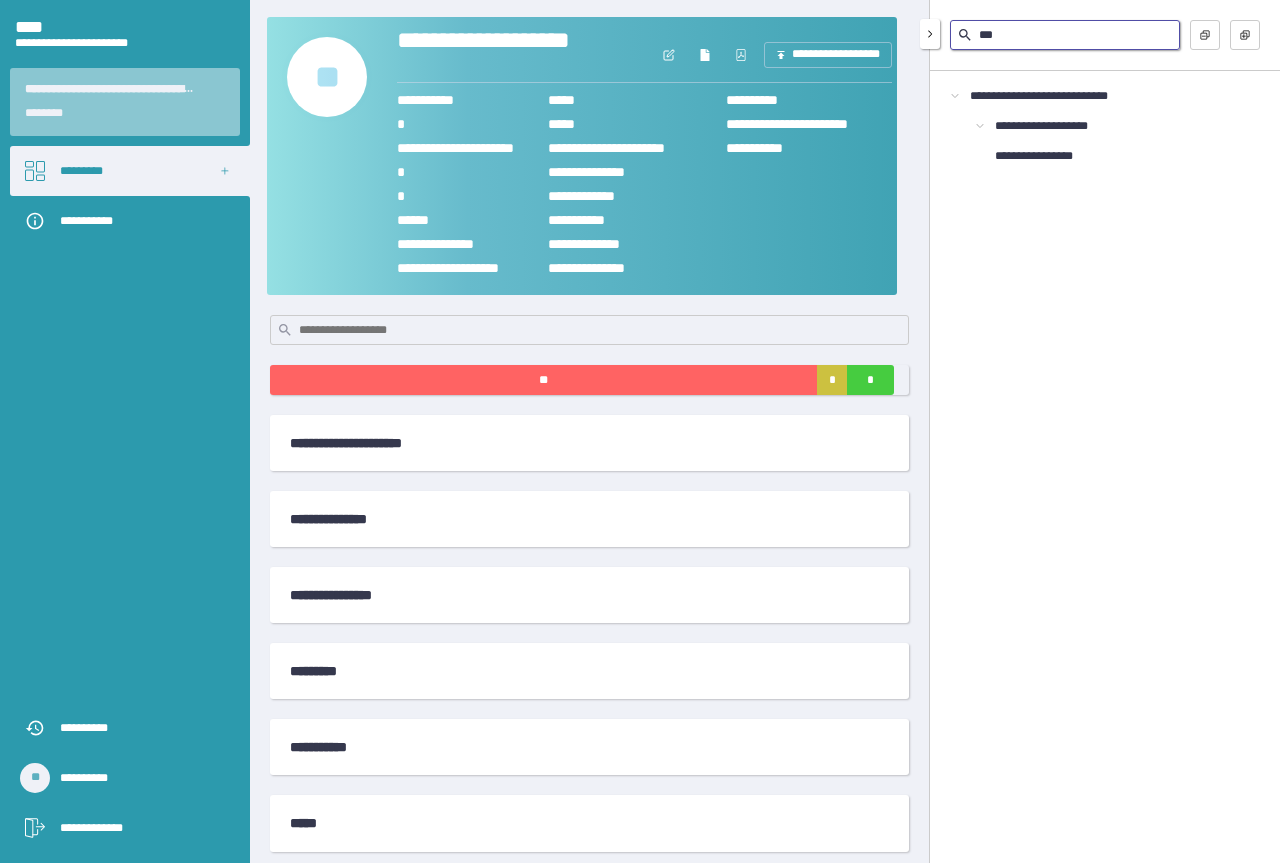 drag, startPoint x: 1007, startPoint y: 42, endPoint x: 941, endPoint y: 25, distance: 68.154236 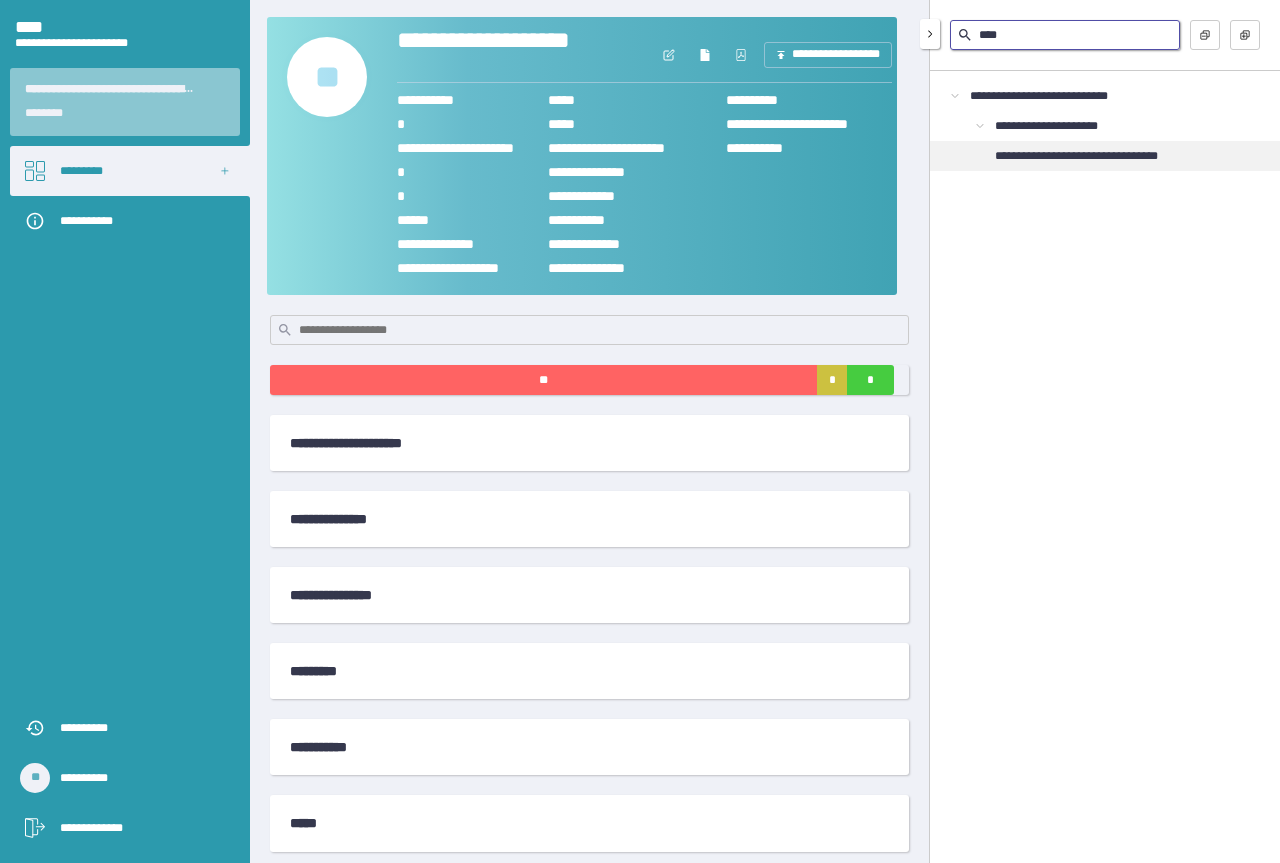 type on "****" 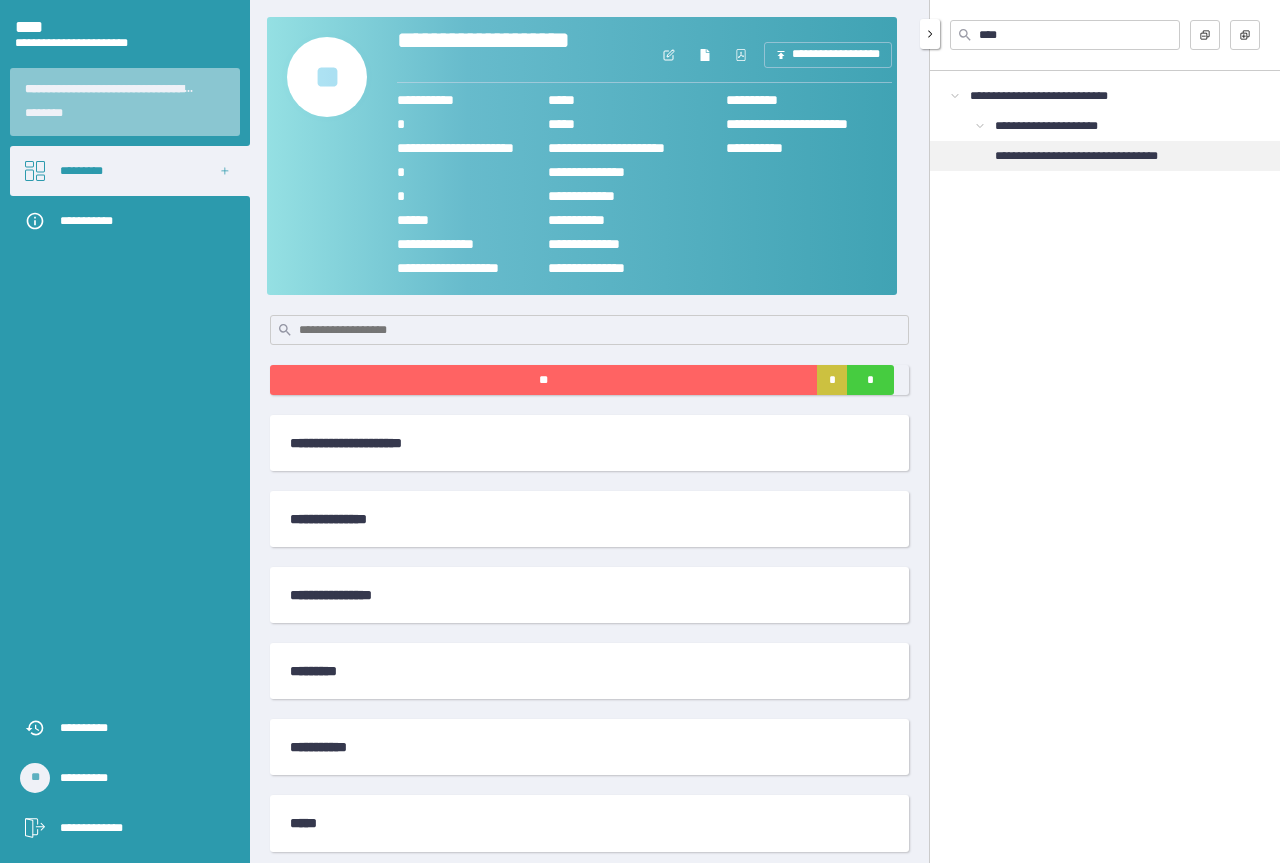 click on "**********" at bounding box center (1096, 156) 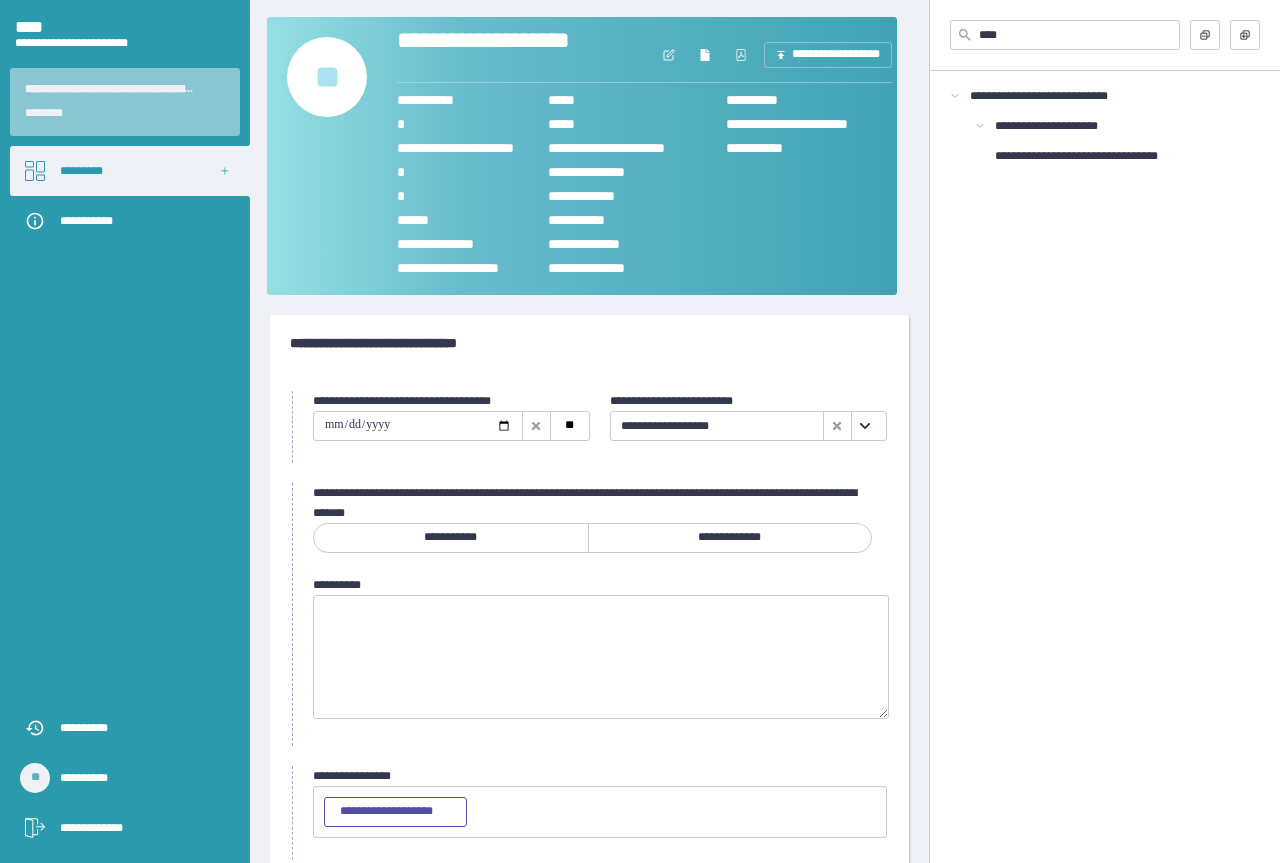 click at bounding box center [418, 426] 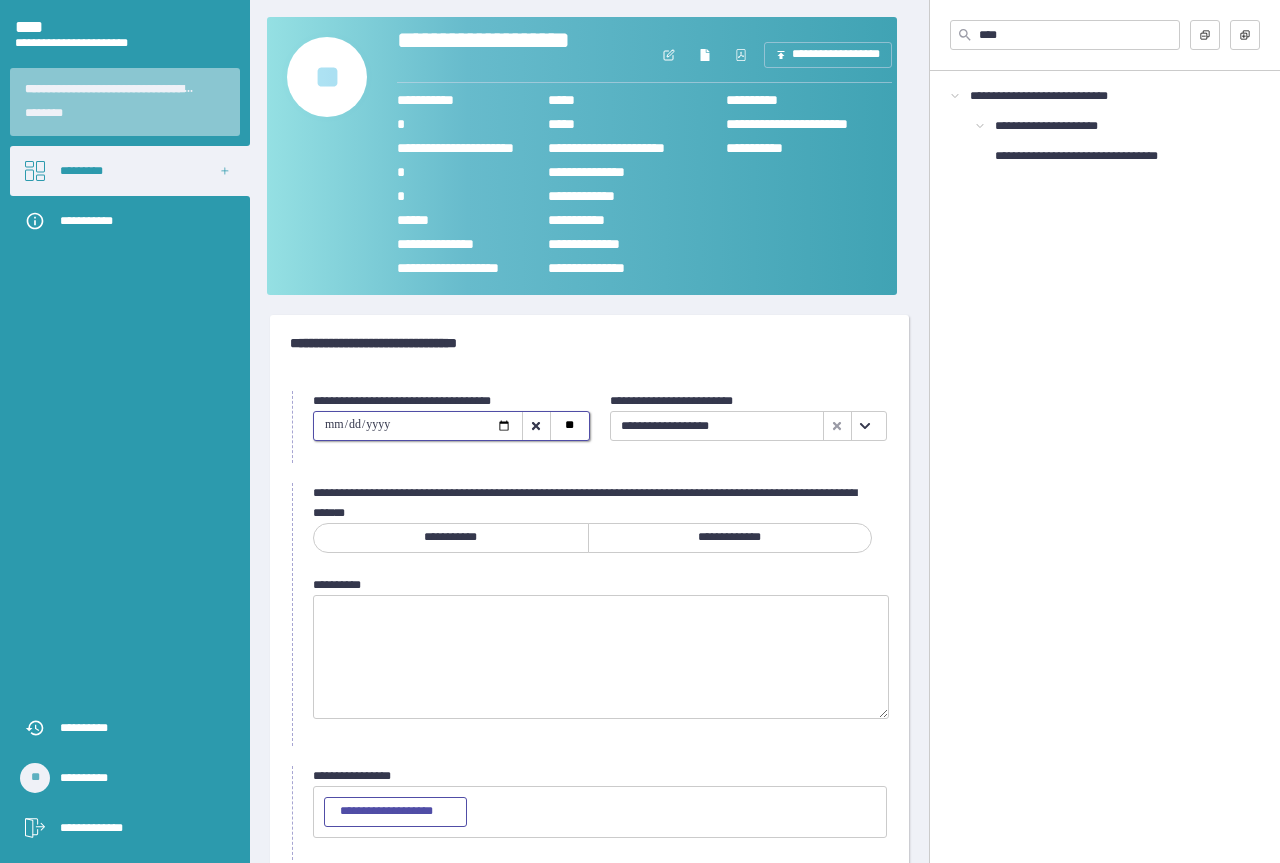 type on "**********" 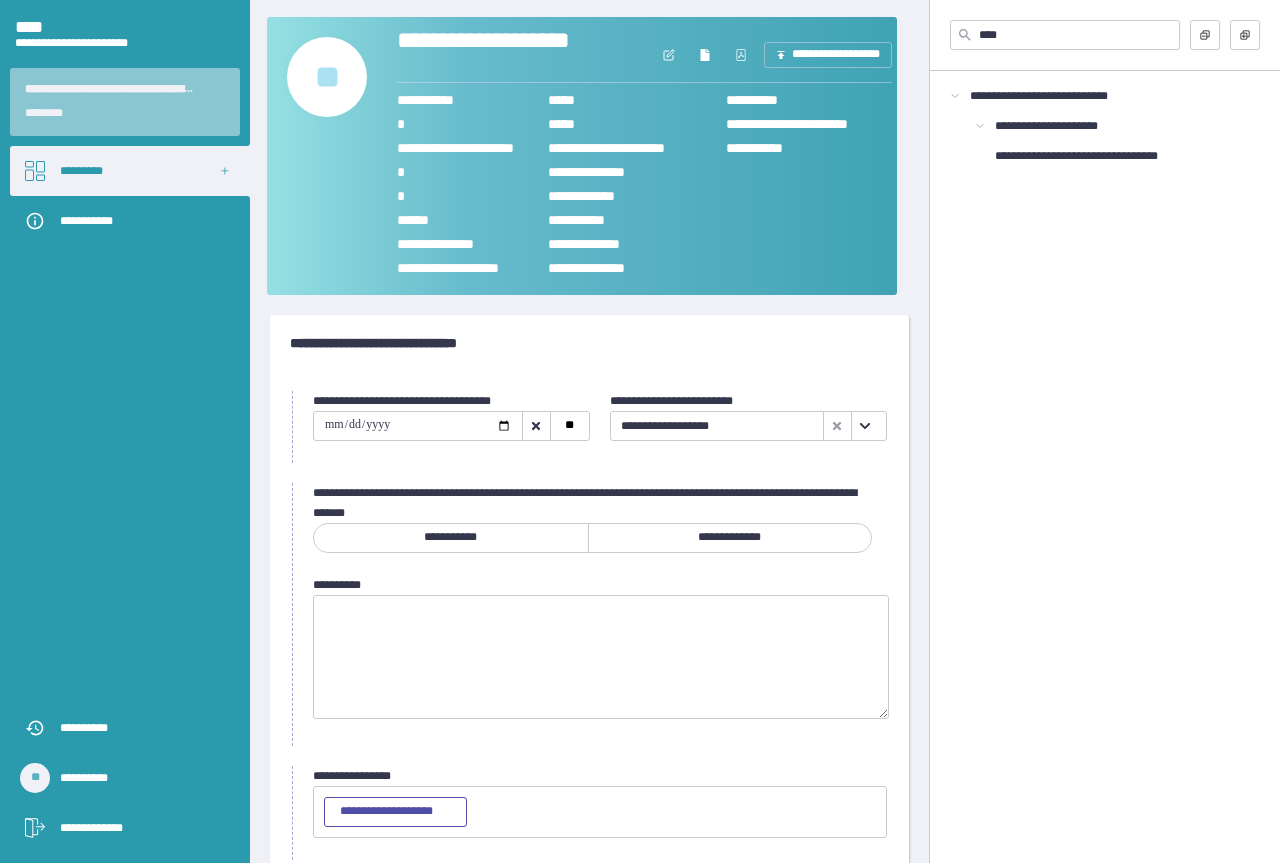 click on "**********" at bounding box center [730, 538] 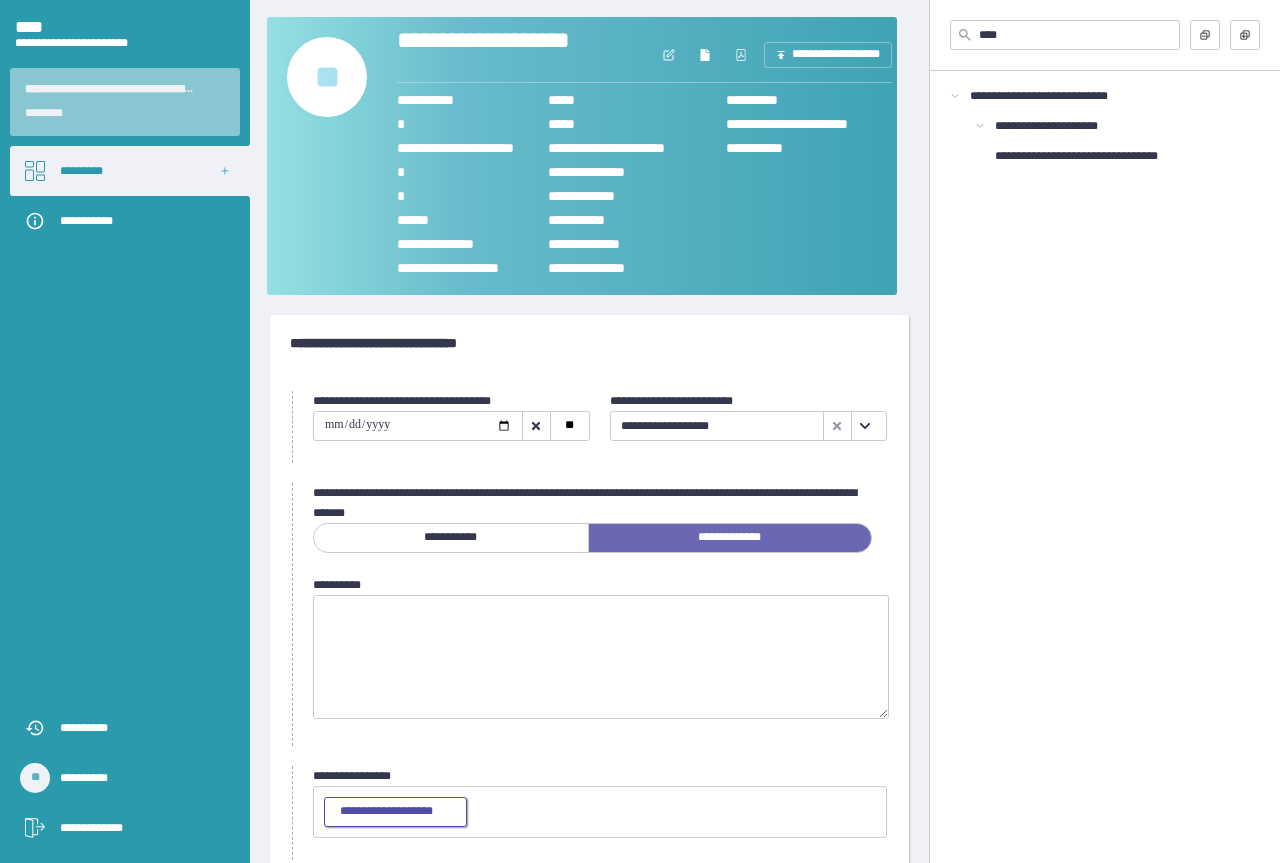 click on "**********" at bounding box center (395, 812) 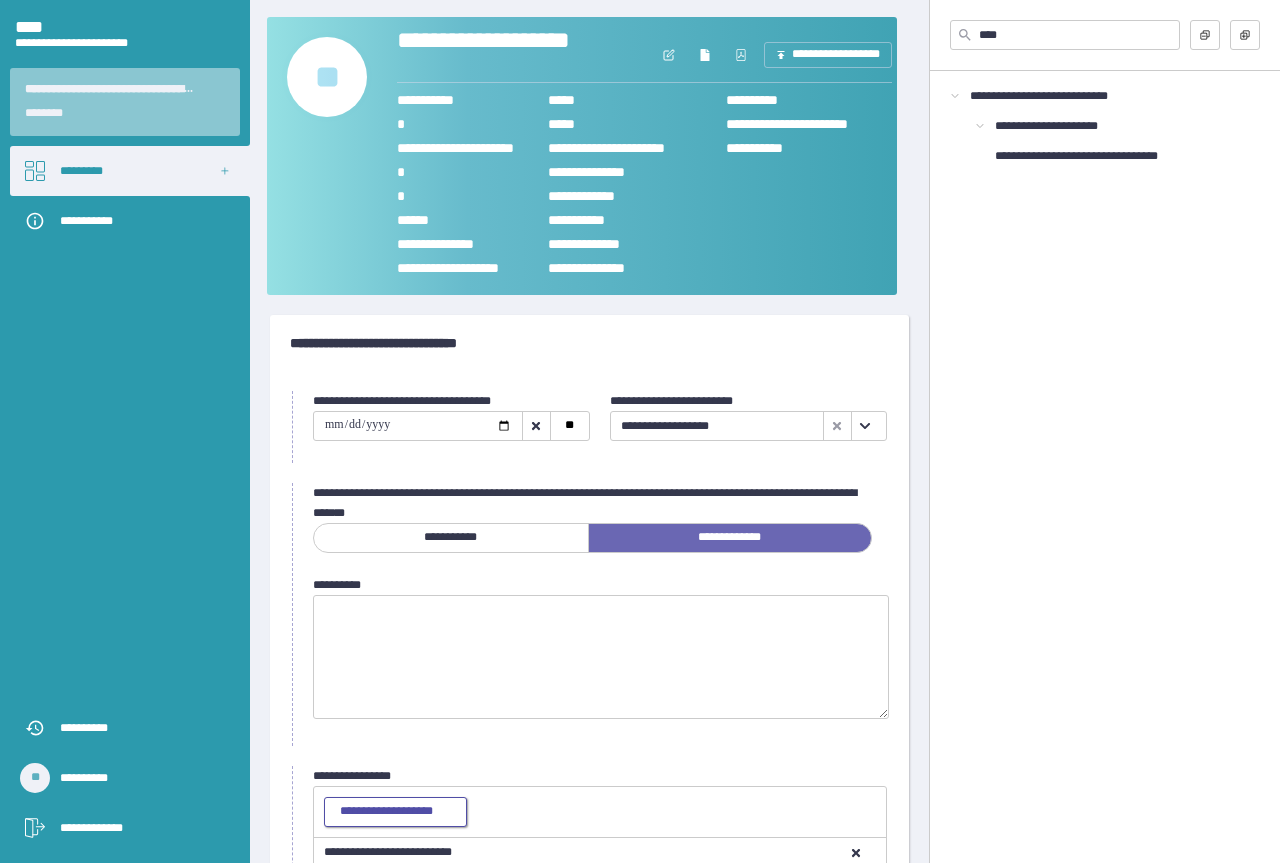 scroll, scrollTop: 136, scrollLeft: 0, axis: vertical 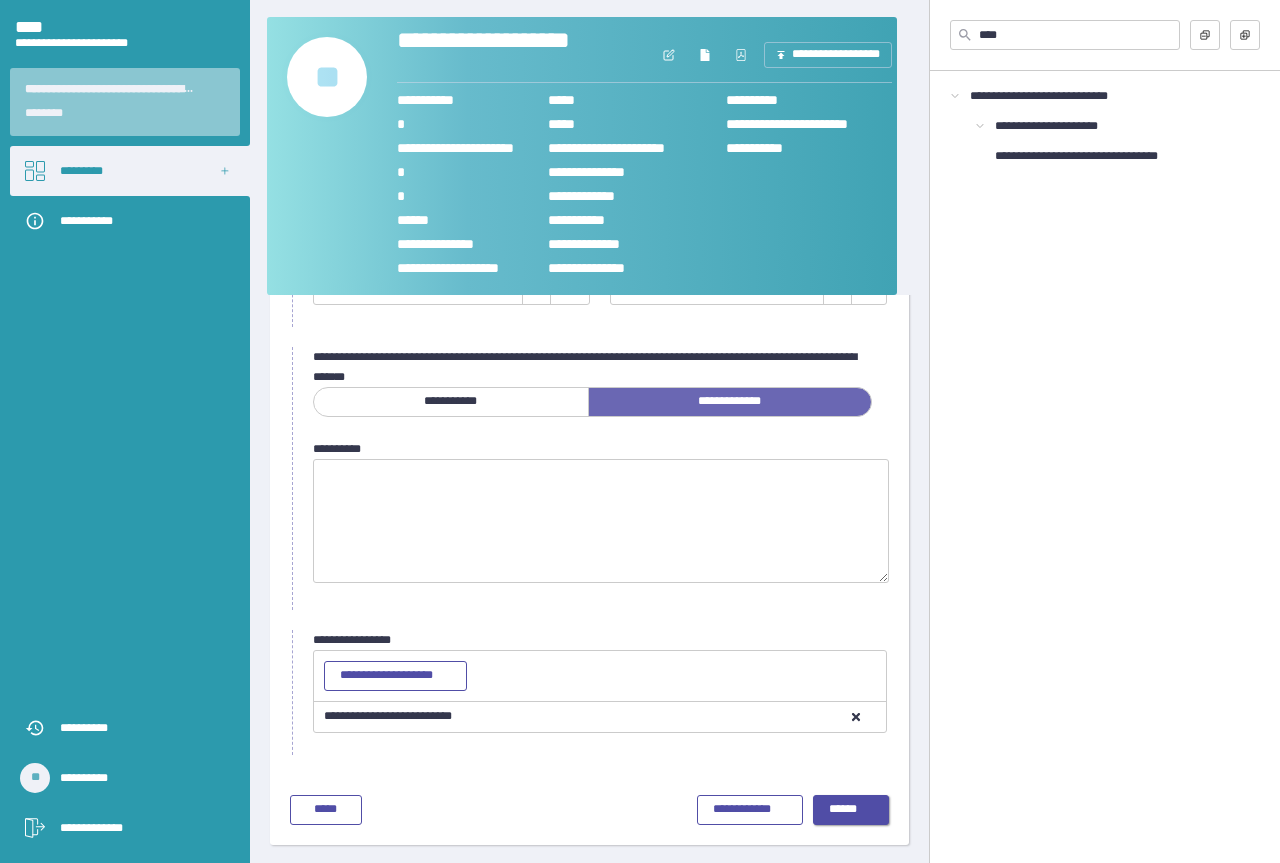 click on "******" at bounding box center (851, 810) 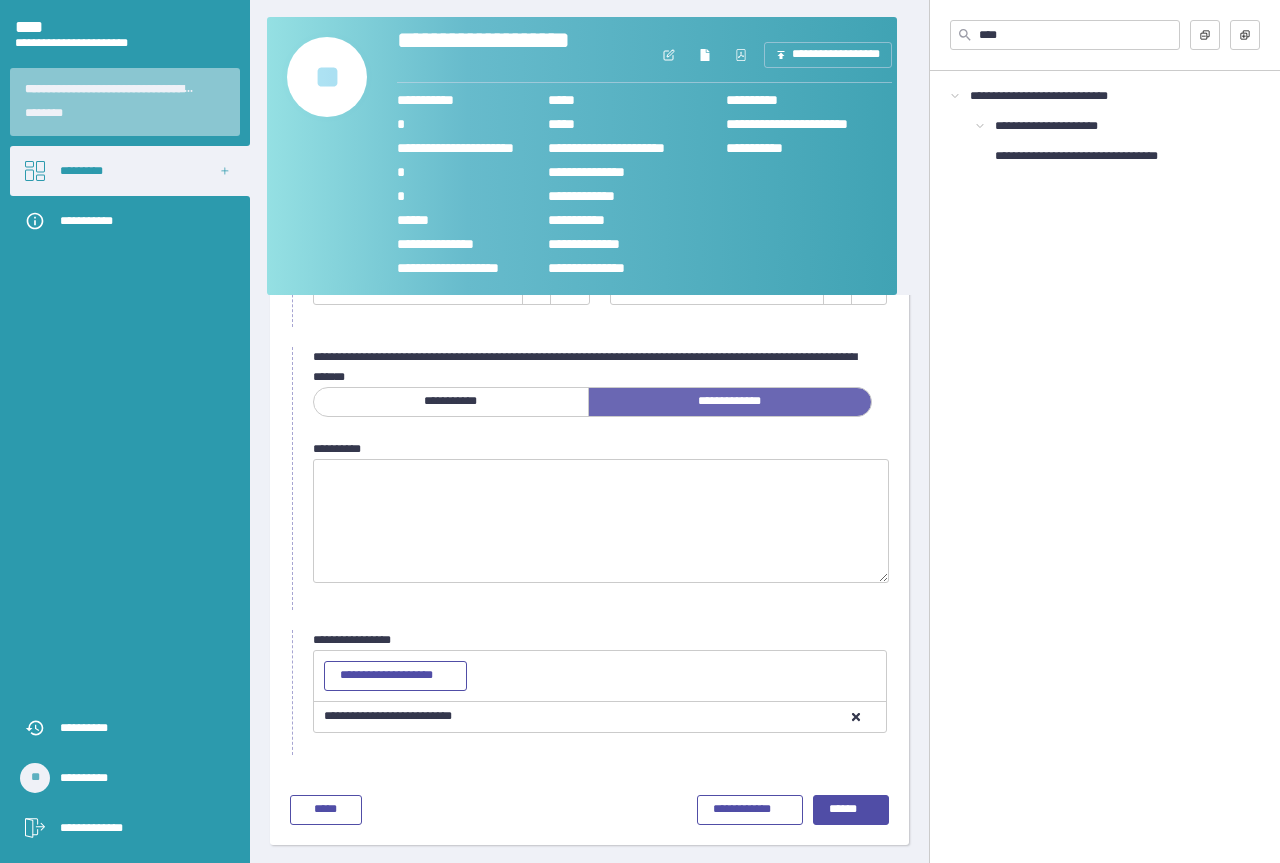 scroll, scrollTop: 0, scrollLeft: 0, axis: both 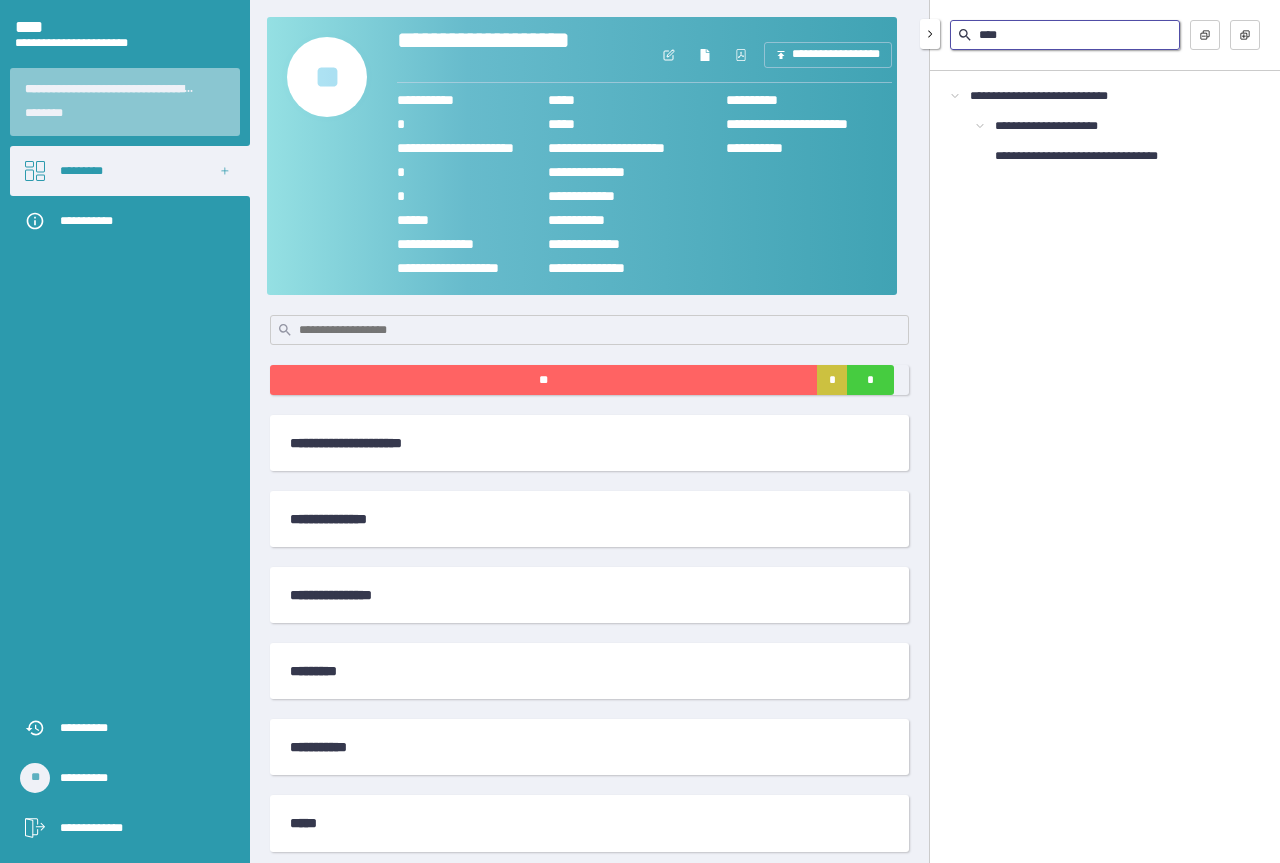 click on "****" at bounding box center (1065, 35) 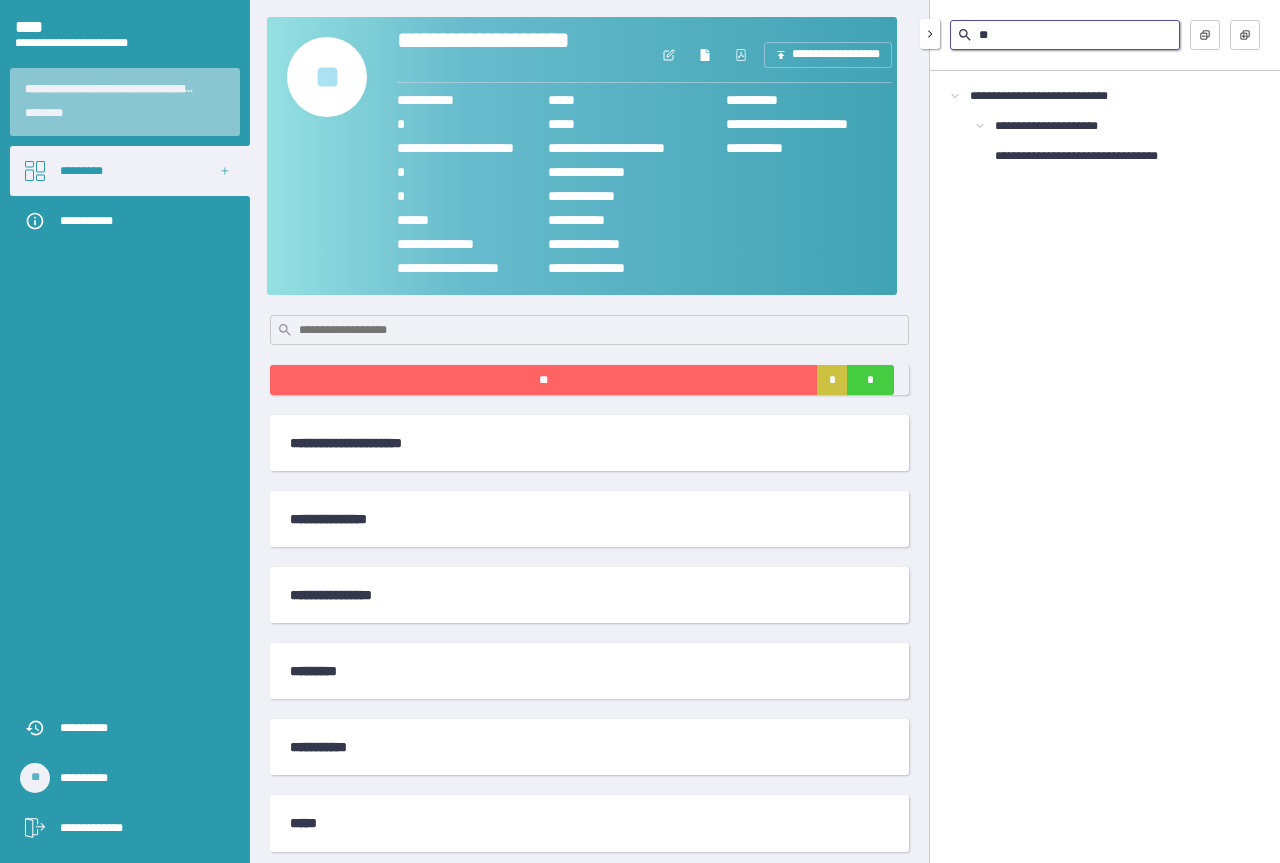 type on "*" 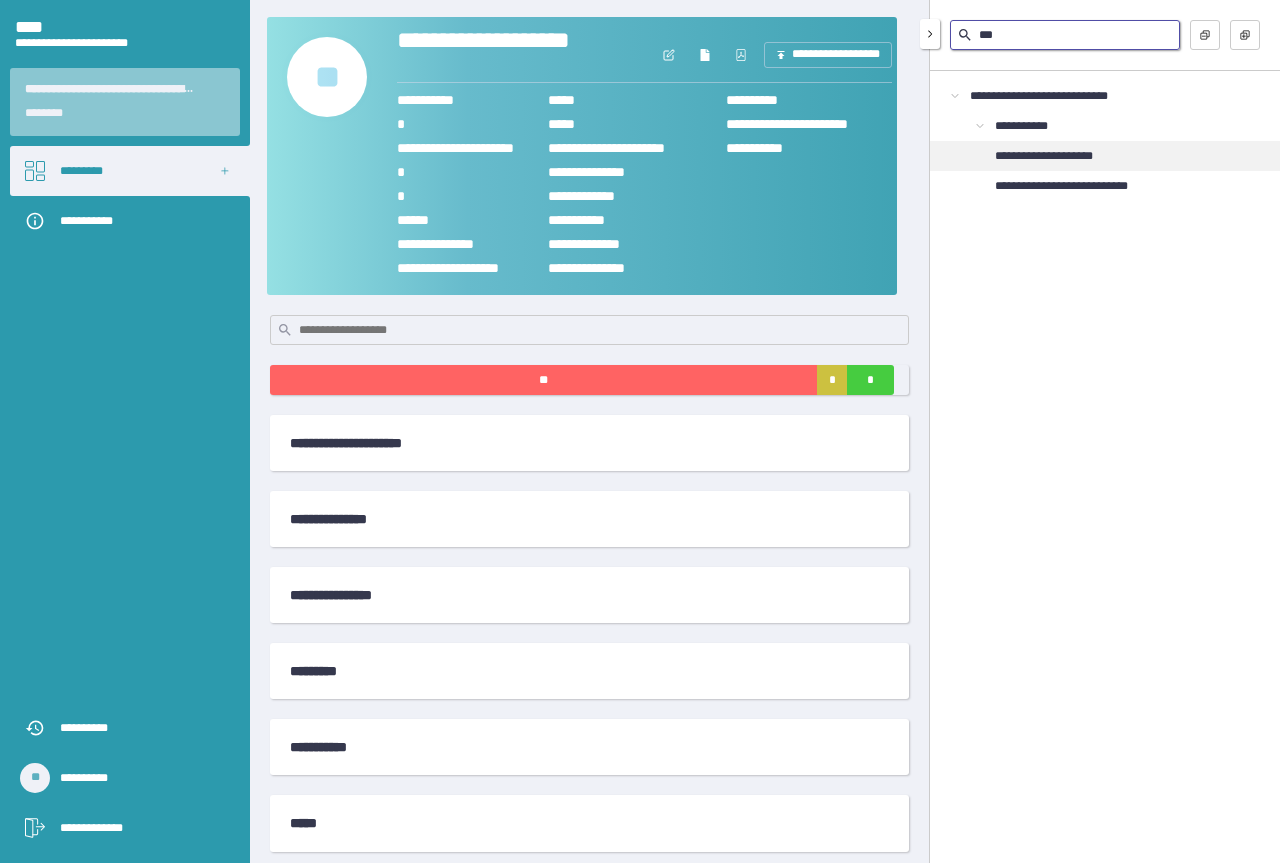 type on "***" 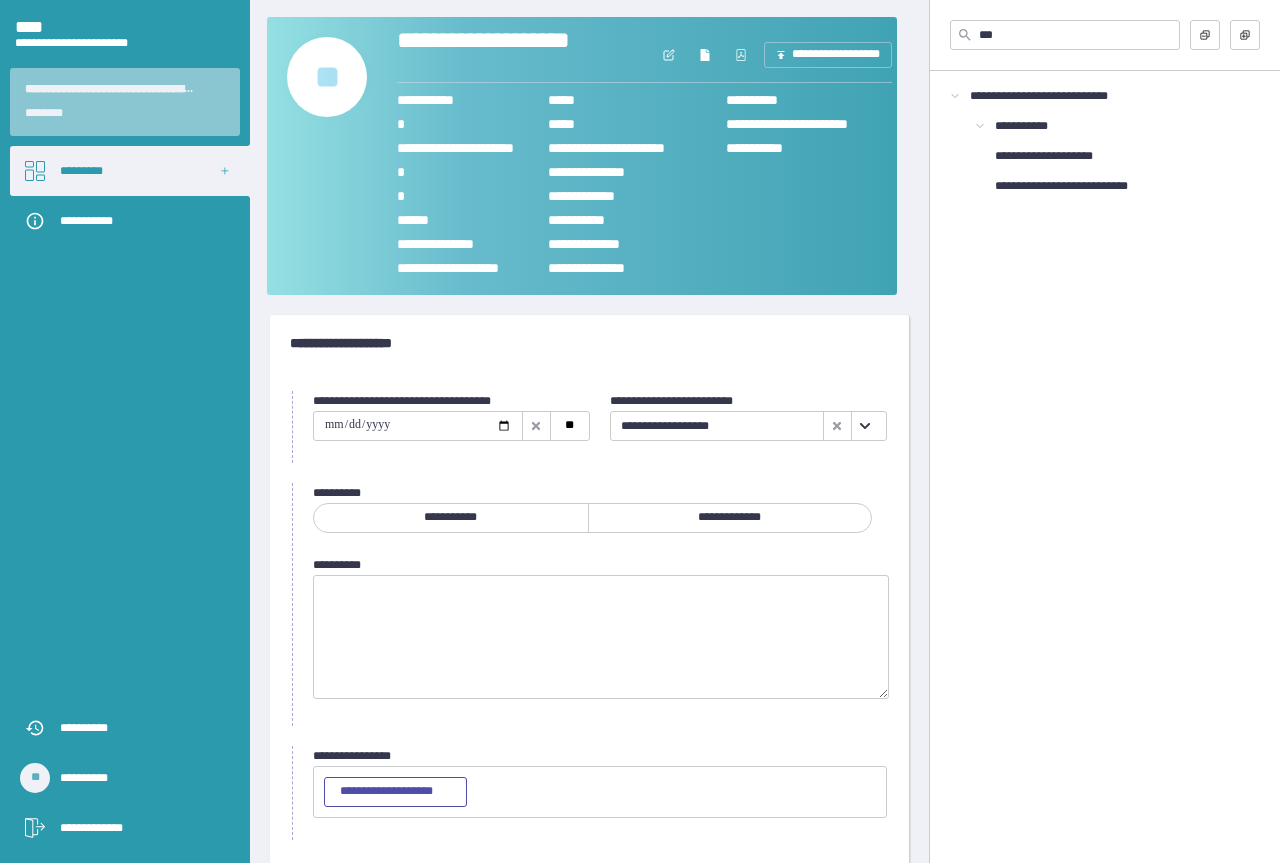 click at bounding box center (418, 426) 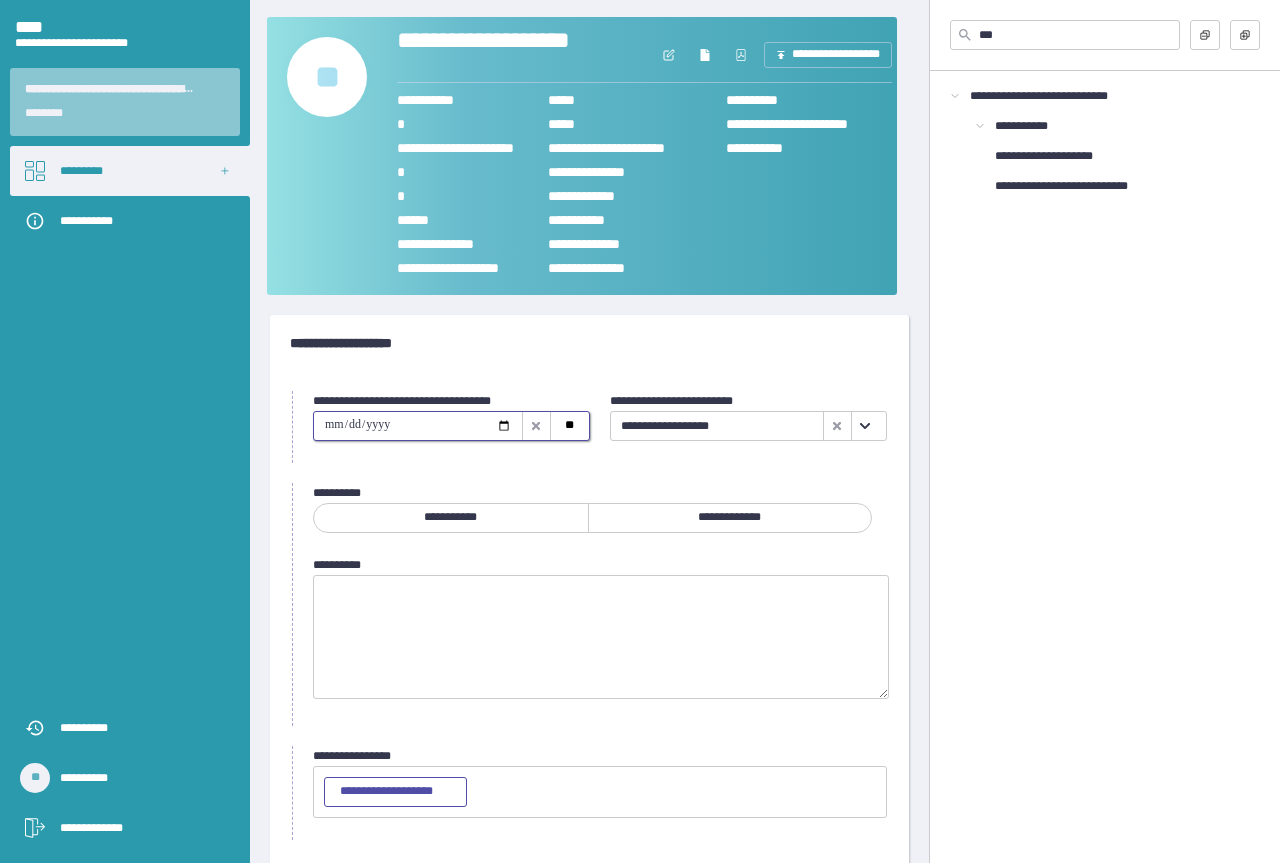 type on "**********" 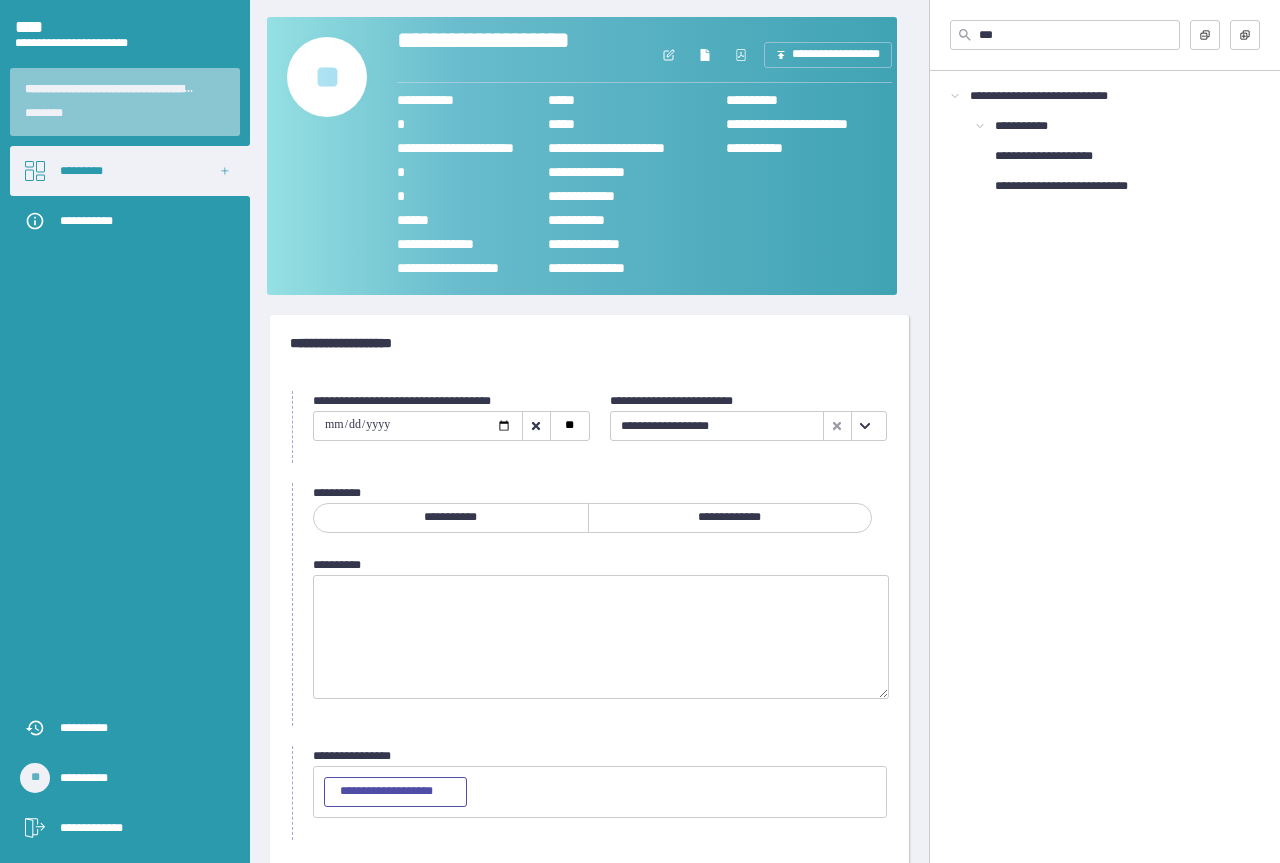 click on "**********" at bounding box center (451, 518) 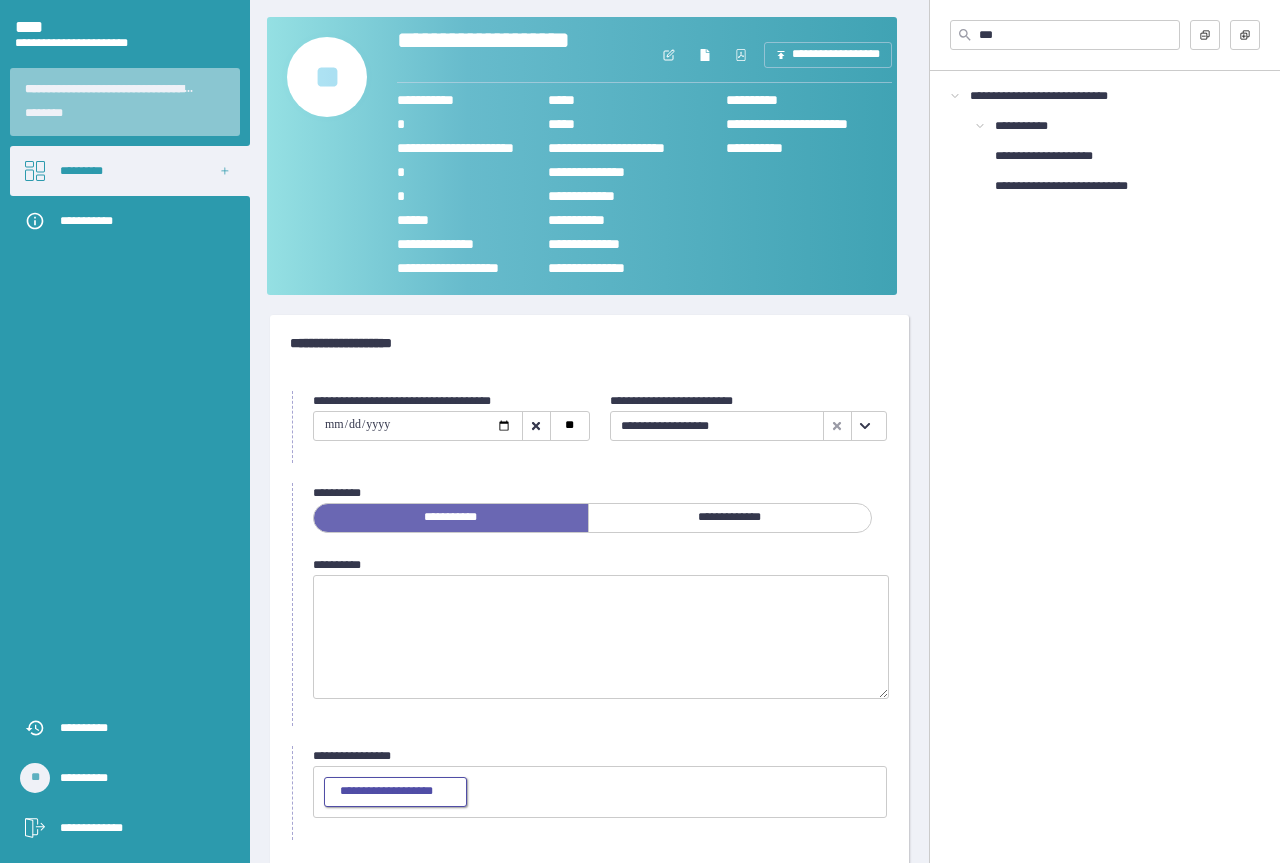 click on "**********" at bounding box center (395, 792) 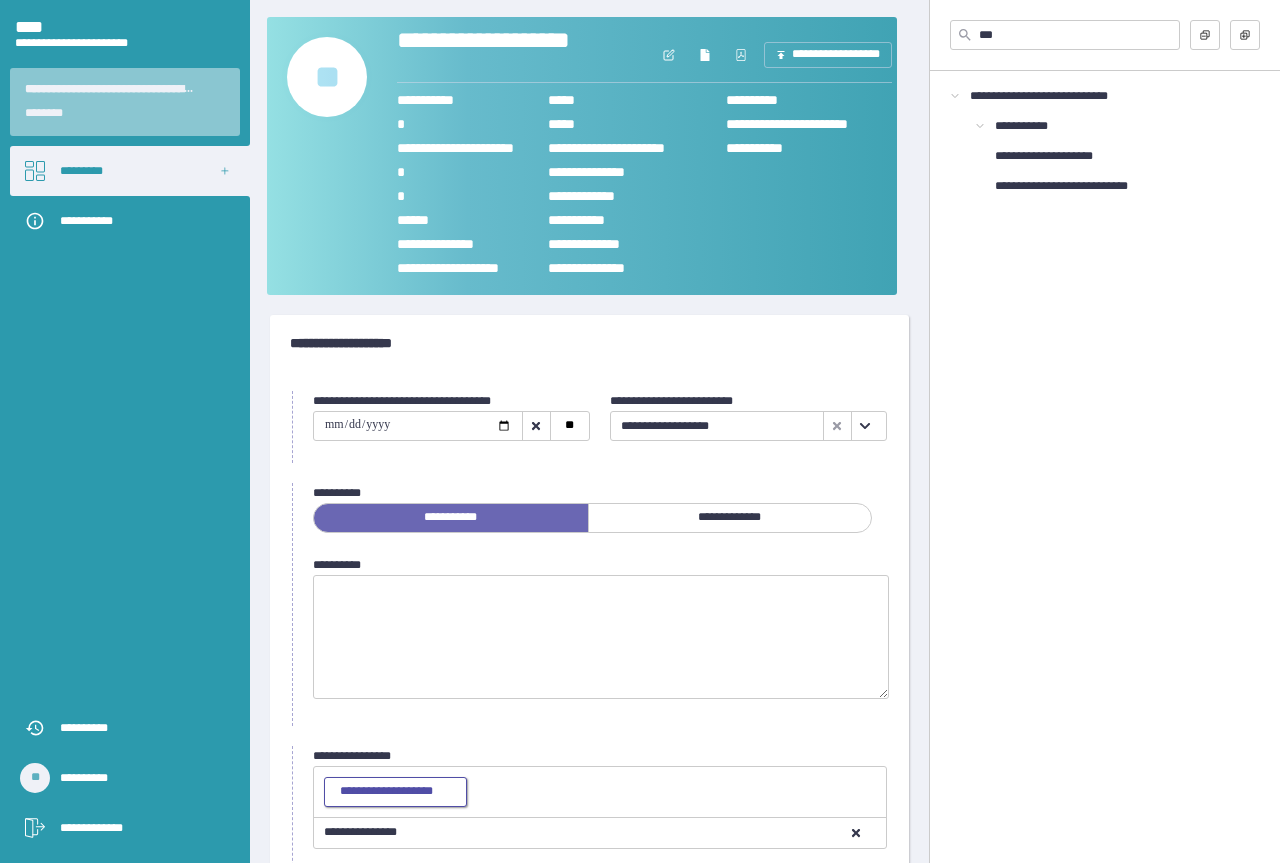 scroll, scrollTop: 116, scrollLeft: 0, axis: vertical 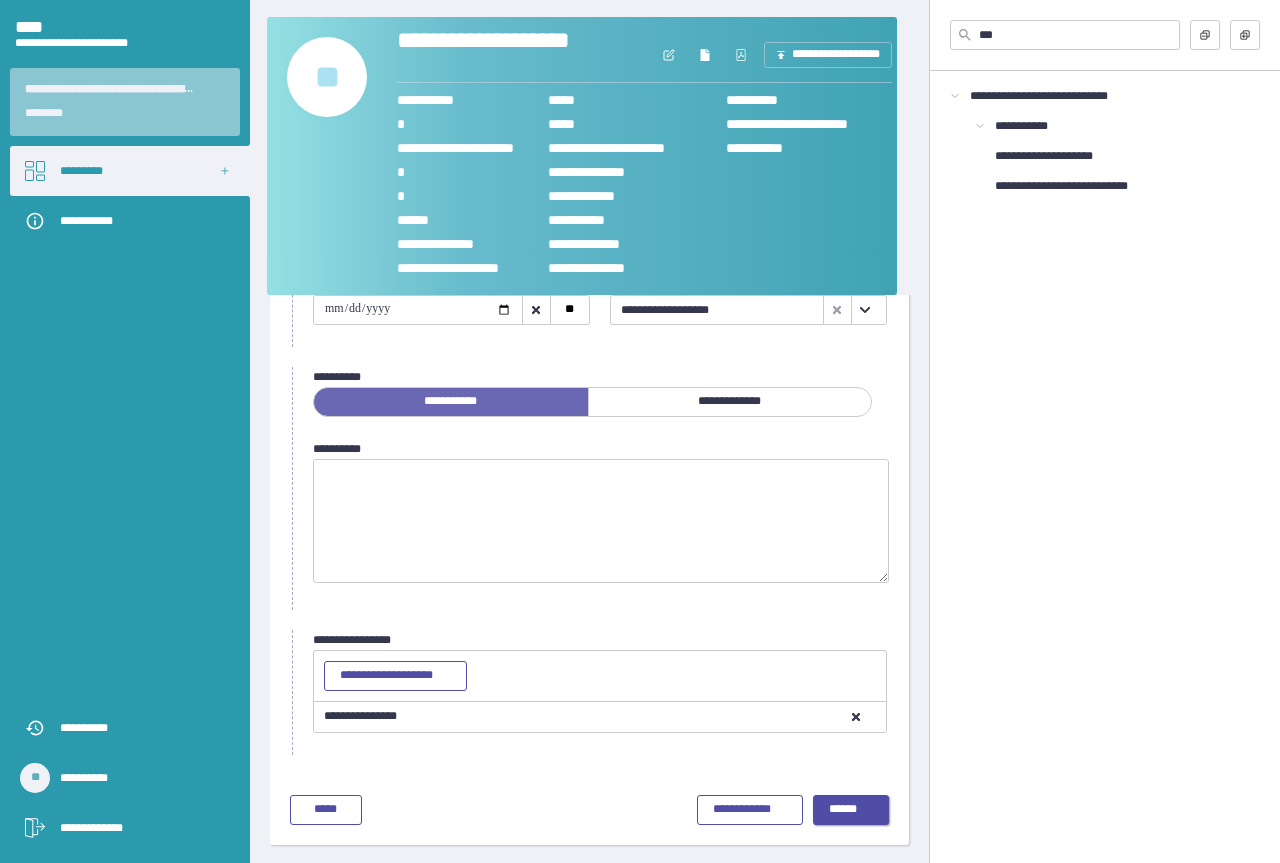 click on "******" at bounding box center [851, 810] 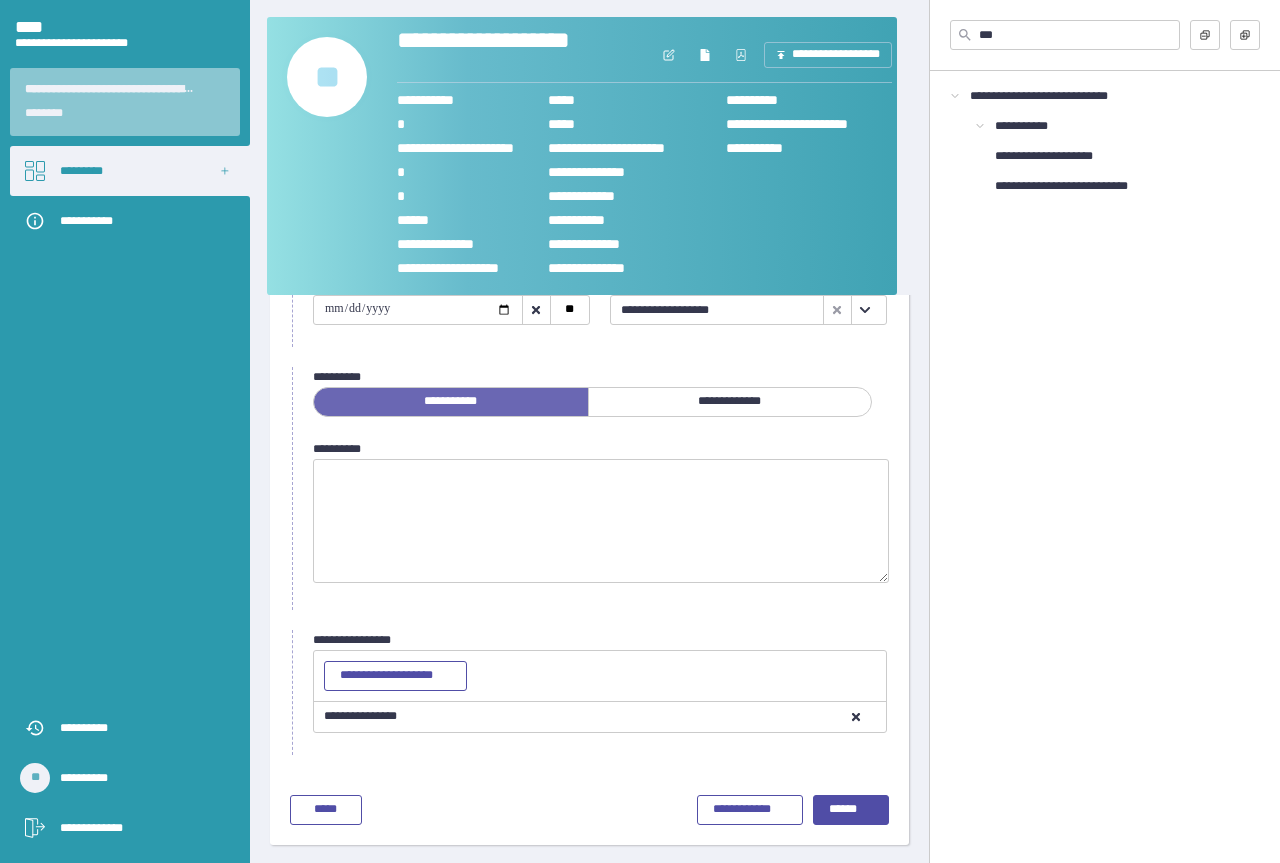 scroll, scrollTop: 0, scrollLeft: 0, axis: both 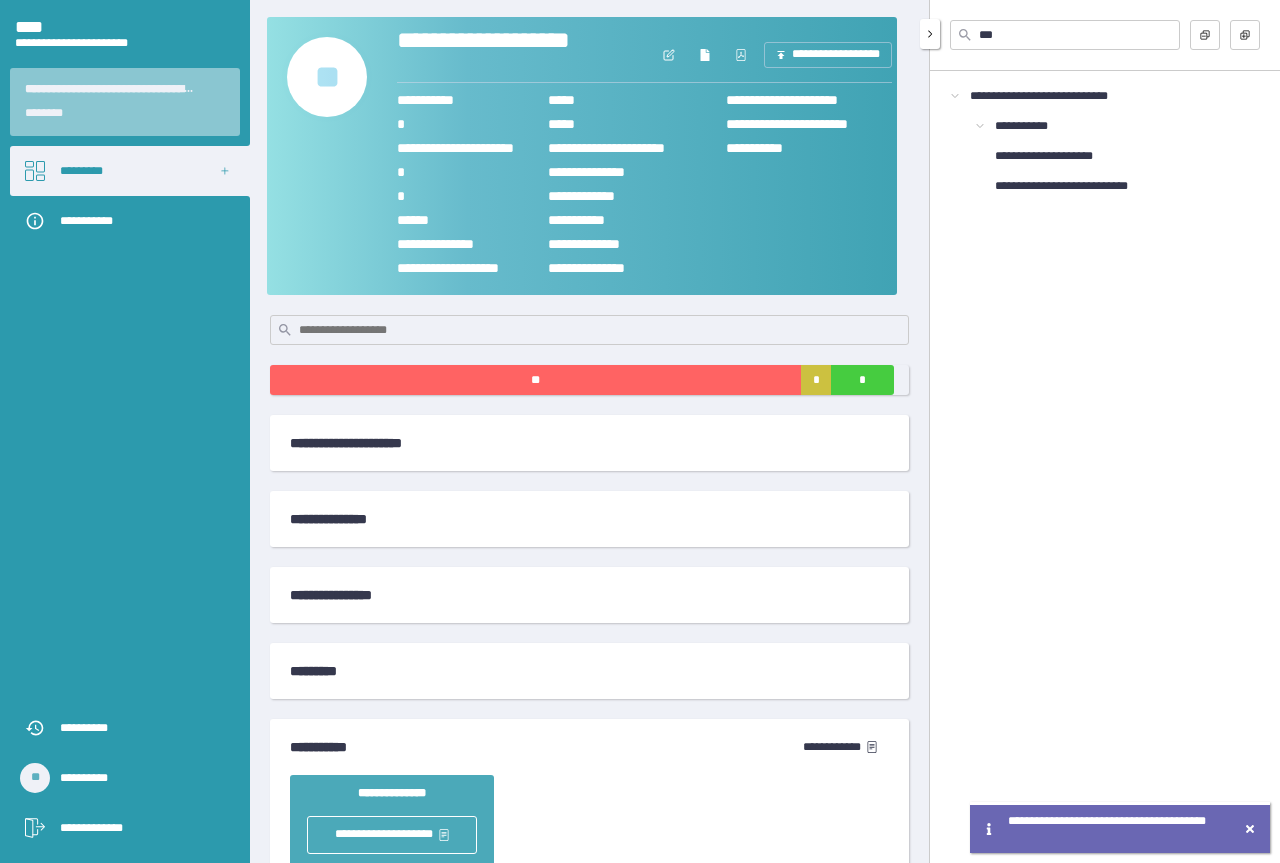 click on "***" at bounding box center (1065, 35) 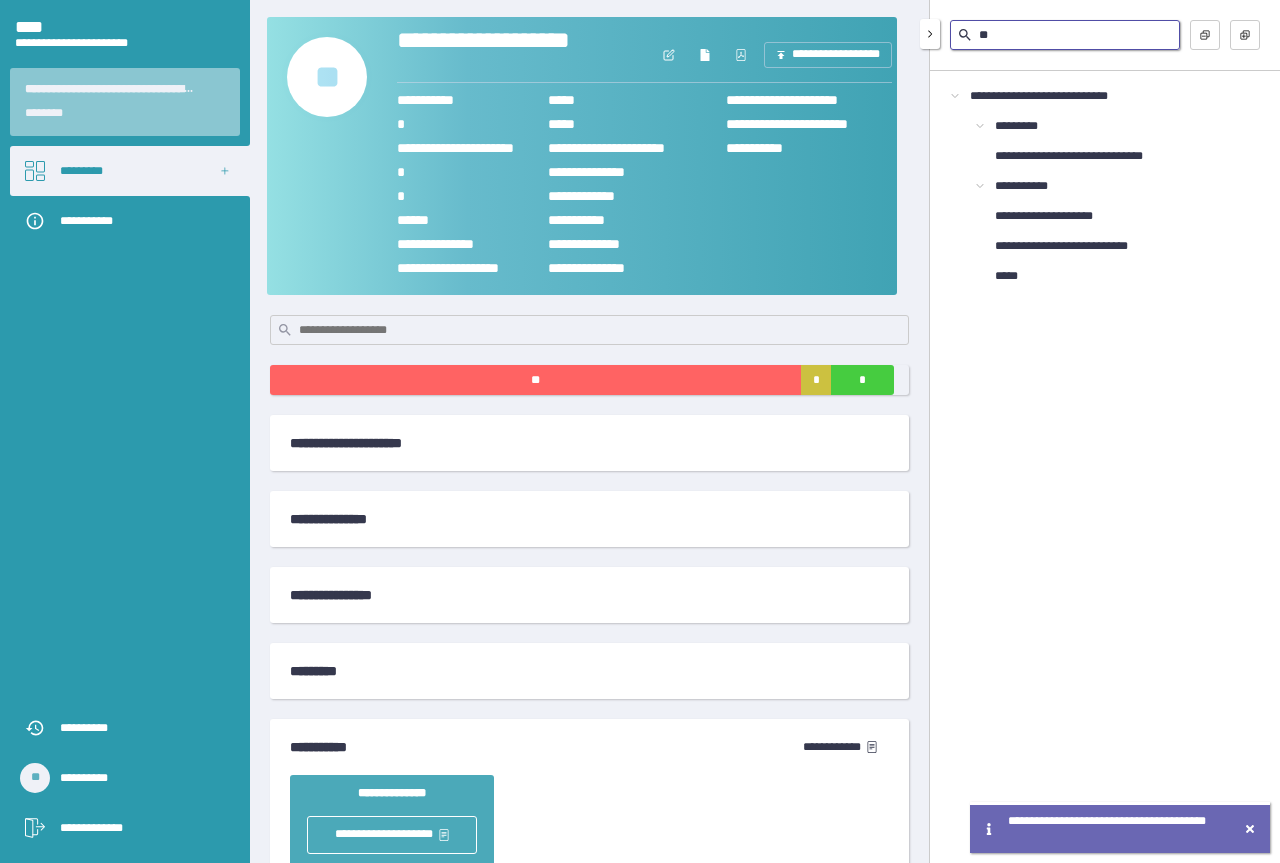 type on "*" 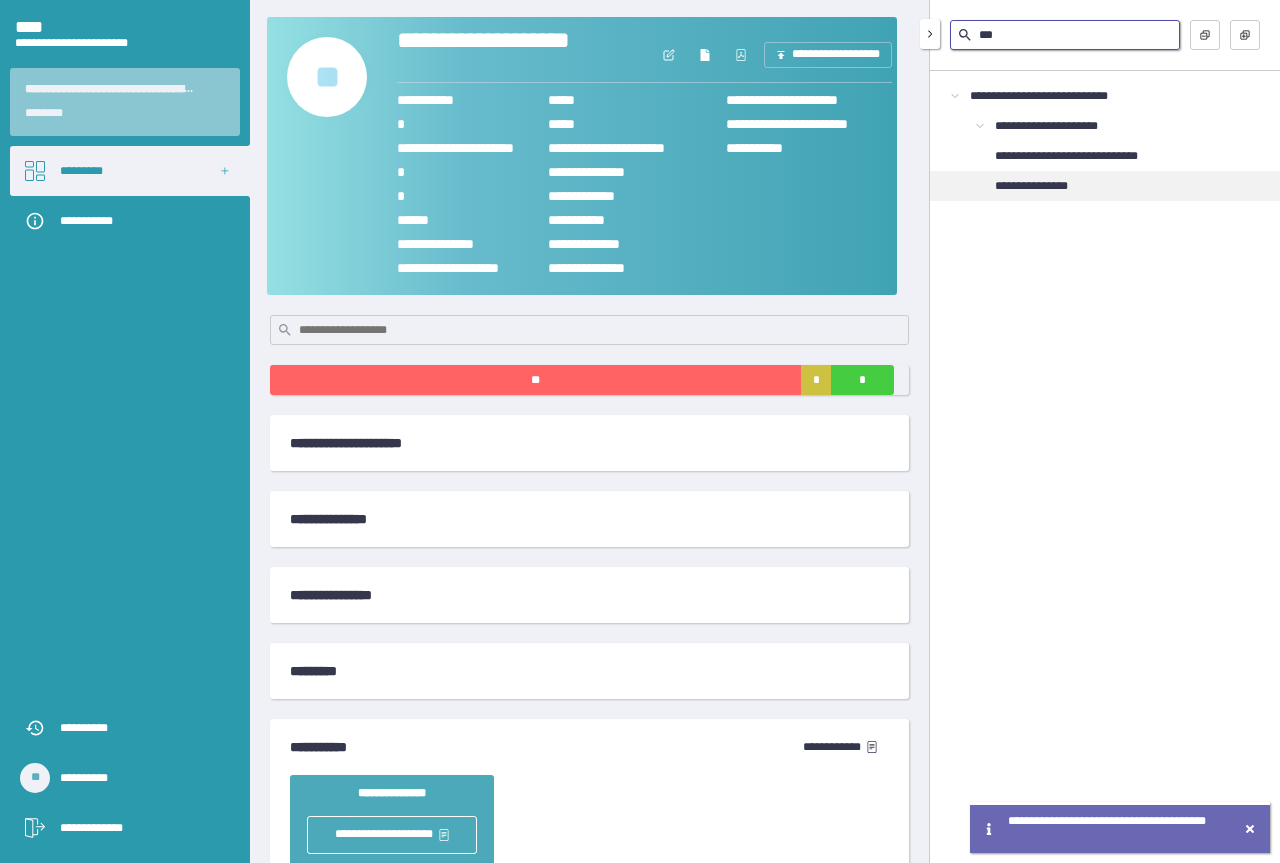 type on "***" 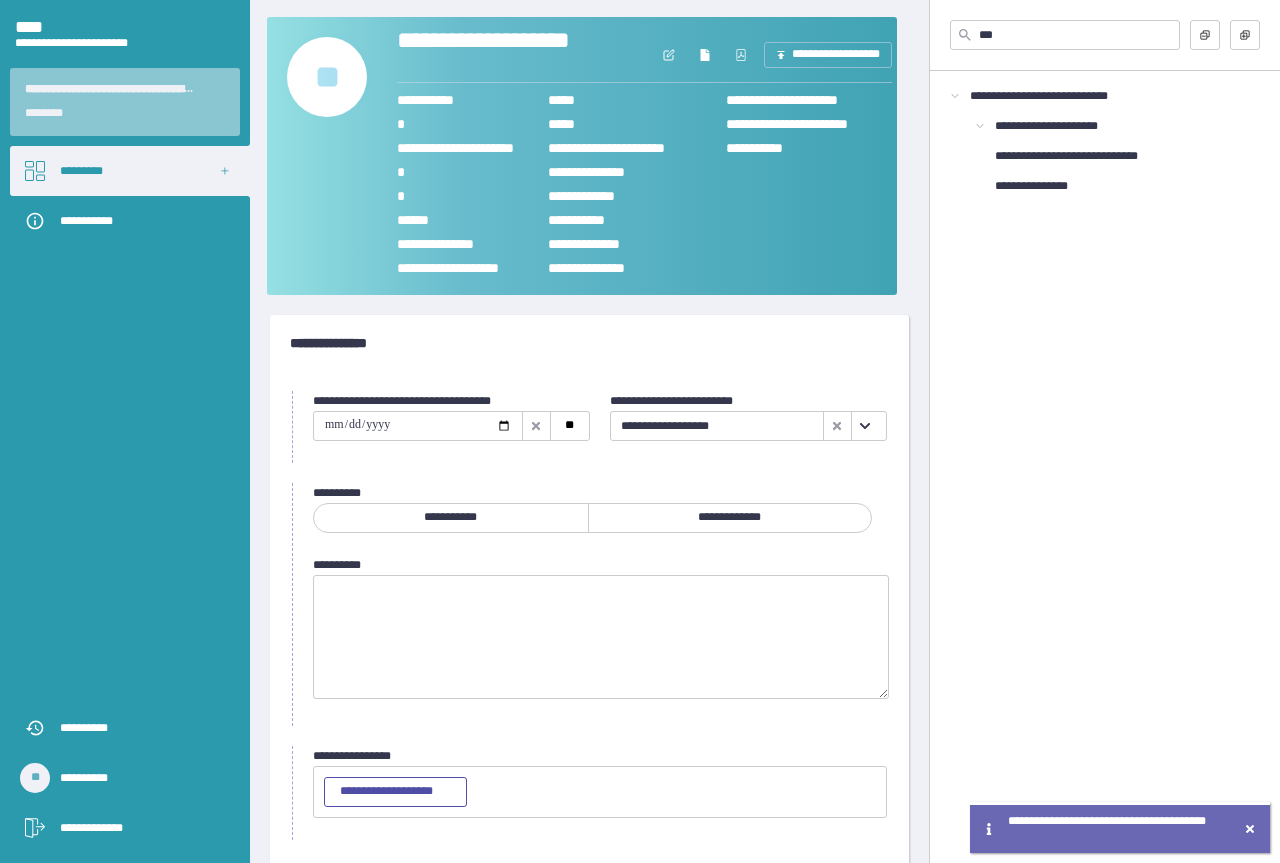 click at bounding box center (418, 426) 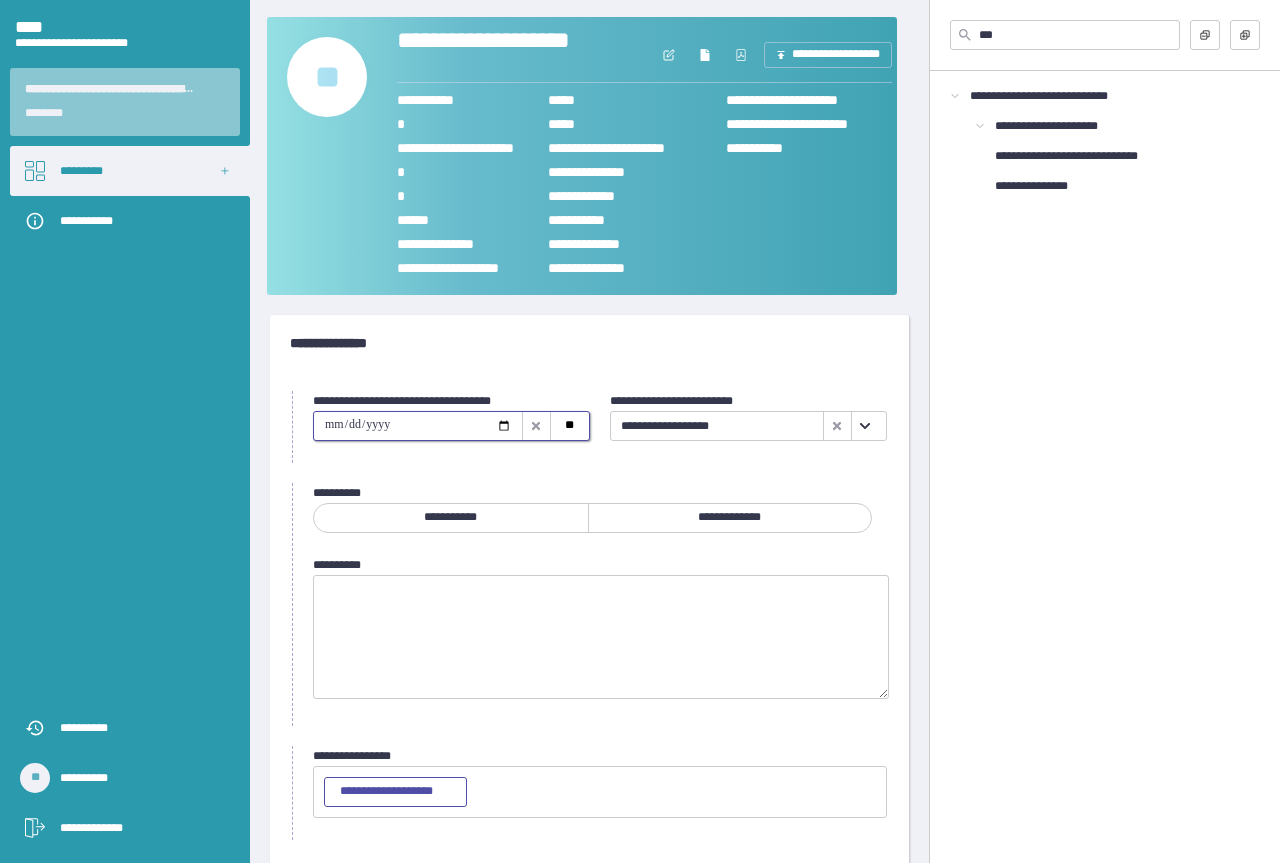 type on "**********" 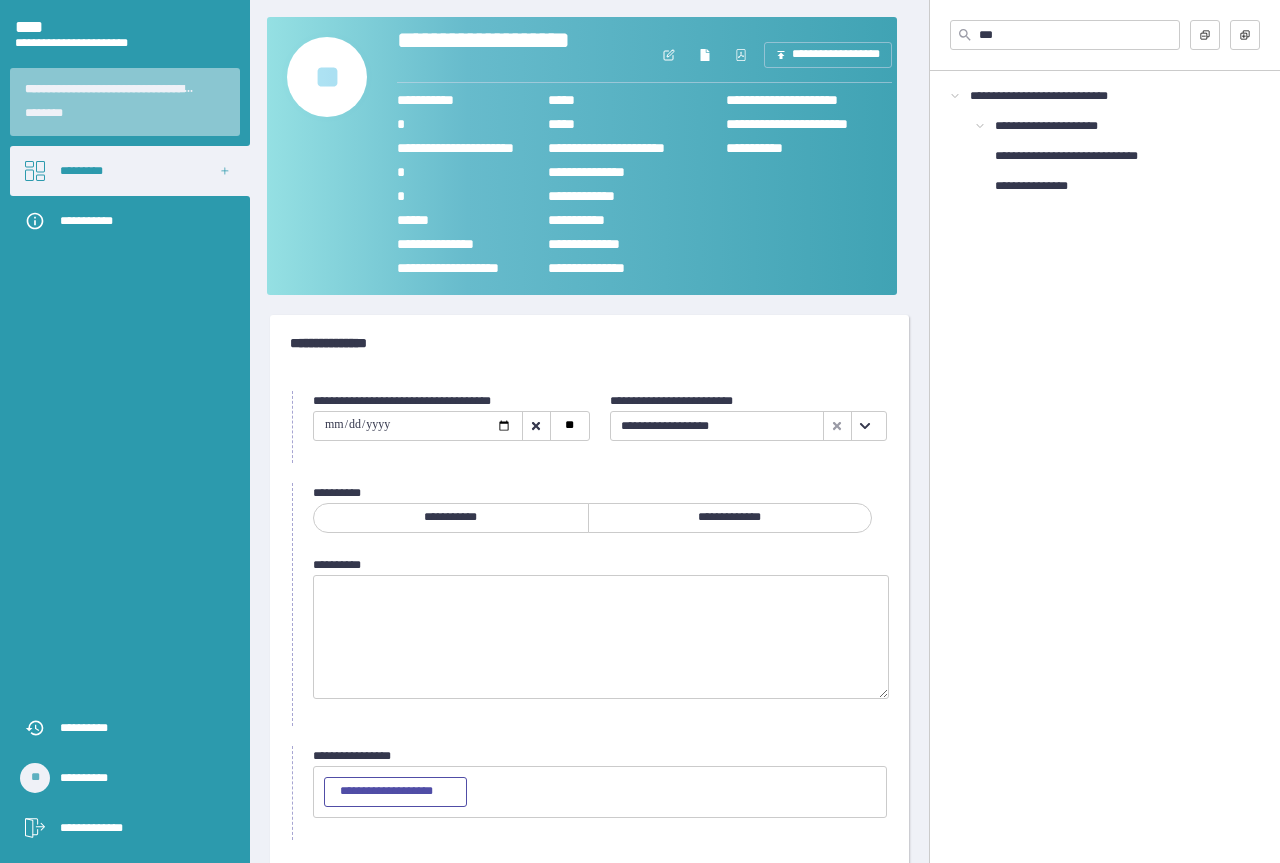 click on "**********" at bounding box center (730, 518) 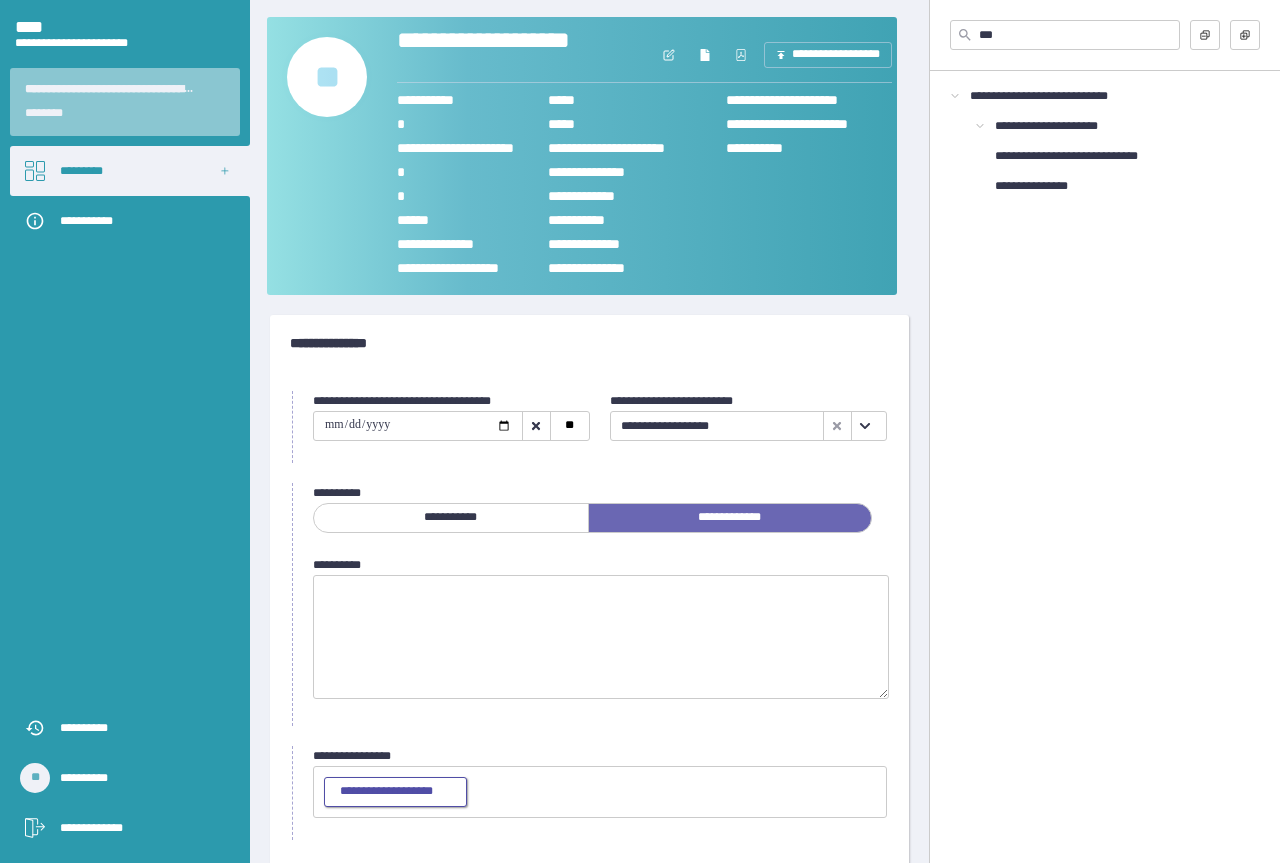 click on "**********" at bounding box center (395, 792) 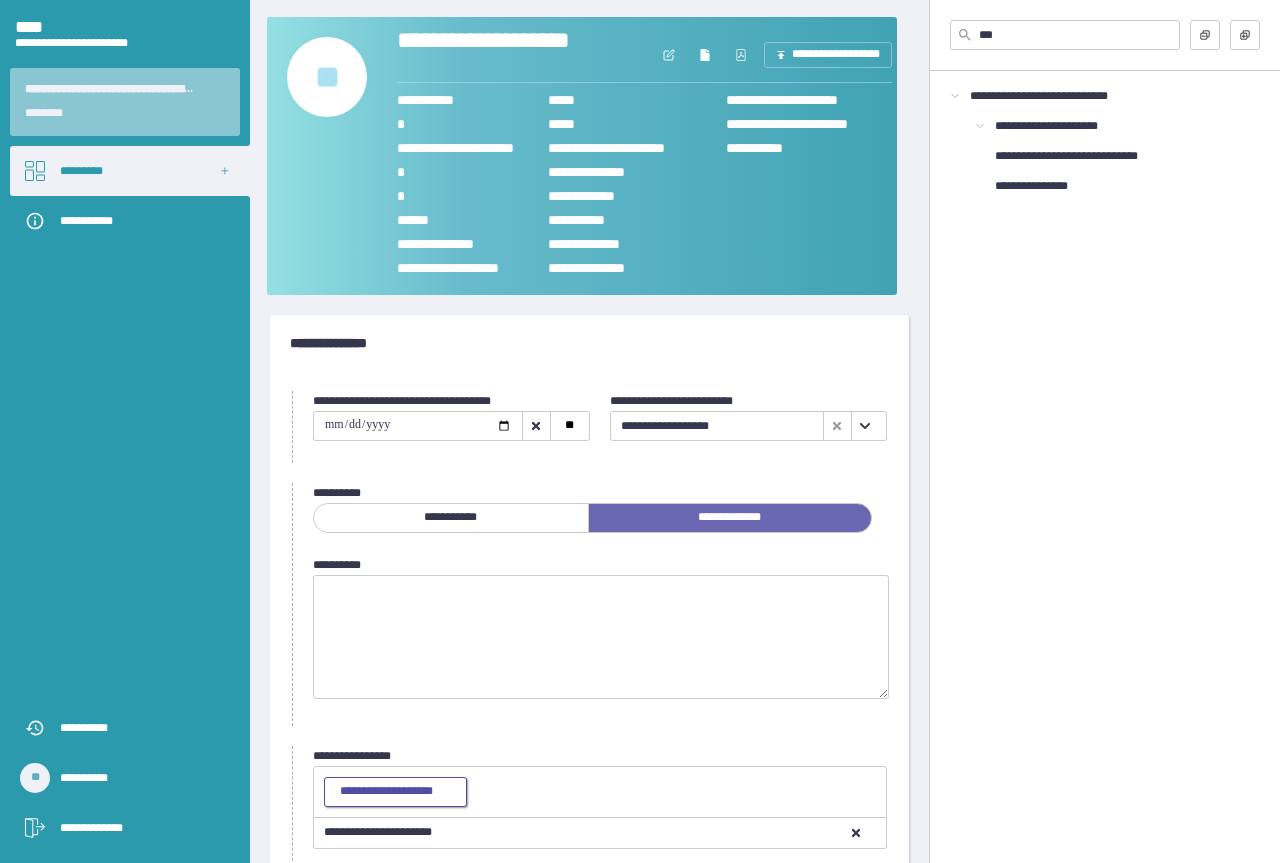 scroll, scrollTop: 100, scrollLeft: 0, axis: vertical 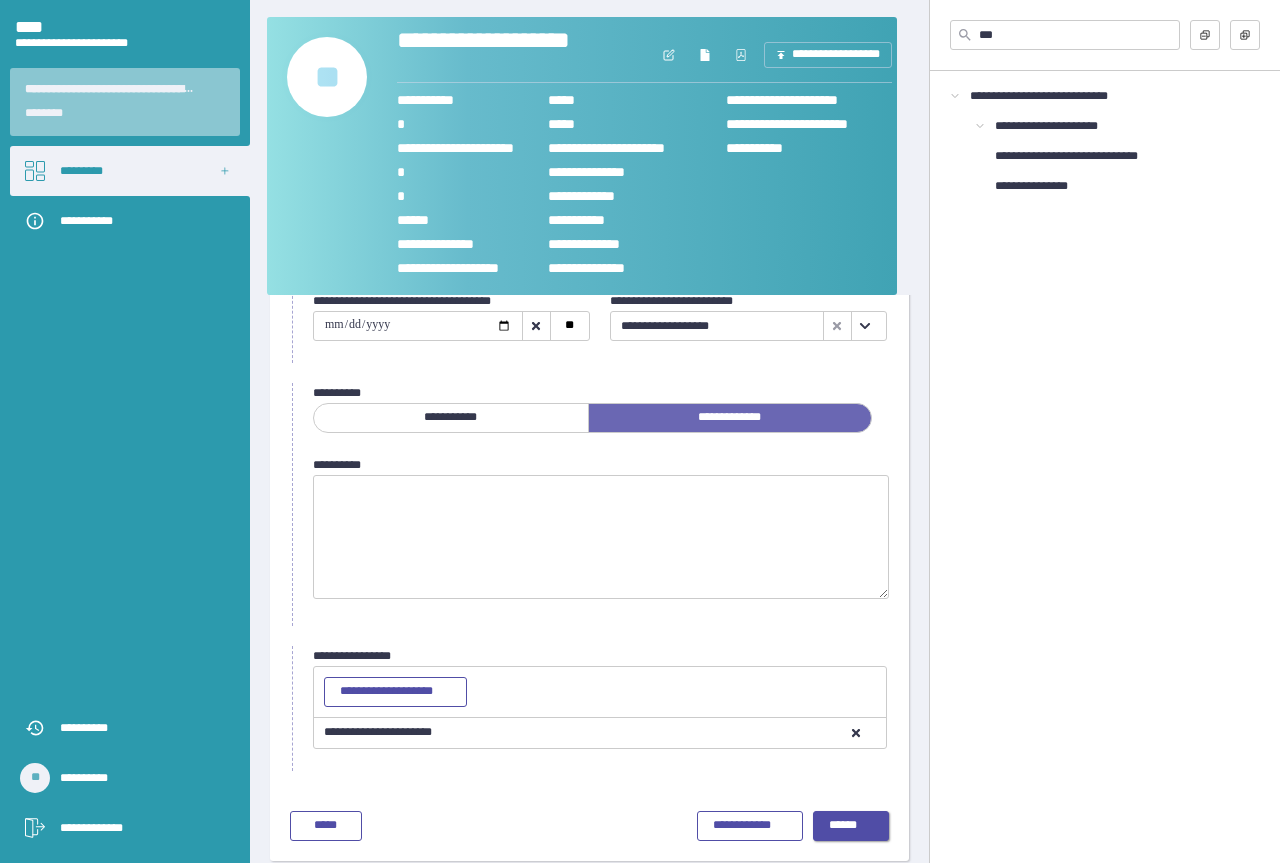 click on "******" at bounding box center (851, 826) 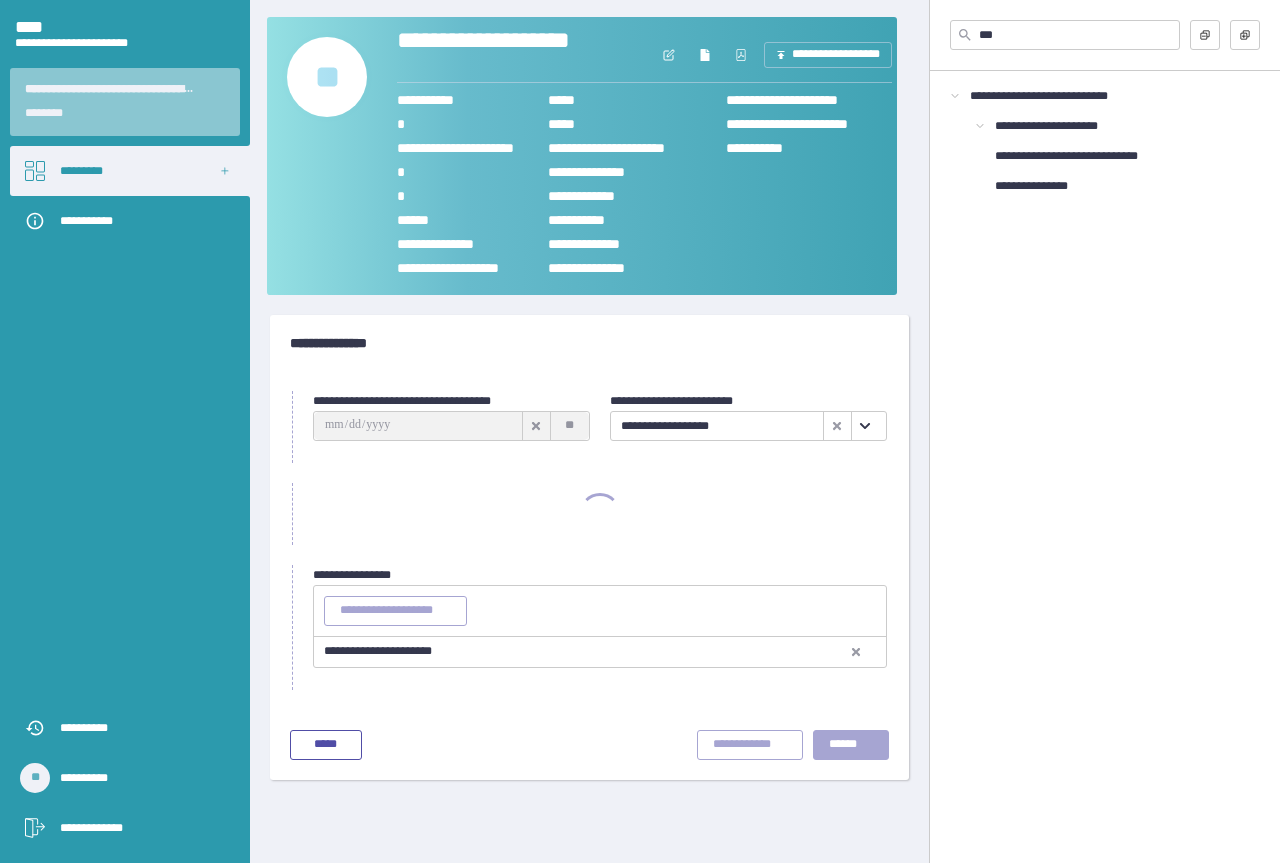scroll, scrollTop: 0, scrollLeft: 0, axis: both 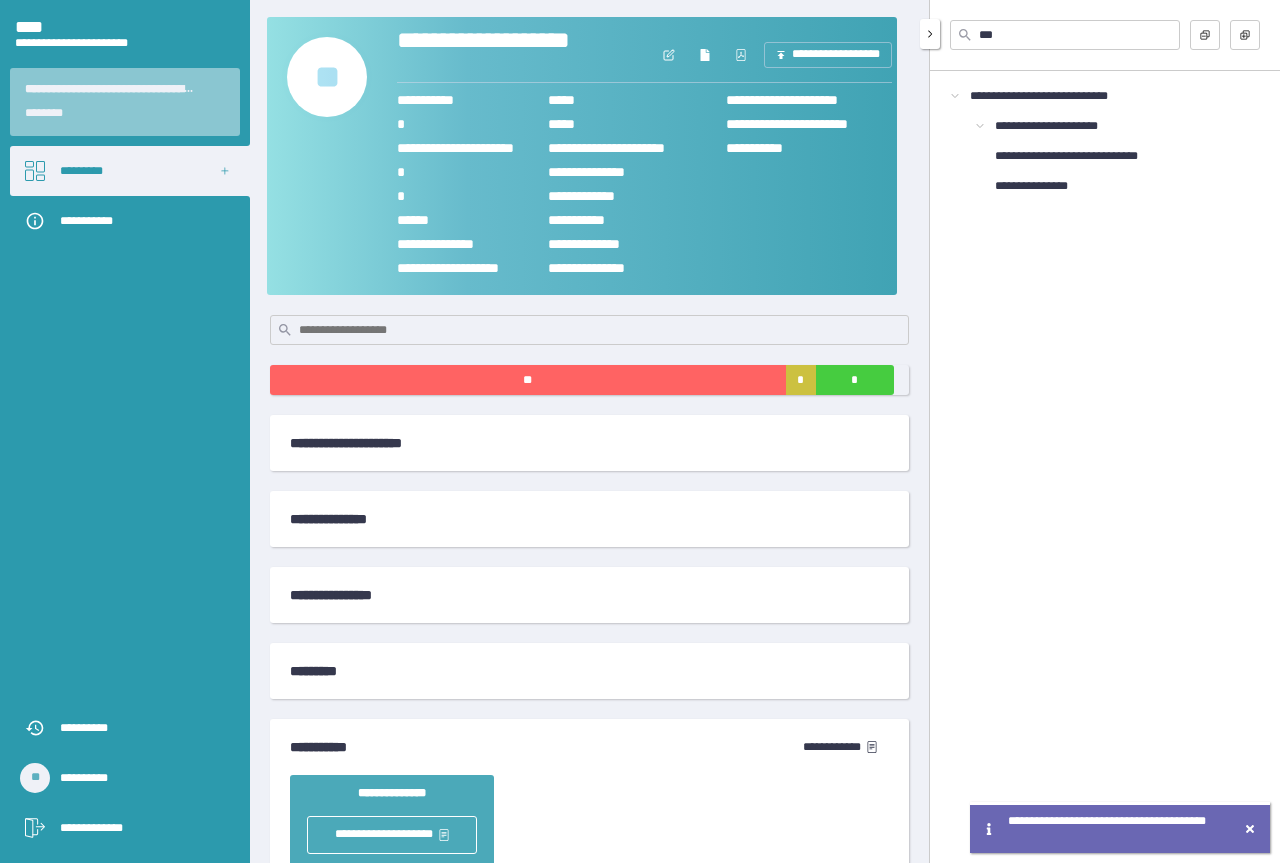 click on "***" at bounding box center (1065, 35) 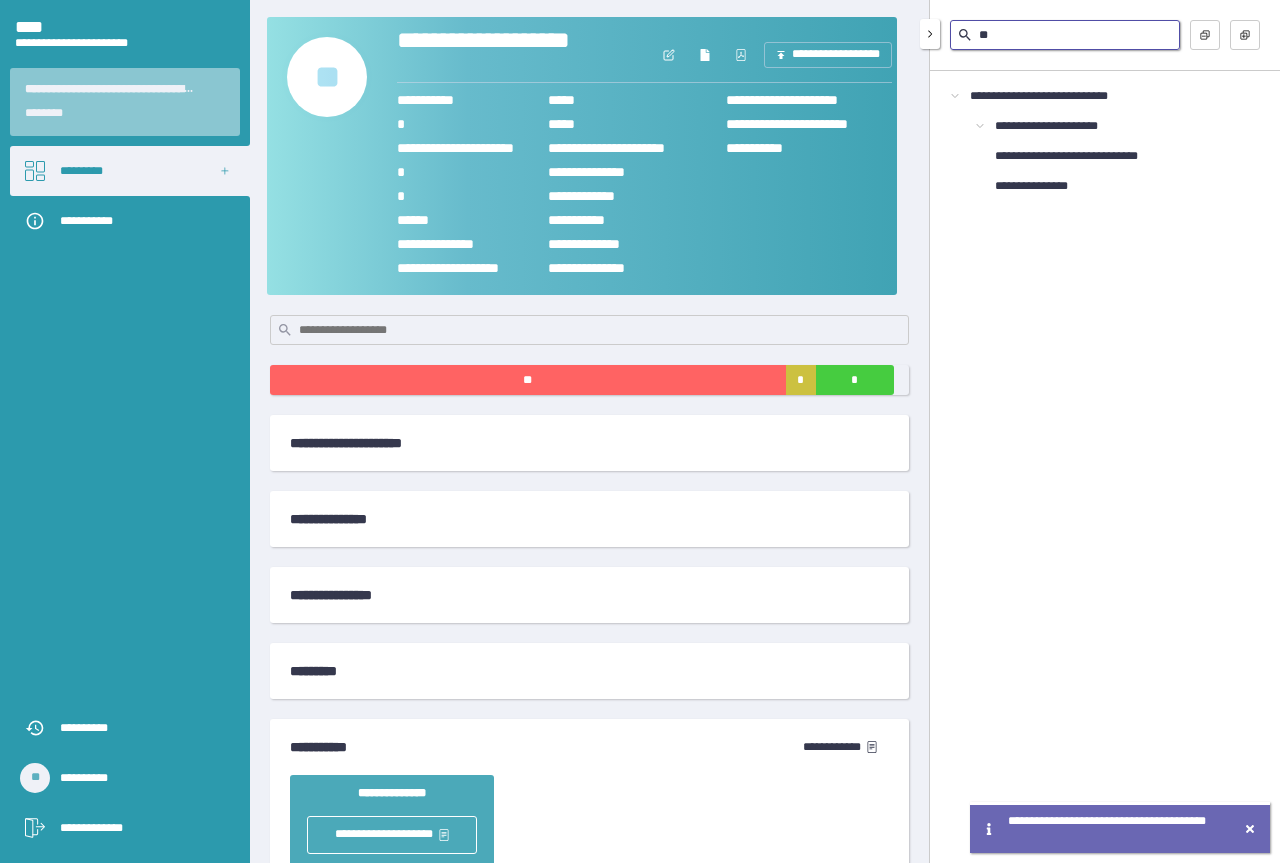 type on "*" 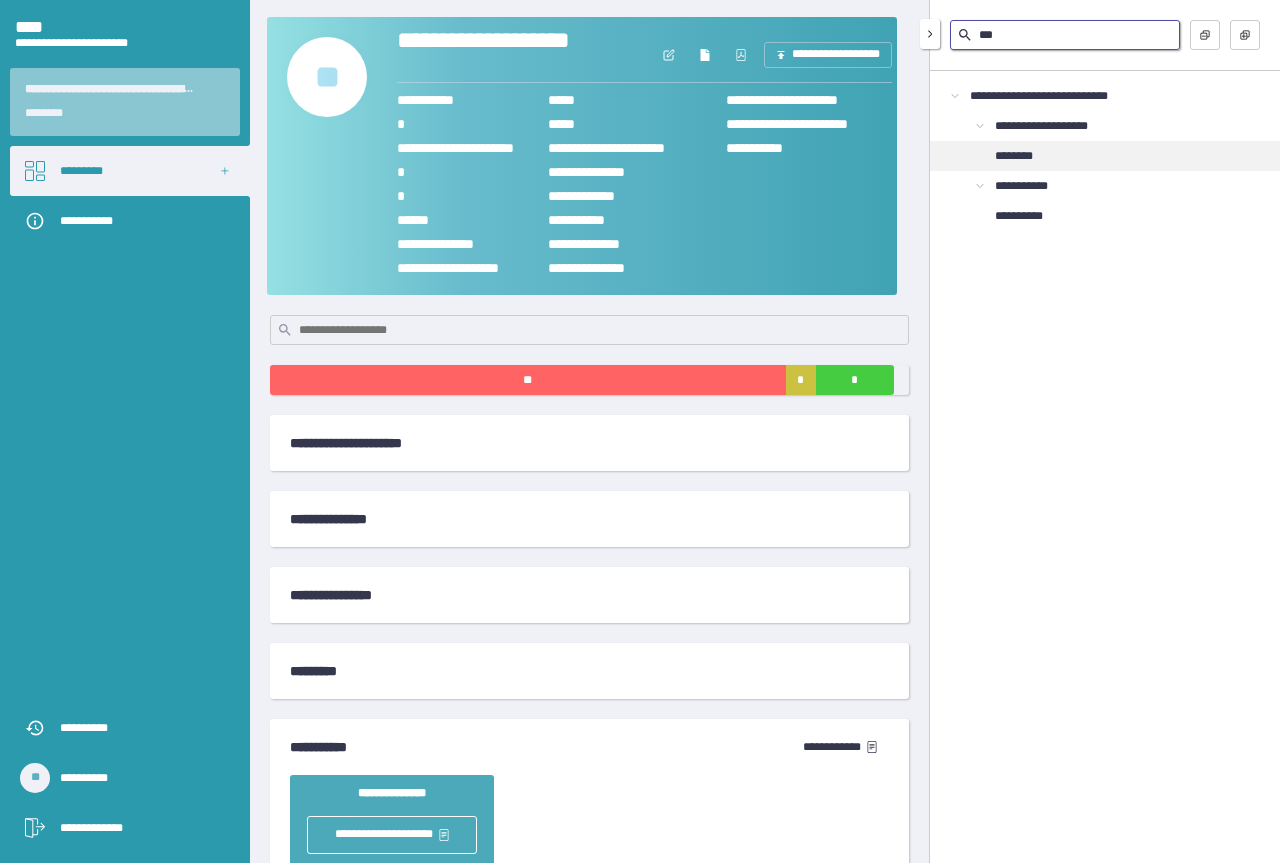 type on "***" 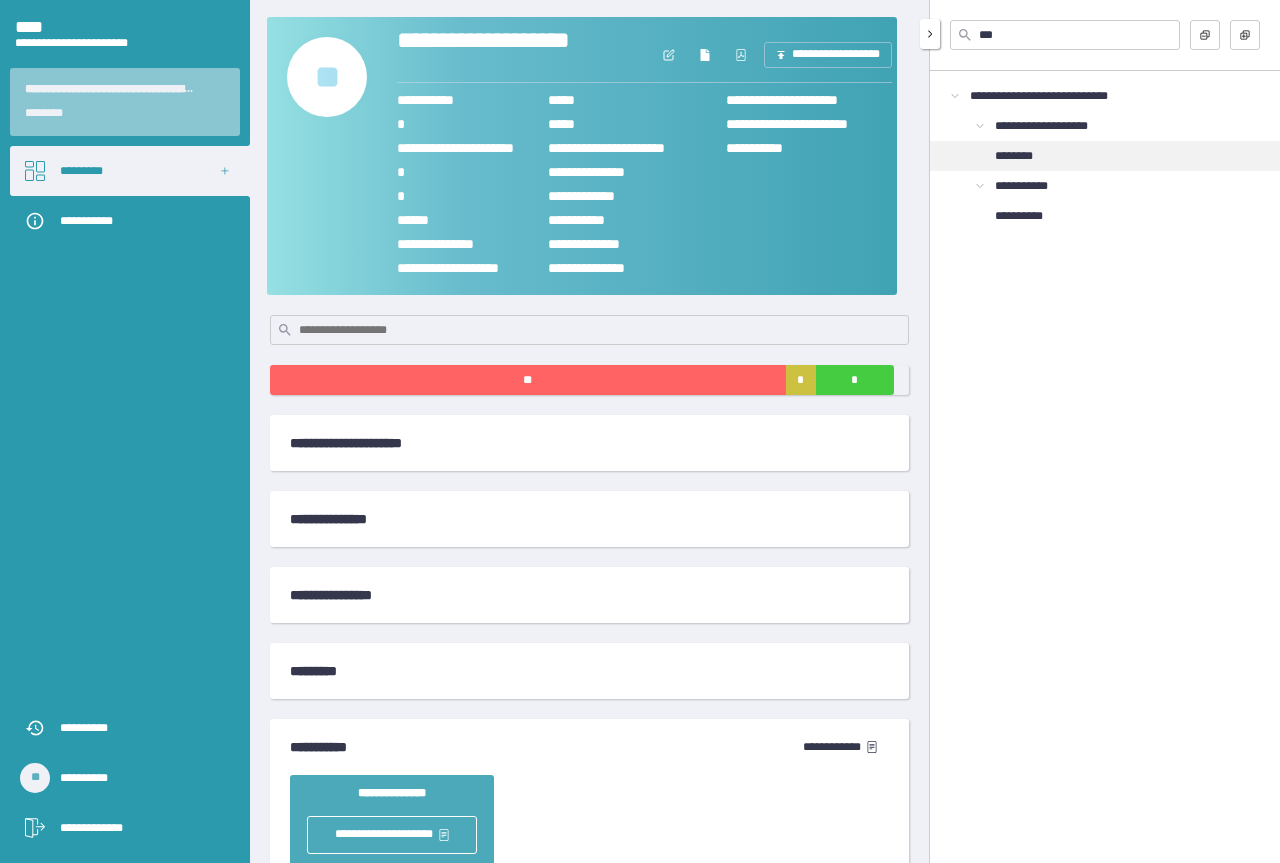 click on "********" at bounding box center (1020, 156) 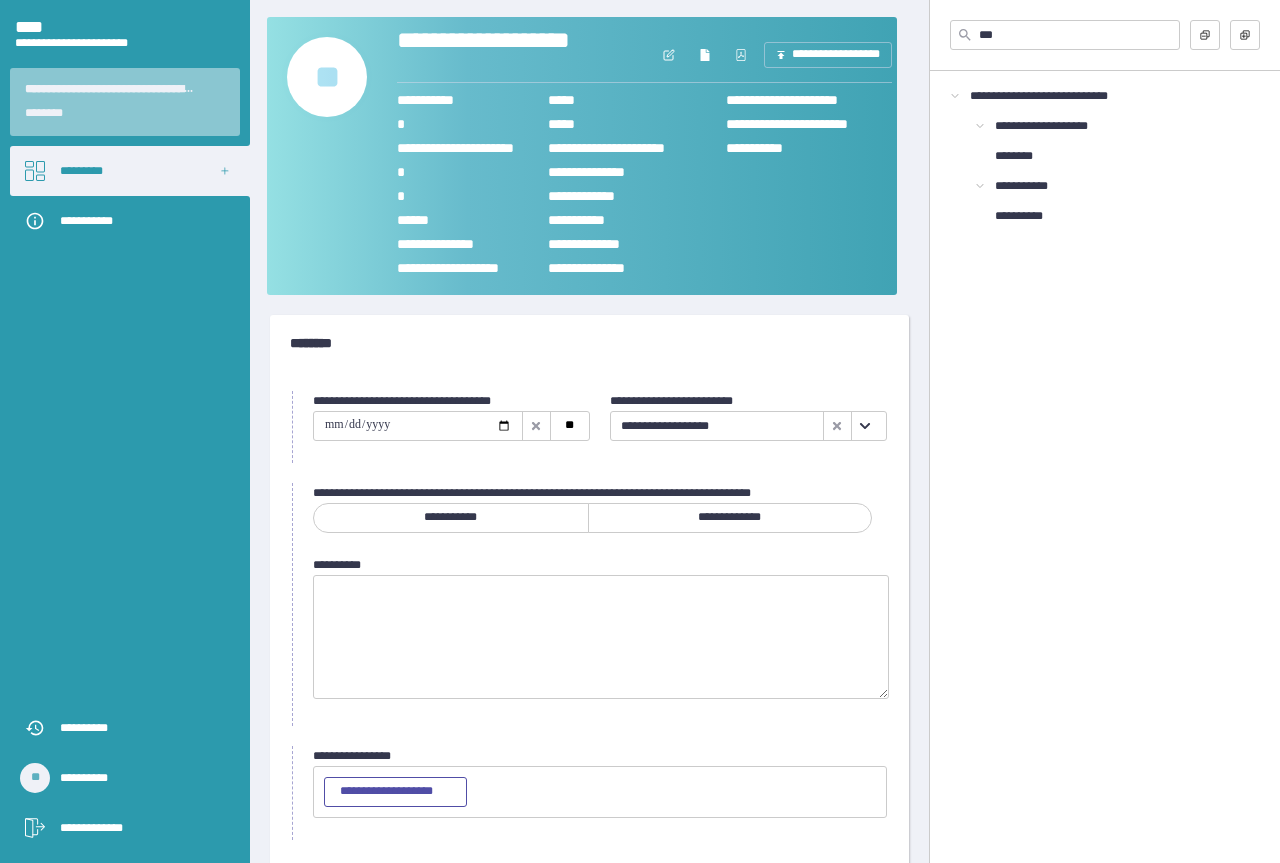 click at bounding box center [418, 426] 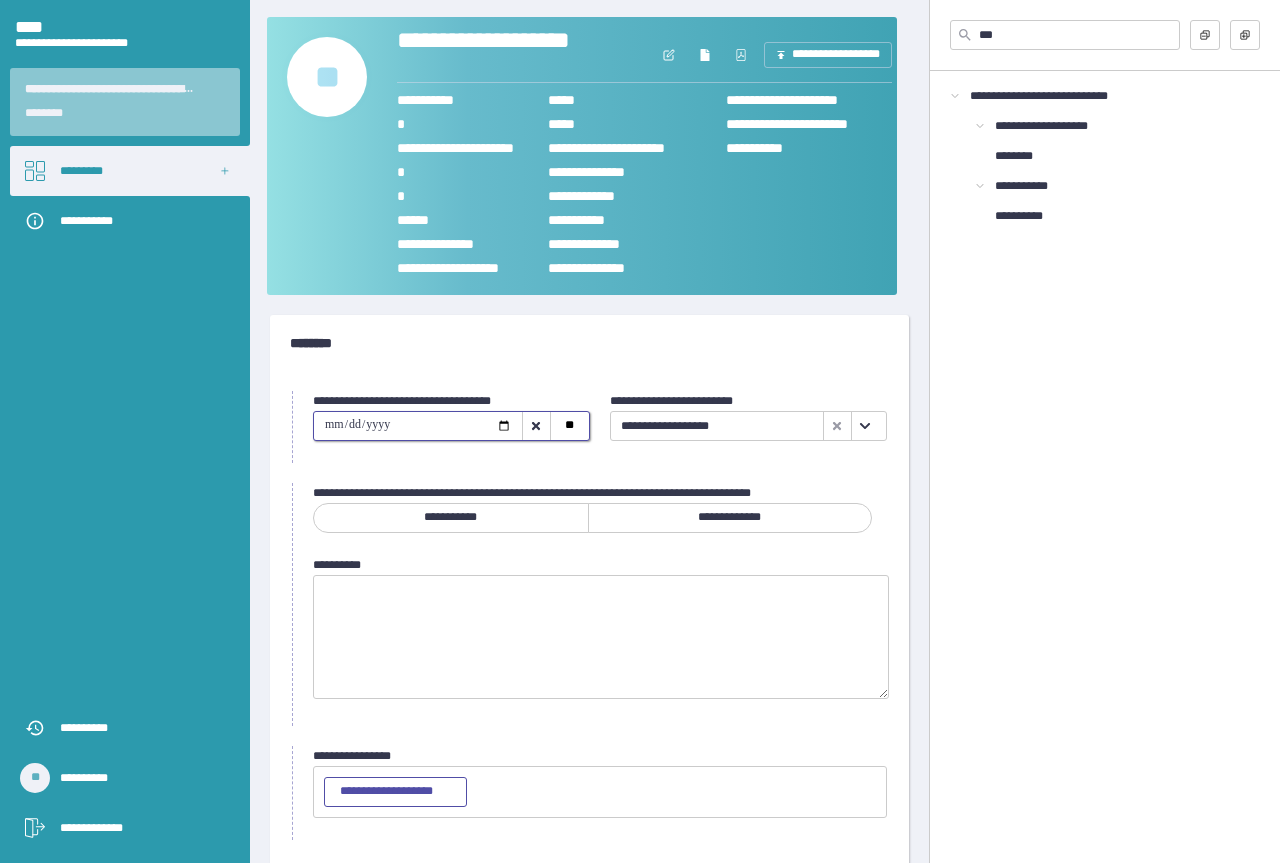 type on "**********" 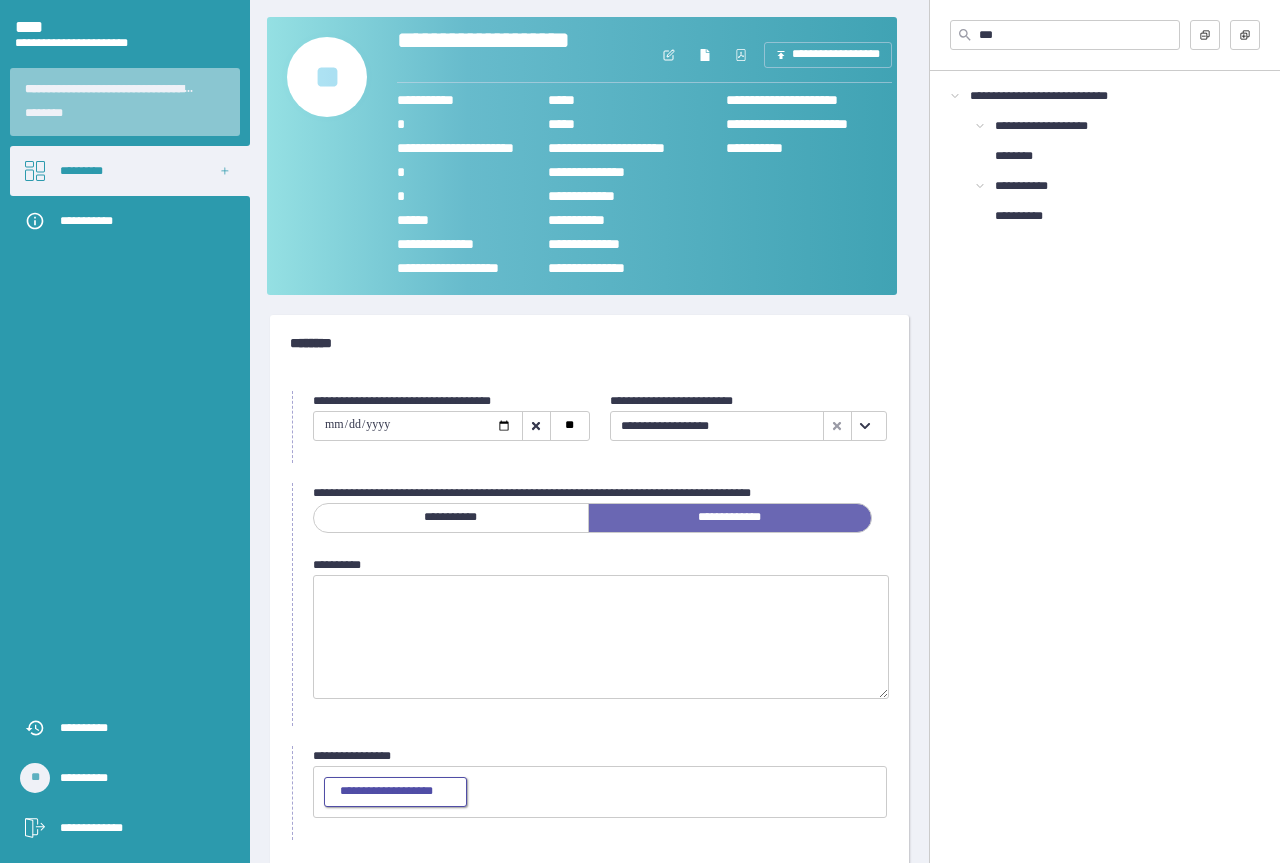click on "**********" at bounding box center [395, 792] 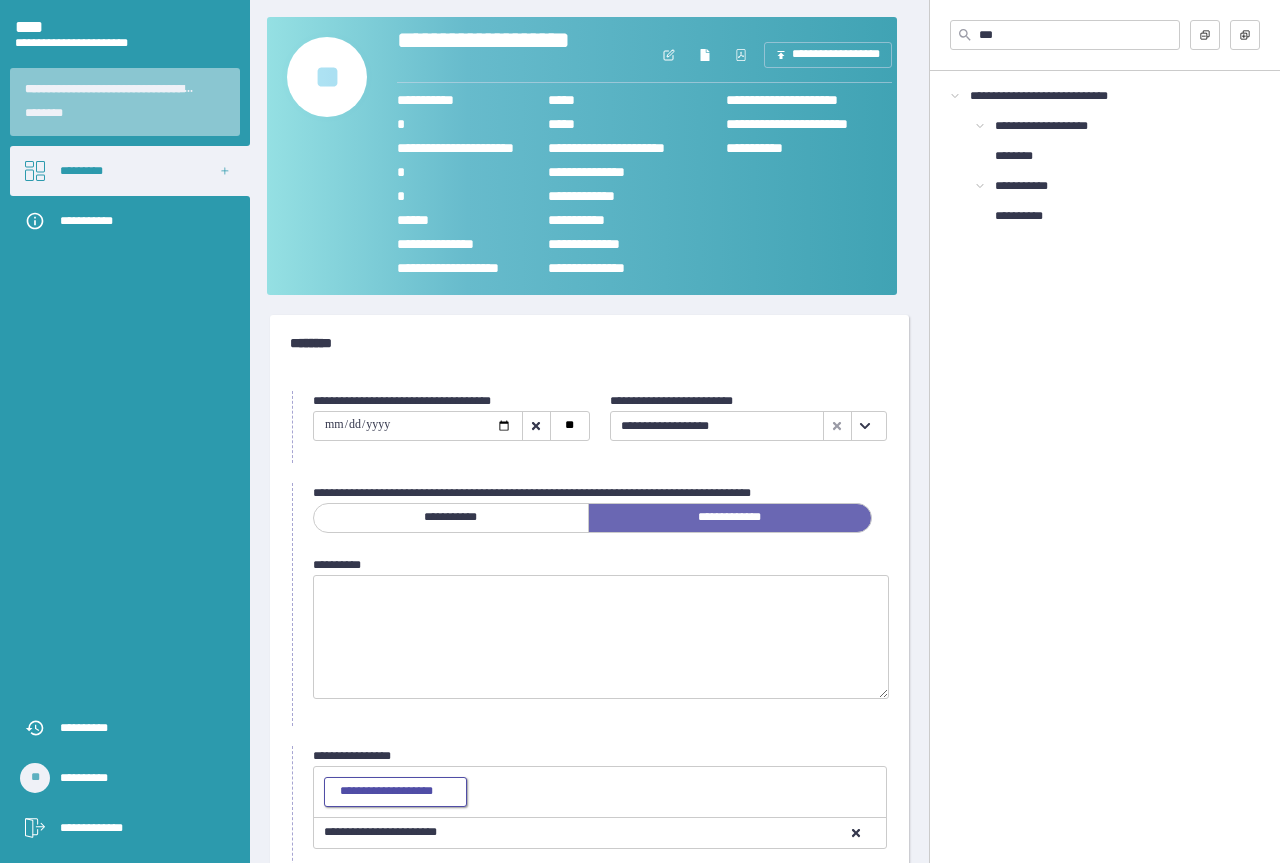 scroll, scrollTop: 116, scrollLeft: 0, axis: vertical 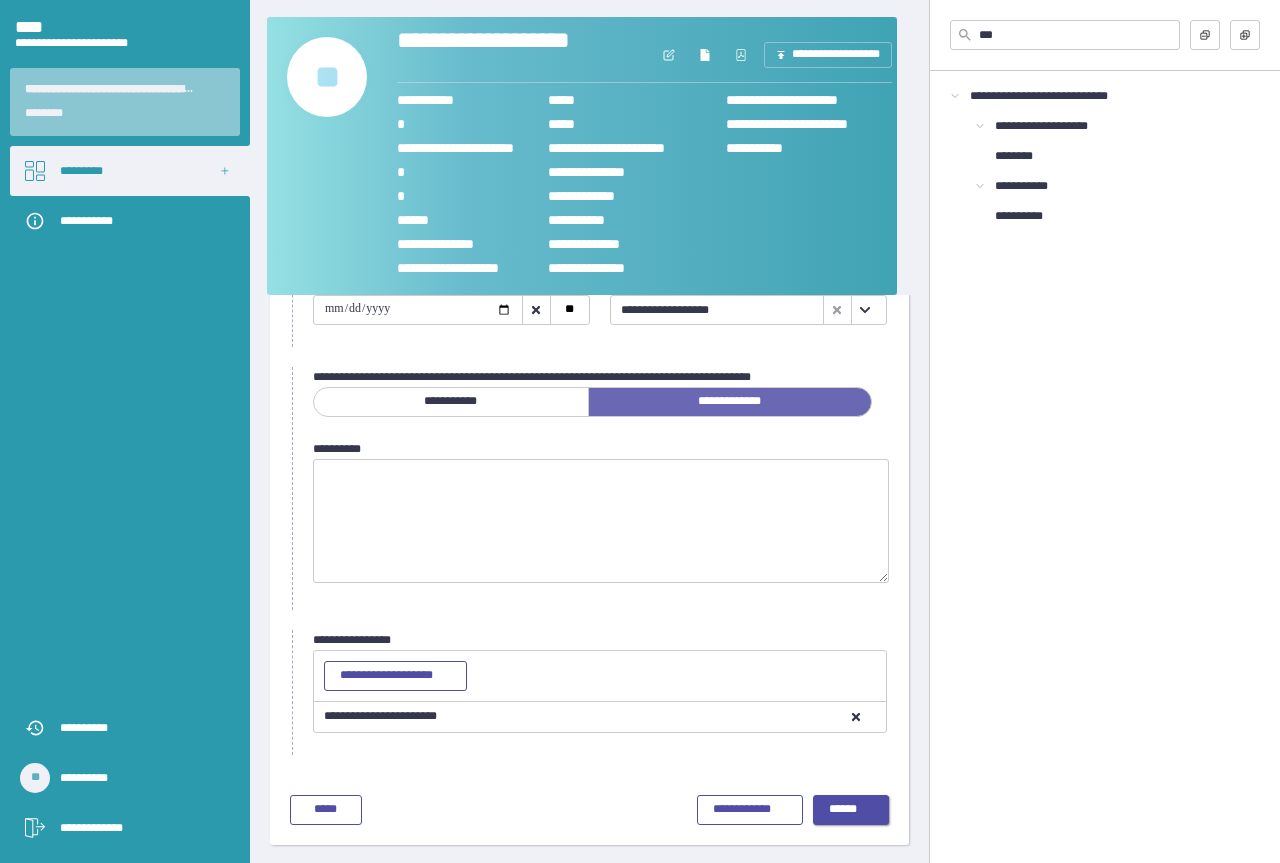 click on "******" at bounding box center (851, 810) 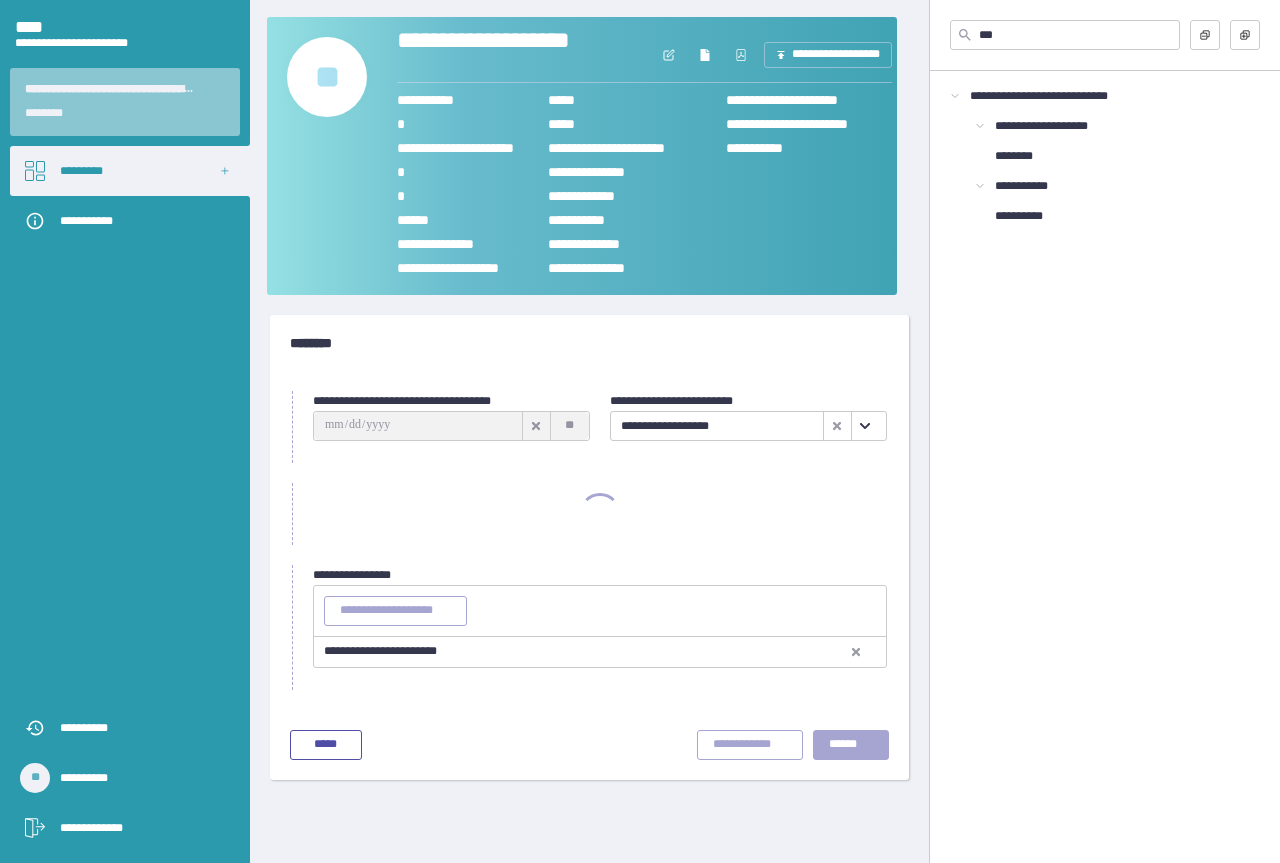 scroll, scrollTop: 0, scrollLeft: 0, axis: both 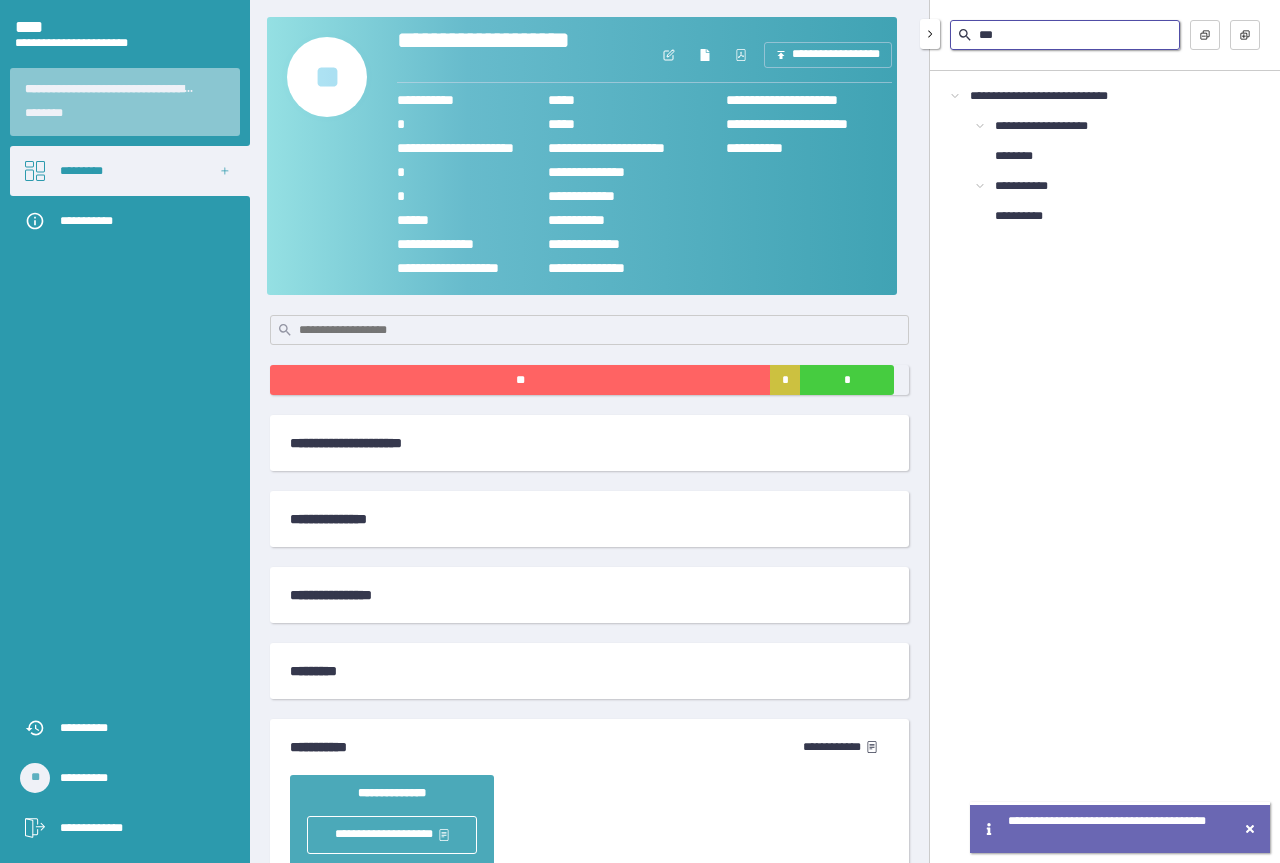 click on "***" at bounding box center (1065, 35) 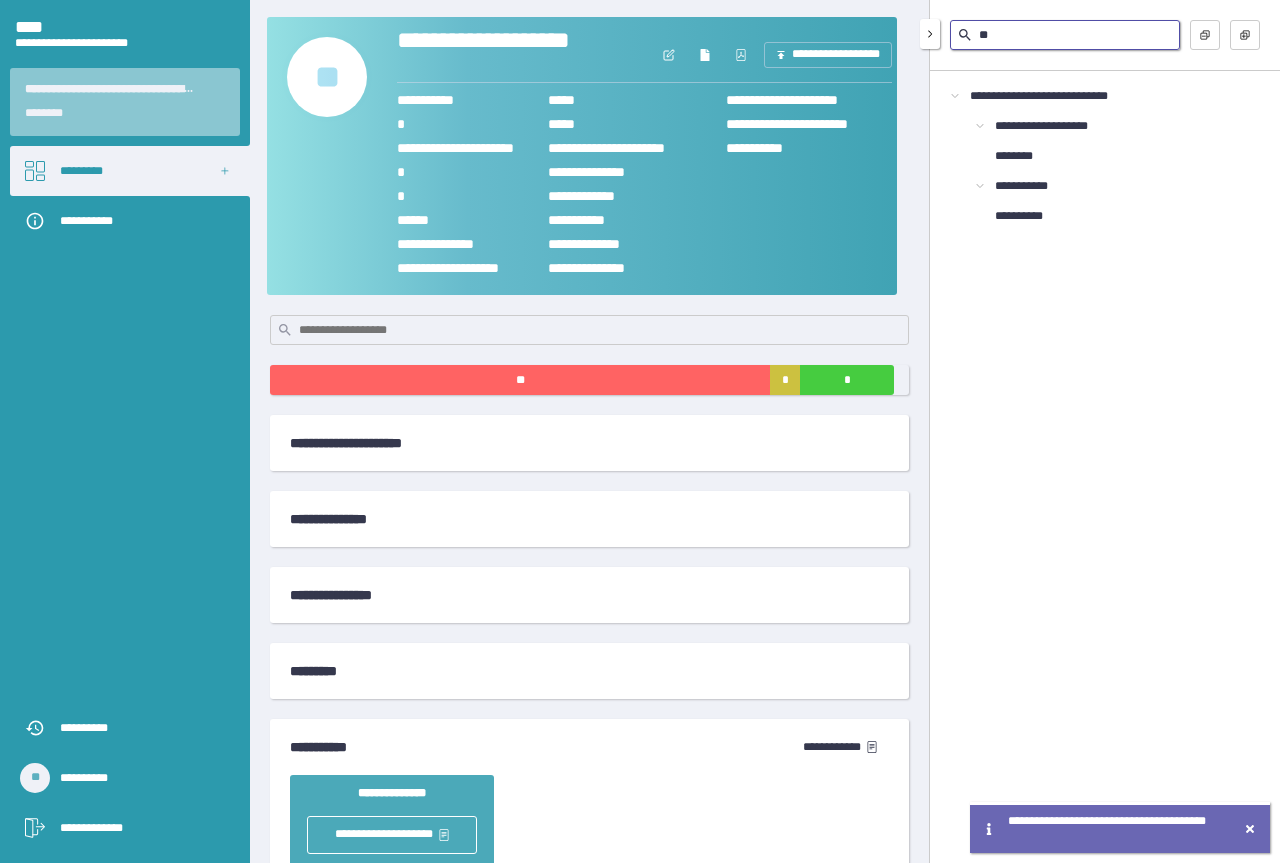 type on "*" 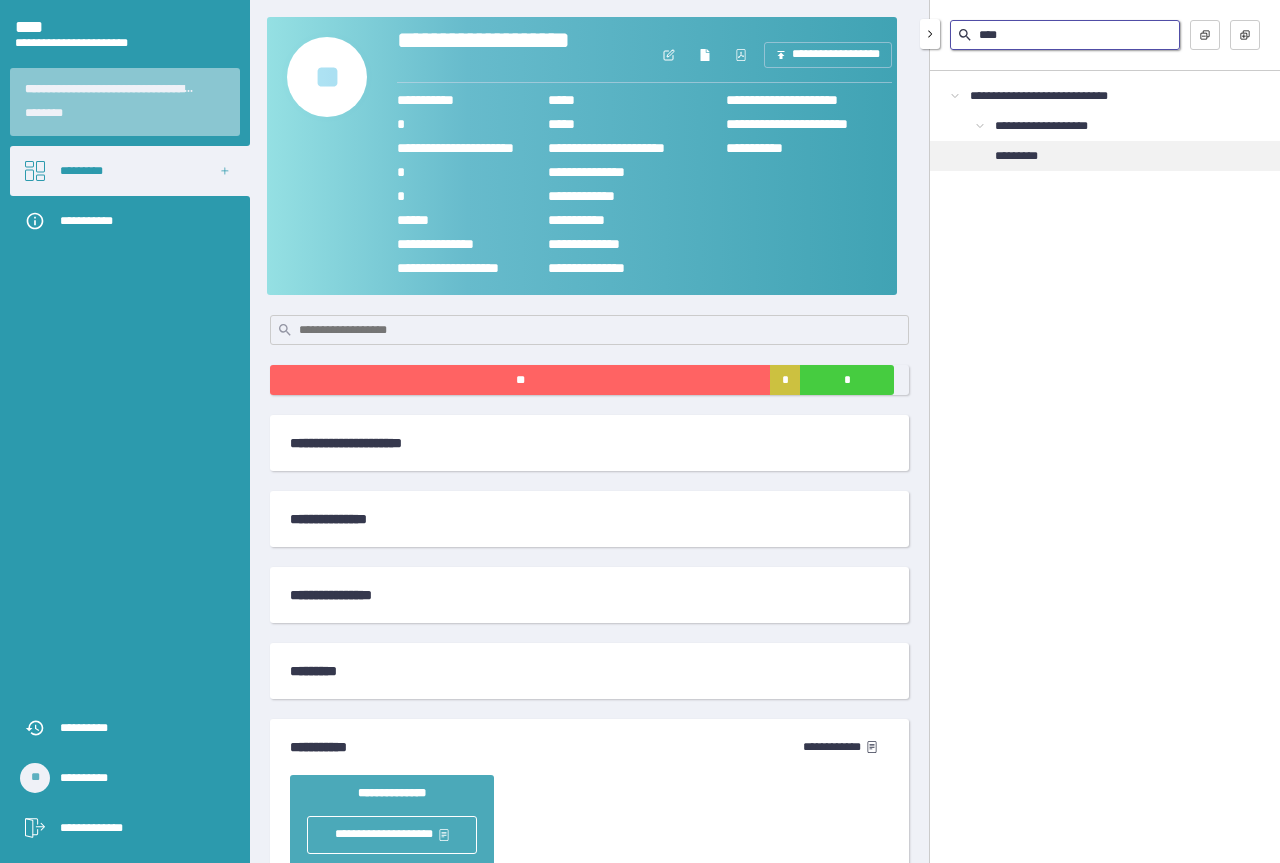 type on "****" 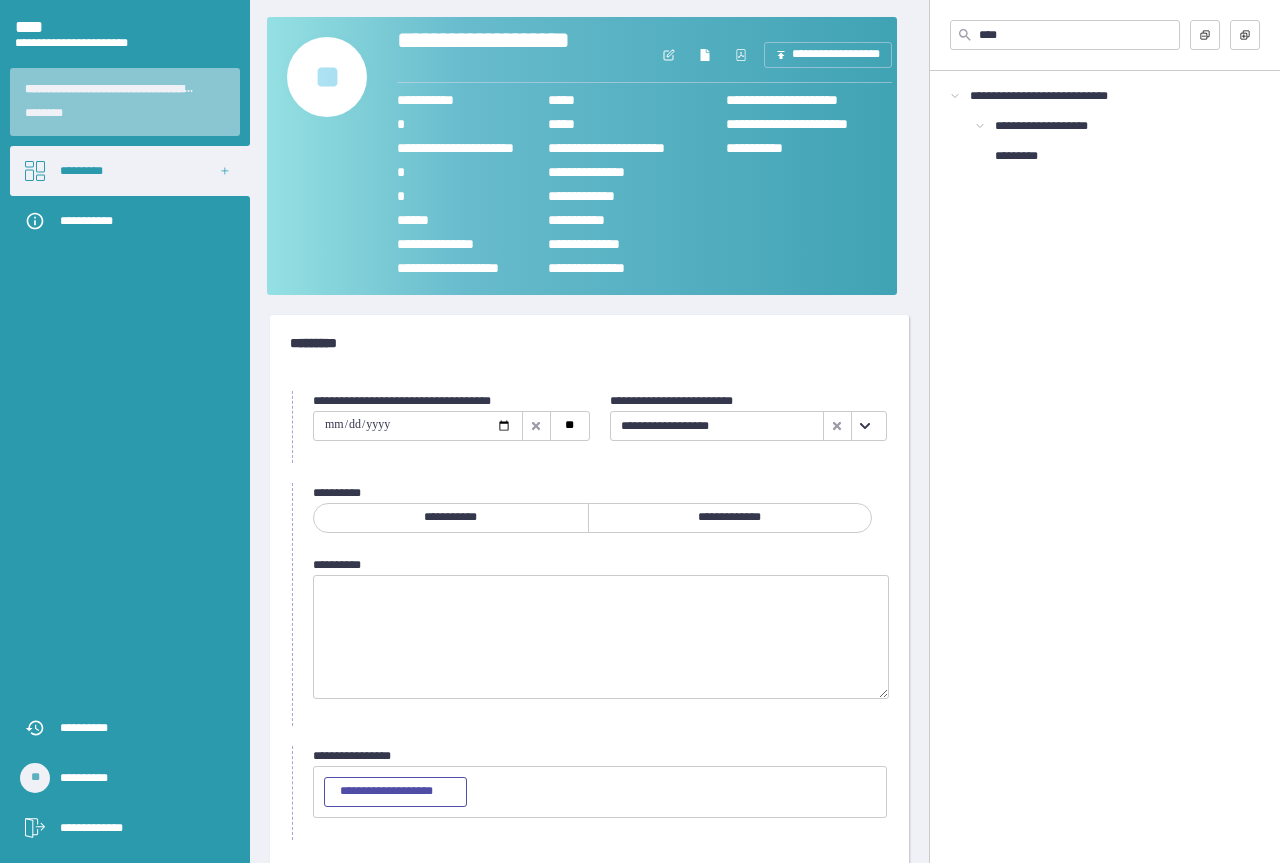 click at bounding box center (418, 426) 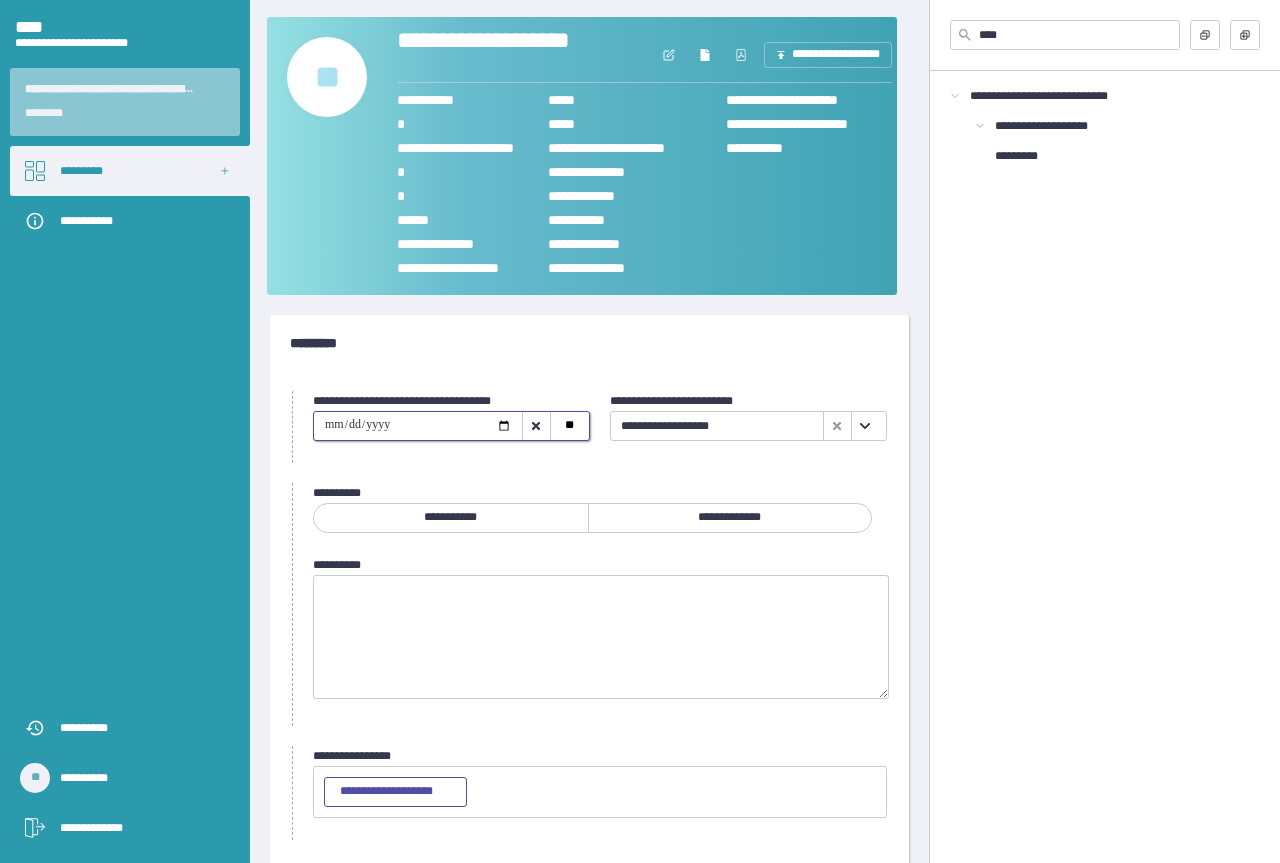 type on "**********" 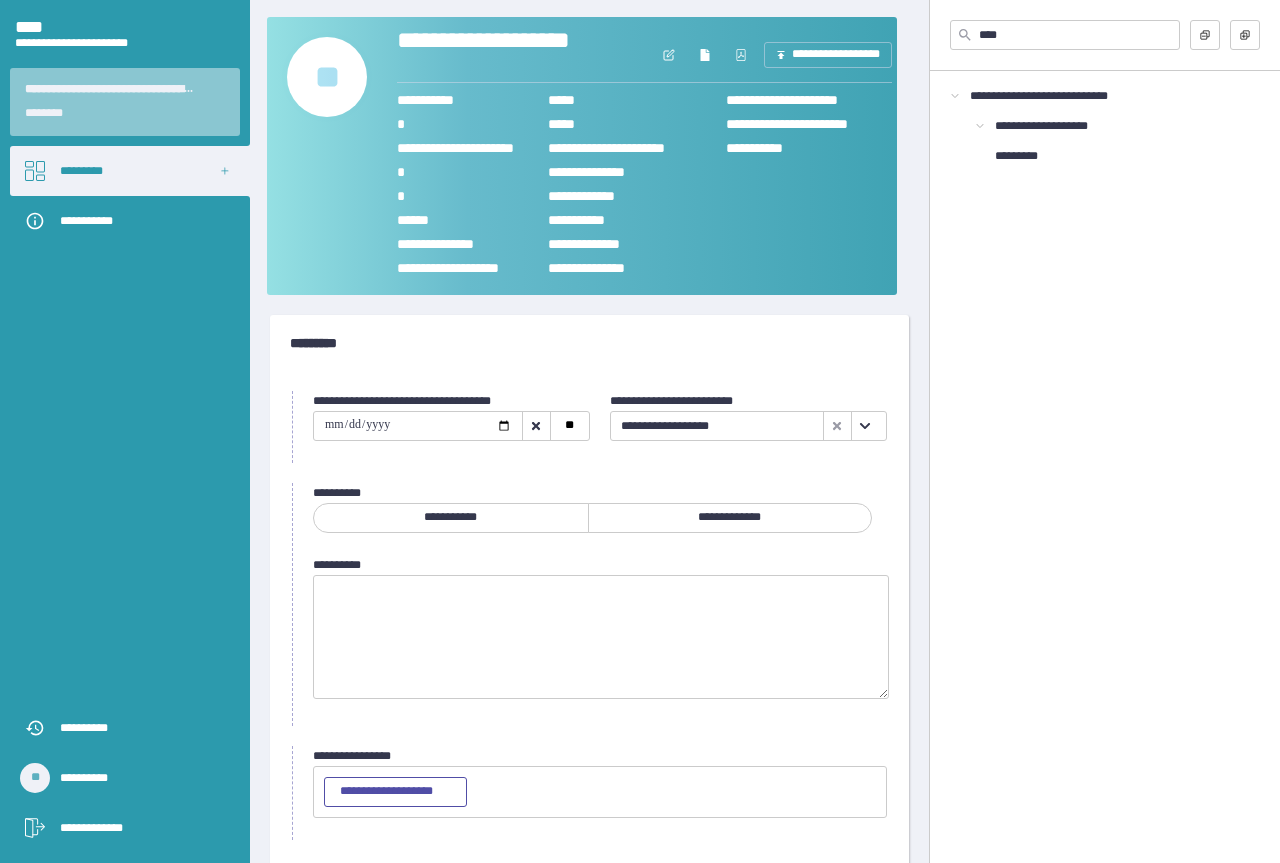 click on "**********" at bounding box center (730, 518) 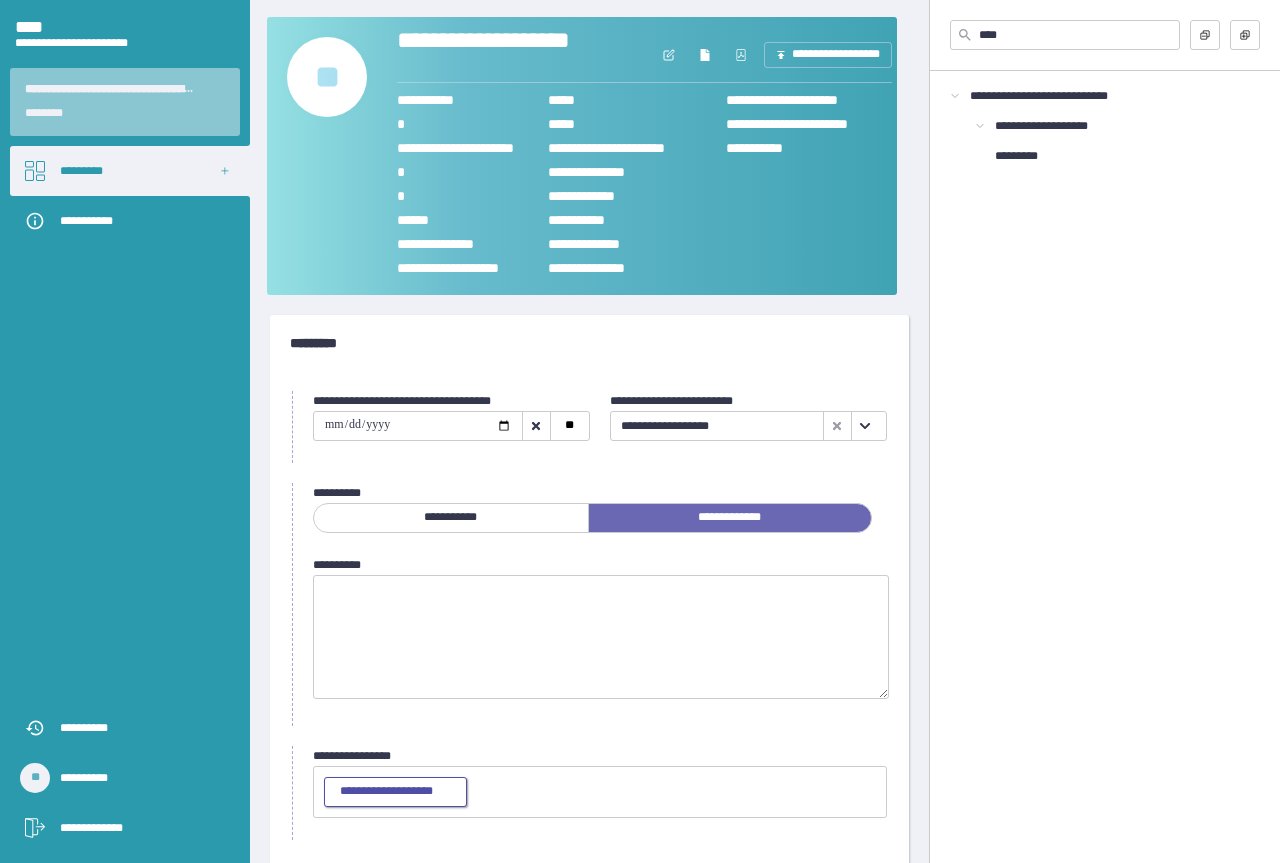 click on "**********" at bounding box center [395, 792] 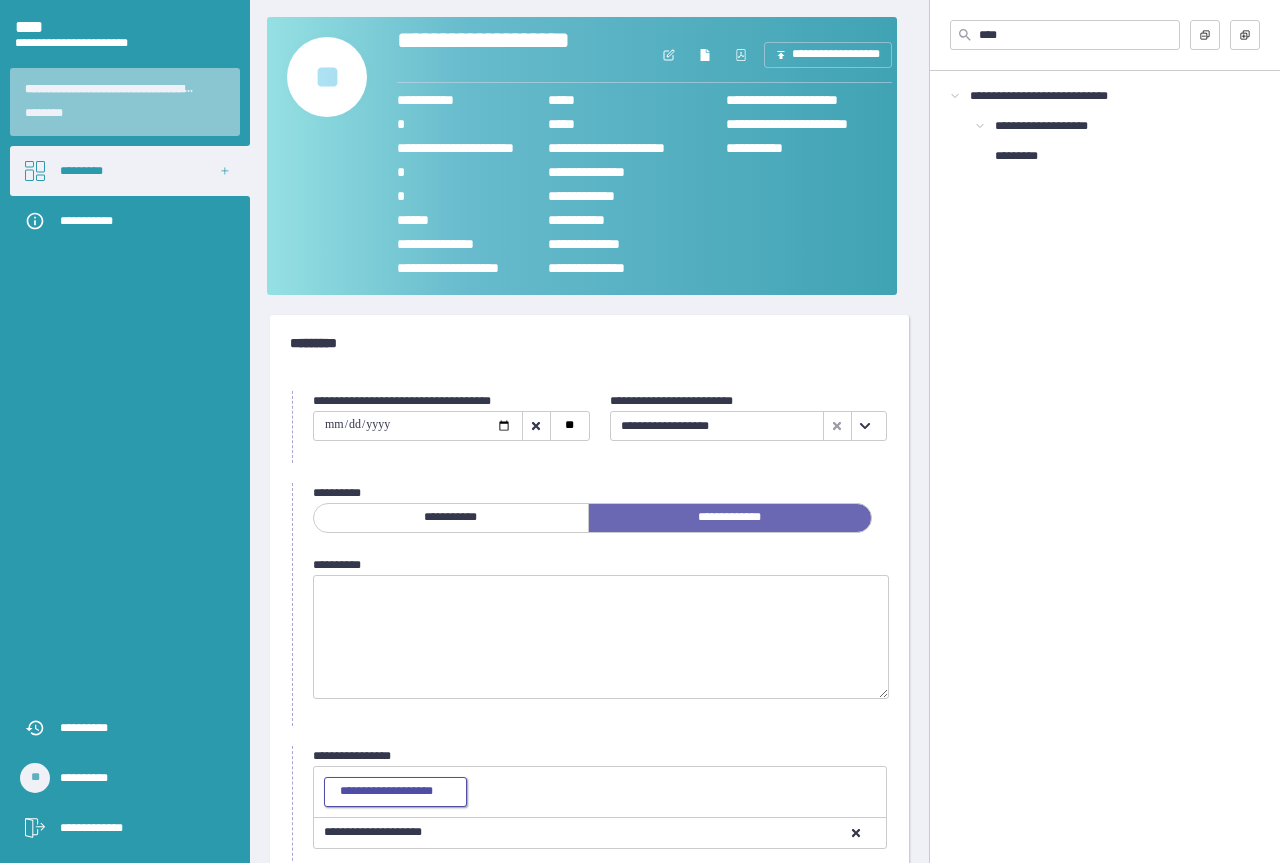 scroll, scrollTop: 116, scrollLeft: 0, axis: vertical 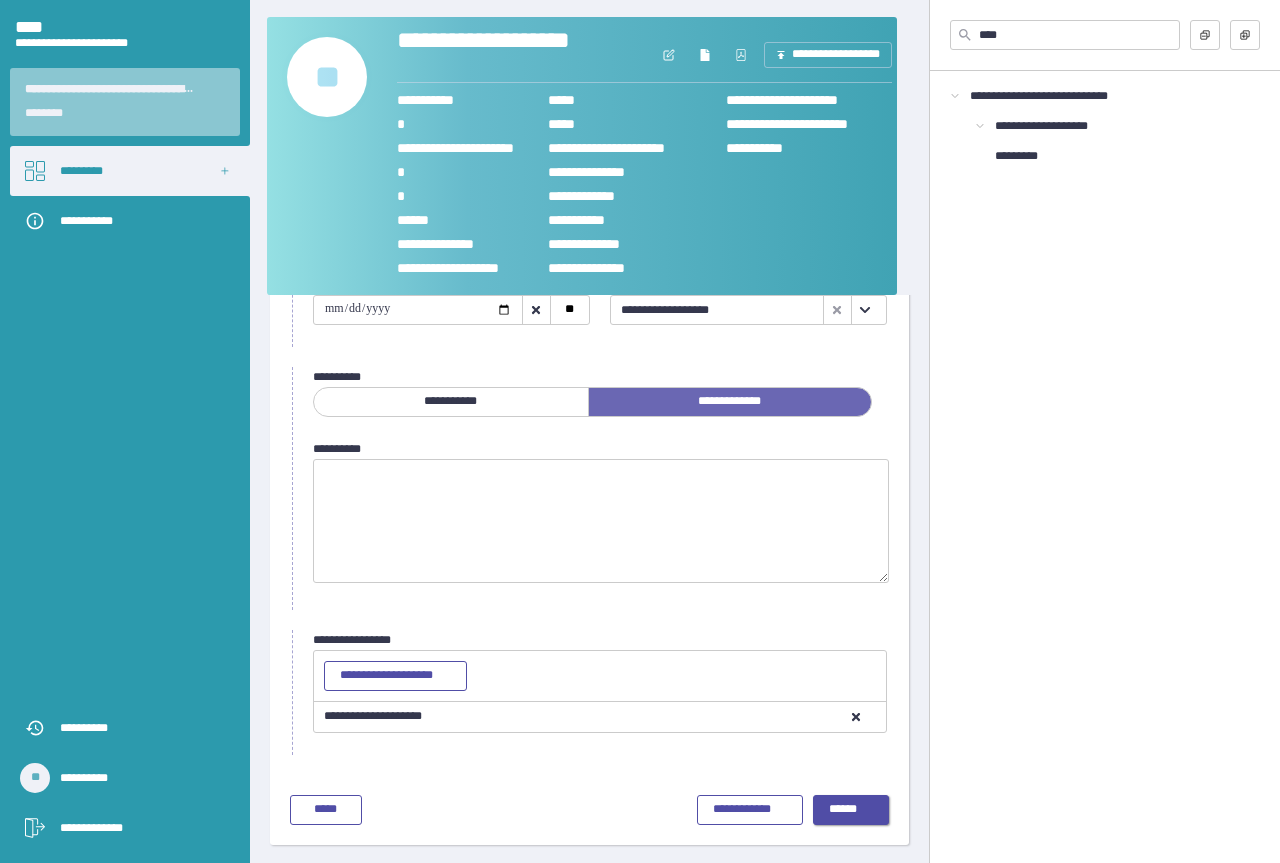 click on "******" at bounding box center (851, 810) 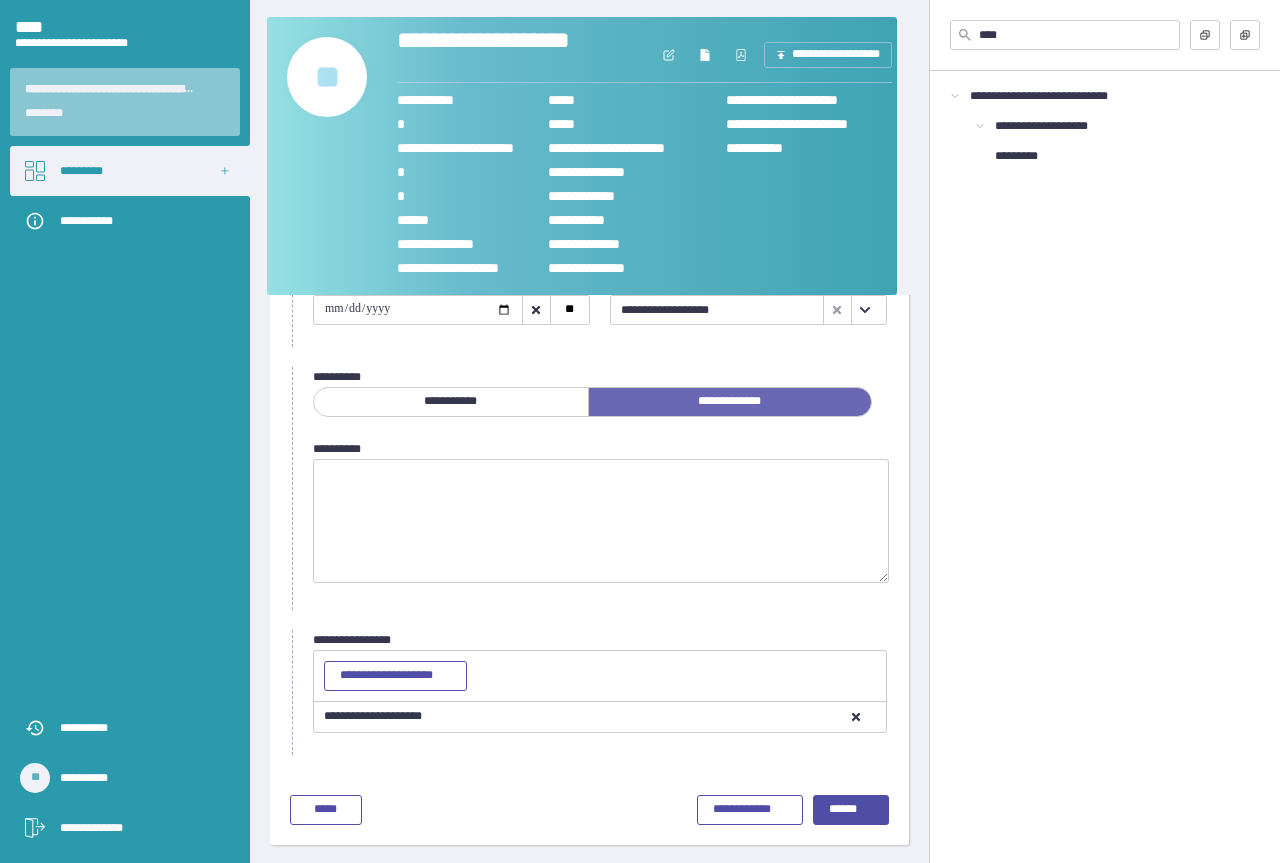 scroll, scrollTop: 0, scrollLeft: 0, axis: both 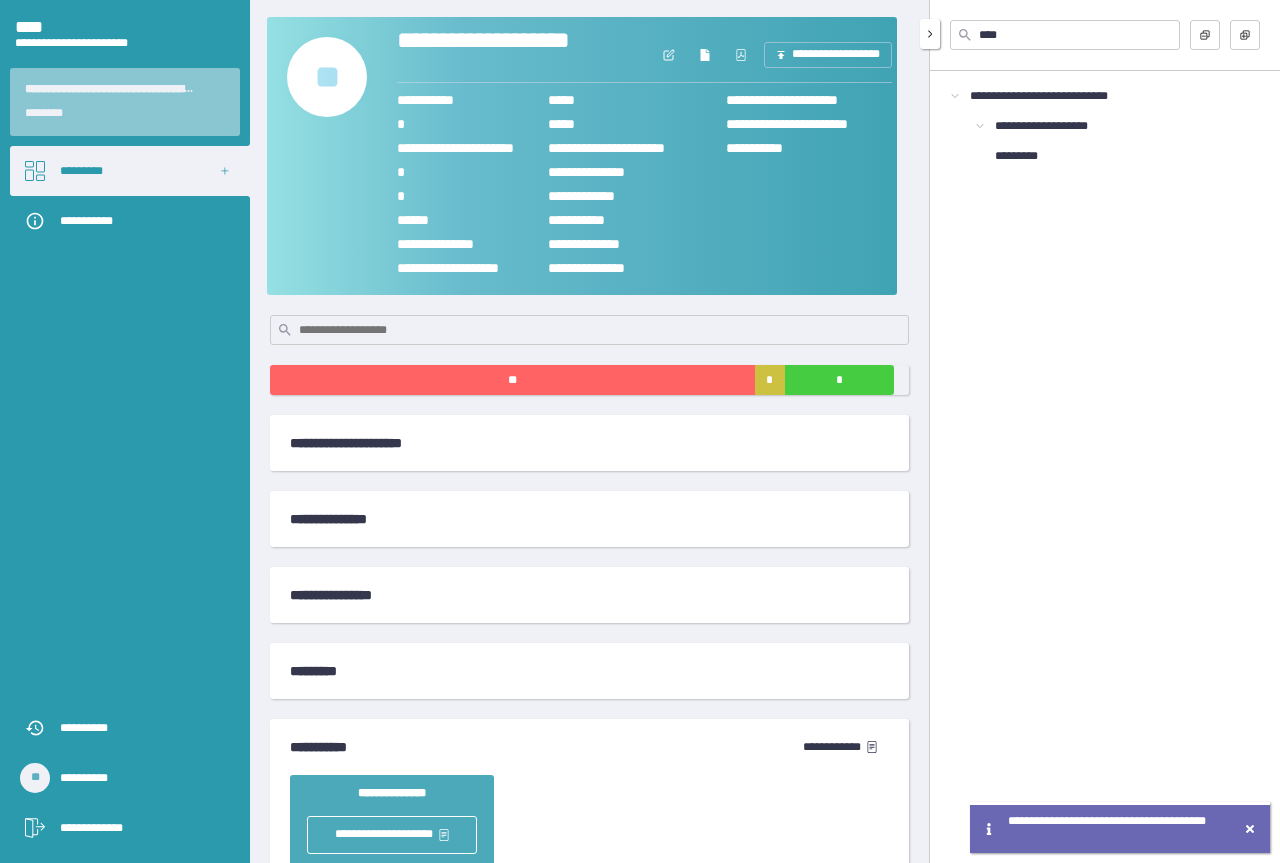 click on "****" at bounding box center (1065, 35) 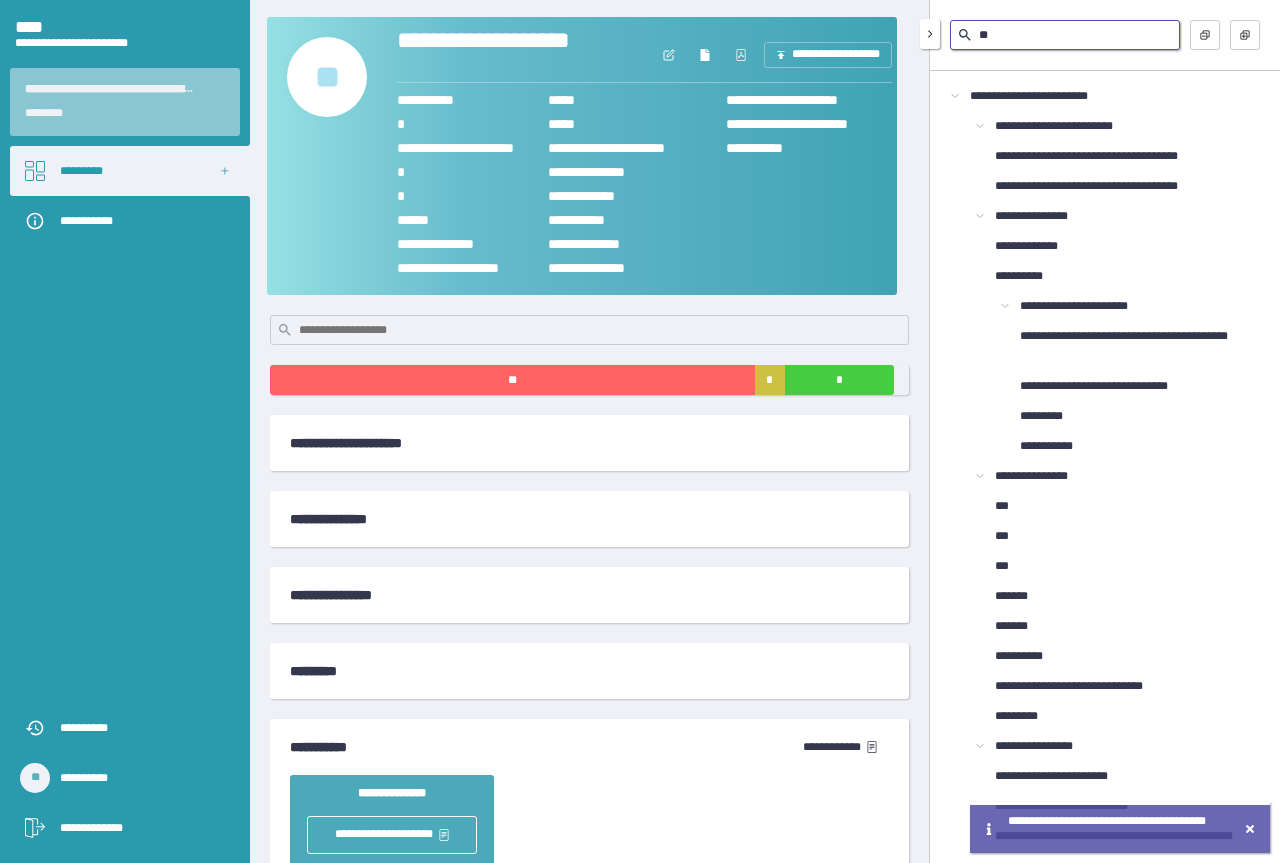 type on "*" 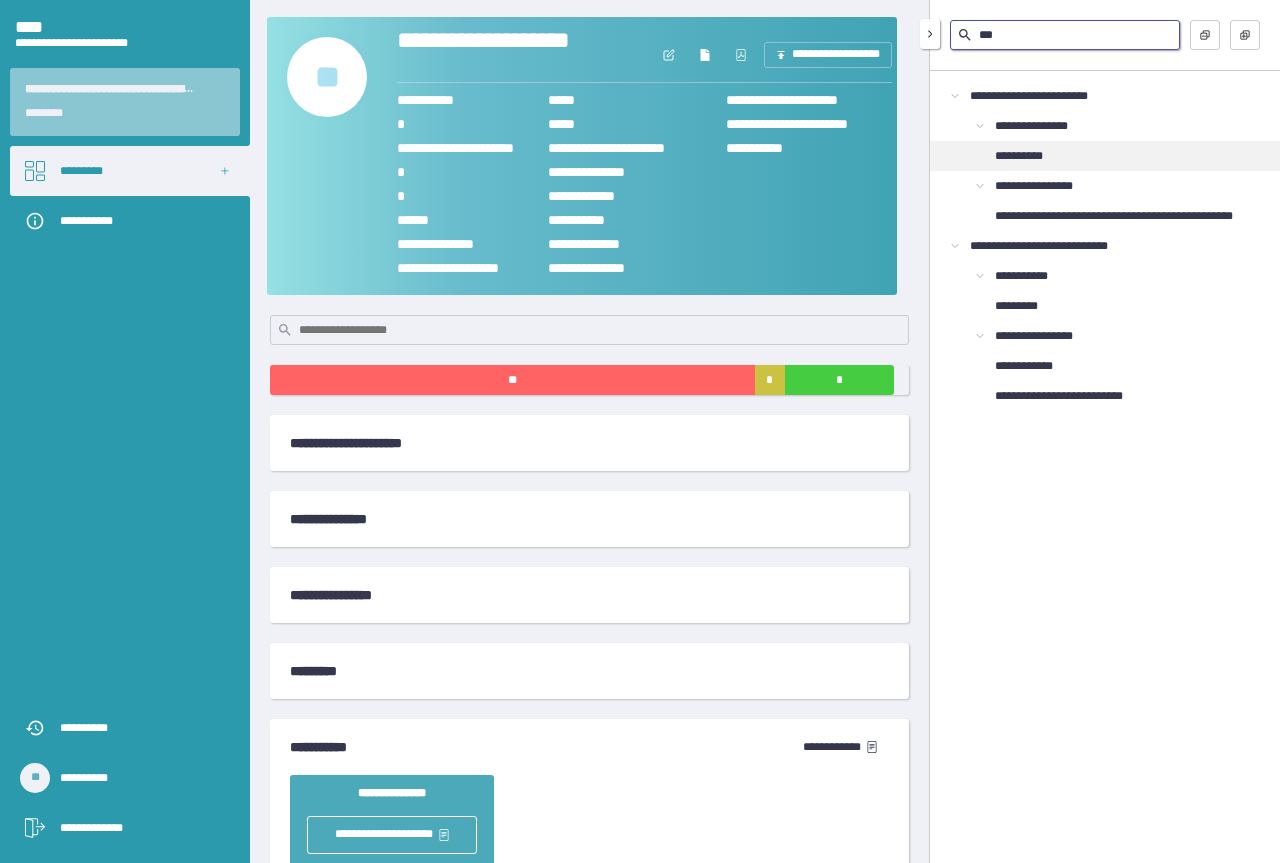 type on "***" 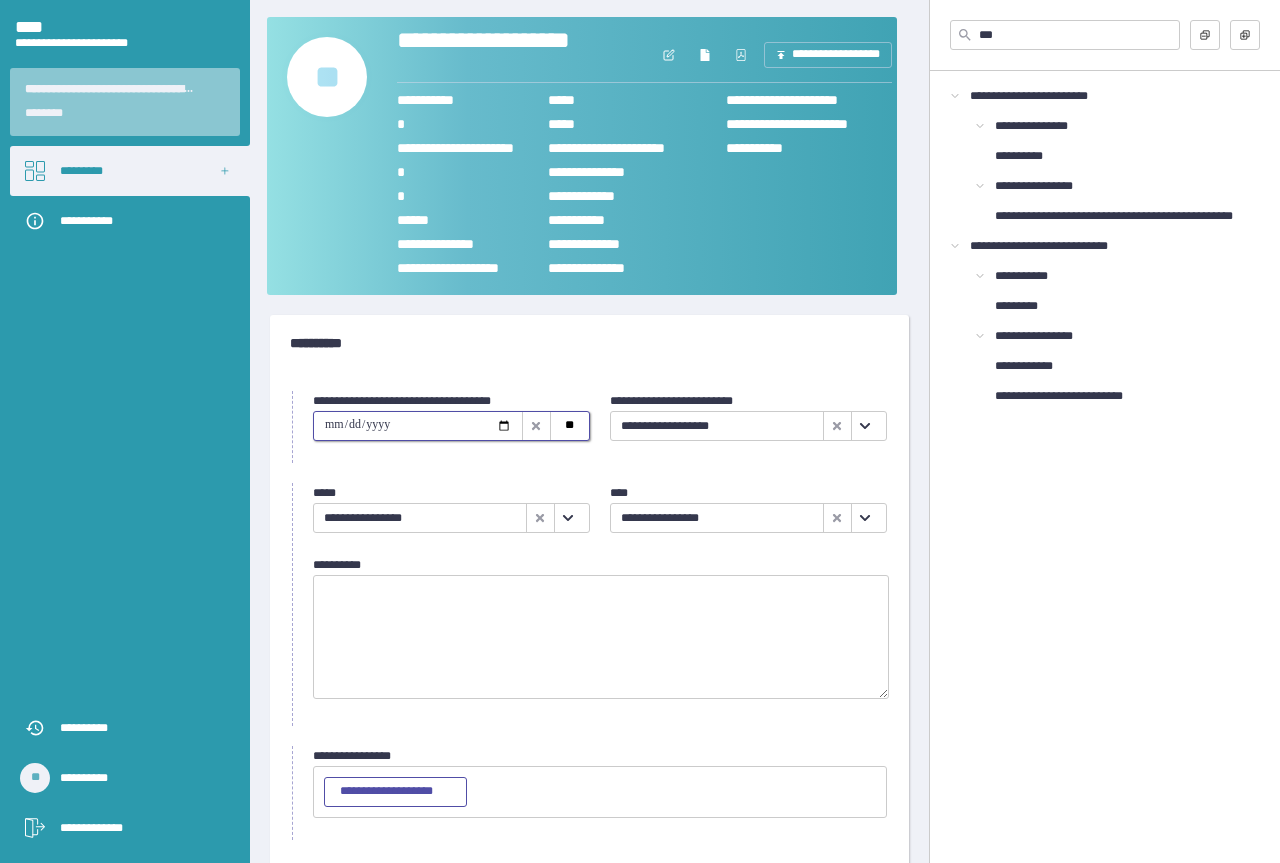 click at bounding box center (418, 426) 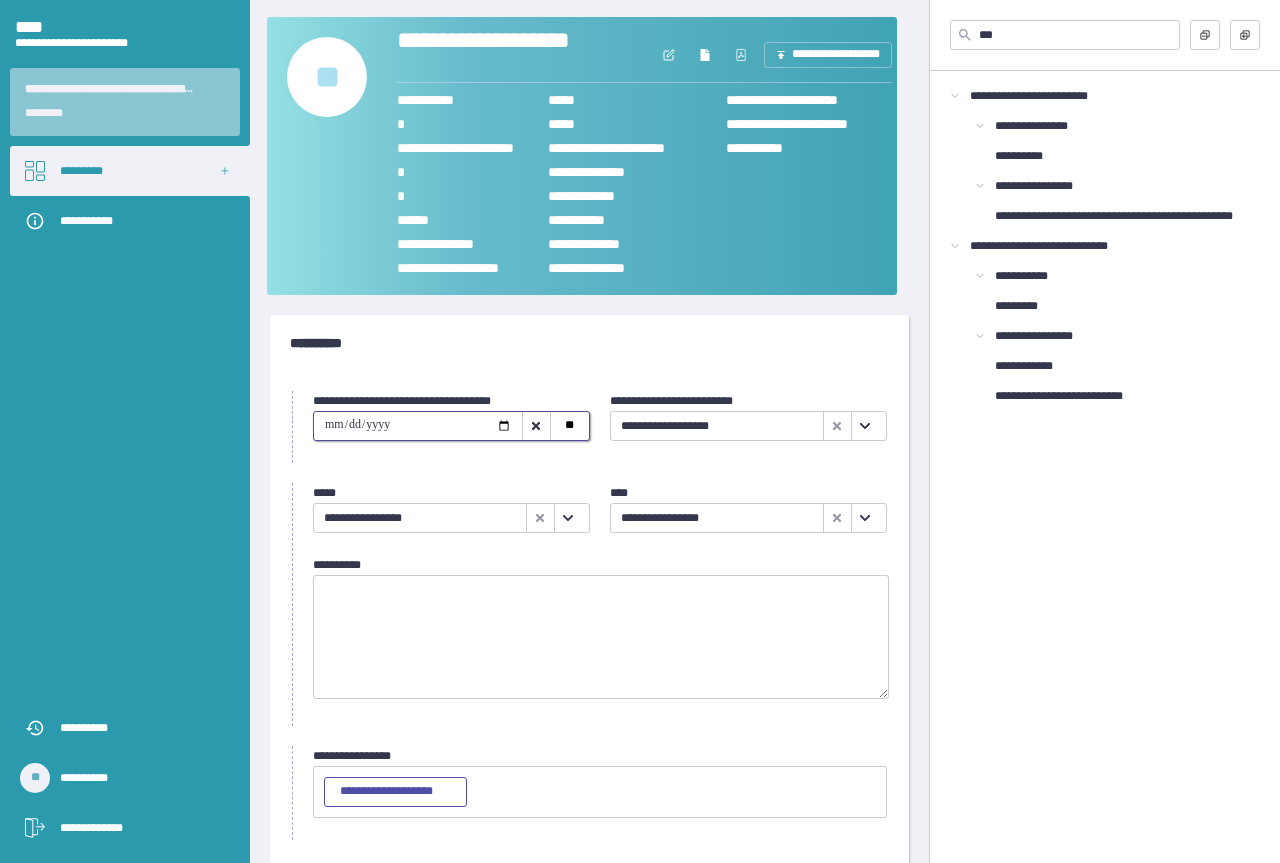 click 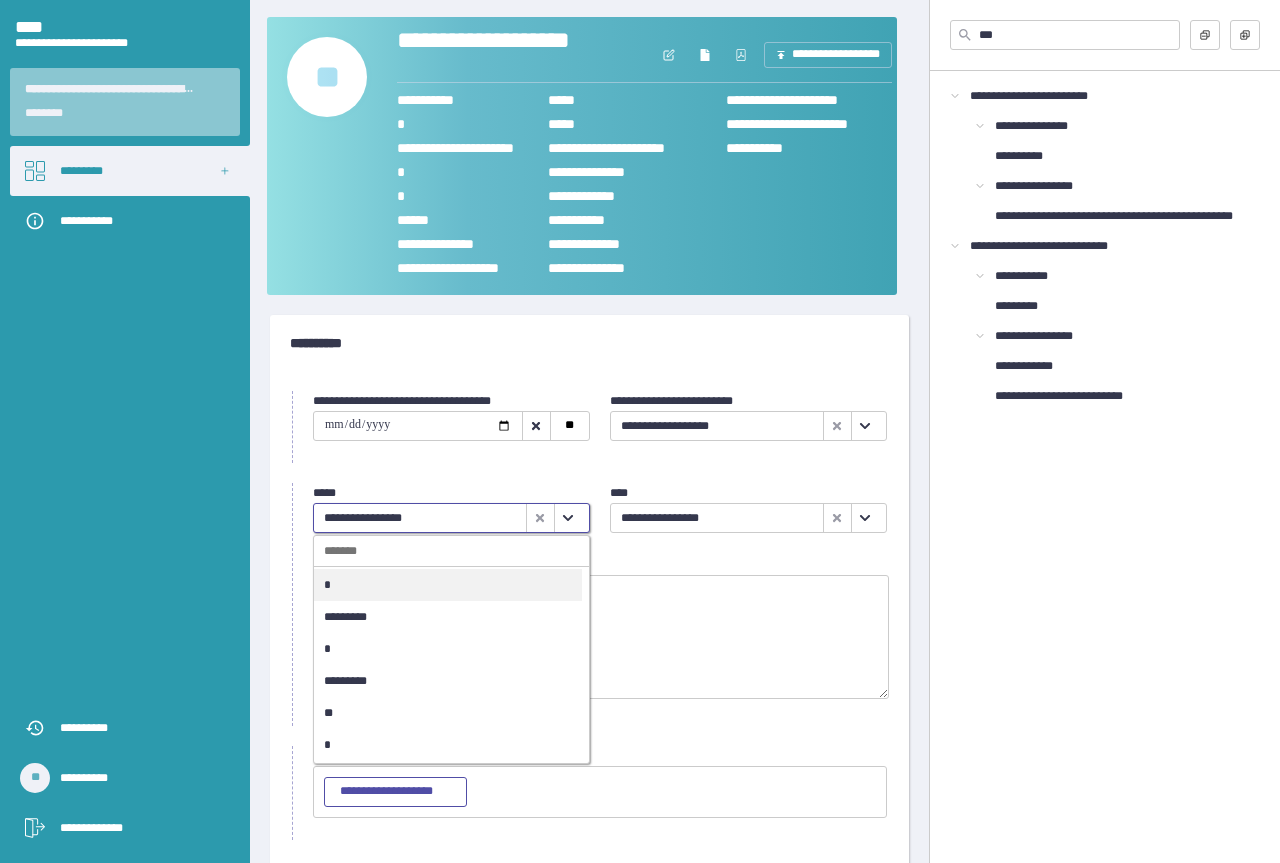 click on "*" at bounding box center (448, 649) 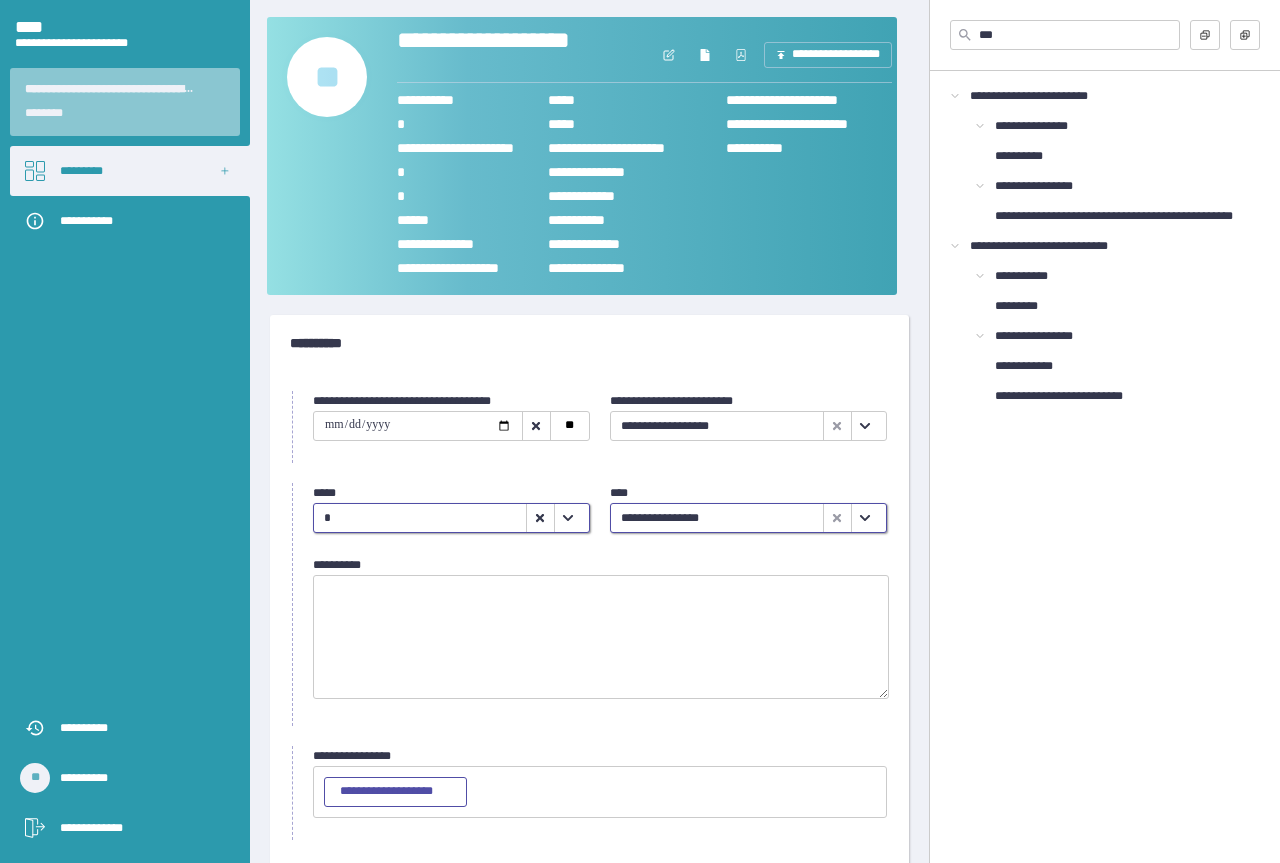 click at bounding box center (865, 518) 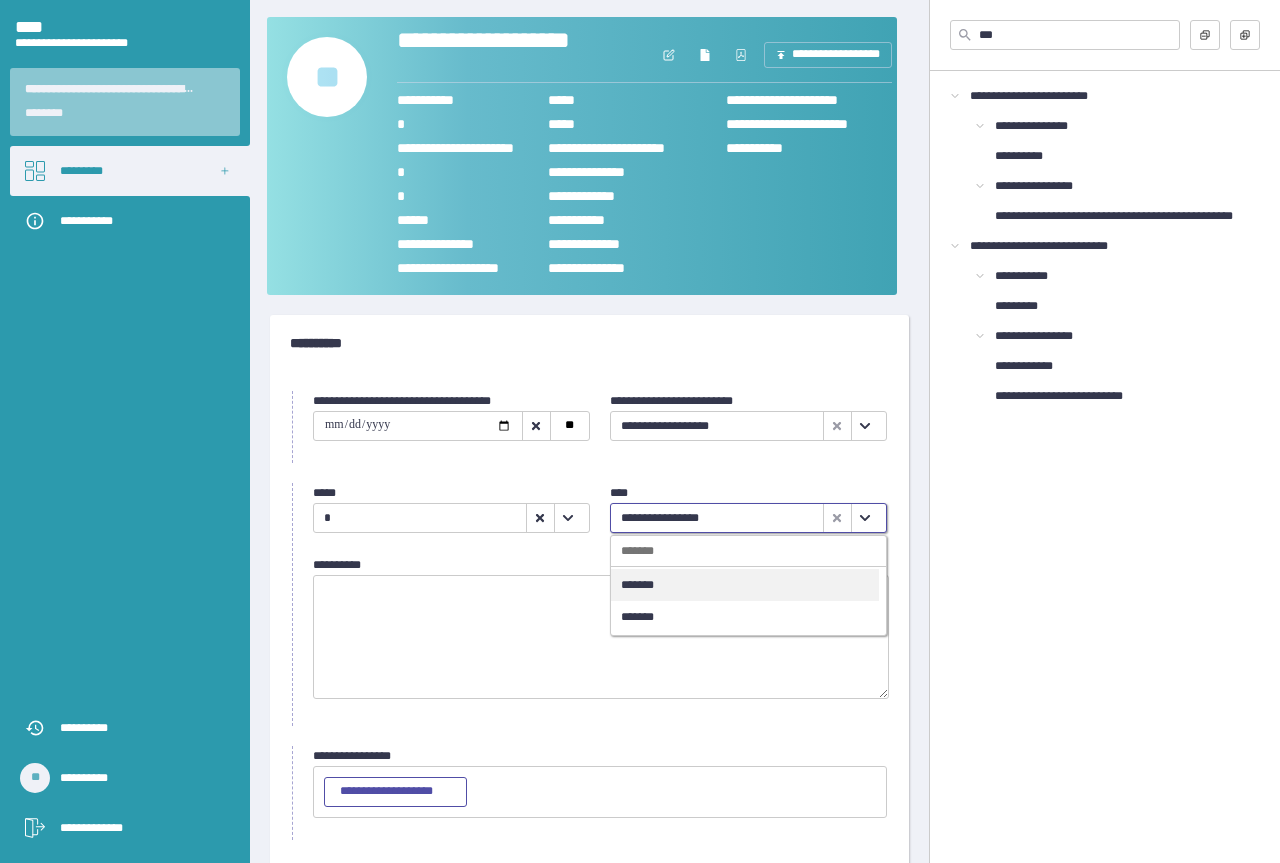 click on "*******" at bounding box center [745, 617] 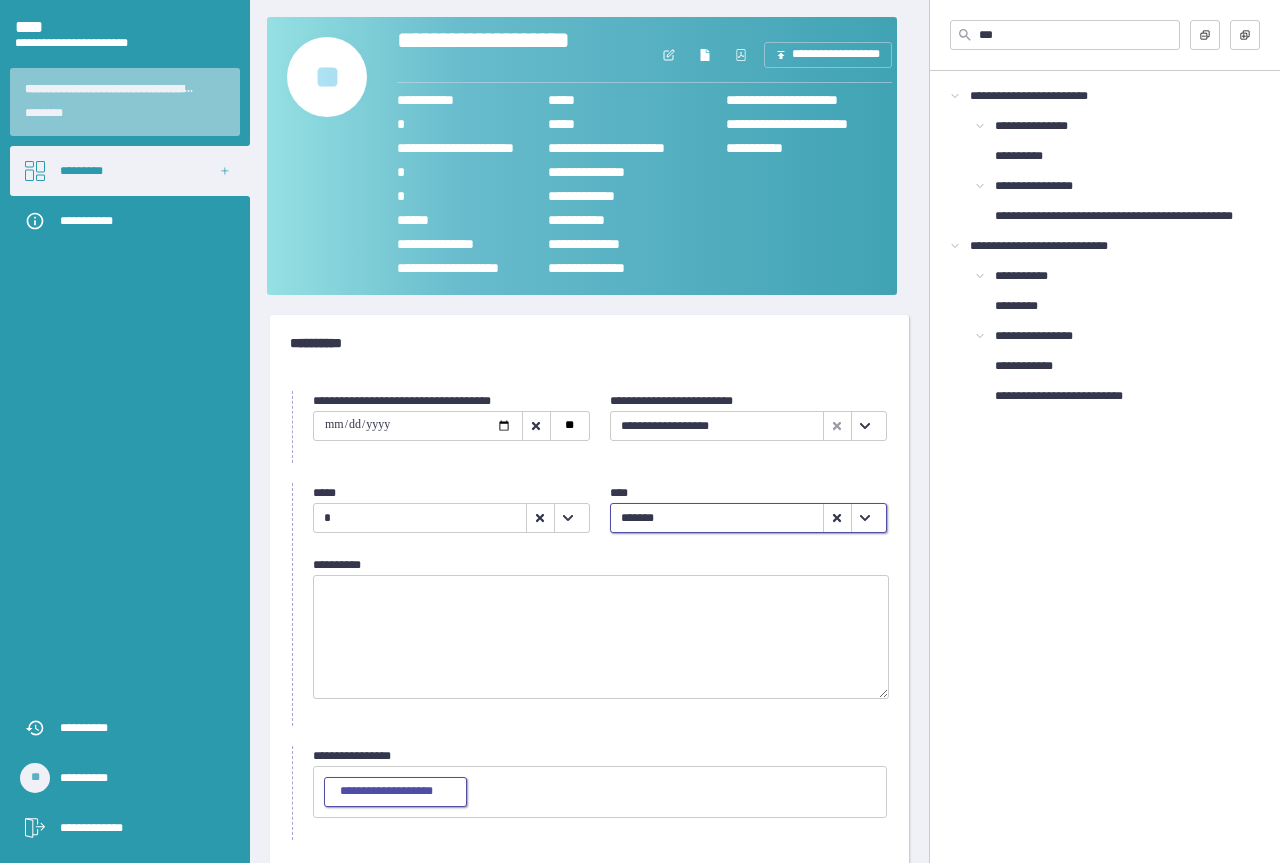 click on "**********" at bounding box center [395, 792] 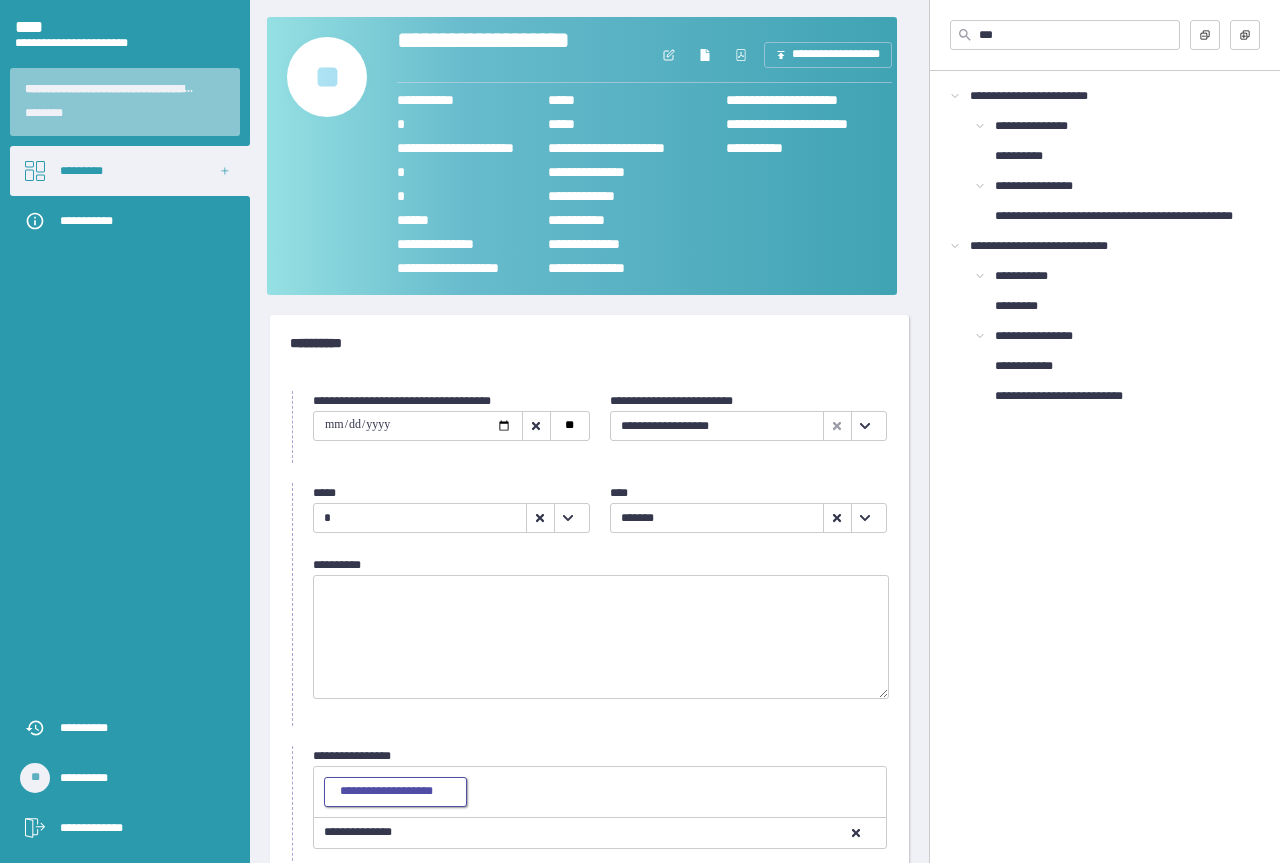 scroll, scrollTop: 116, scrollLeft: 0, axis: vertical 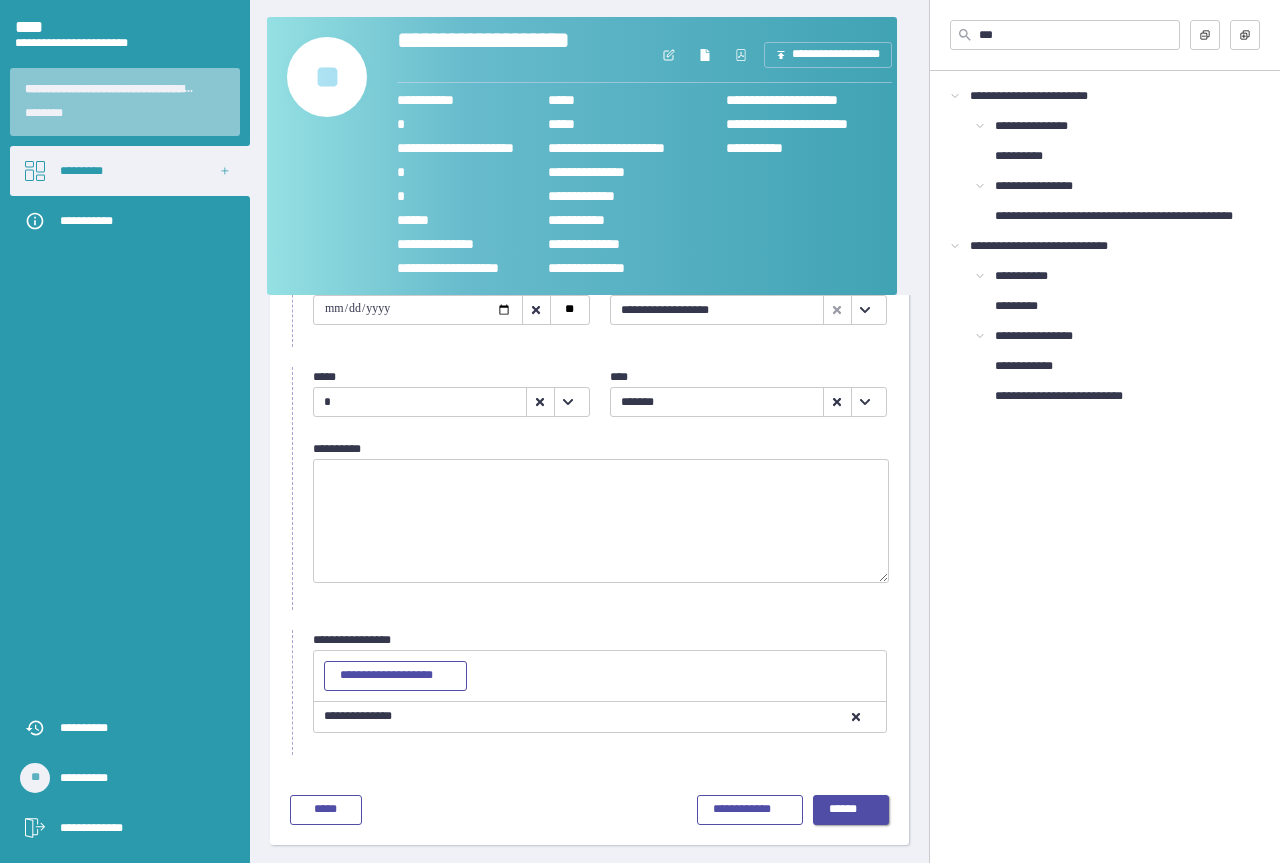 click on "******" at bounding box center [851, 810] 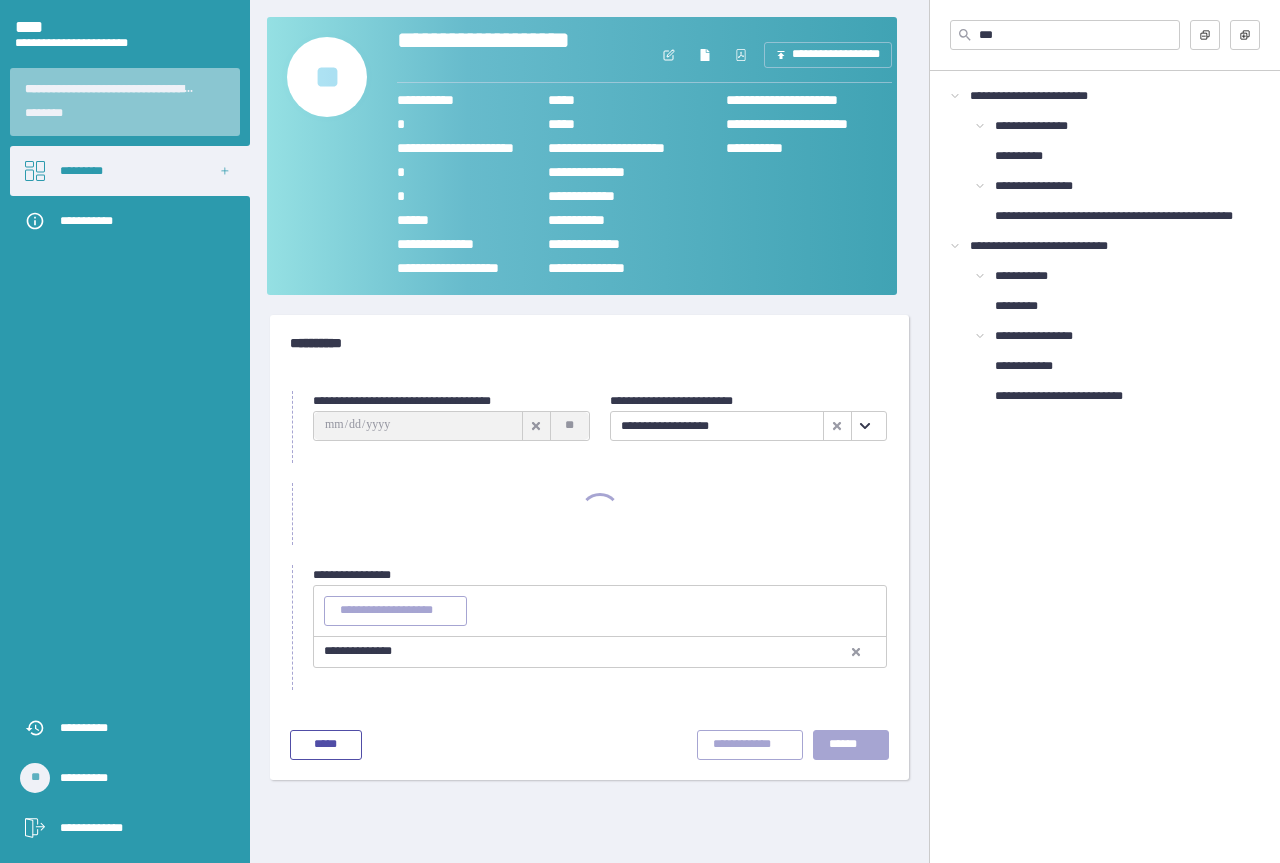 scroll, scrollTop: 0, scrollLeft: 0, axis: both 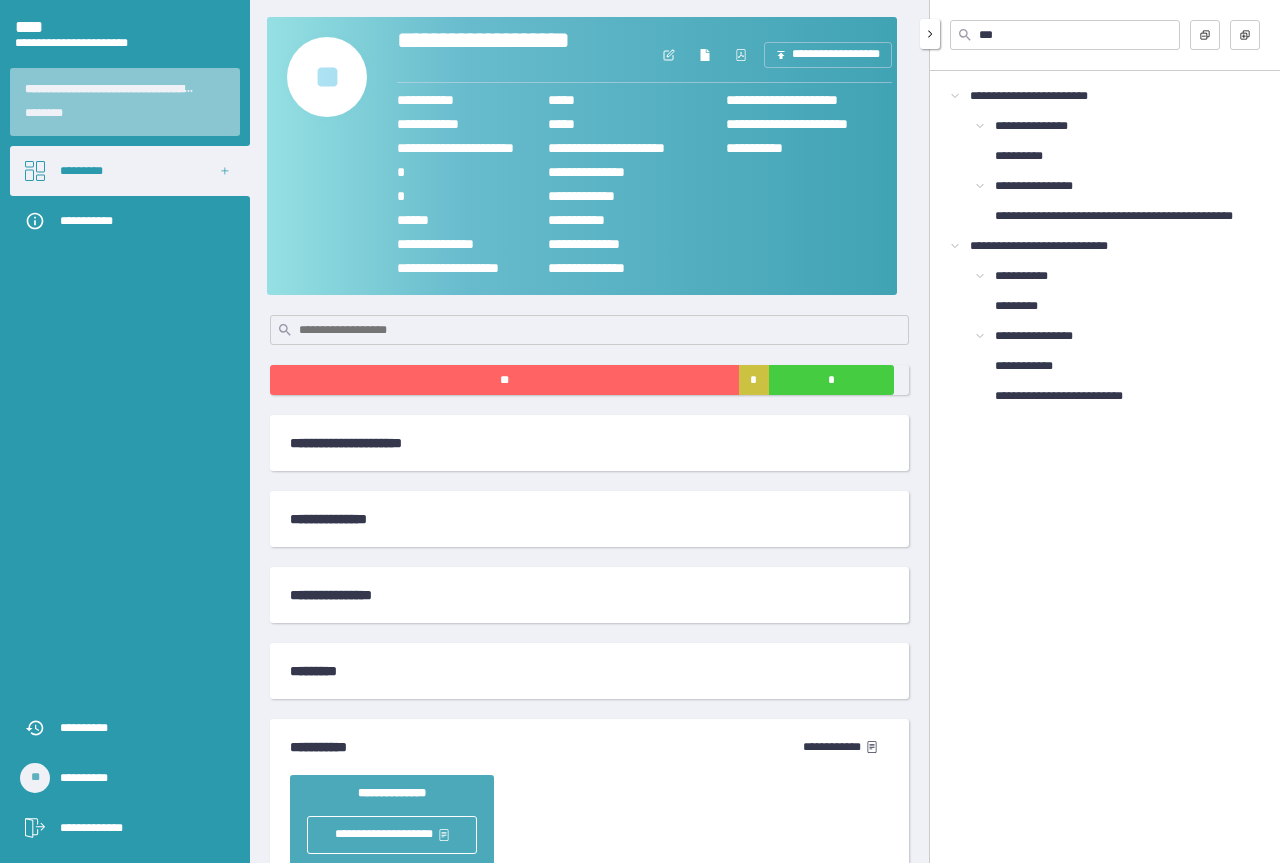 click 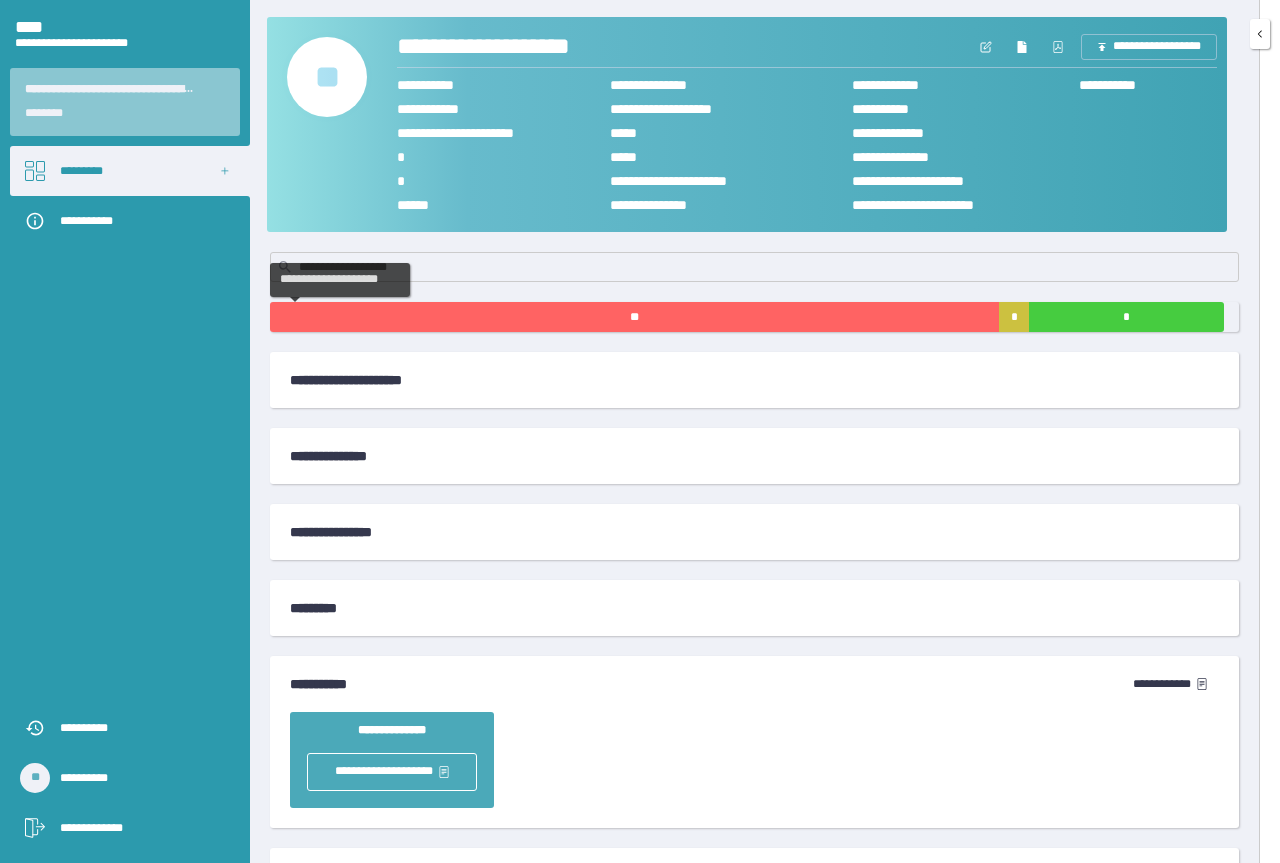 click on "**" at bounding box center (634, 317) 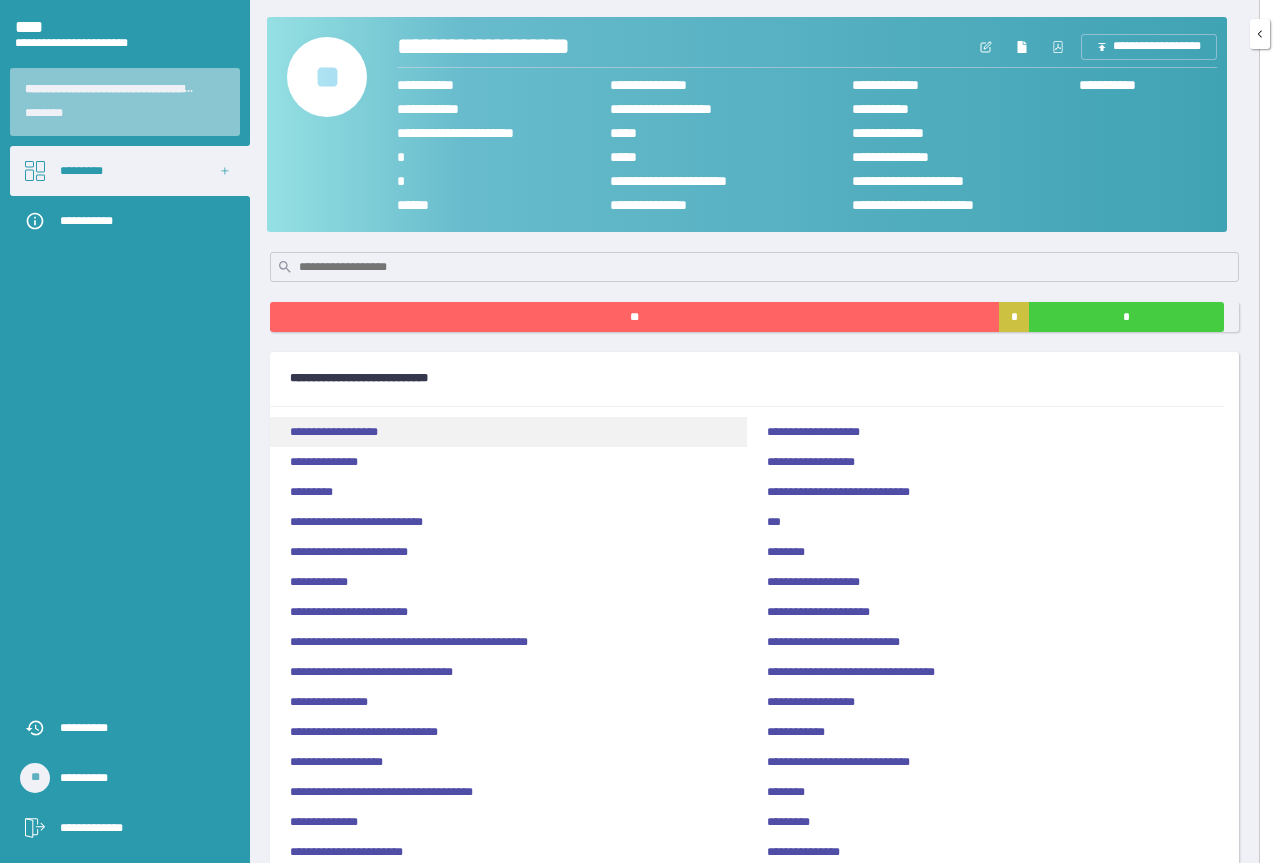 click on "**********" at bounding box center (508, 432) 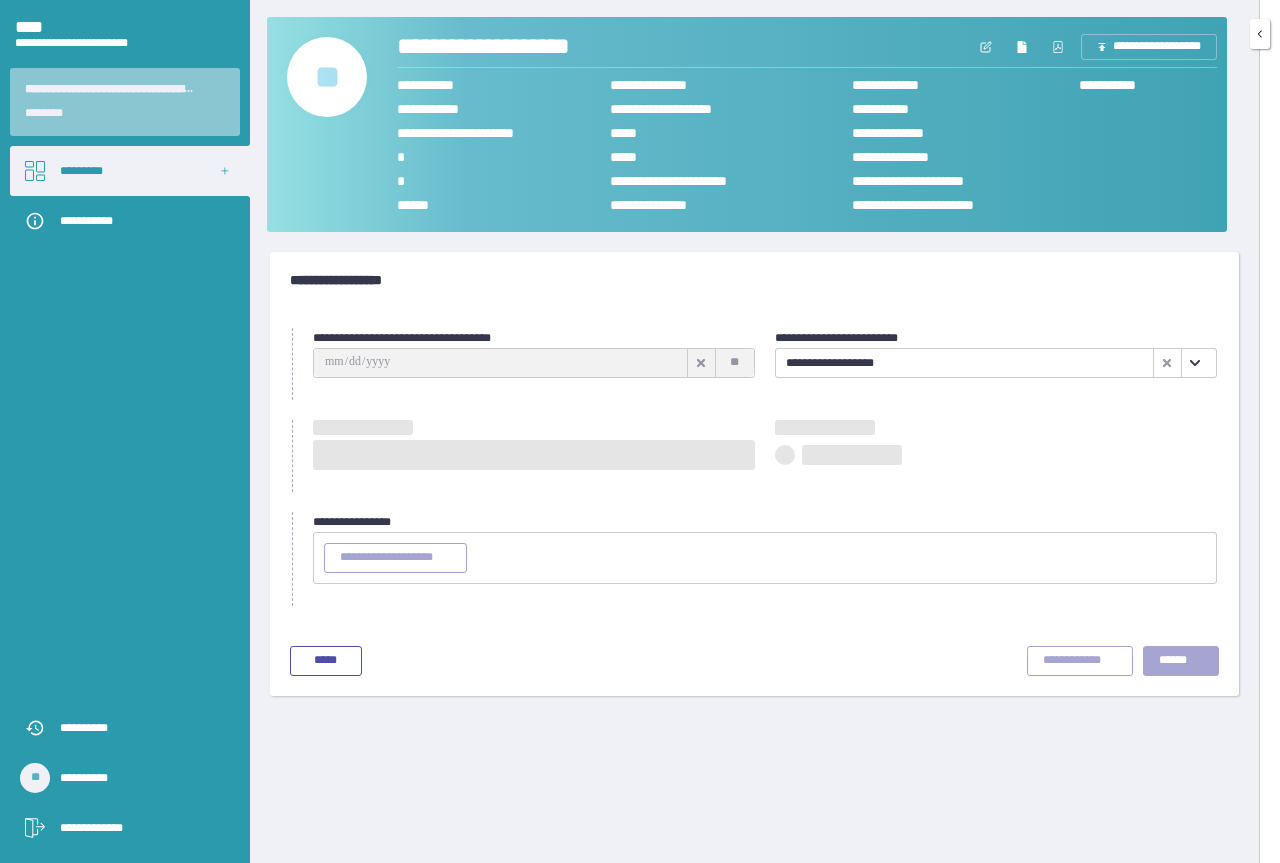 type on "**********" 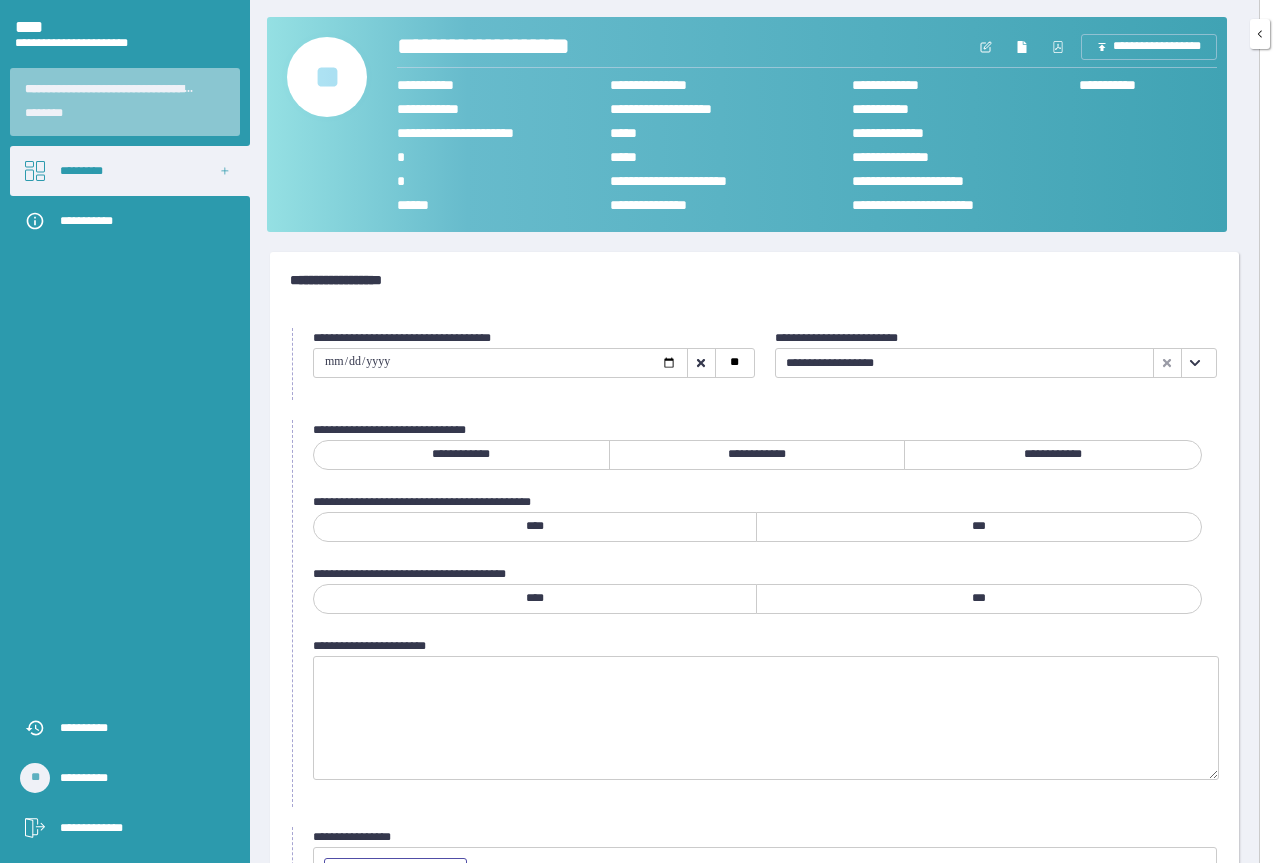 click on "**********" at bounding box center (461, 455) 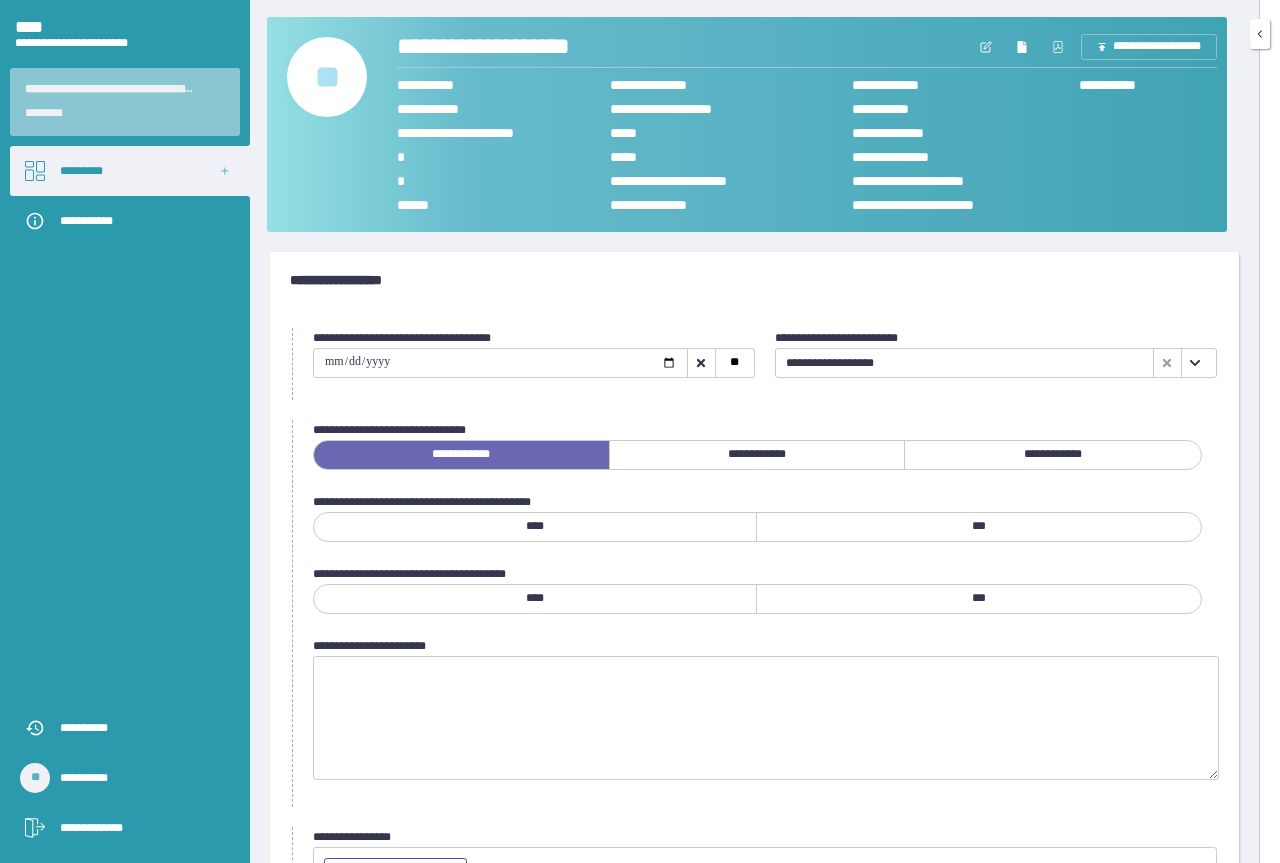 click on "***" at bounding box center (979, 527) 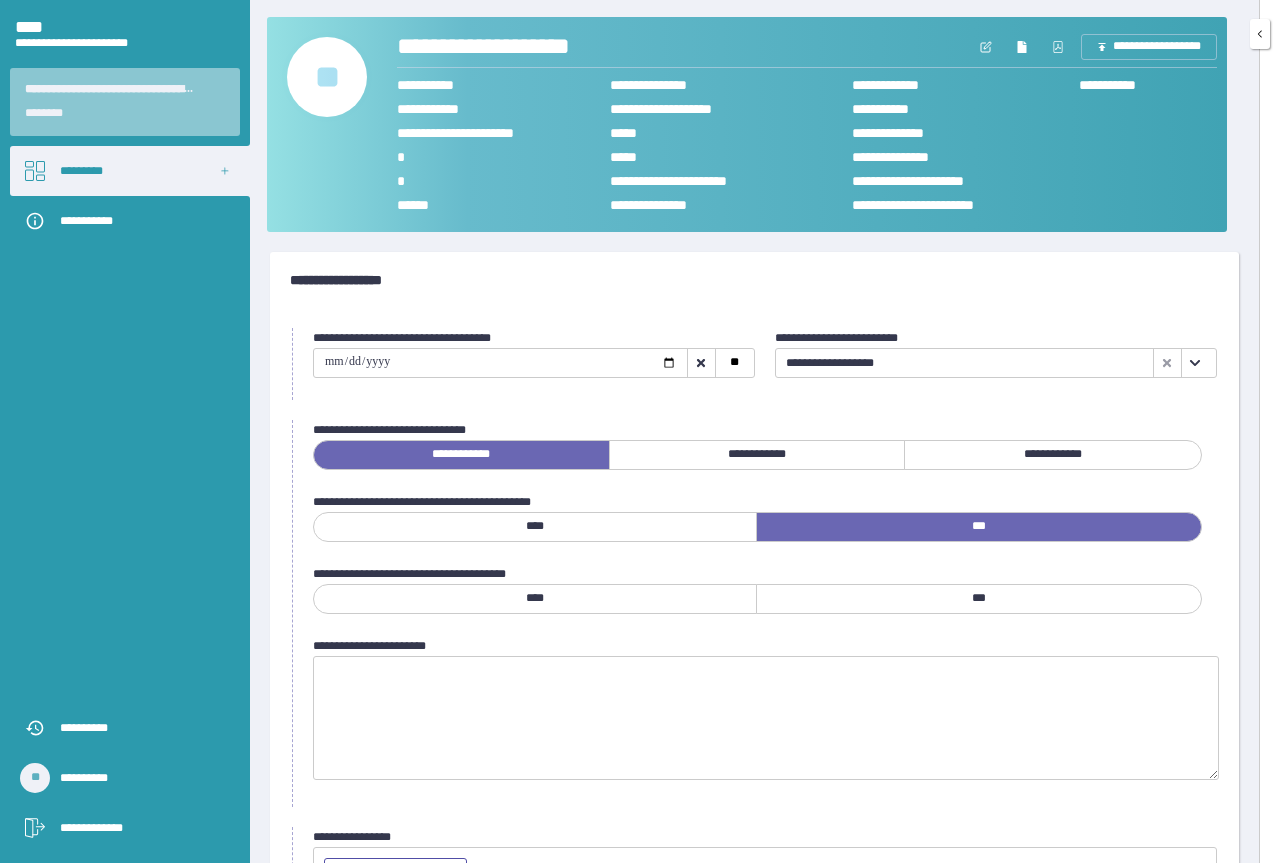 click on "***" at bounding box center (979, 599) 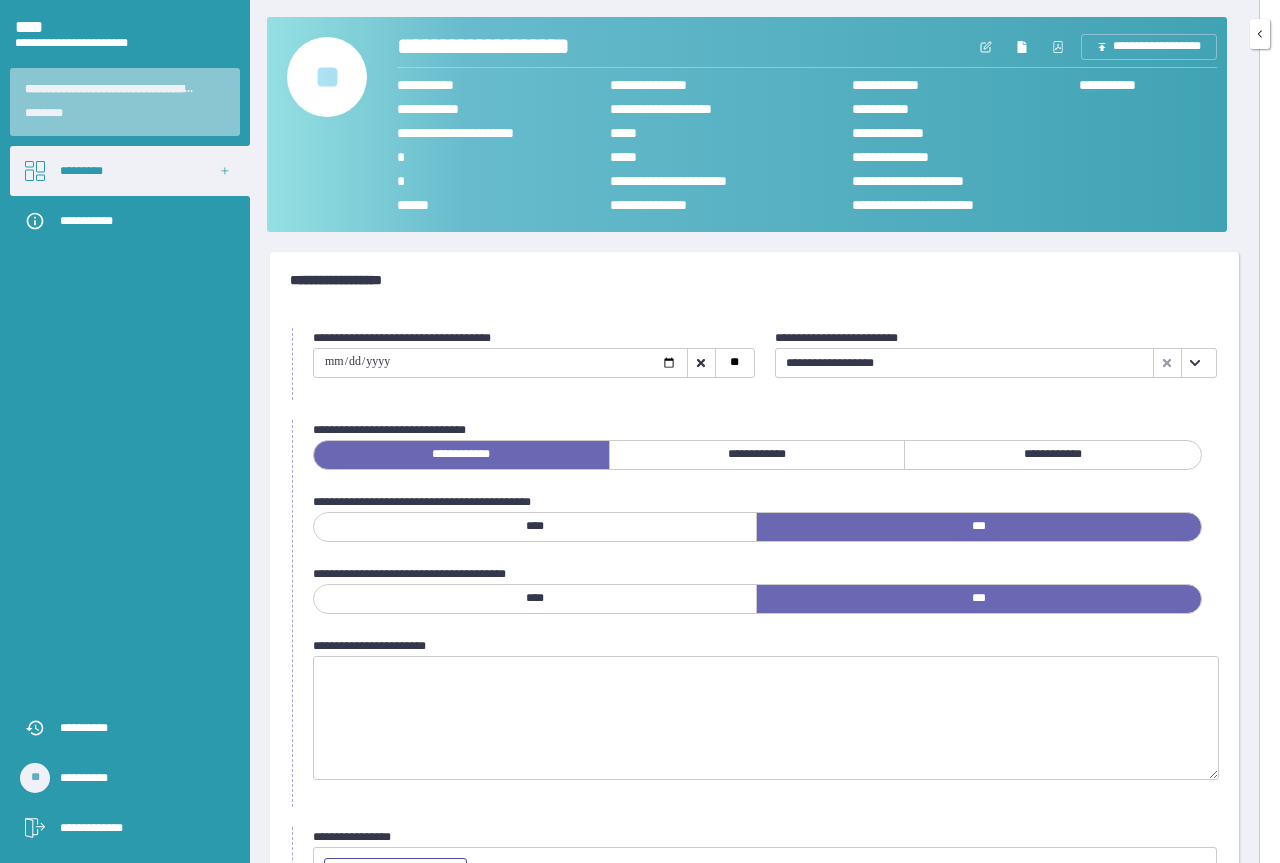 scroll, scrollTop: 166, scrollLeft: 0, axis: vertical 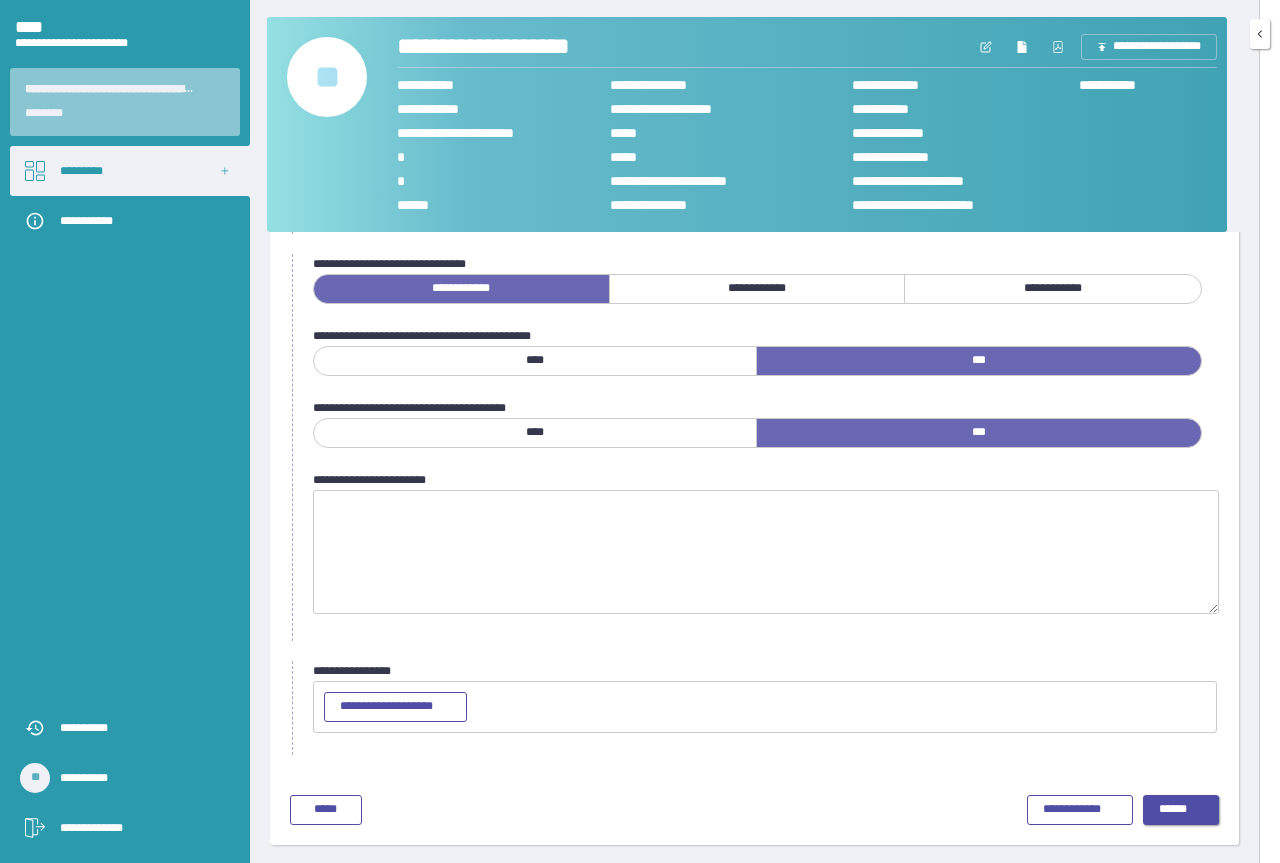 click on "******" at bounding box center [1181, 810] 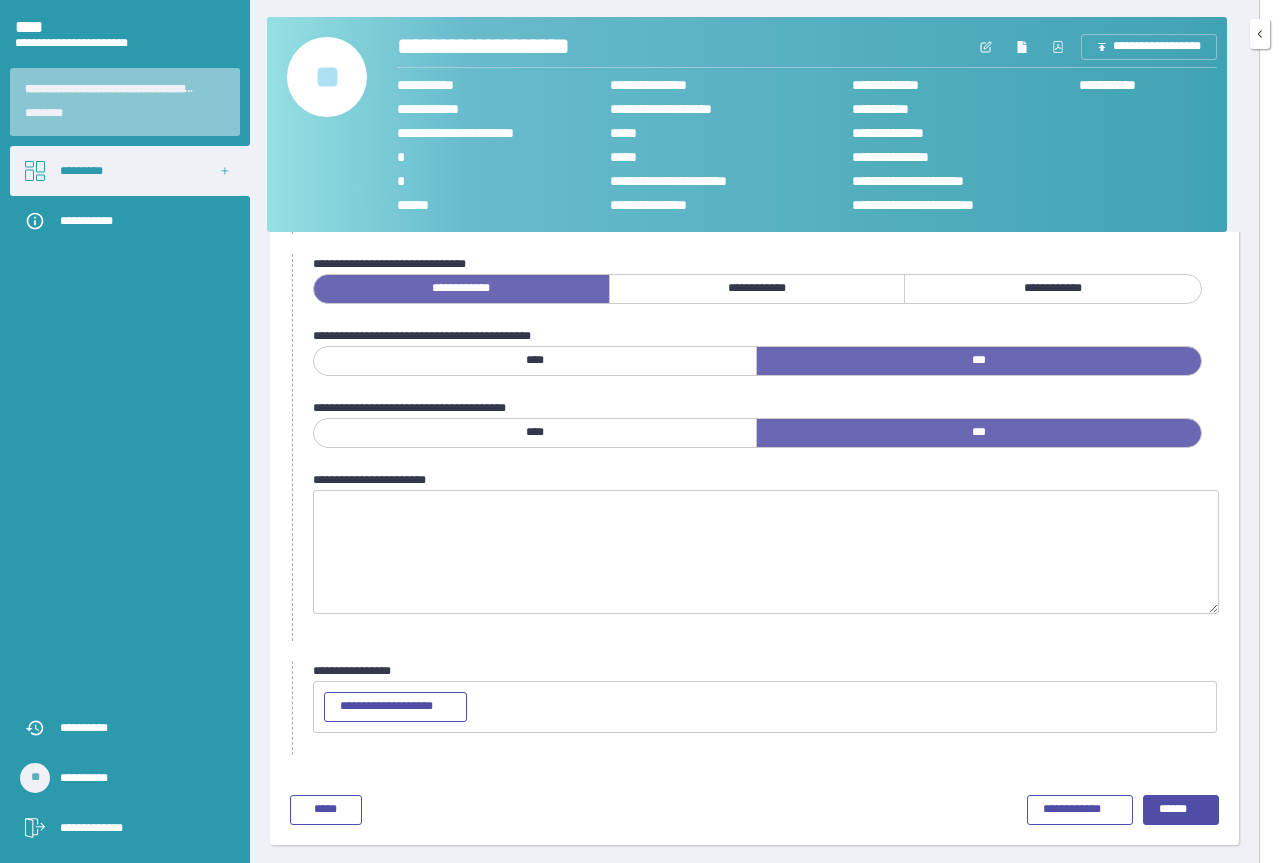 scroll, scrollTop: 0, scrollLeft: 0, axis: both 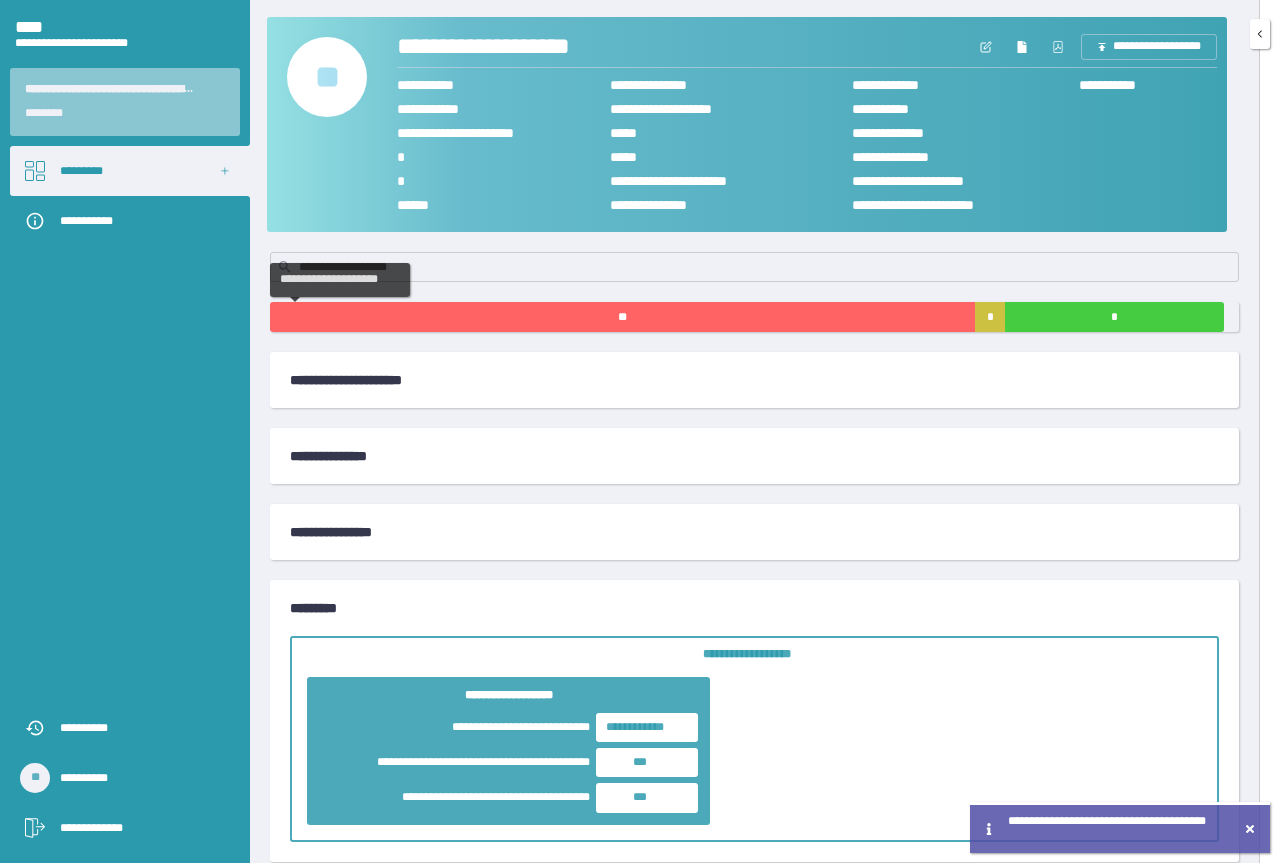 click on "**" at bounding box center (622, 317) 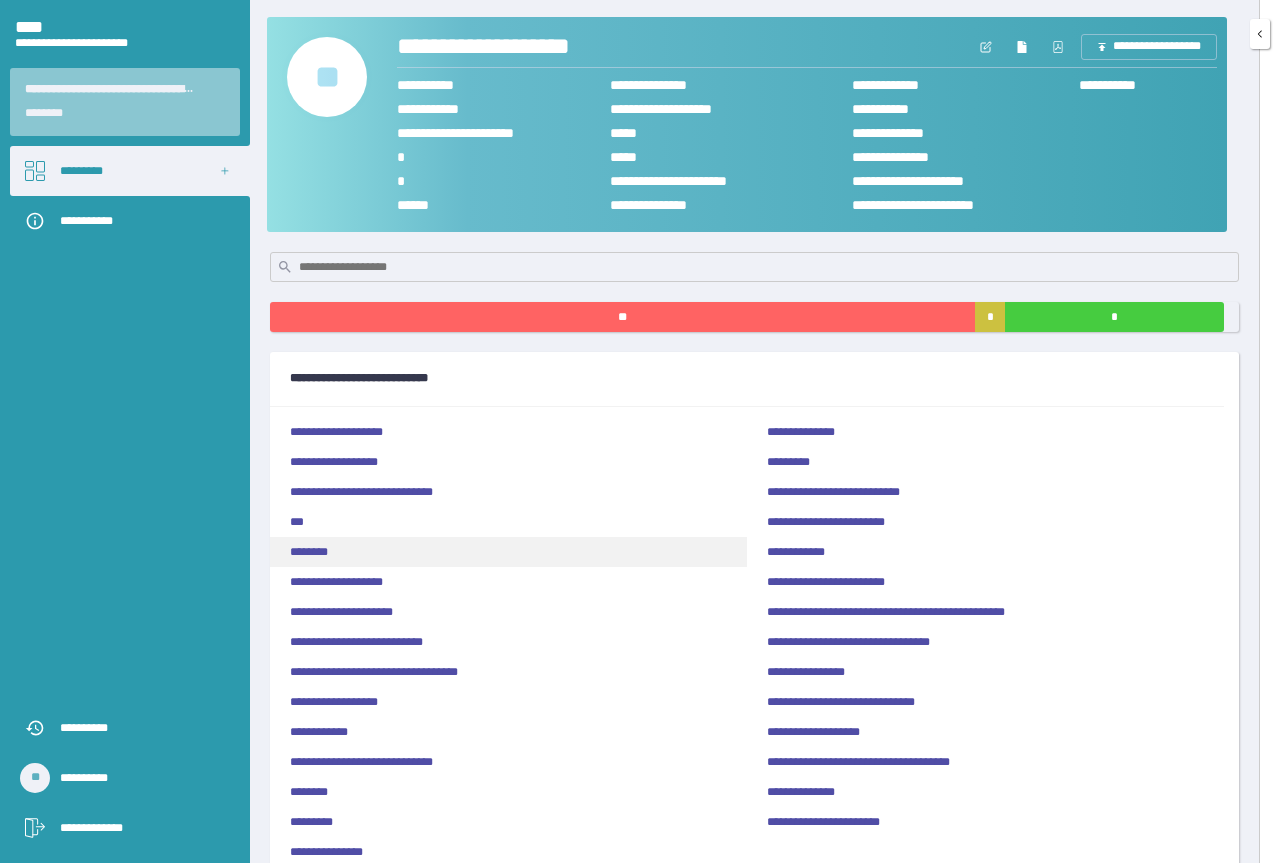 click on "********" at bounding box center (508, 552) 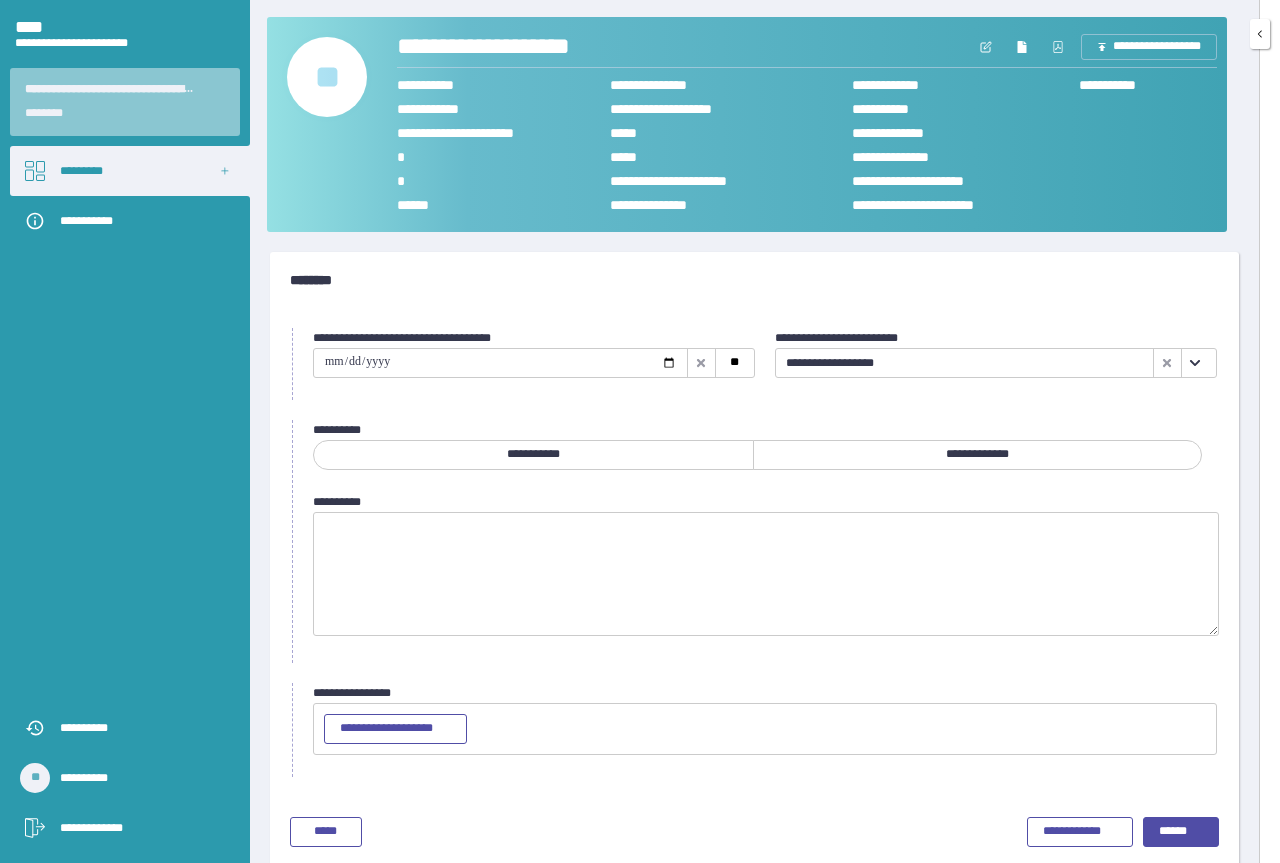 click at bounding box center (500, 363) 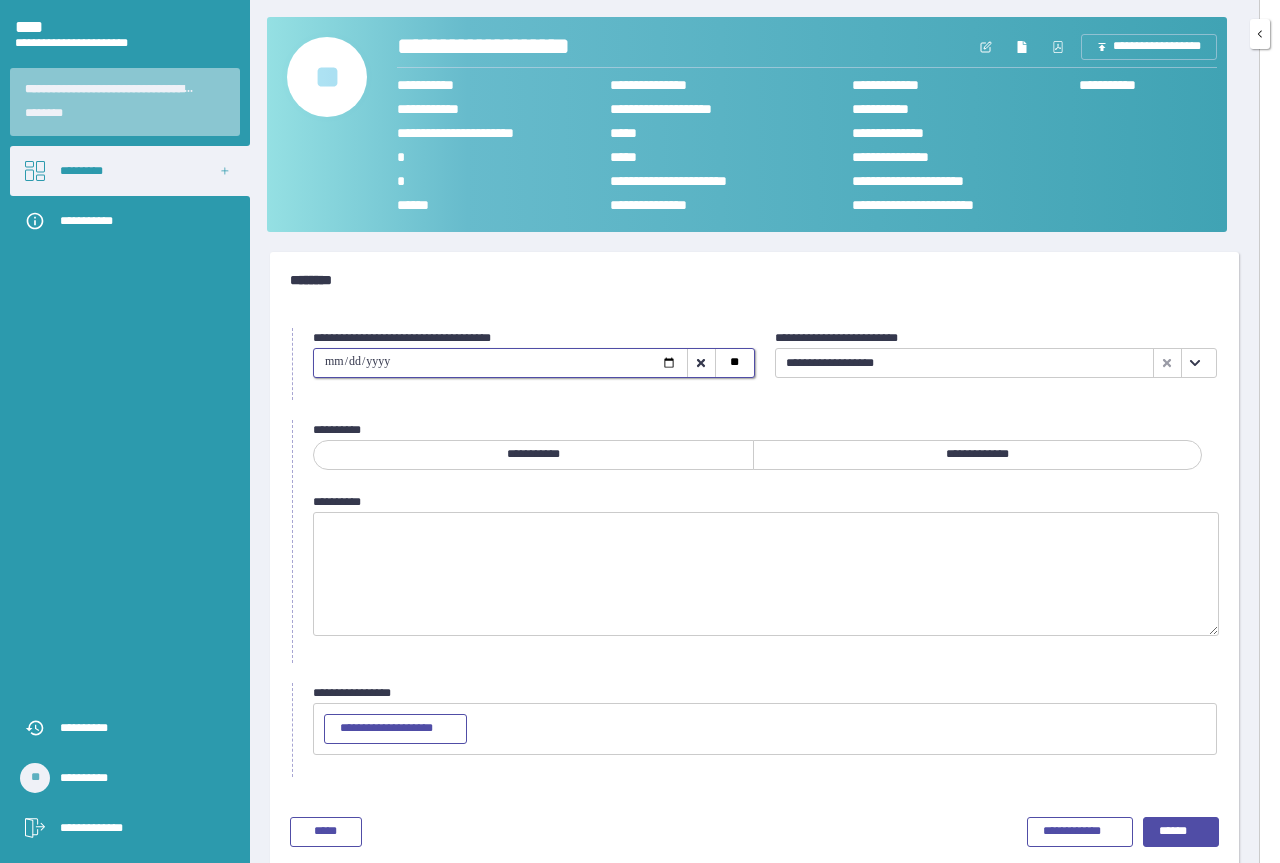 type on "**********" 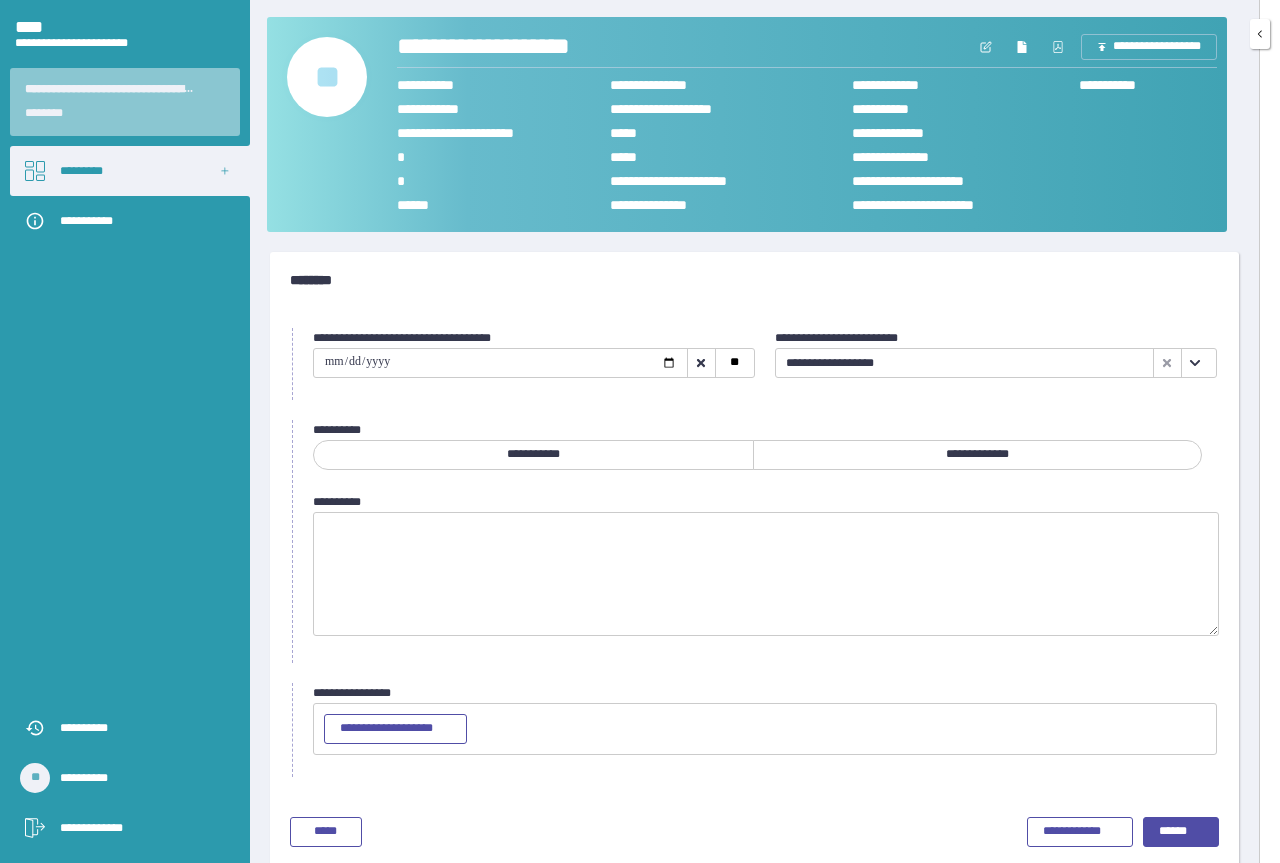 click on "**********" at bounding box center [977, 455] 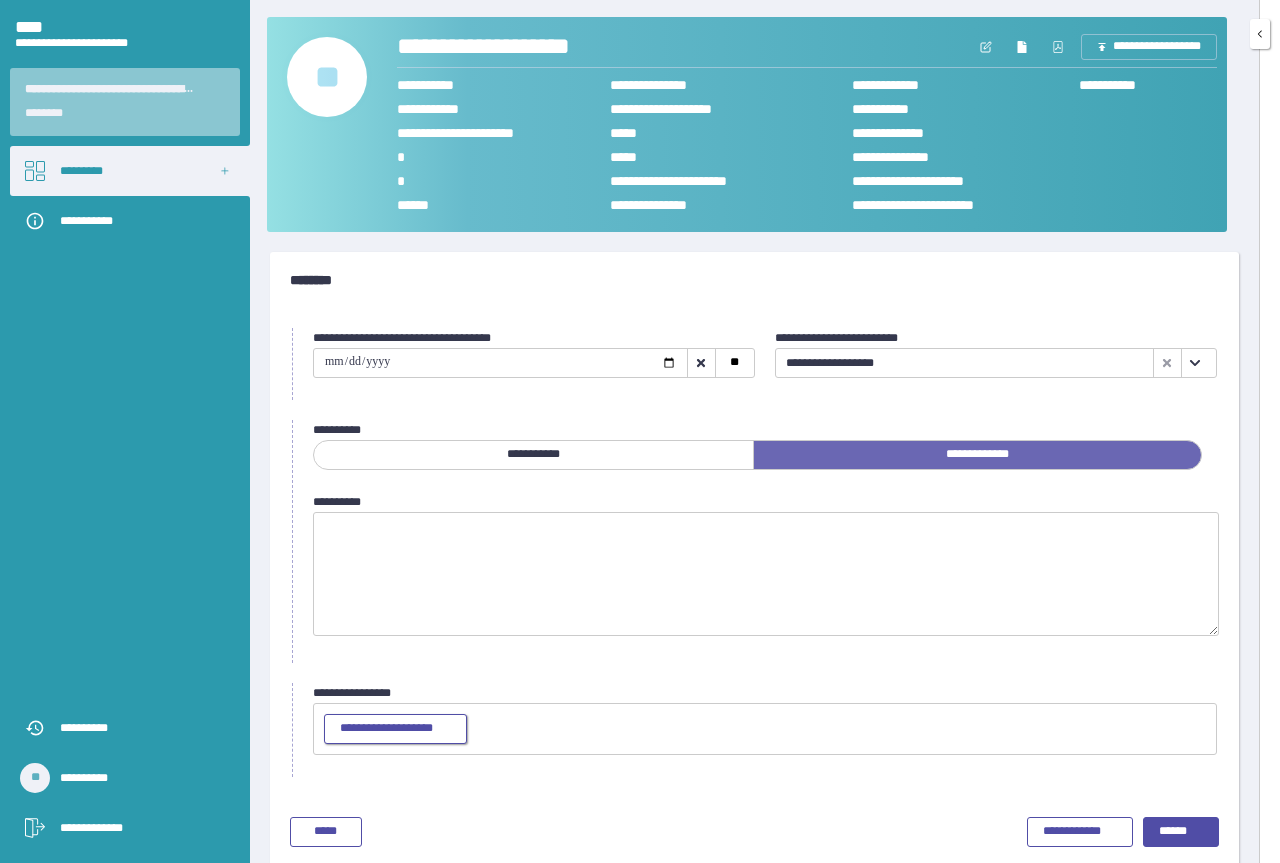 click on "**********" at bounding box center (395, 729) 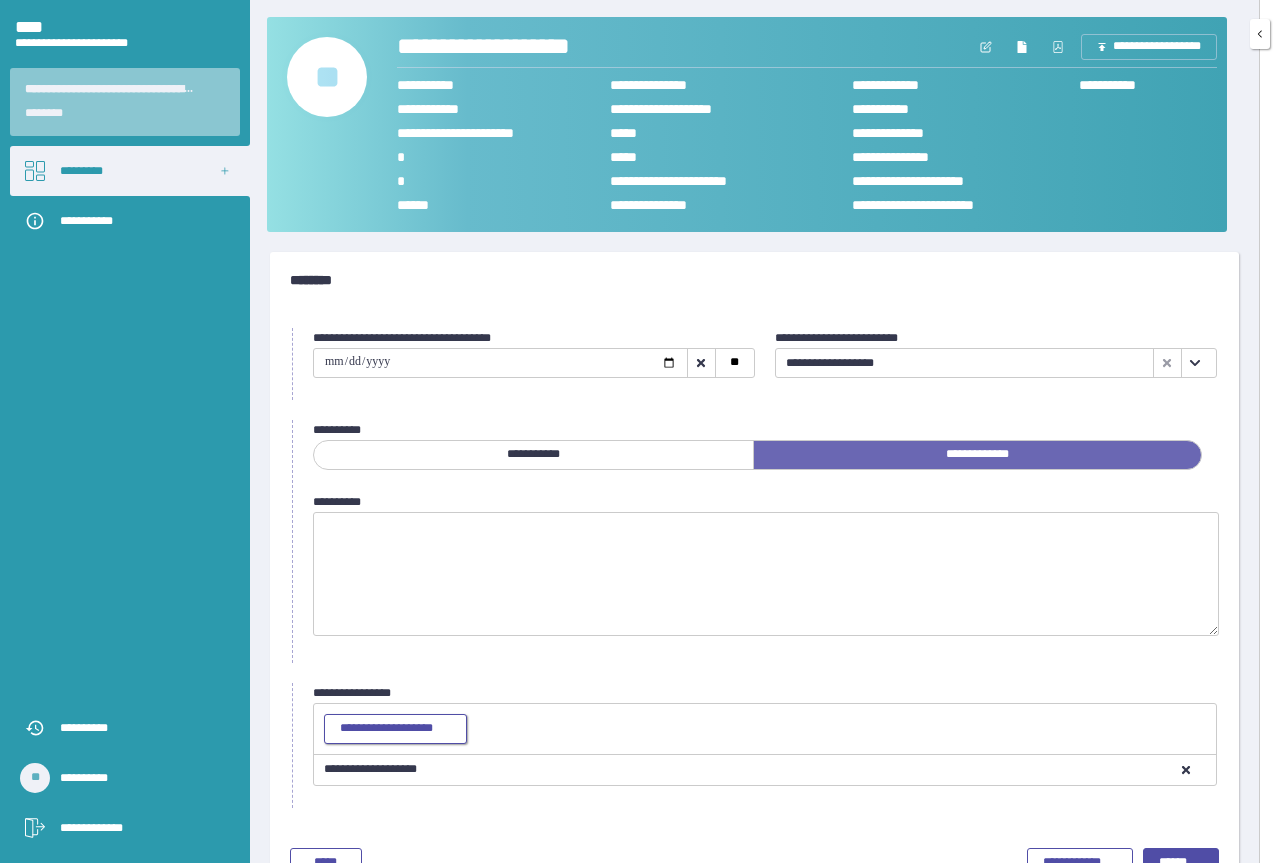 scroll, scrollTop: 53, scrollLeft: 0, axis: vertical 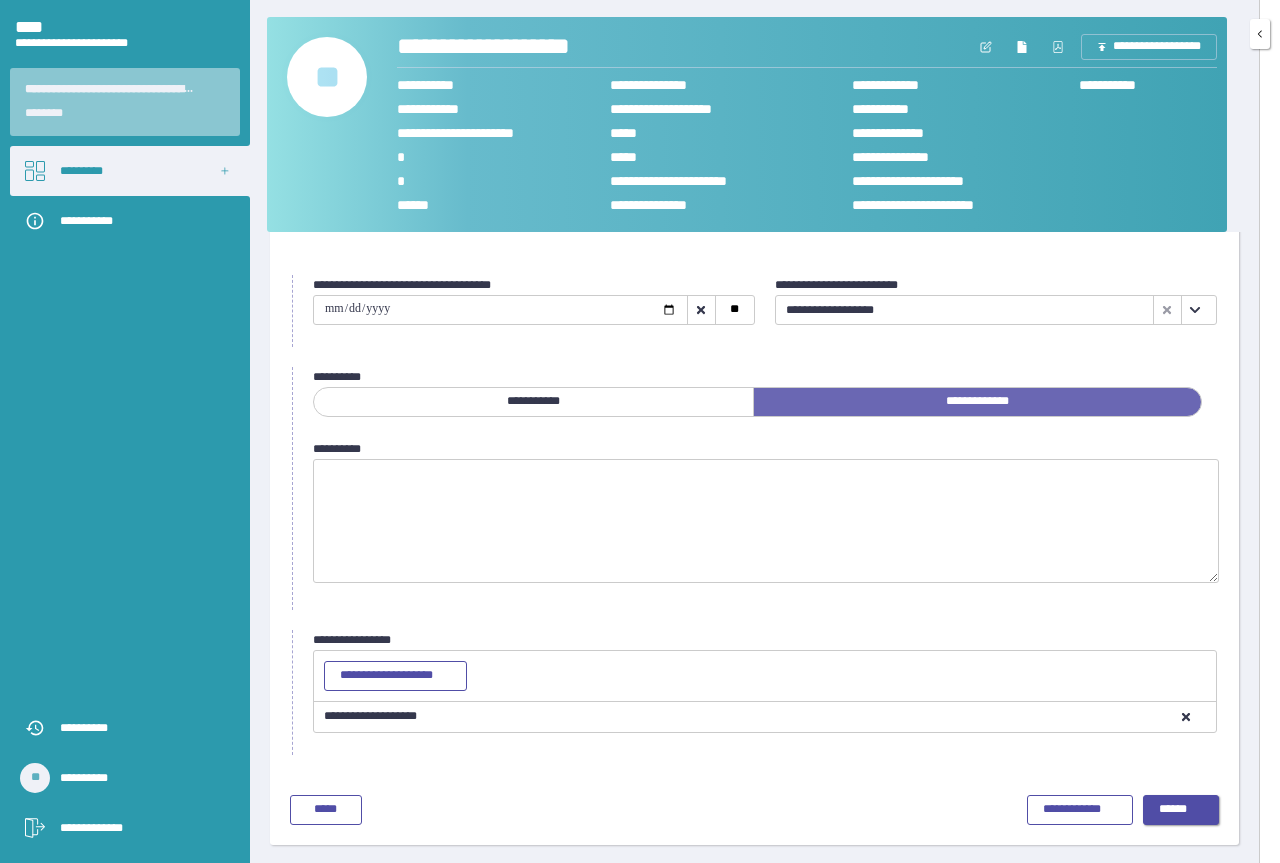 click on "******" at bounding box center [1181, 810] 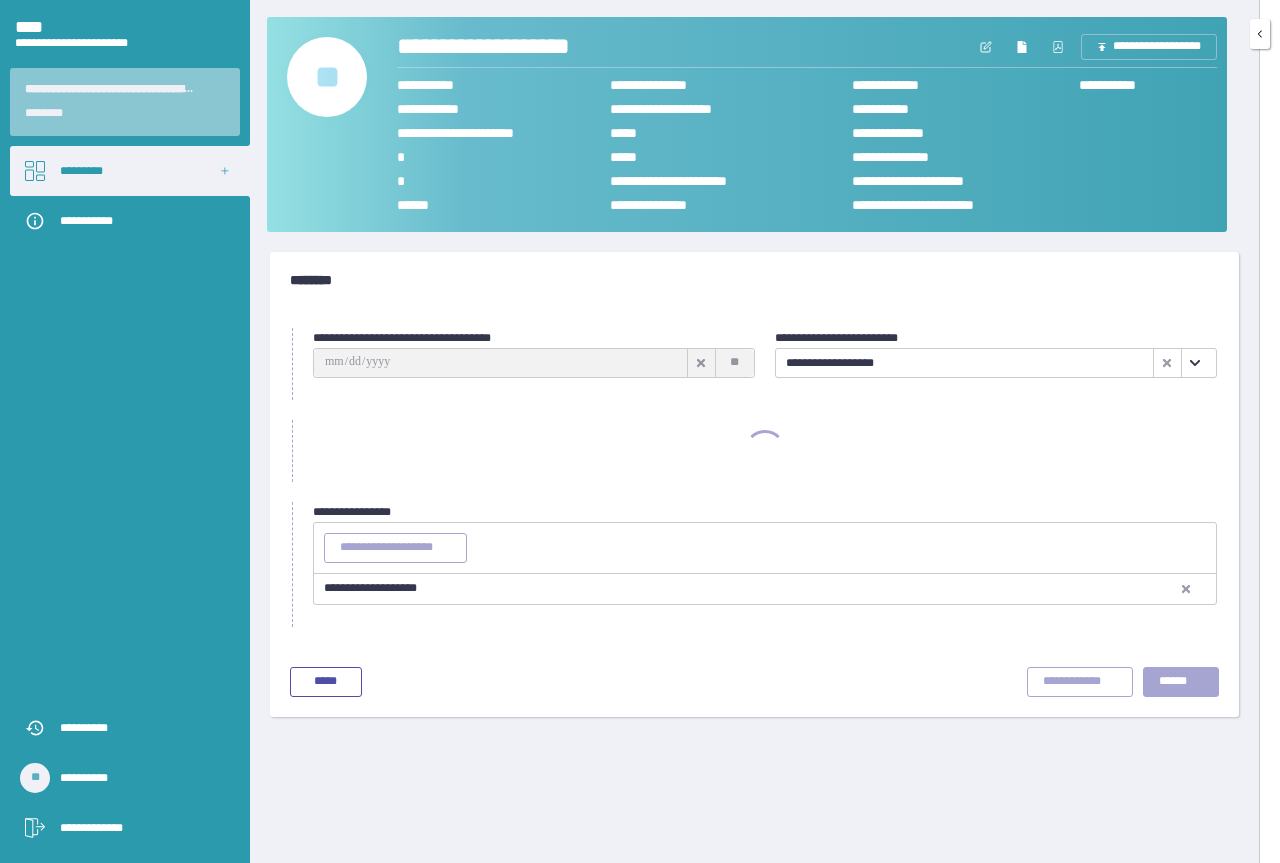 scroll, scrollTop: 0, scrollLeft: 0, axis: both 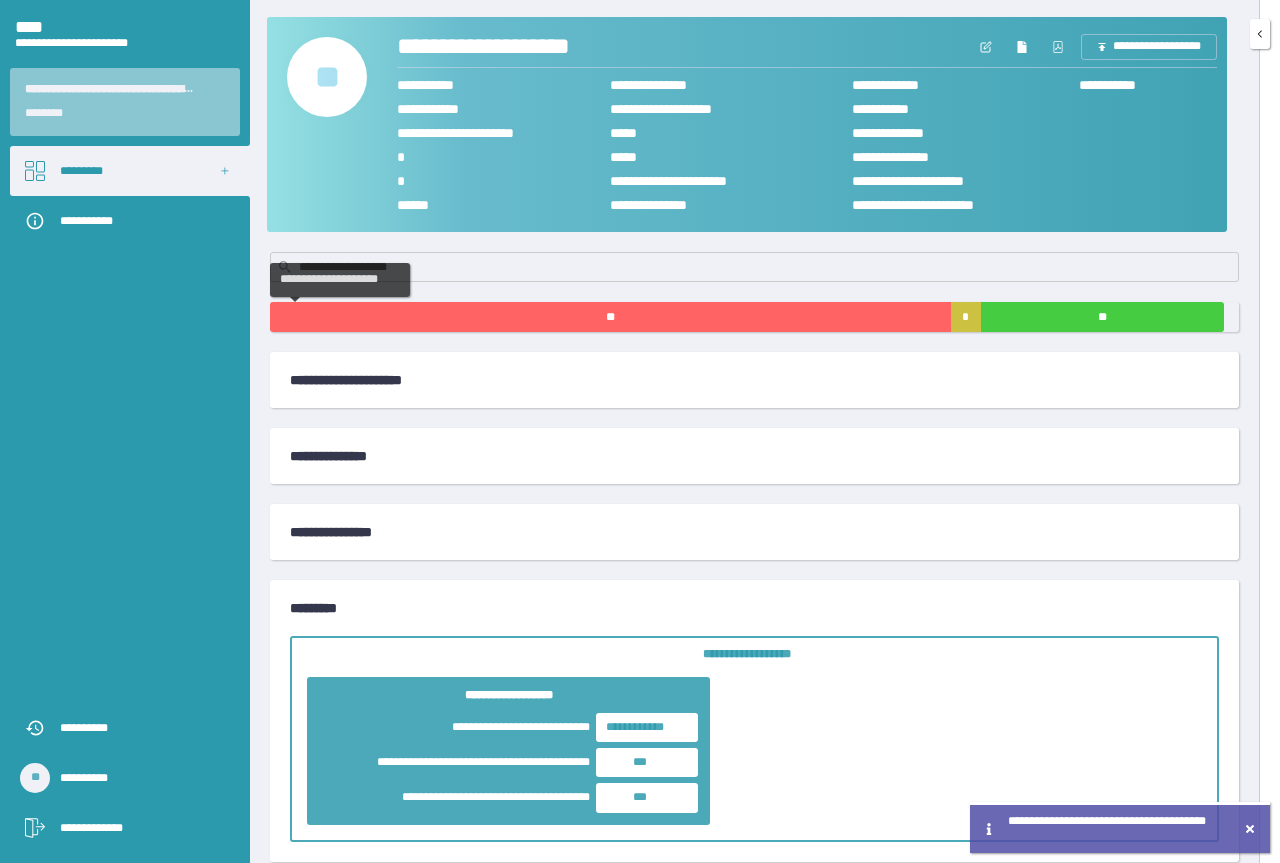 click on "**" at bounding box center [610, 317] 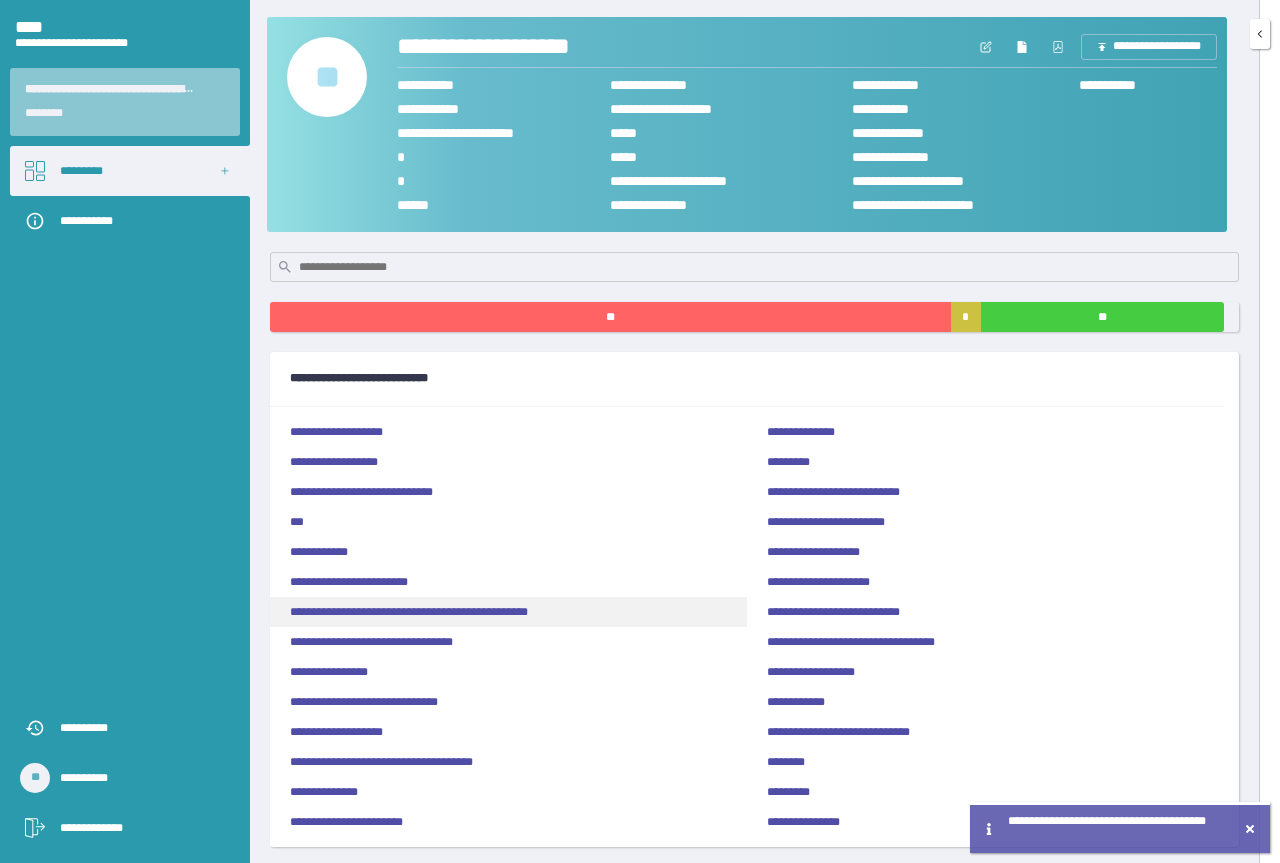 click on "**********" at bounding box center [508, 612] 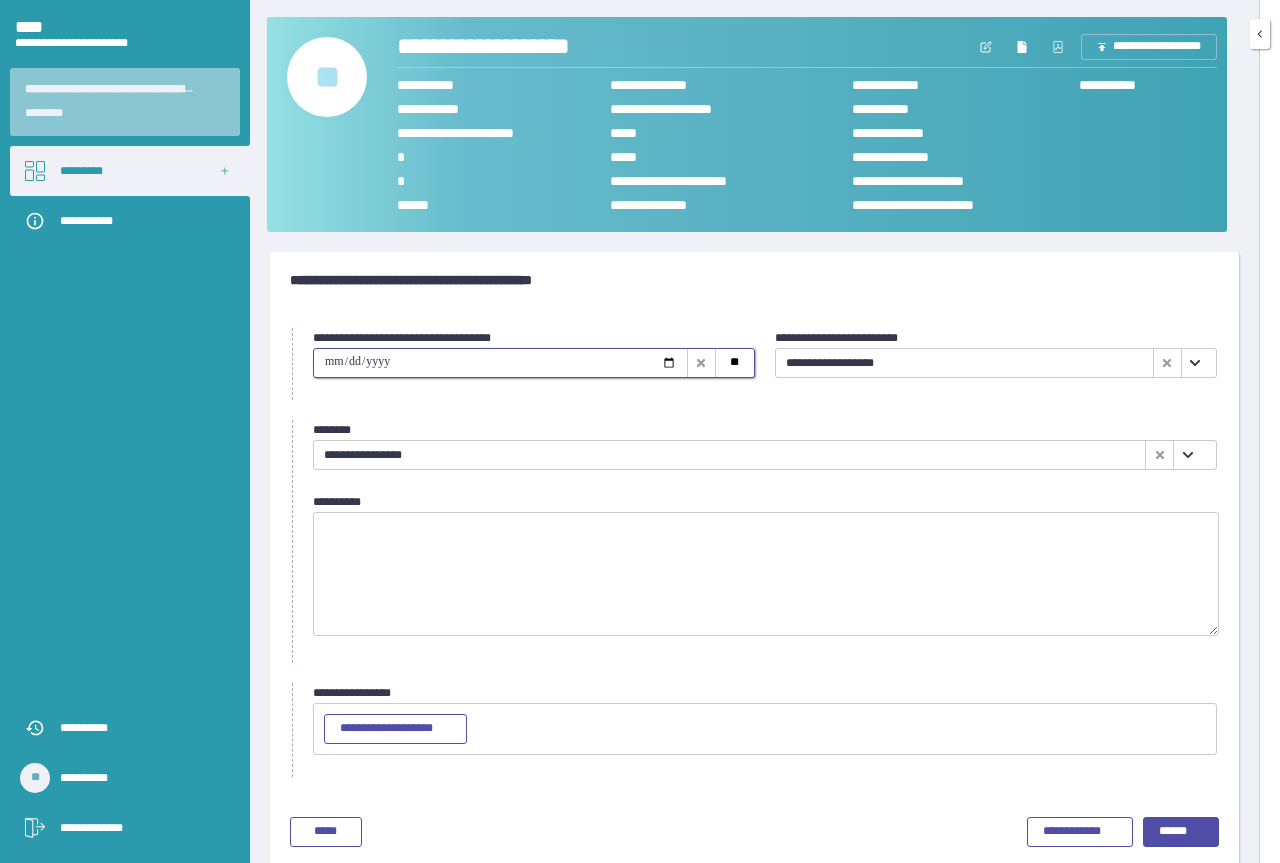 click at bounding box center [500, 363] 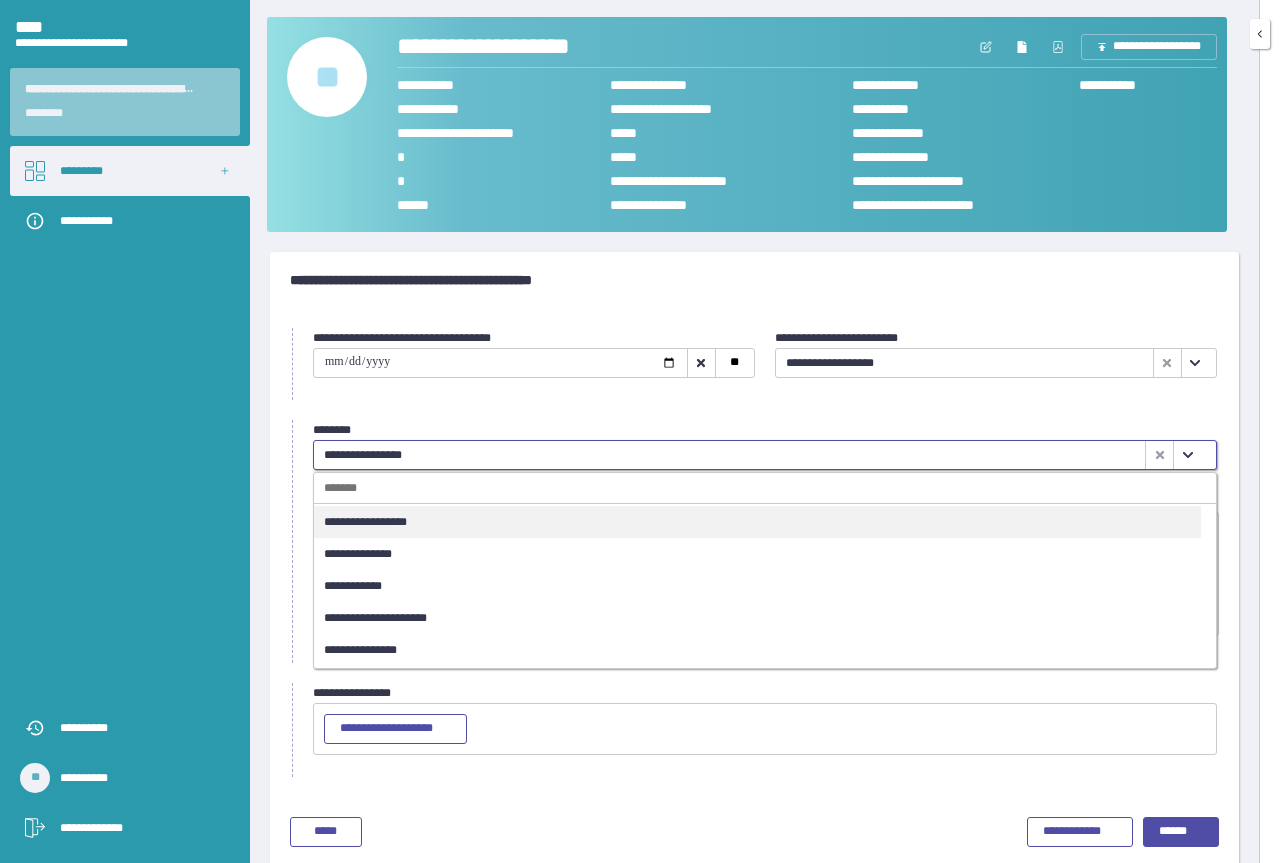 click at bounding box center (1187, 455) 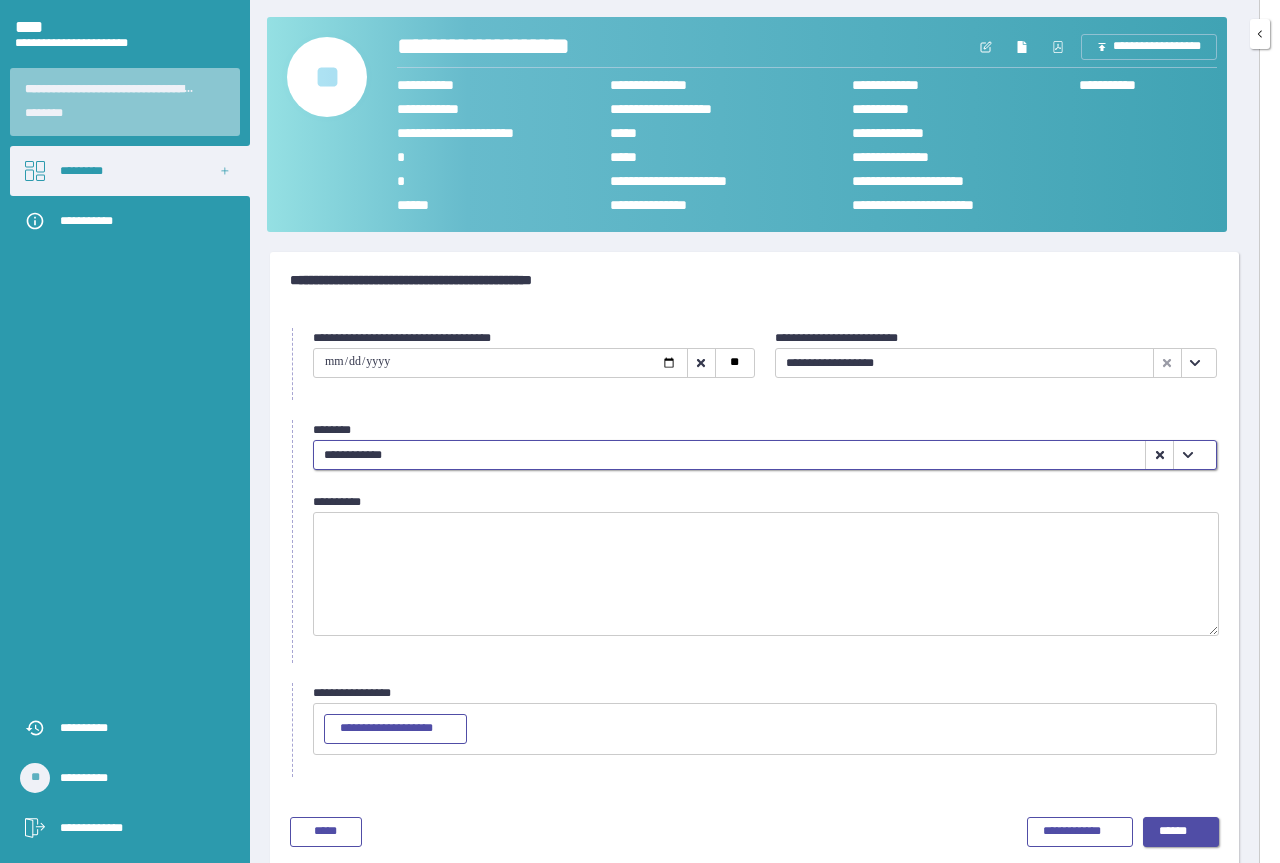 click on "******" at bounding box center [1181, 832] 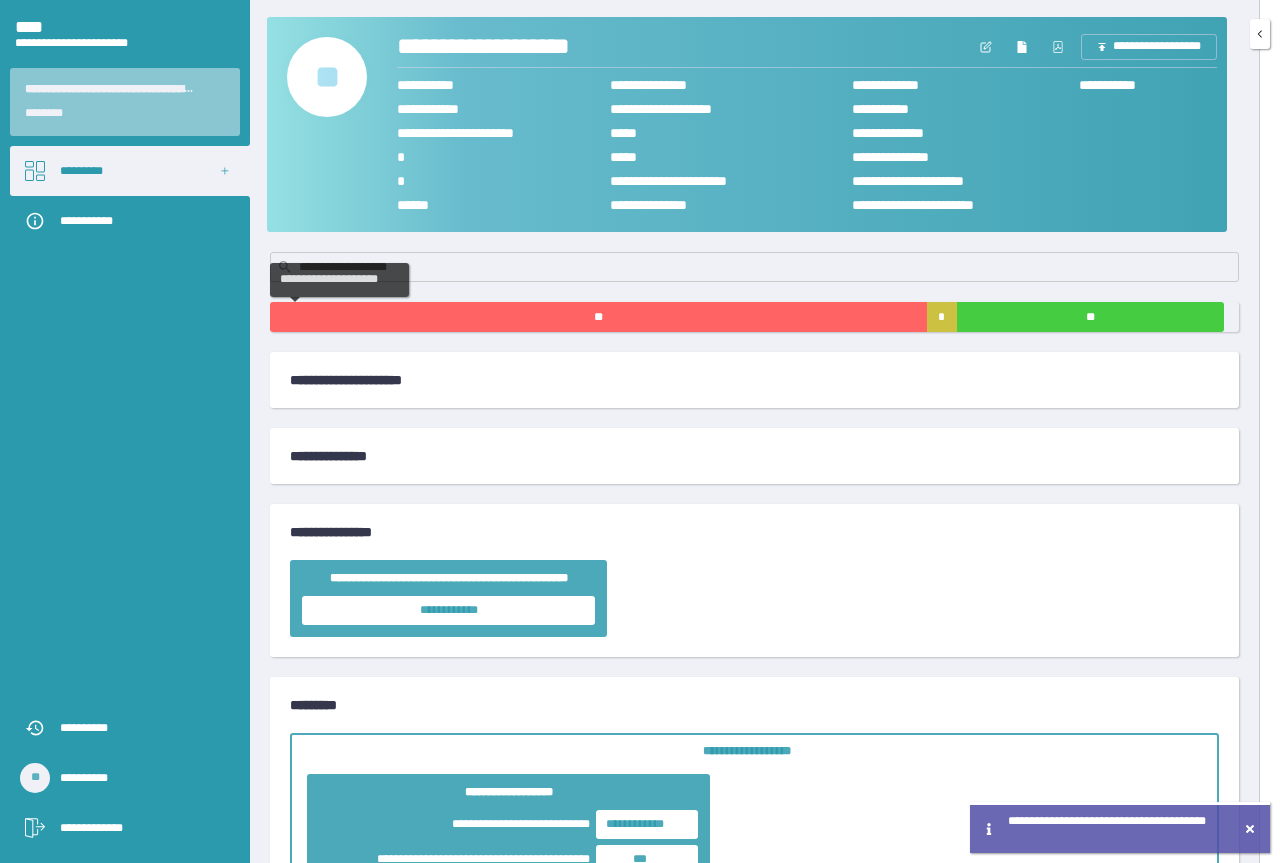 click on "**" at bounding box center (598, 317) 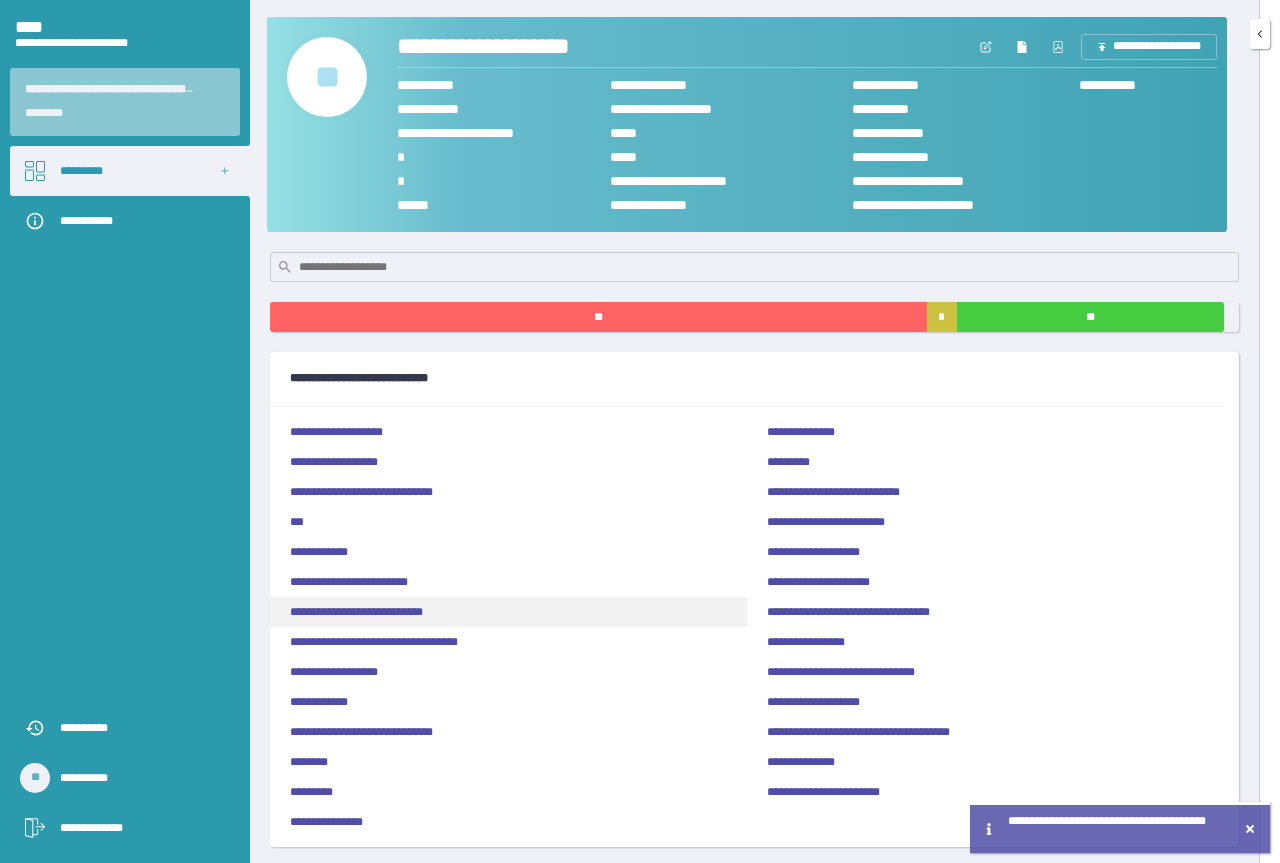 click on "**********" at bounding box center [508, 612] 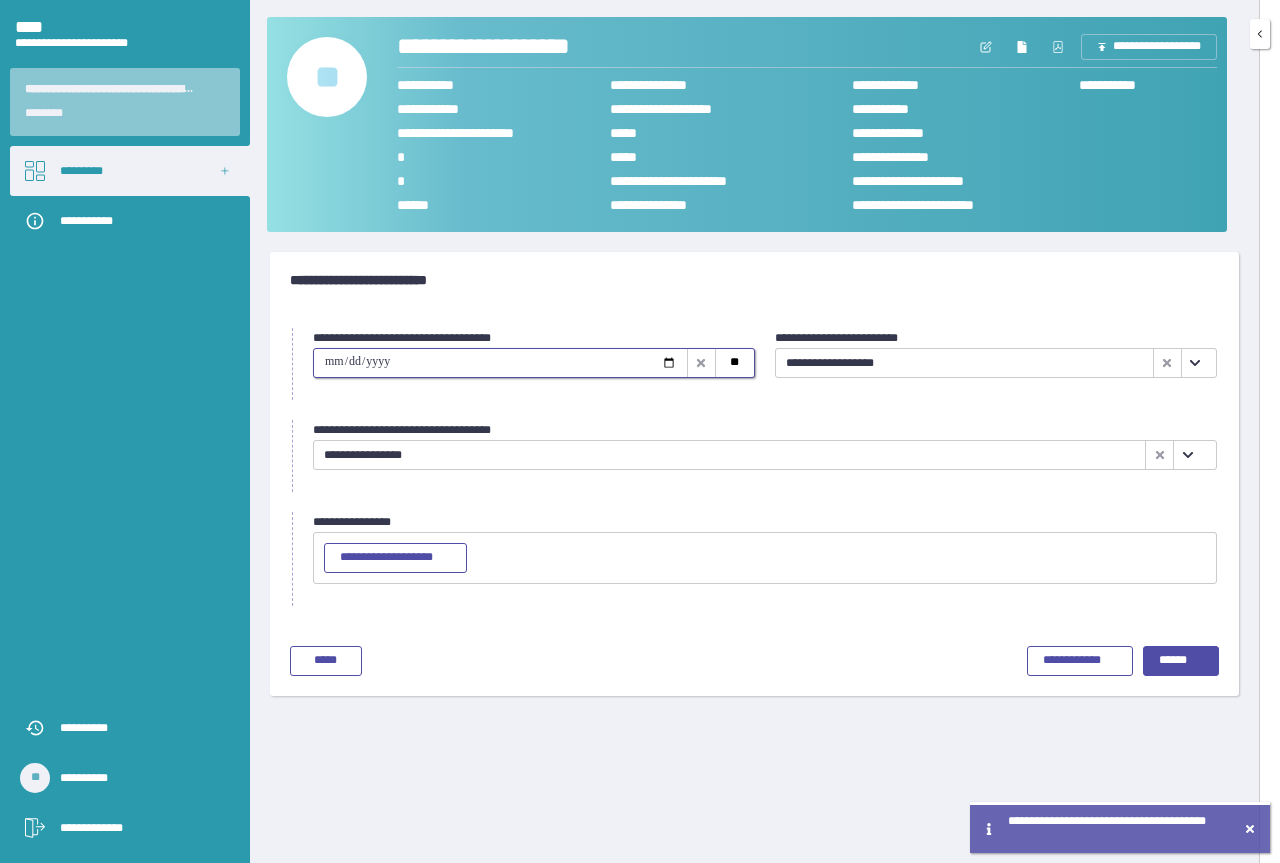 click at bounding box center (500, 363) 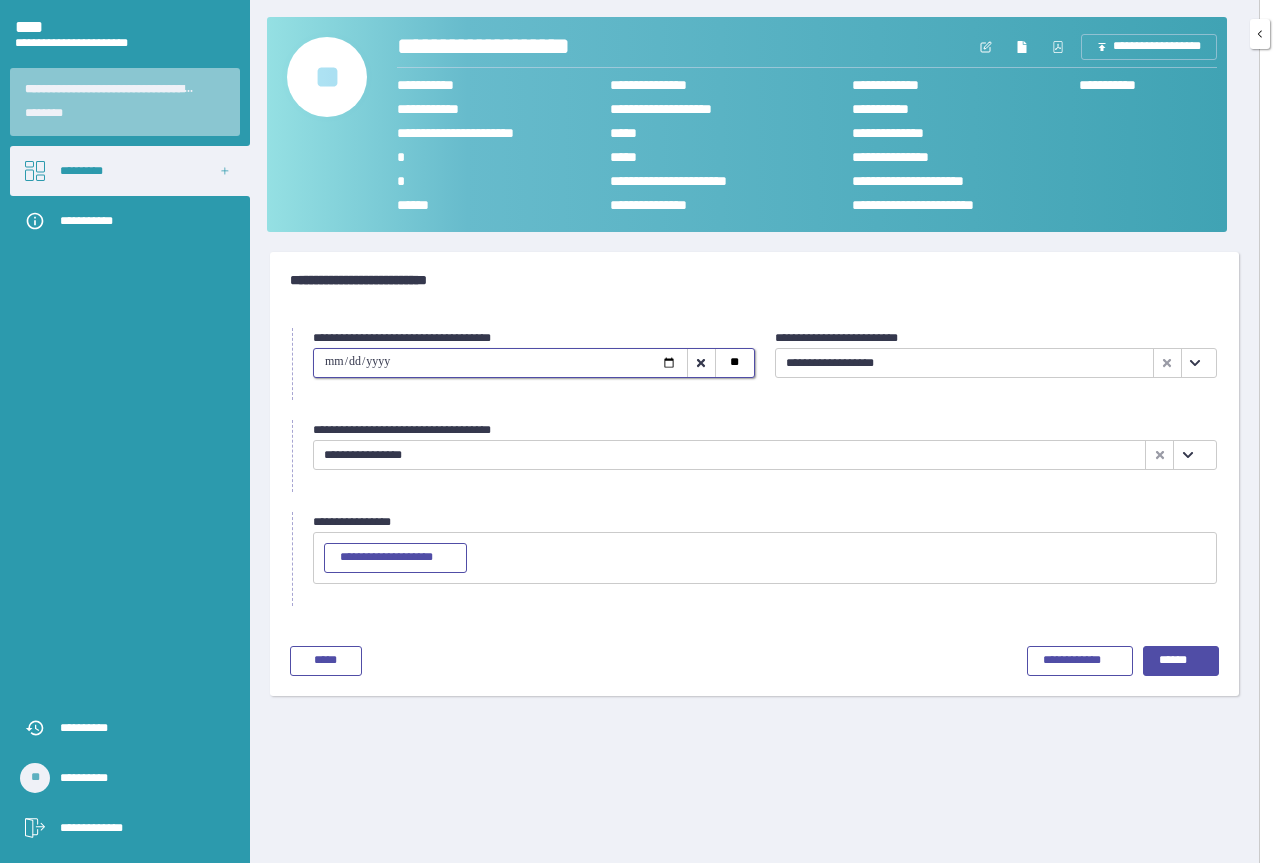 click 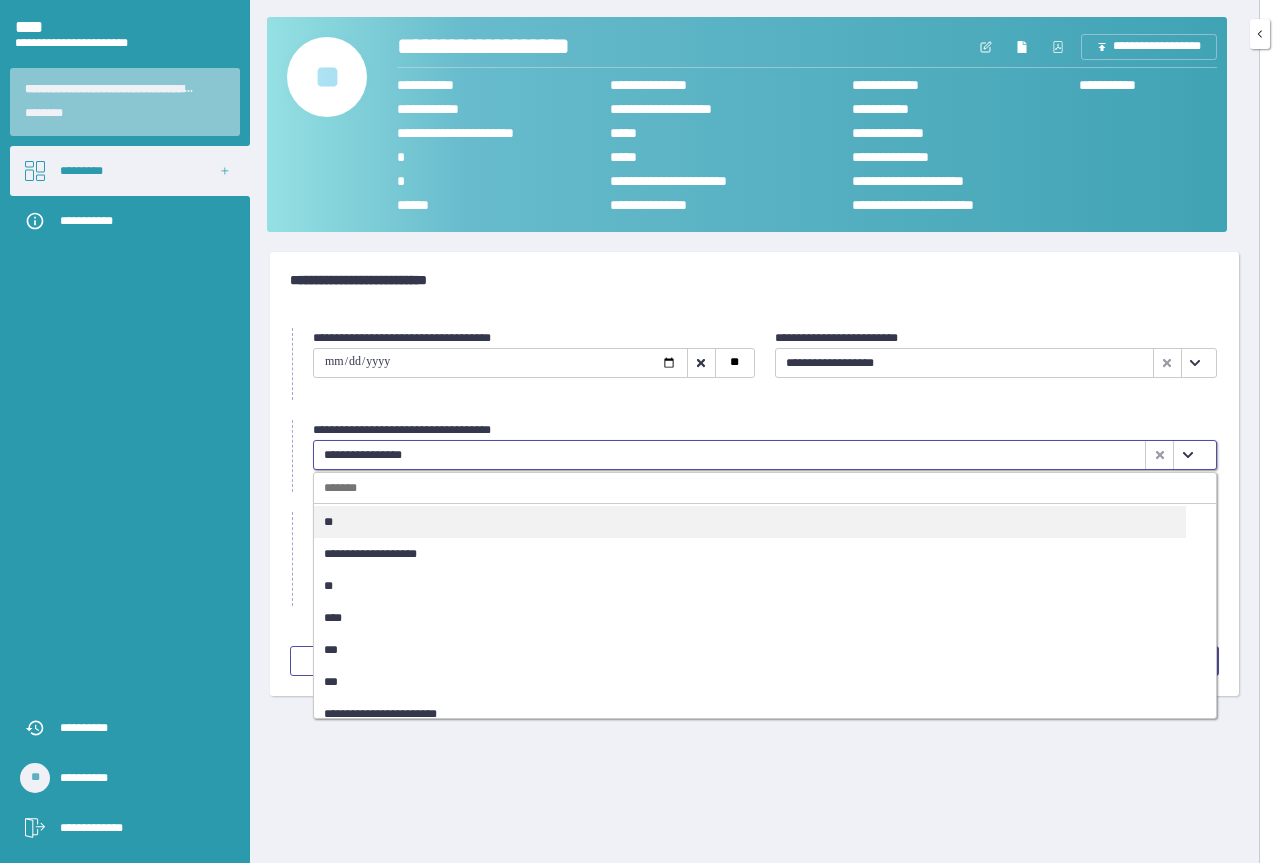 click on "**" at bounding box center (750, 586) 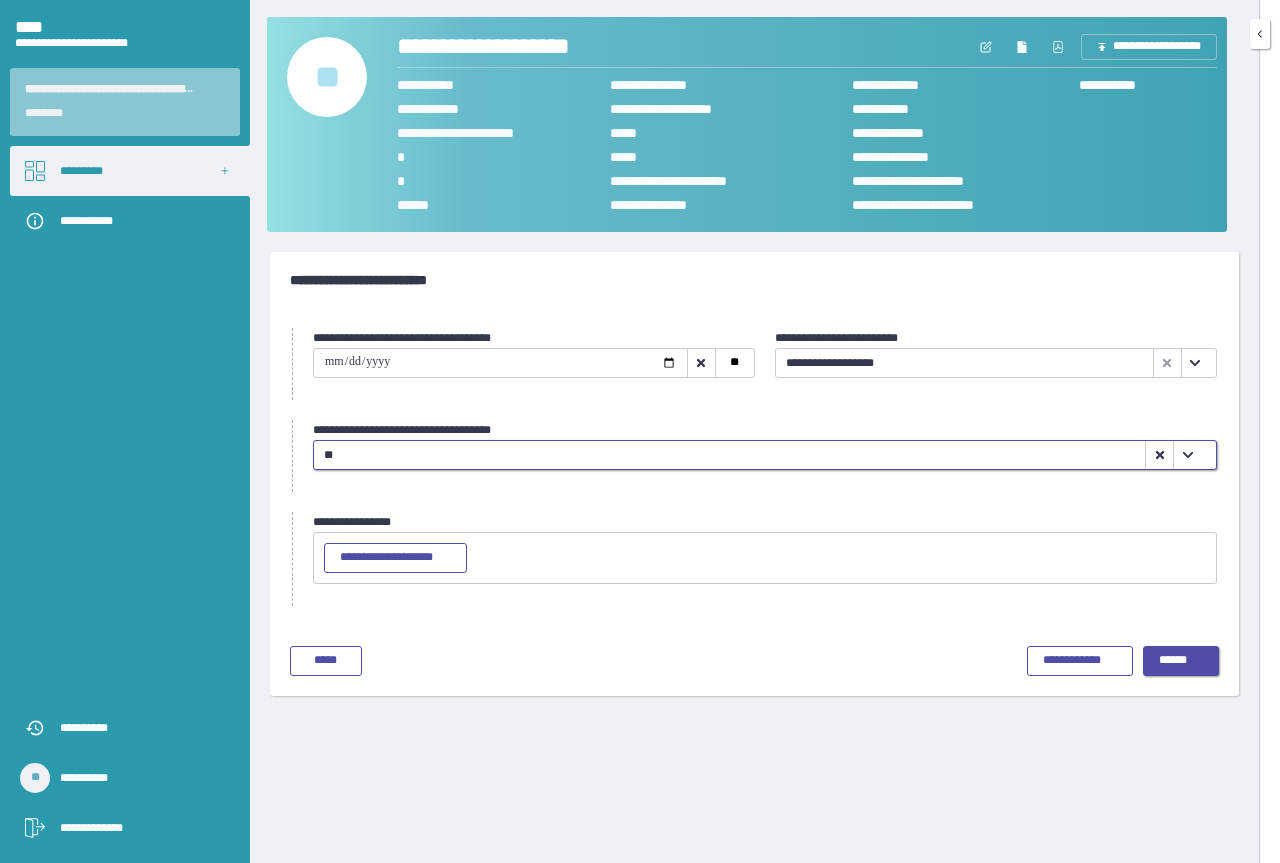 click on "******" at bounding box center [1181, 661] 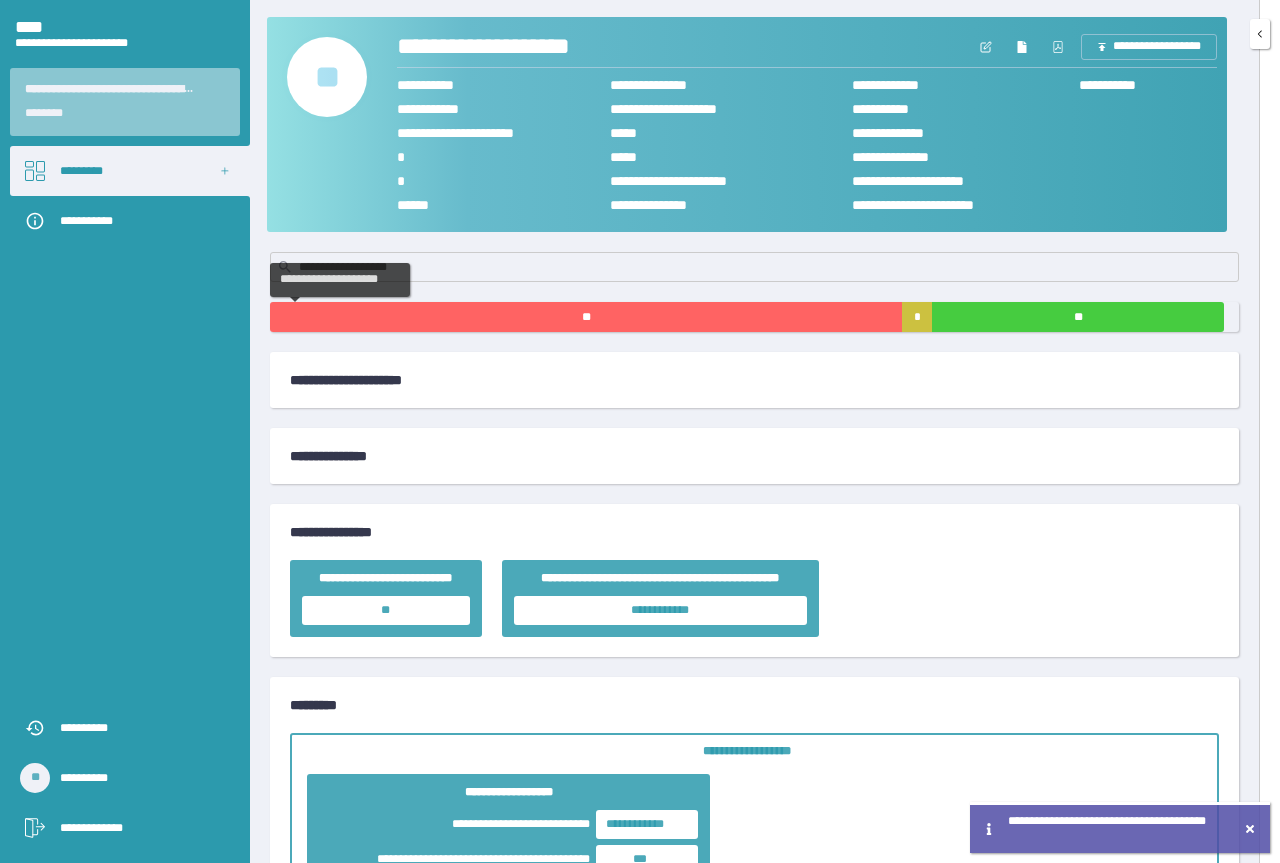 click on "**" at bounding box center (586, 317) 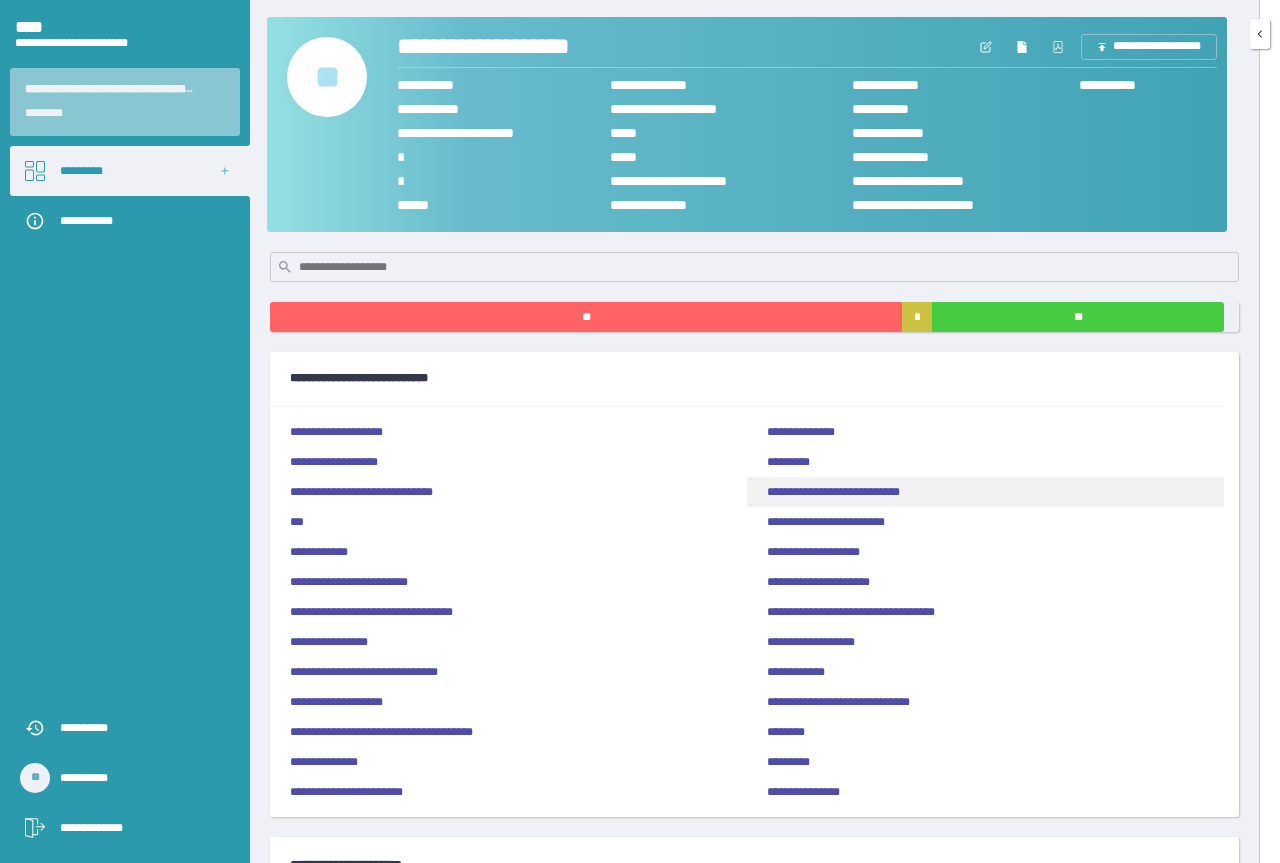click on "**********" at bounding box center [985, 492] 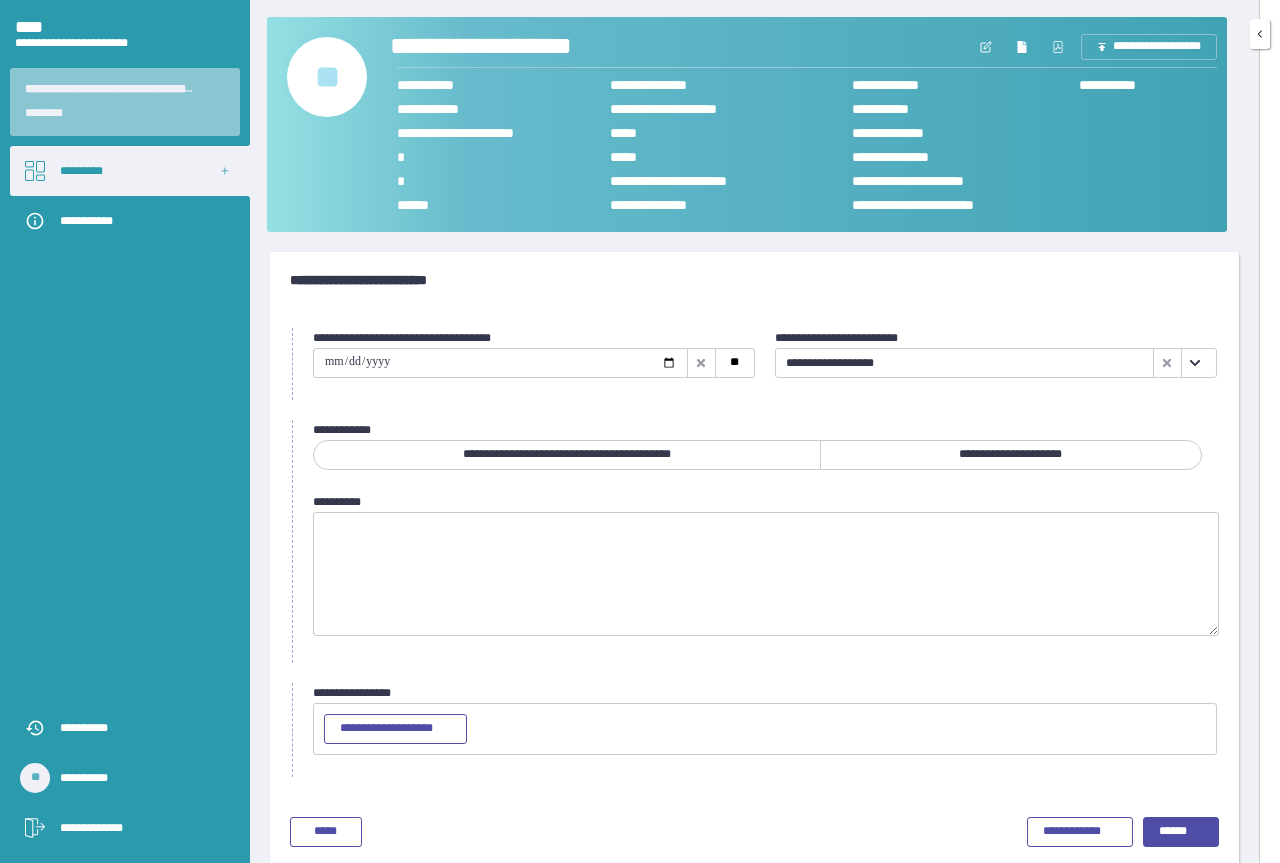 click on "**********" at bounding box center (527, 47) 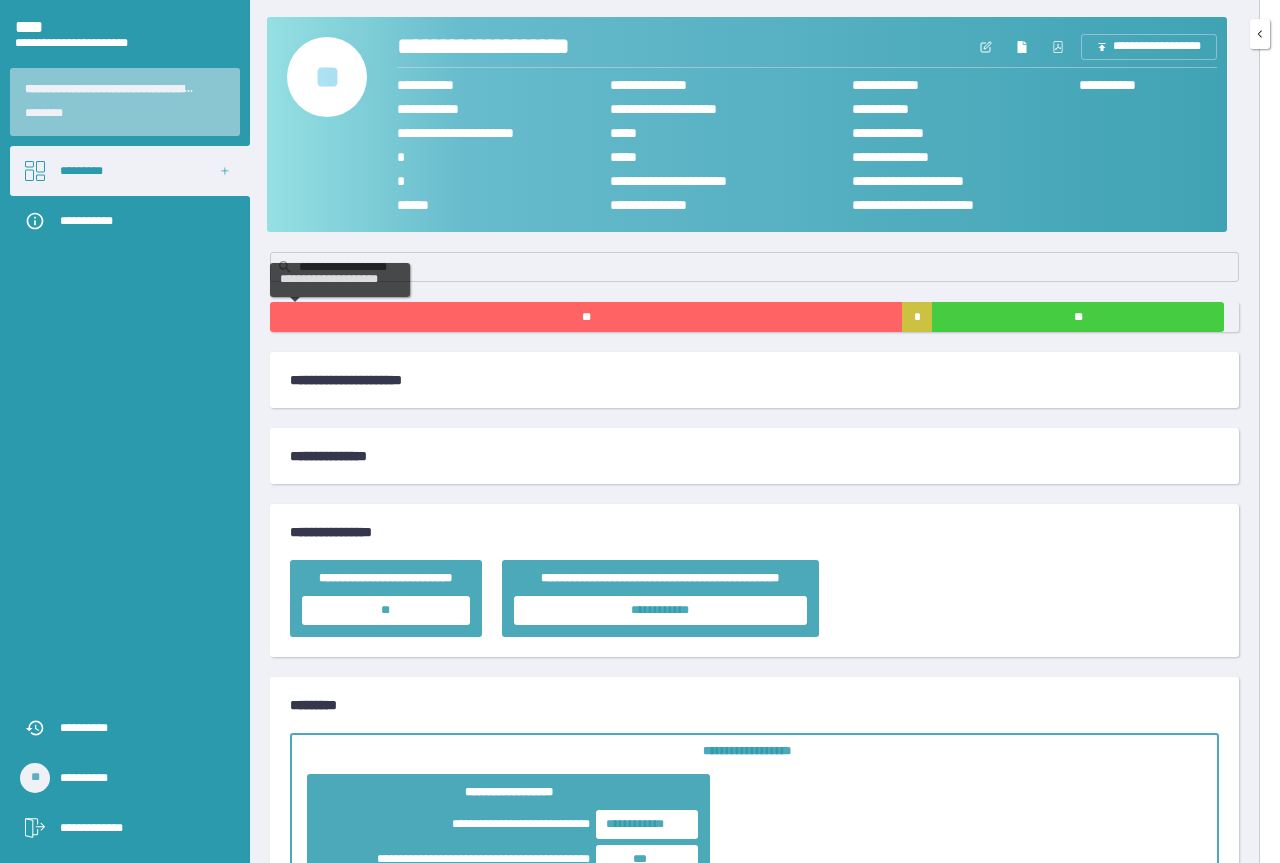 click on "**" at bounding box center (586, 317) 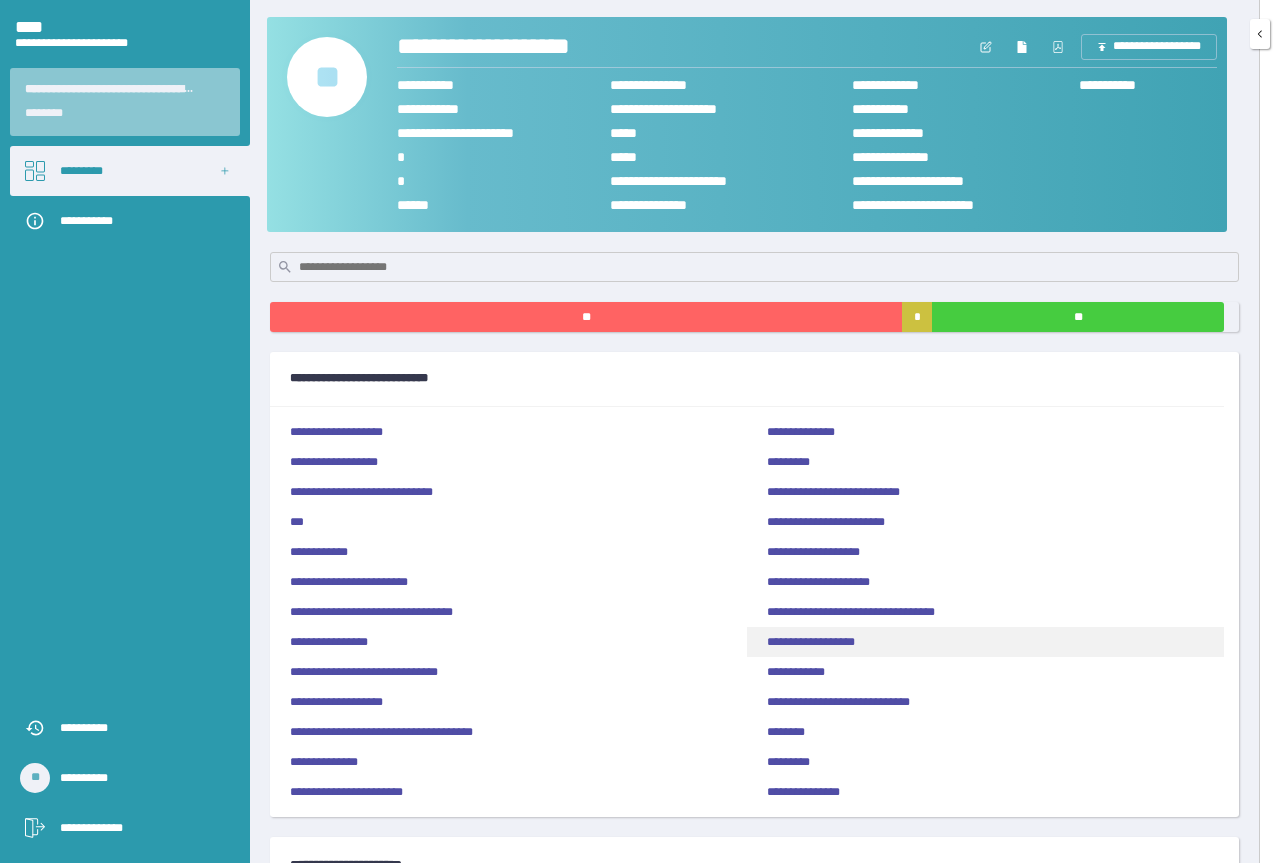 click on "**********" at bounding box center [985, 642] 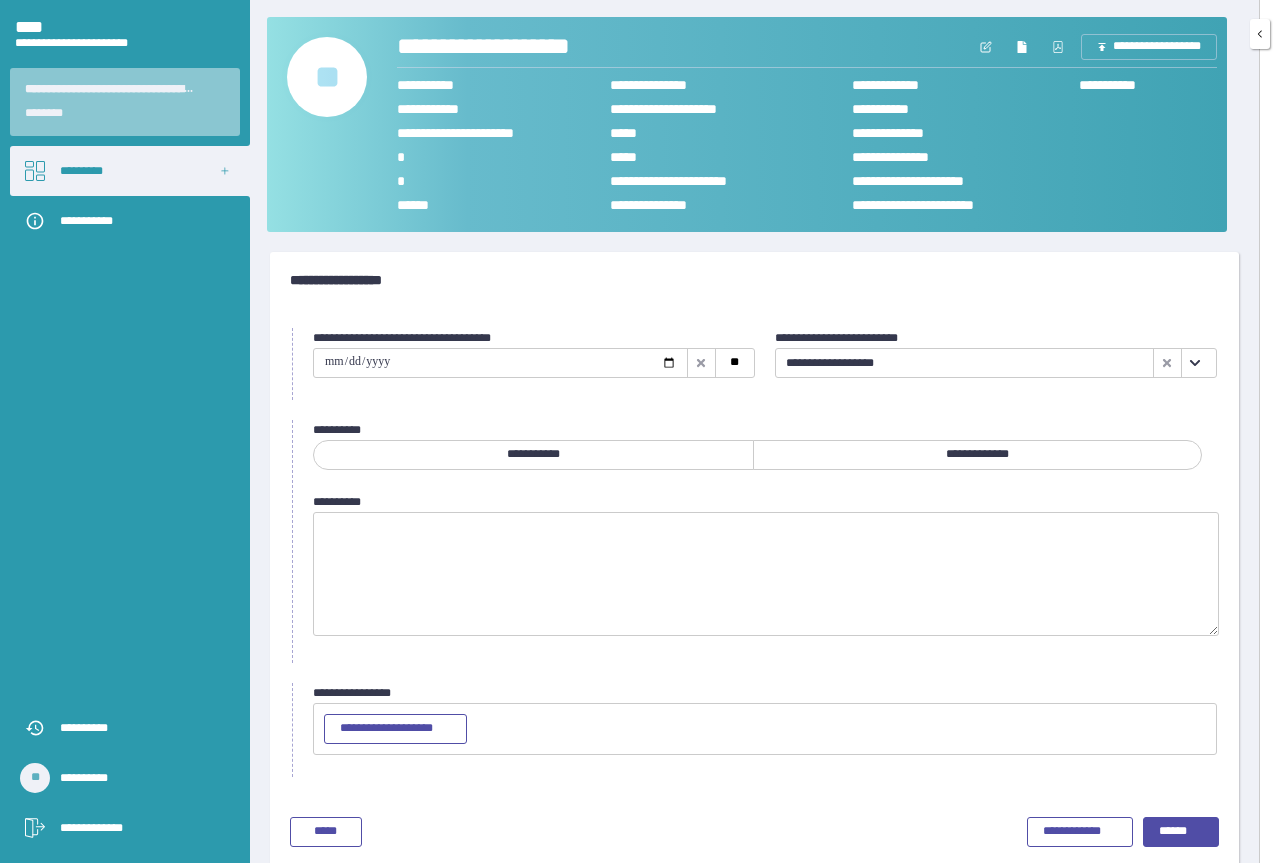 click at bounding box center (500, 363) 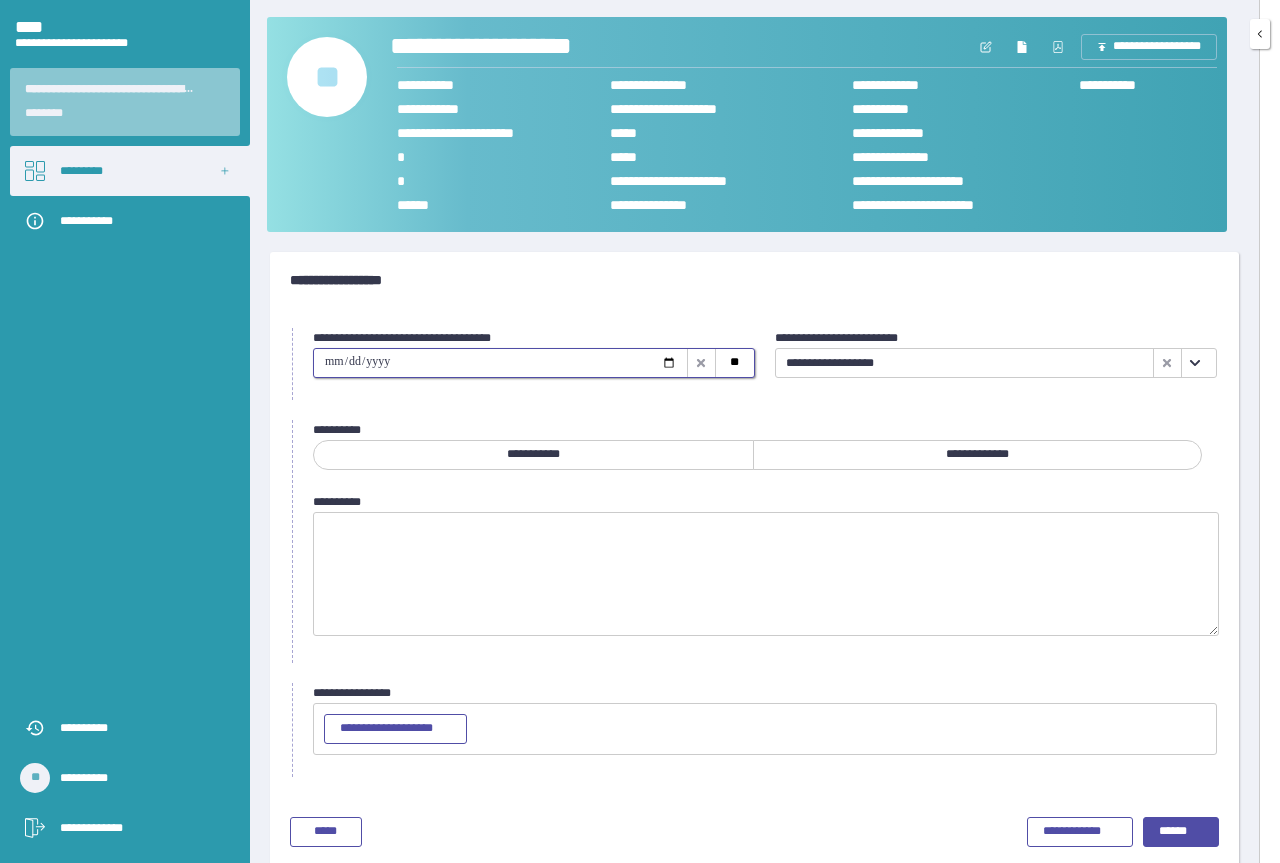 click on "**********" at bounding box center [527, 47] 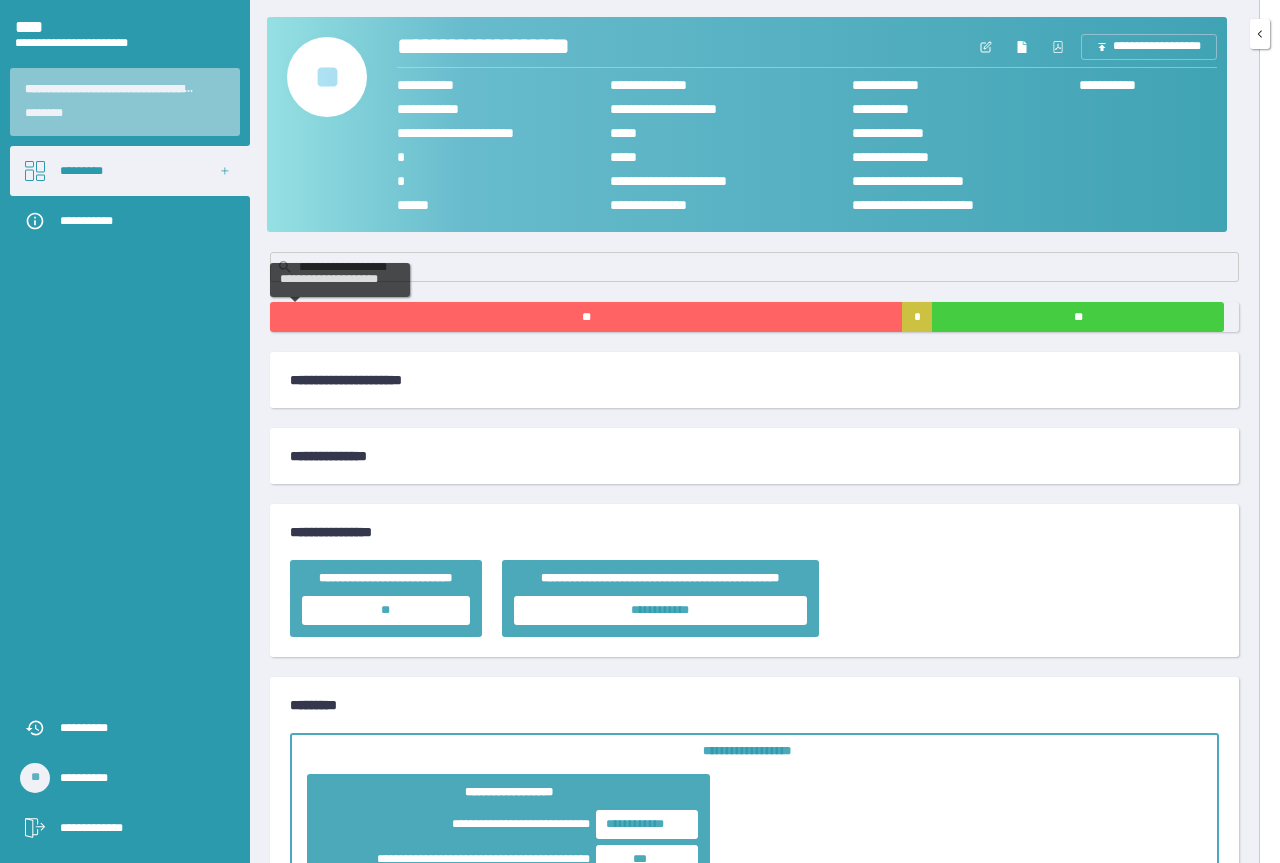 click on "**" at bounding box center [586, 317] 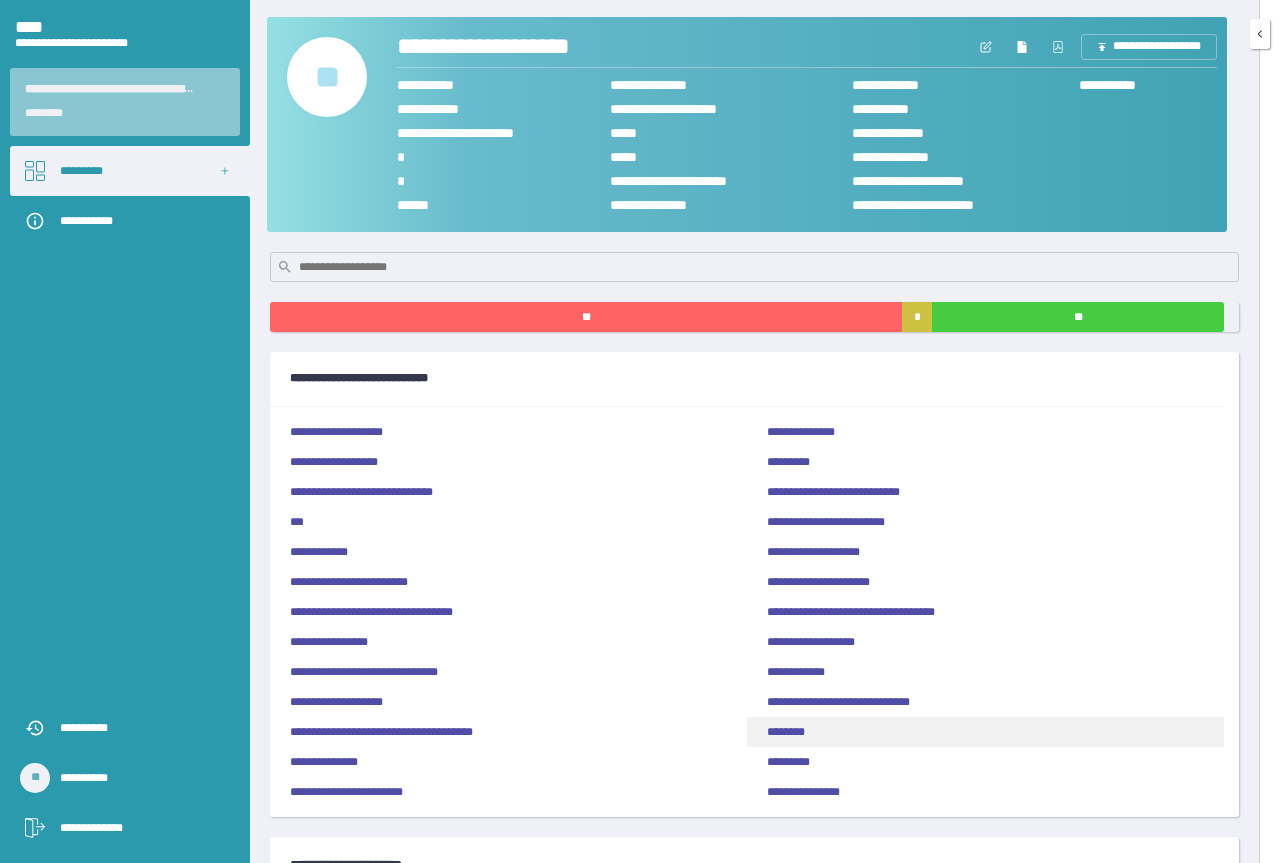 click on "********" at bounding box center [985, 732] 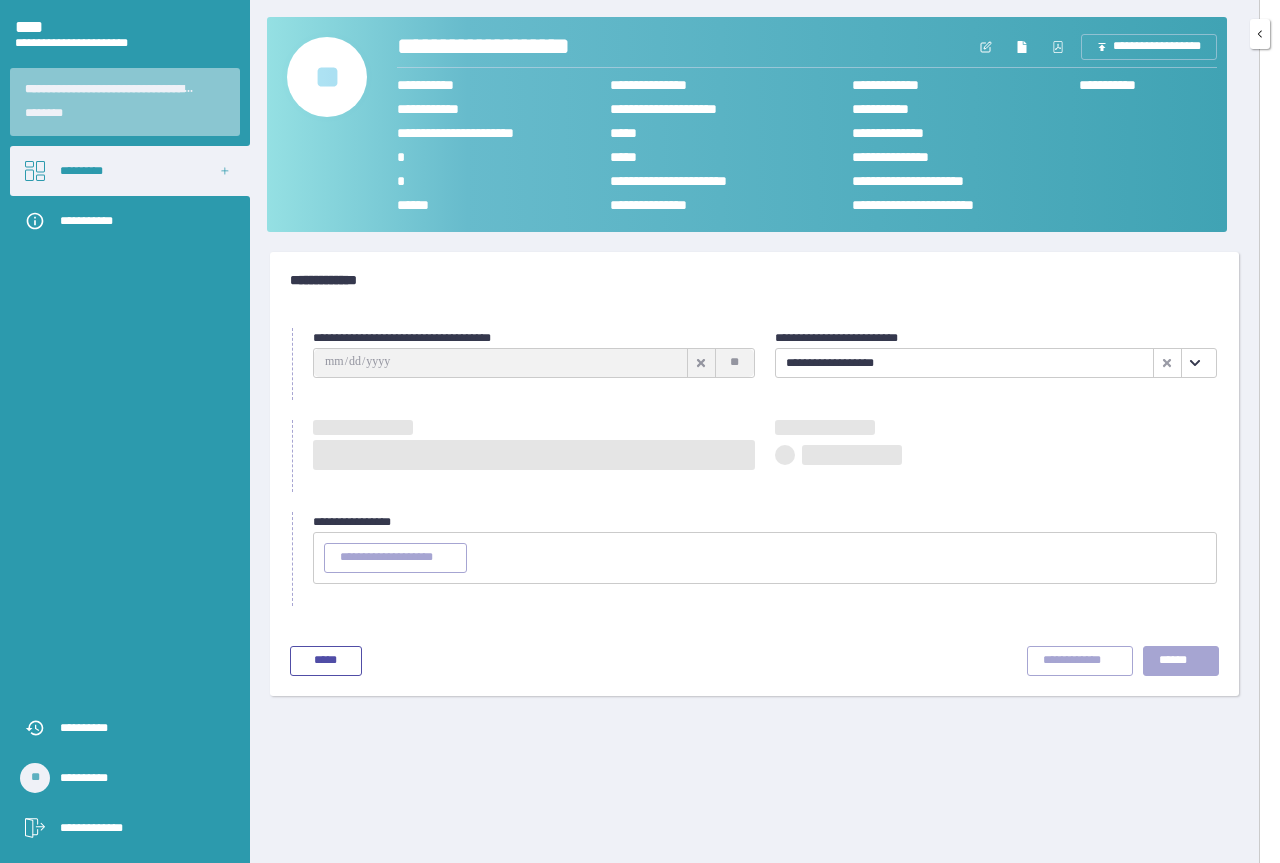 type on "**********" 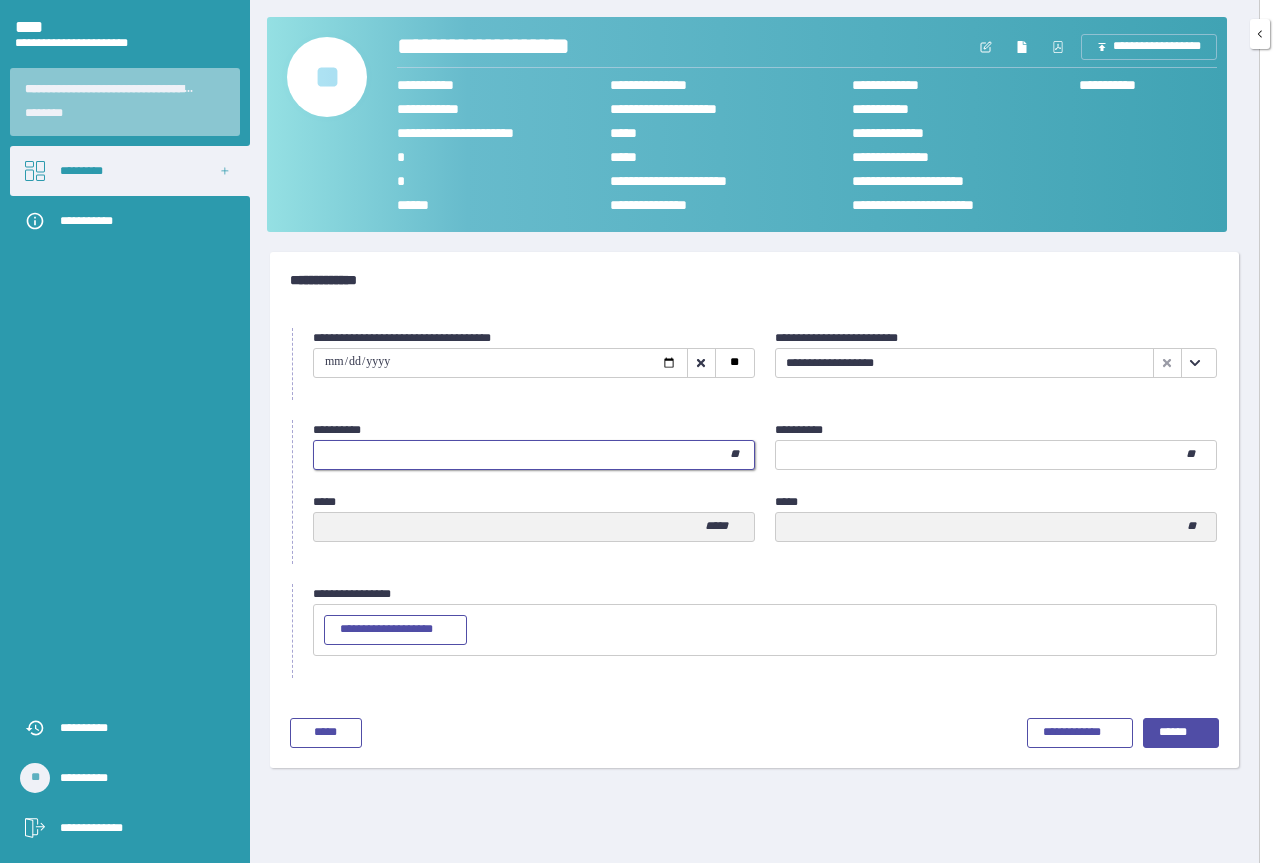click at bounding box center (522, 455) 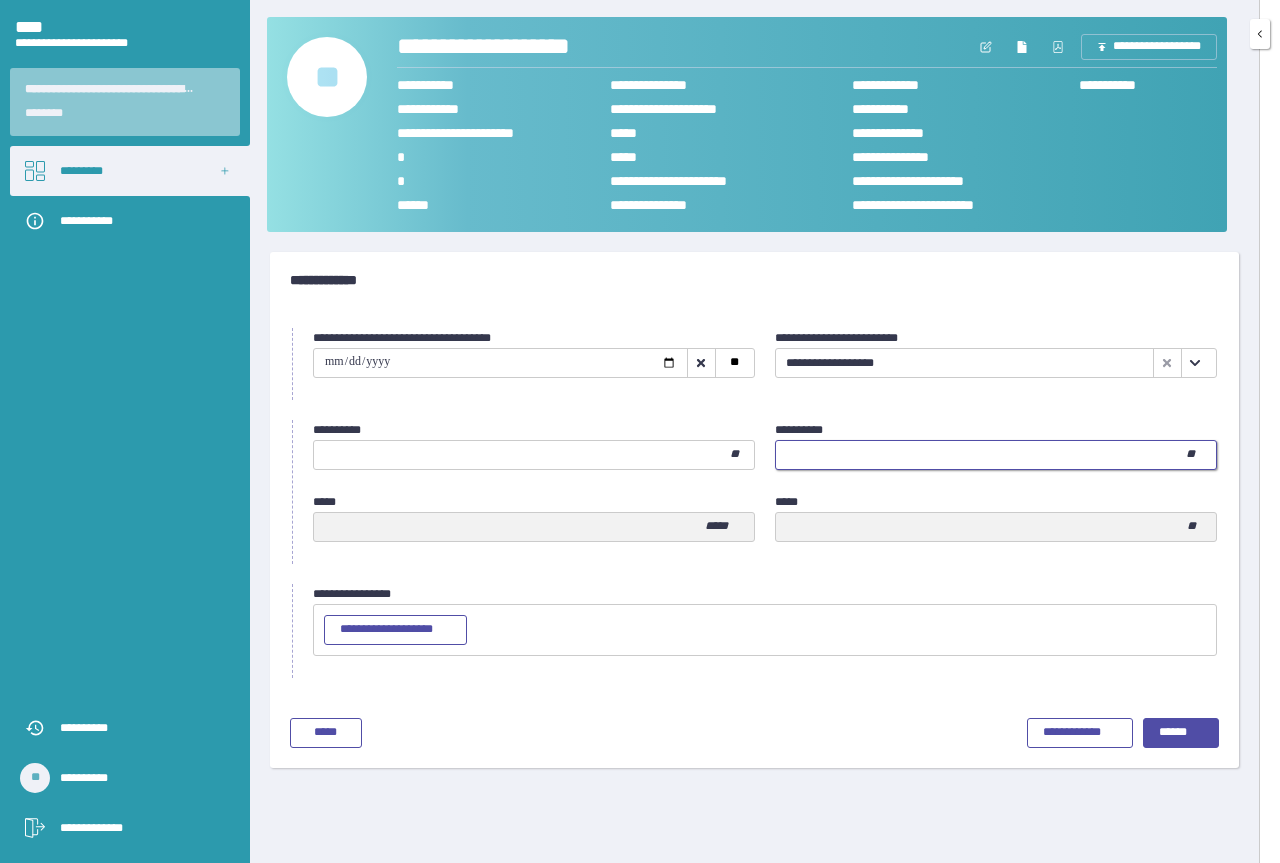 click at bounding box center [981, 455] 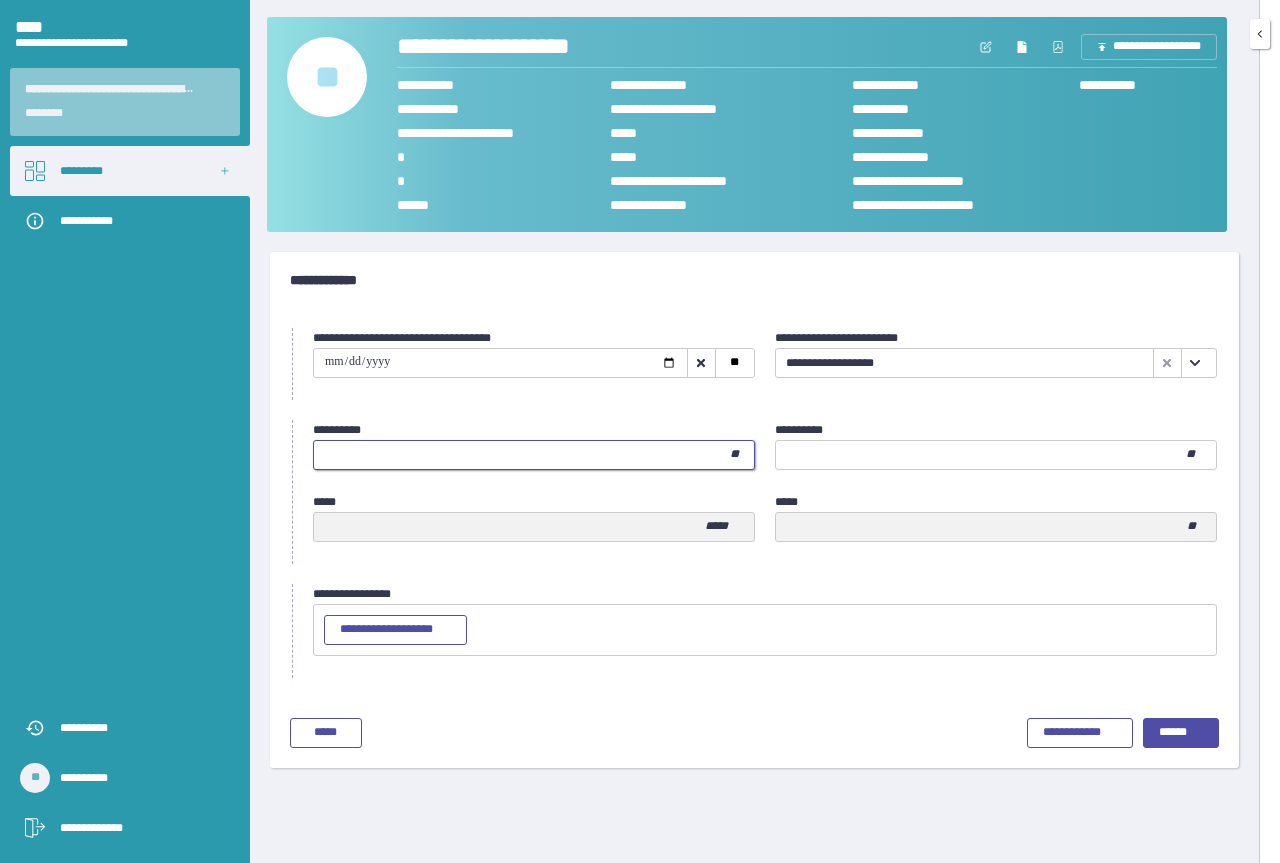 type on "*****" 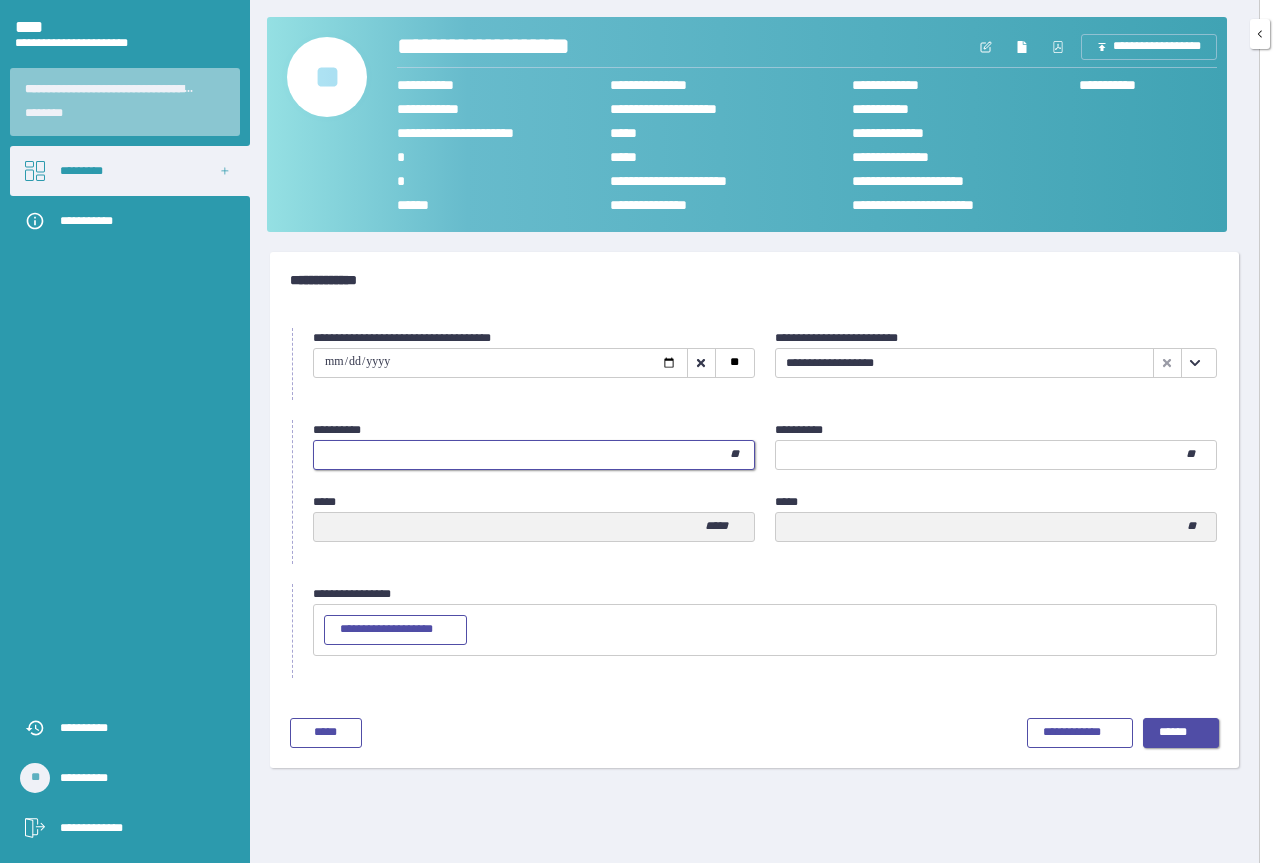 click on "******" at bounding box center (1181, 733) 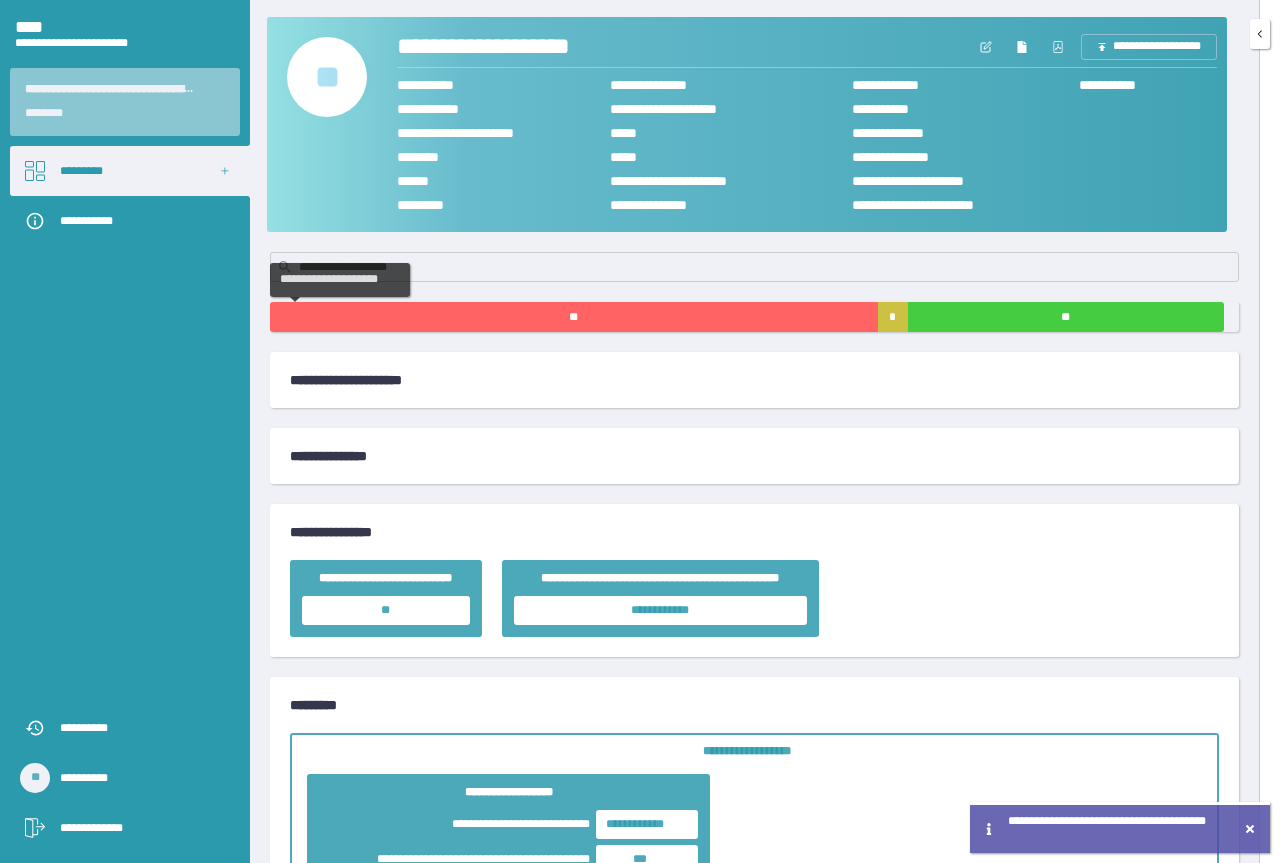 click on "**" at bounding box center (574, 317) 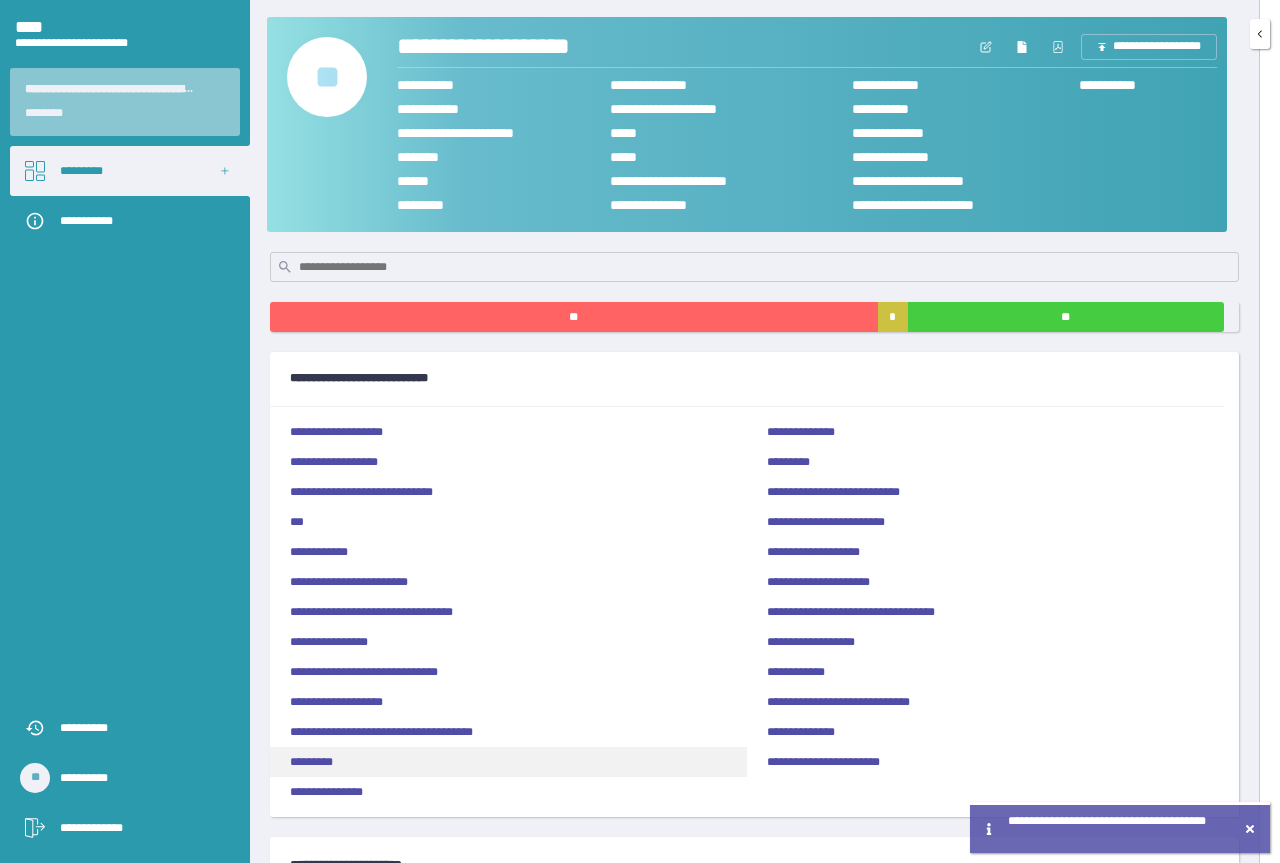 click on "*********" at bounding box center (508, 762) 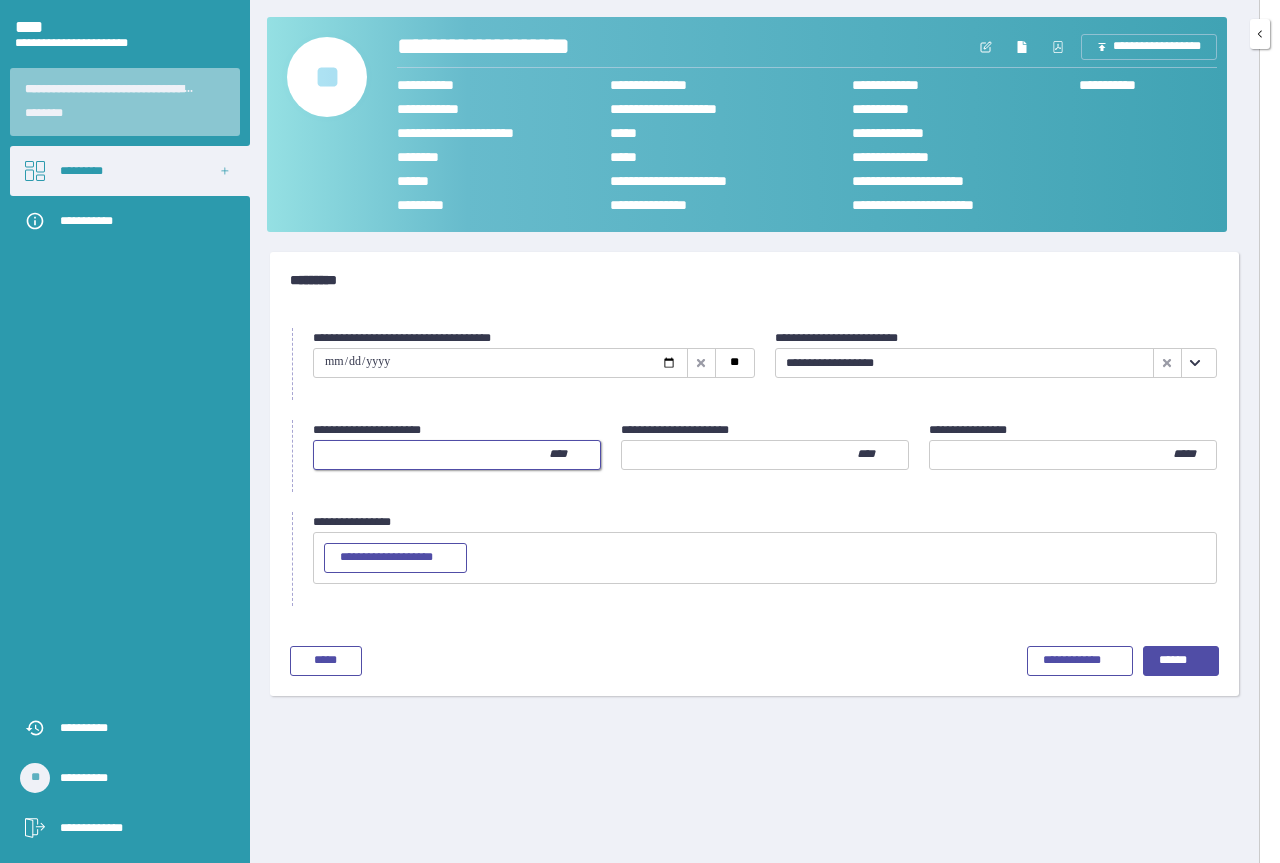 click at bounding box center [431, 455] 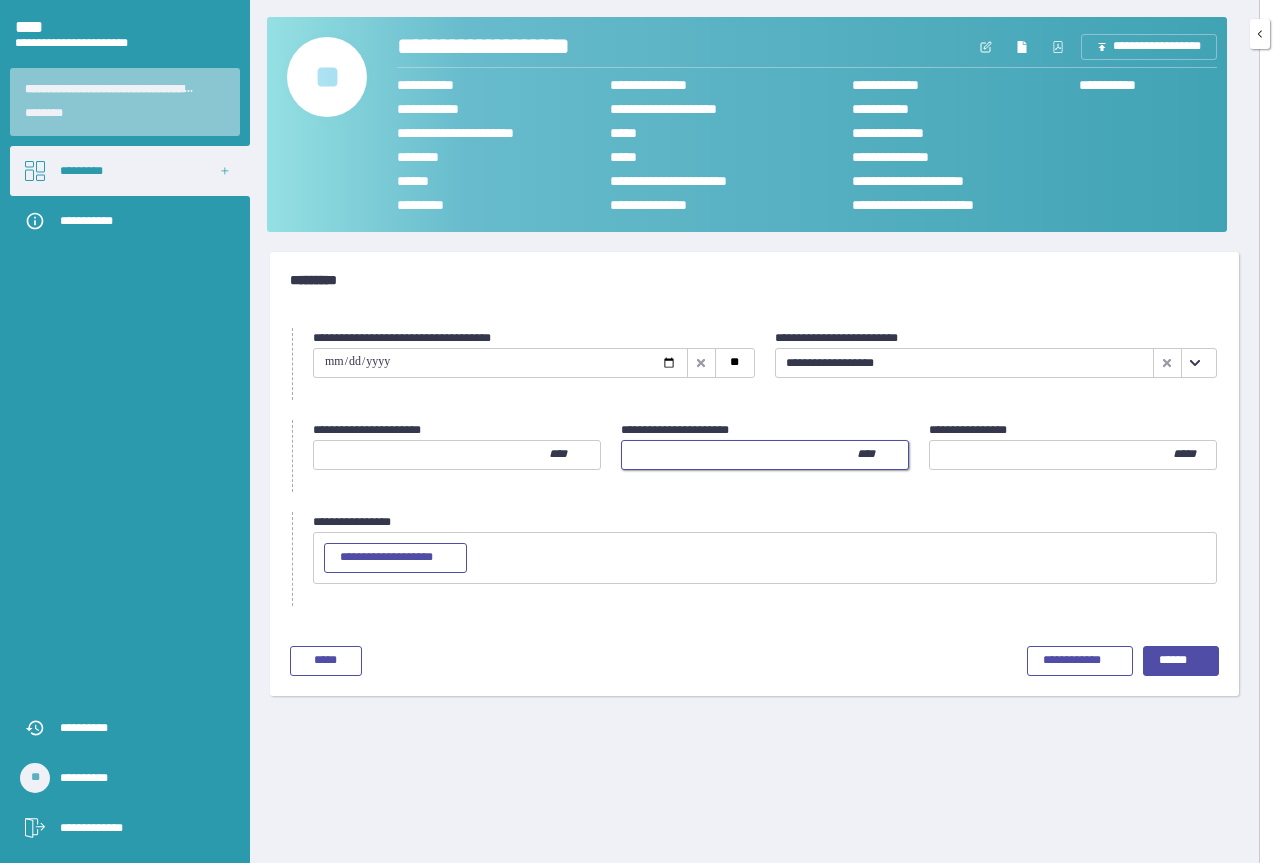 type on "**" 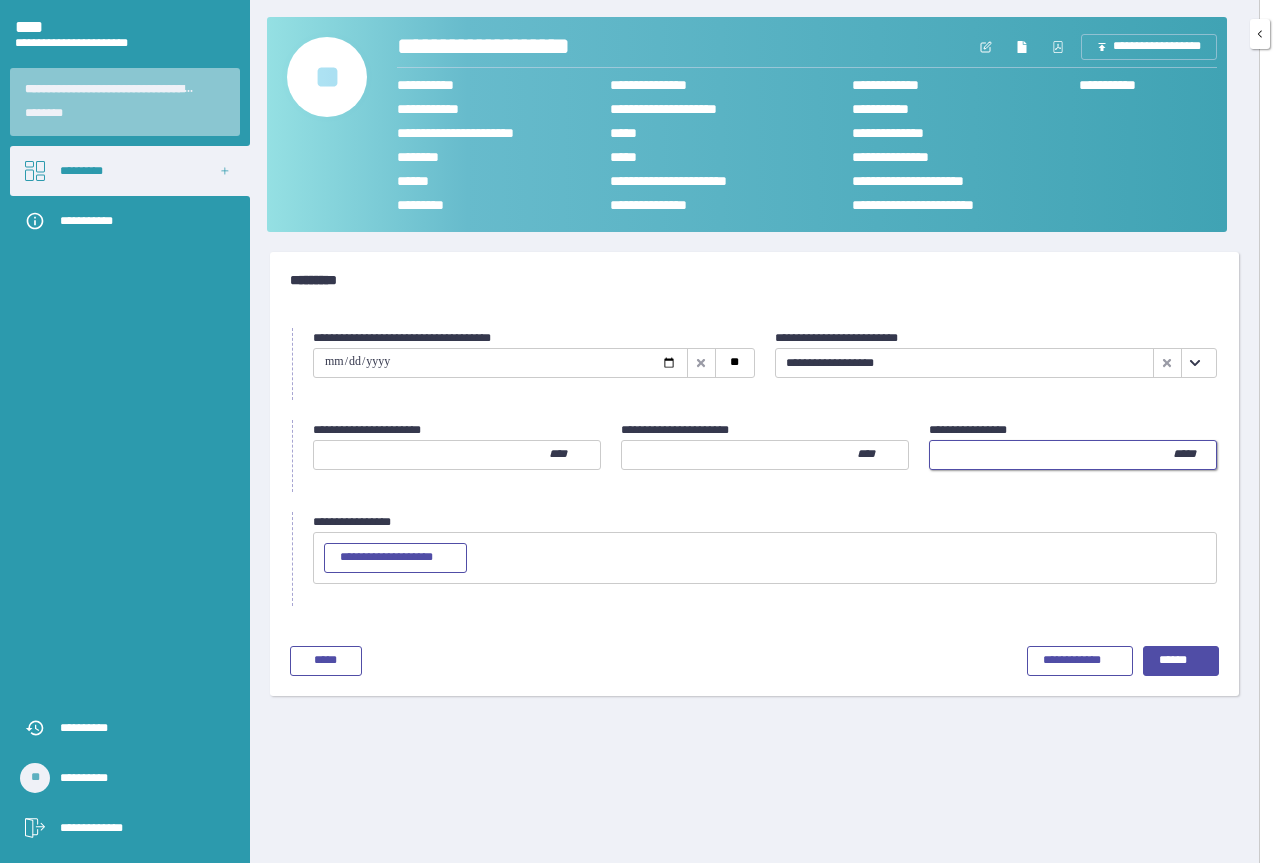 type on "**" 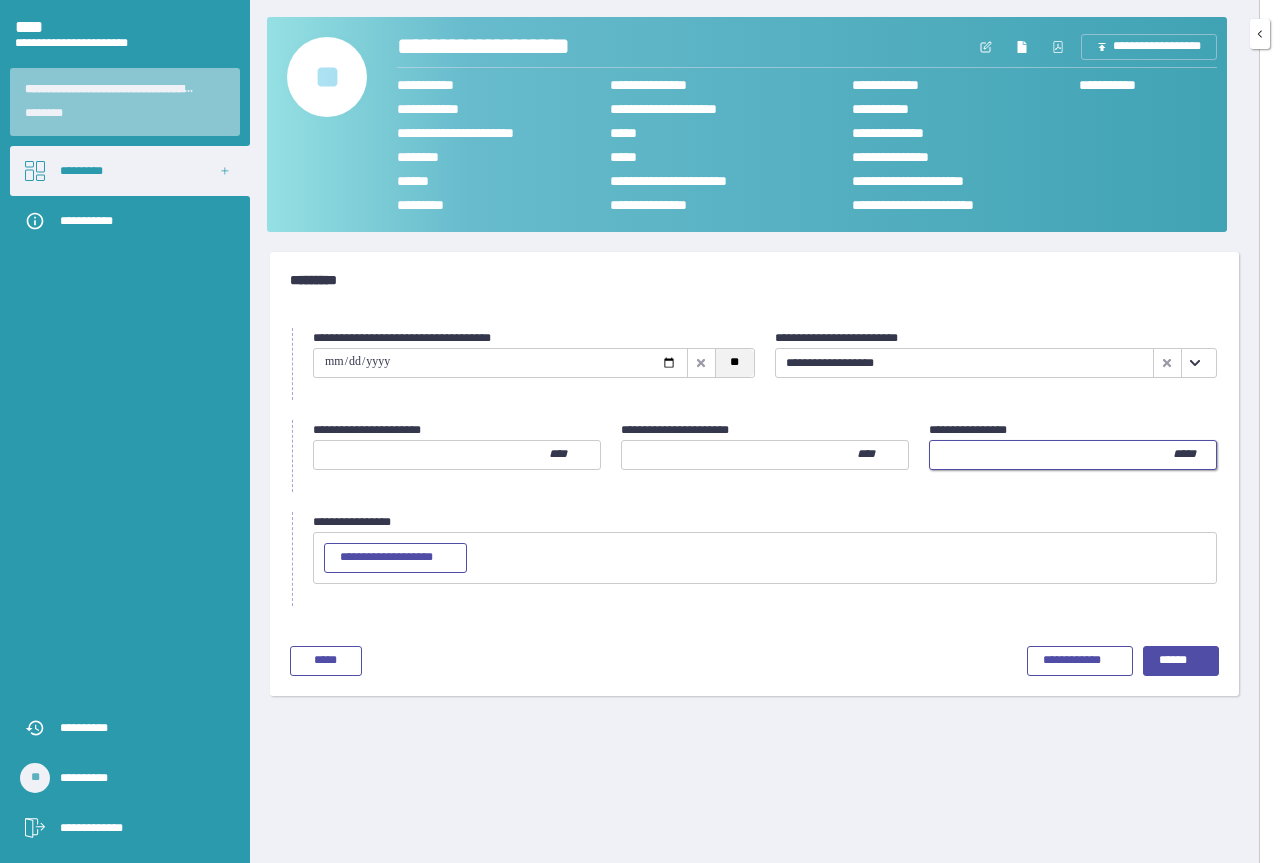 click on "**" at bounding box center [734, 363] 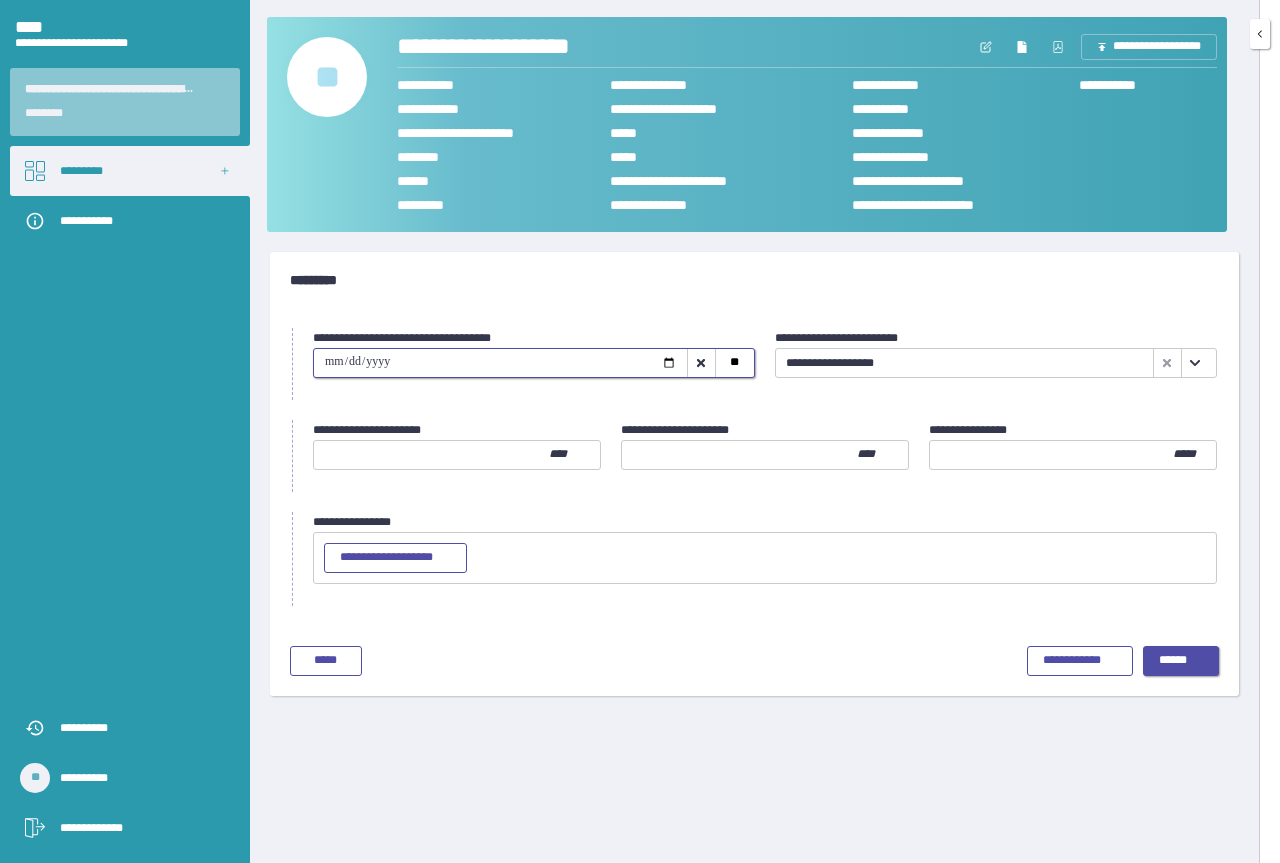 click on "******" at bounding box center (1181, 661) 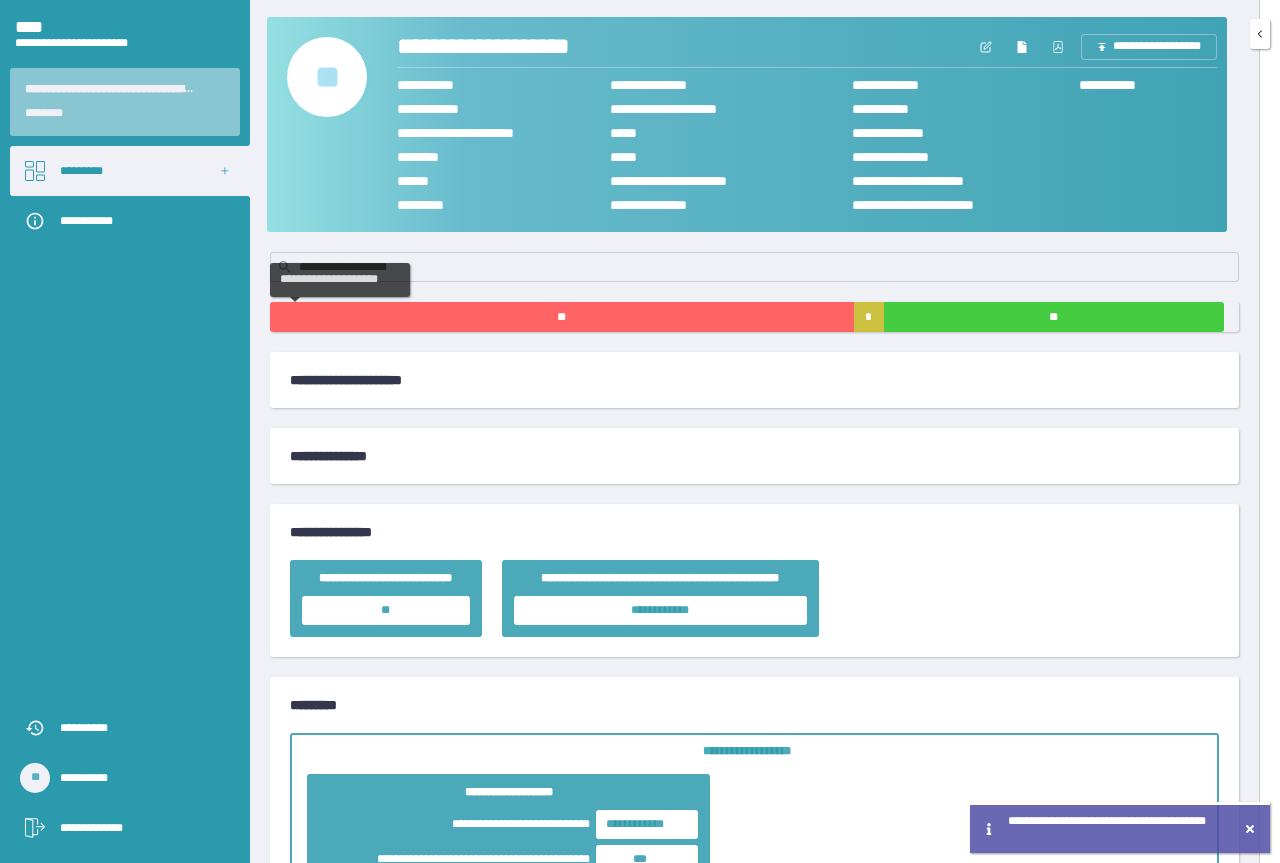 click on "**" at bounding box center [562, 317] 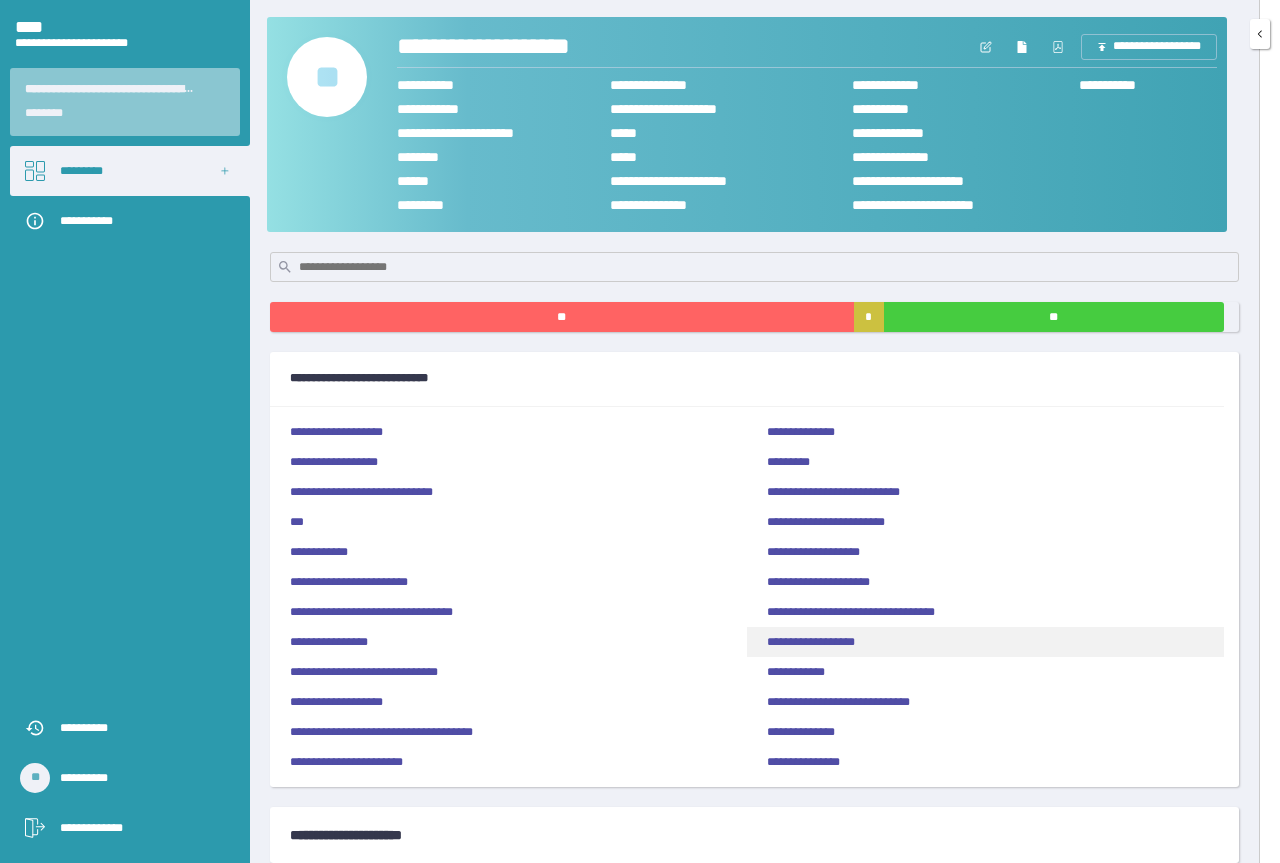 click on "**********" at bounding box center (985, 642) 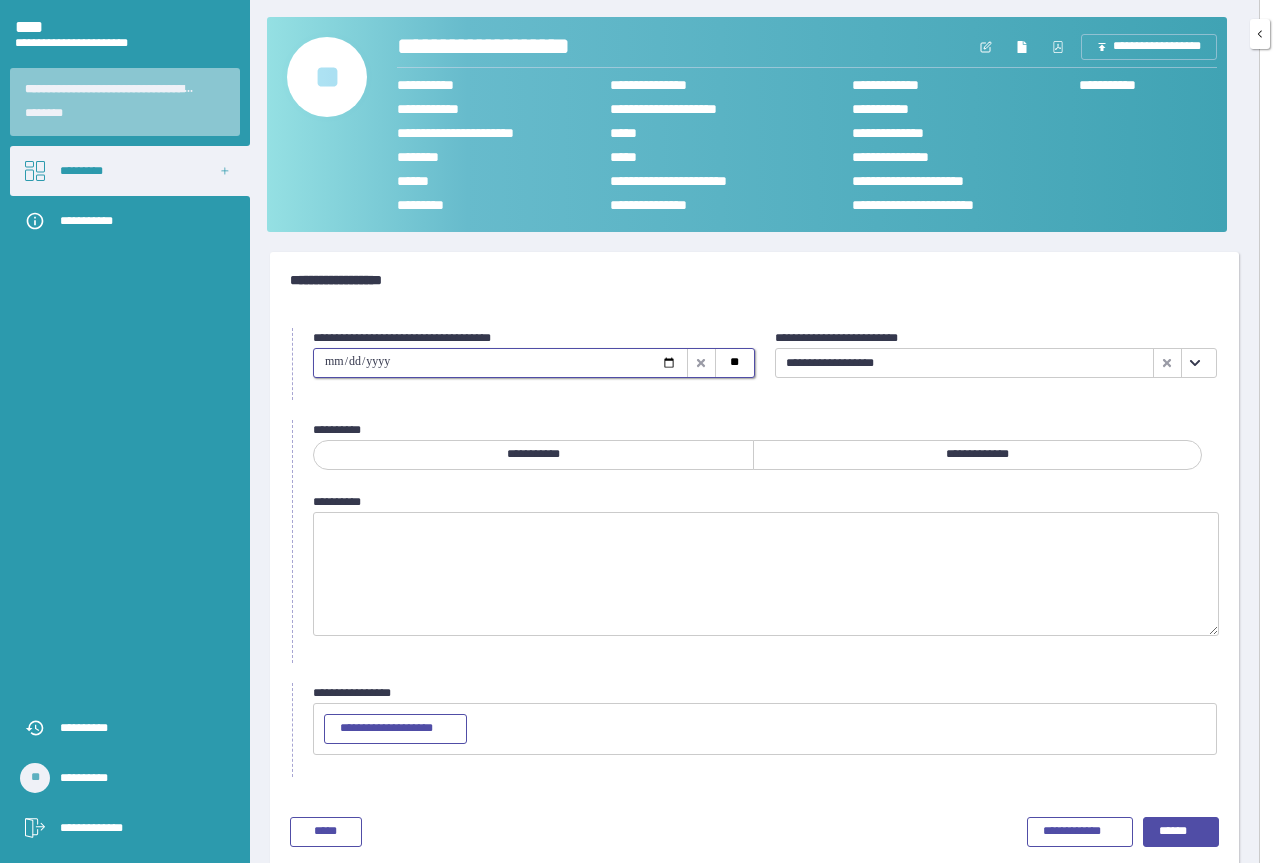 click at bounding box center (500, 363) 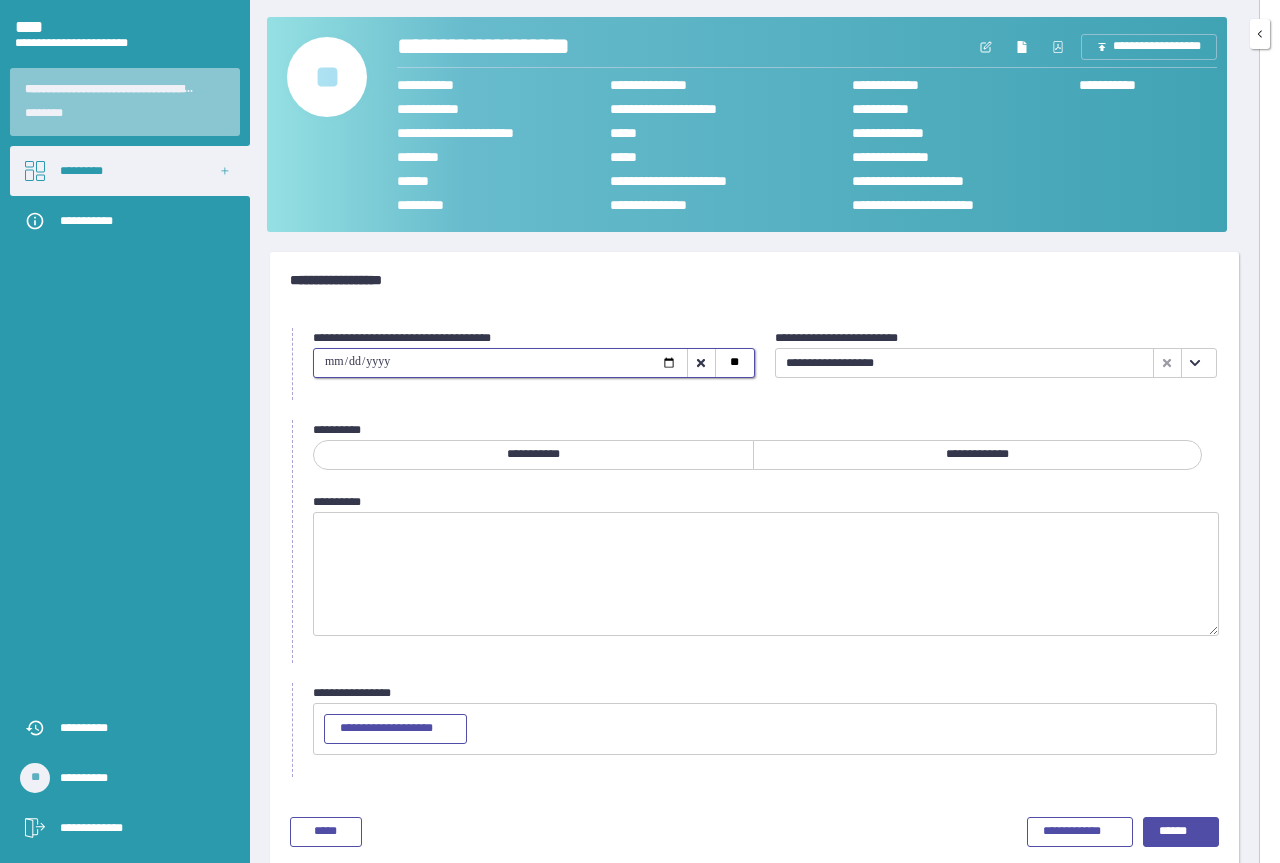 click on "**********" at bounding box center (977, 455) 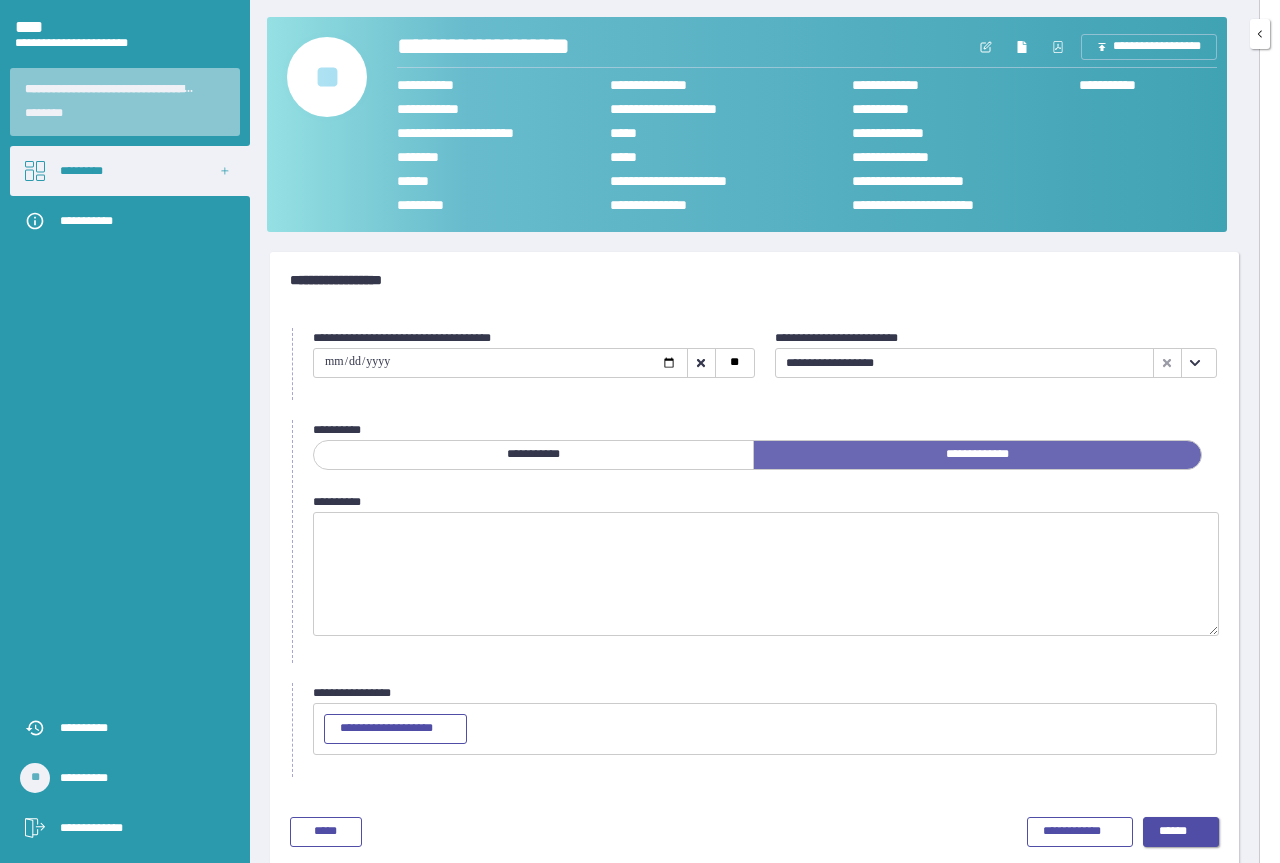 click on "******" at bounding box center (1181, 832) 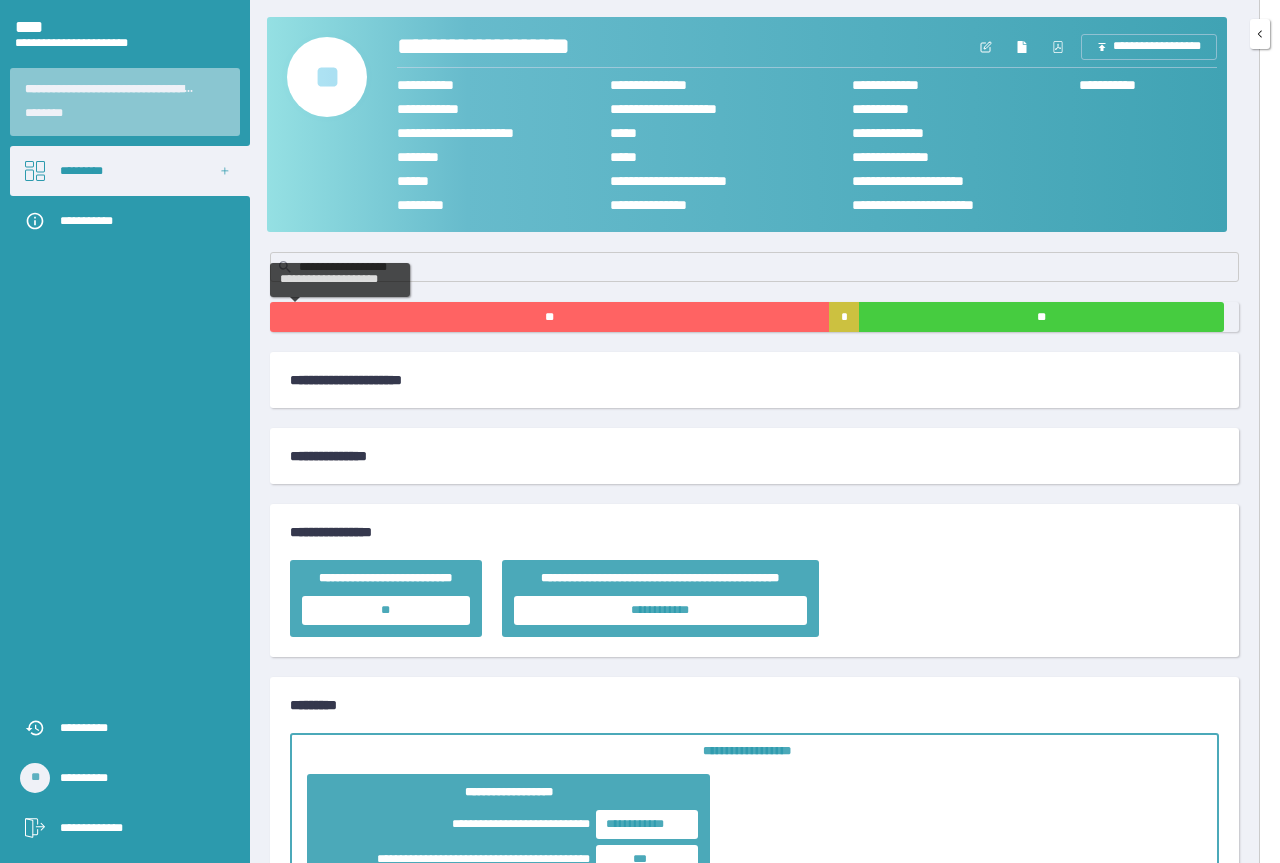 click on "**" at bounding box center [549, 317] 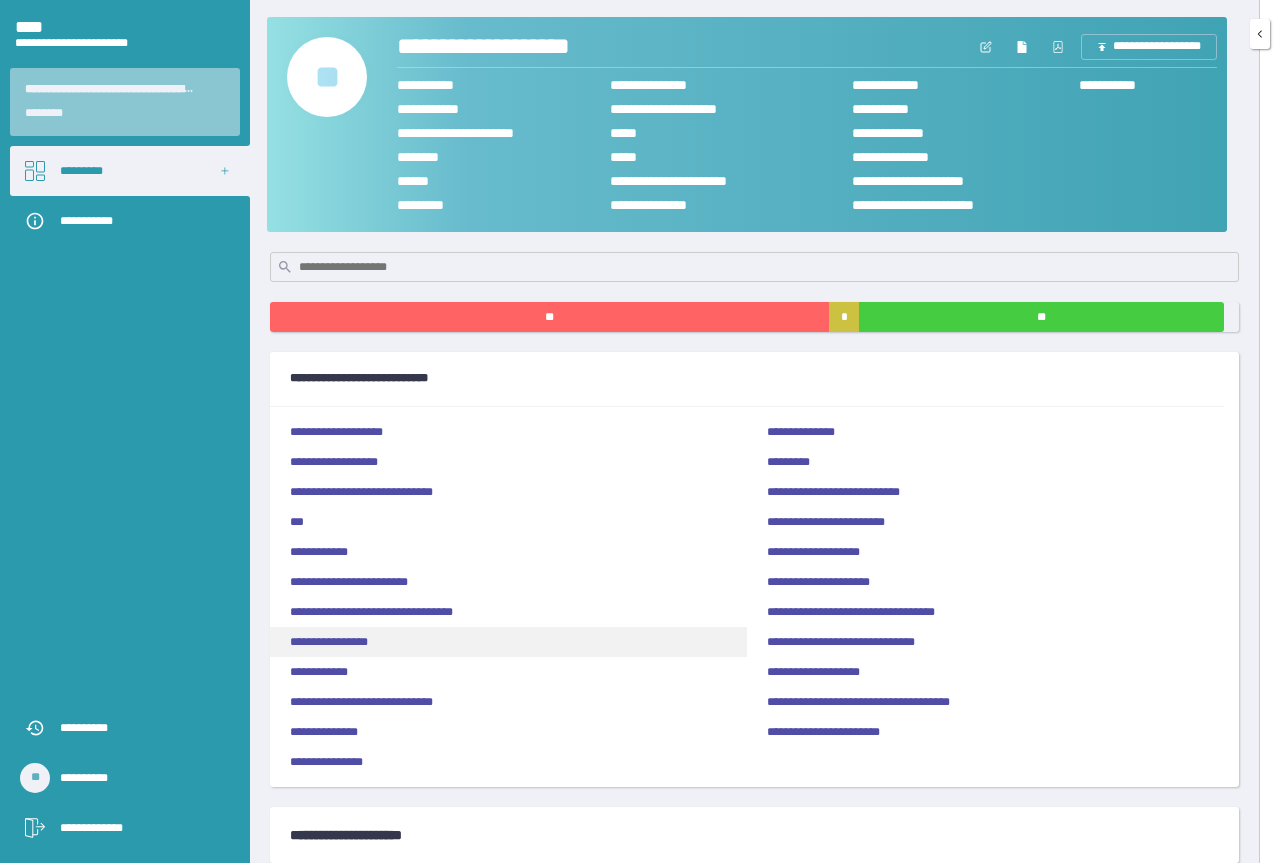 click on "**********" at bounding box center (508, 642) 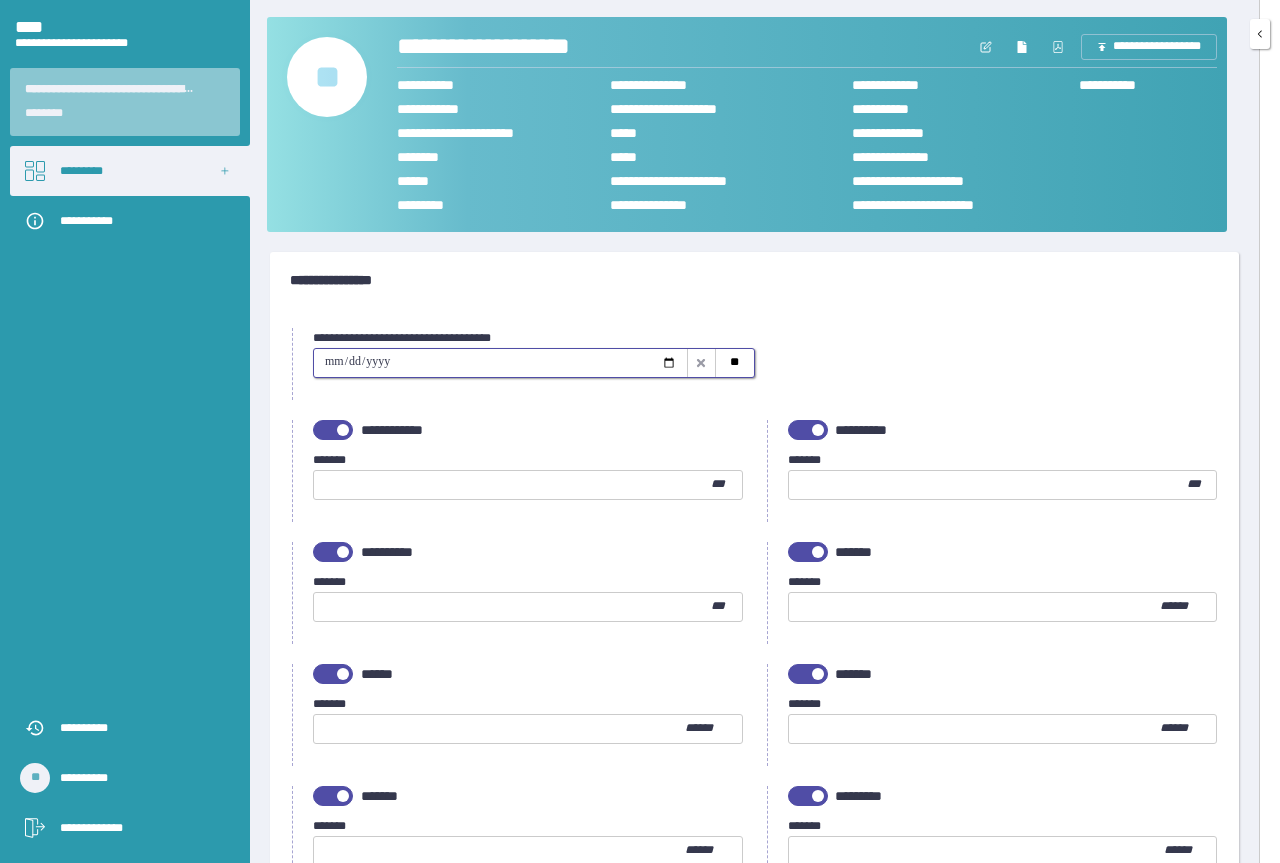 click at bounding box center [500, 363] 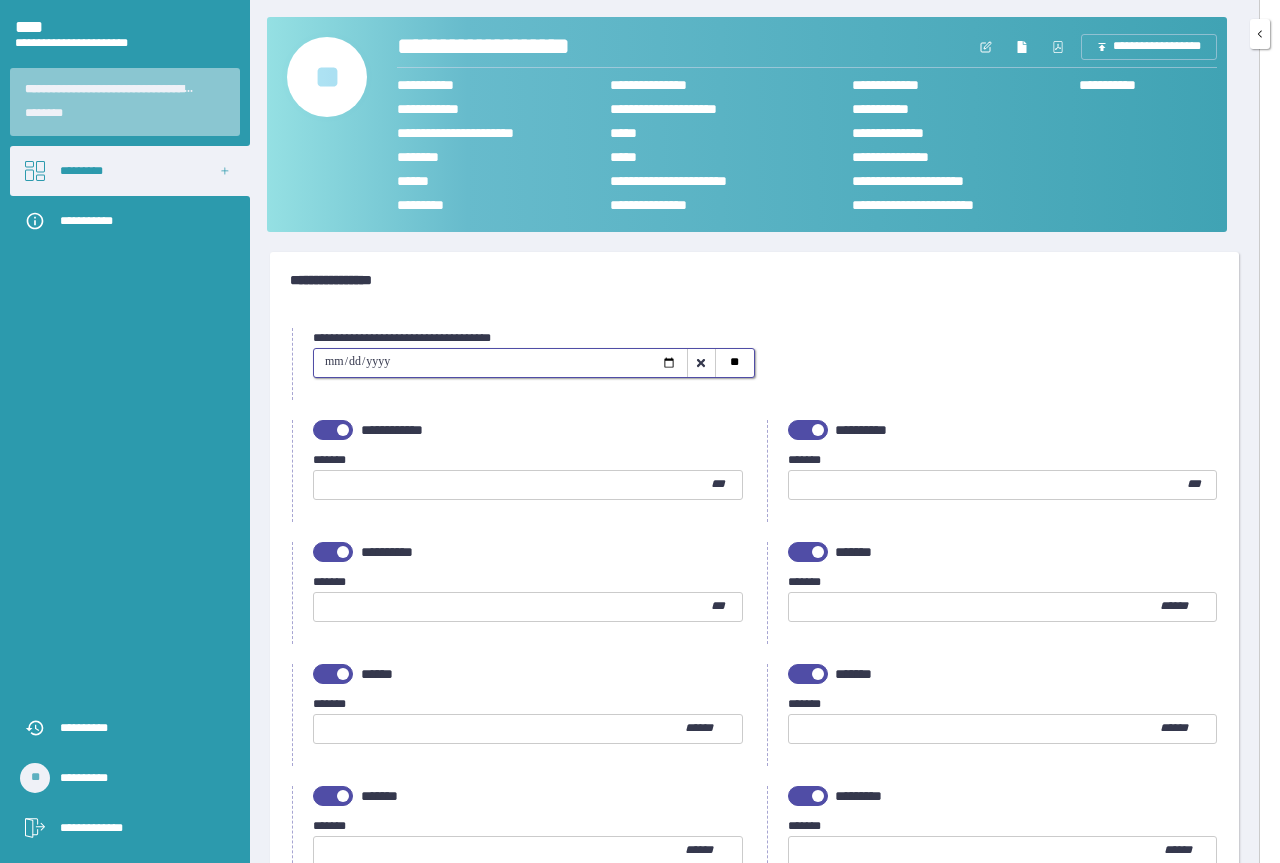 click at bounding box center (512, 485) 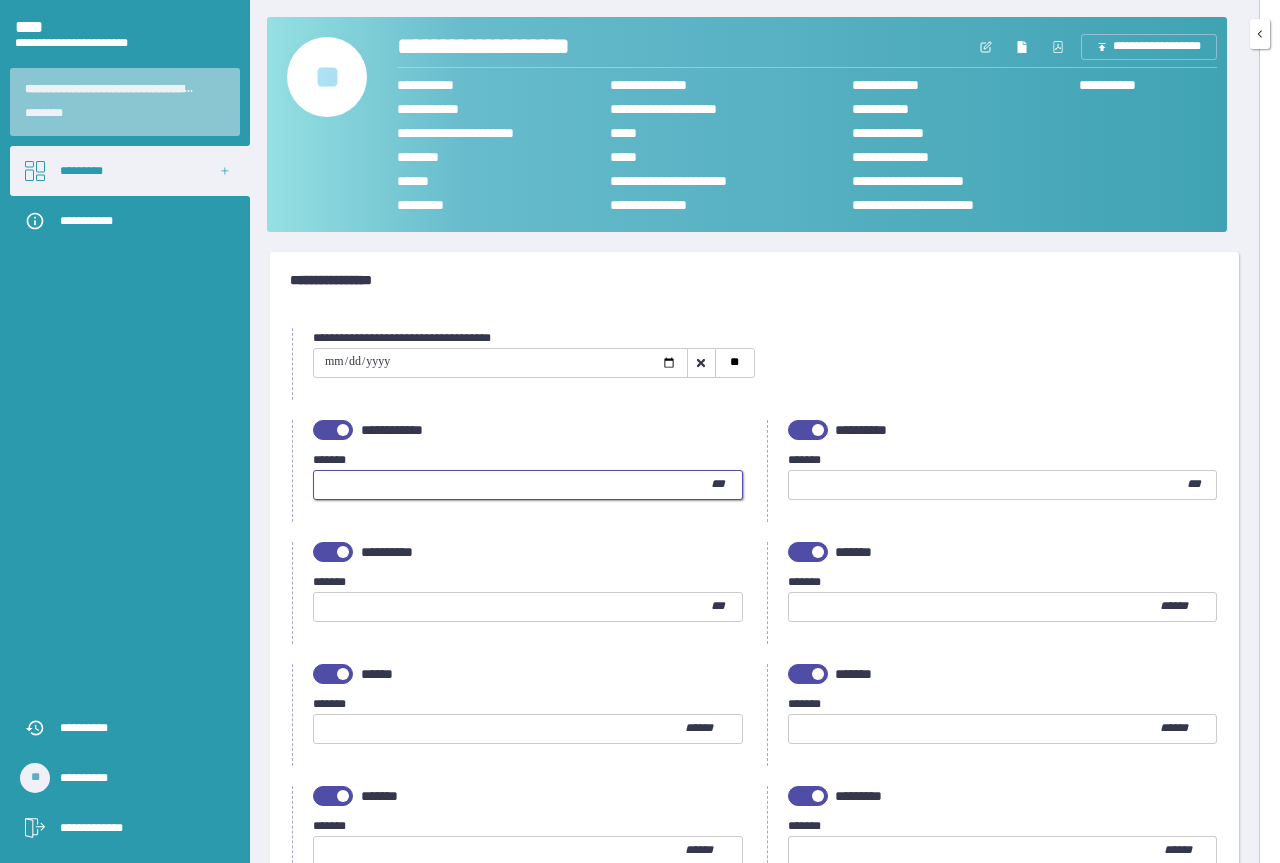 type on "*" 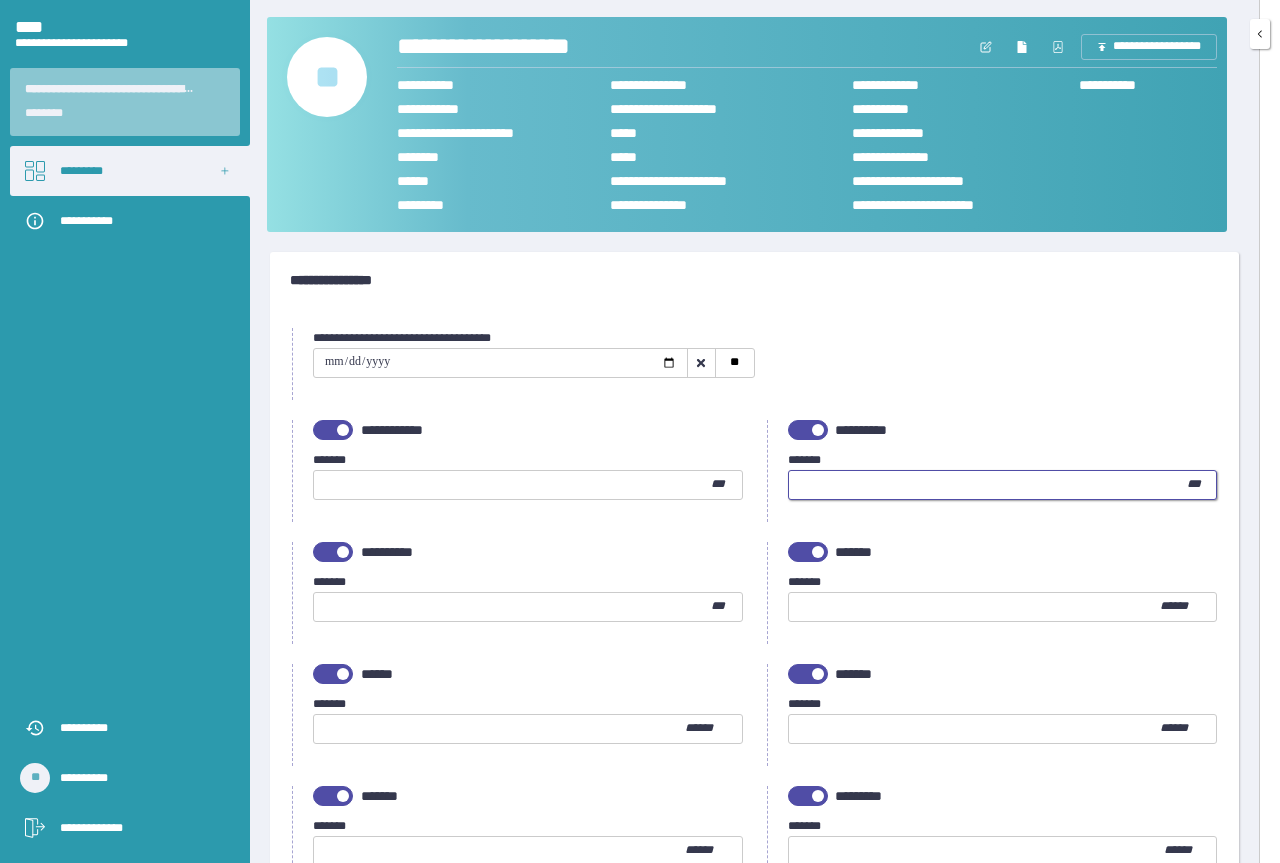 click at bounding box center [988, 485] 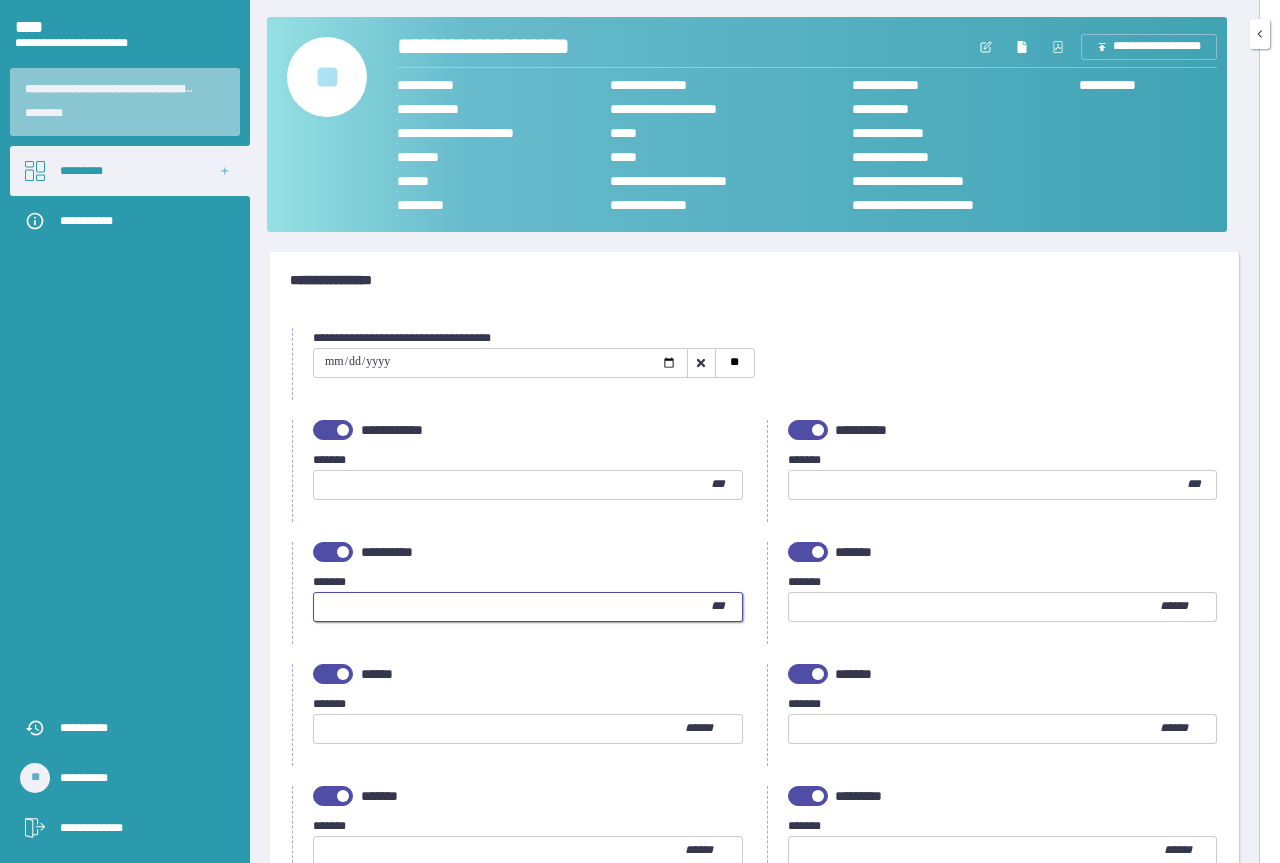 type on "***" 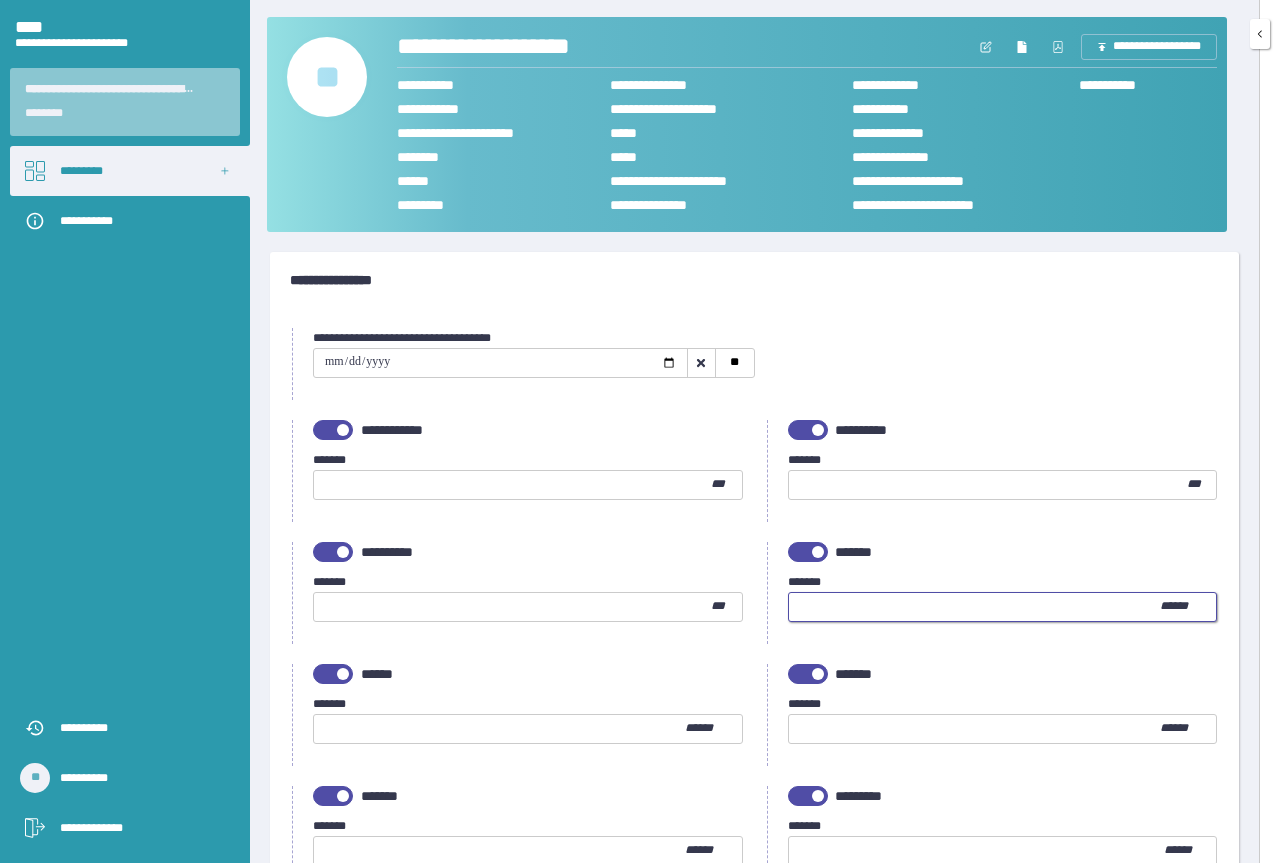 click at bounding box center (974, 607) 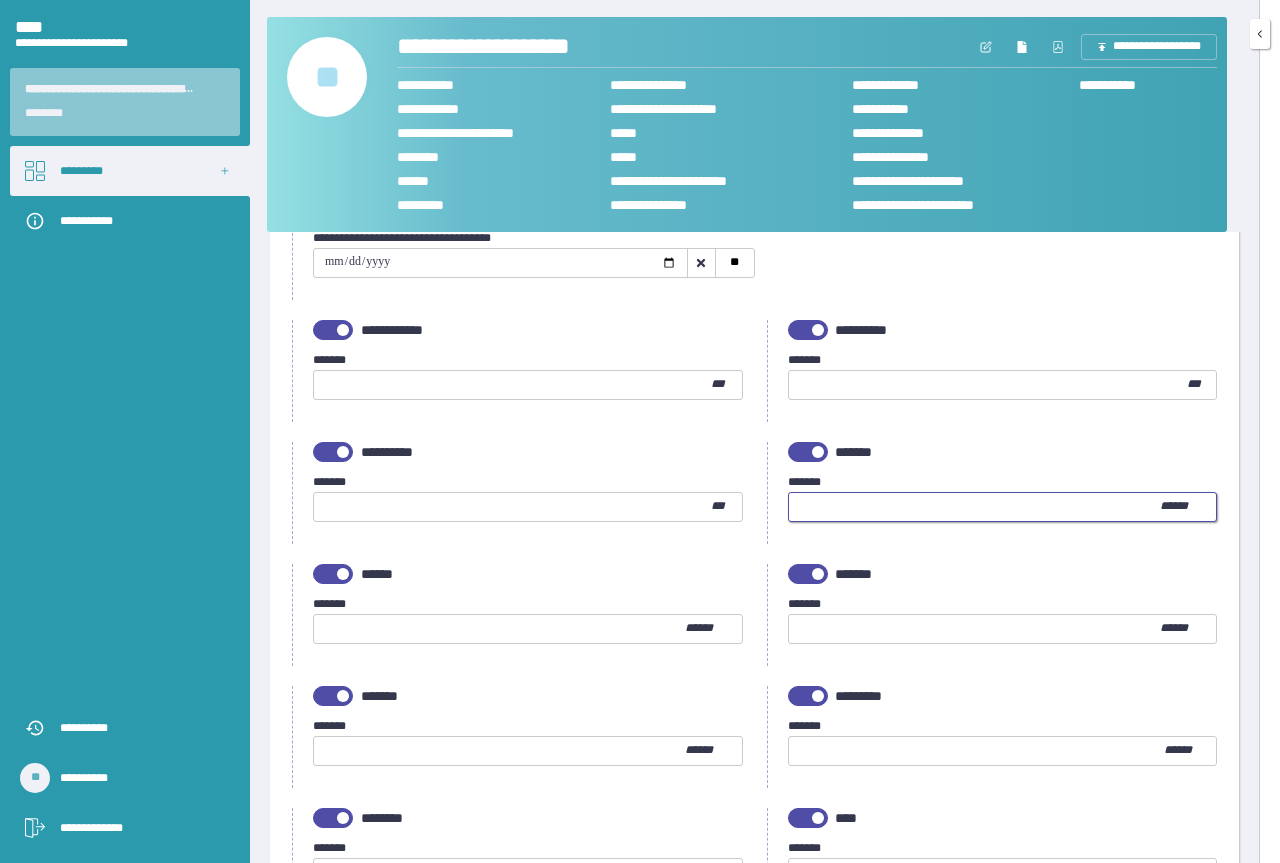 scroll, scrollTop: 200, scrollLeft: 0, axis: vertical 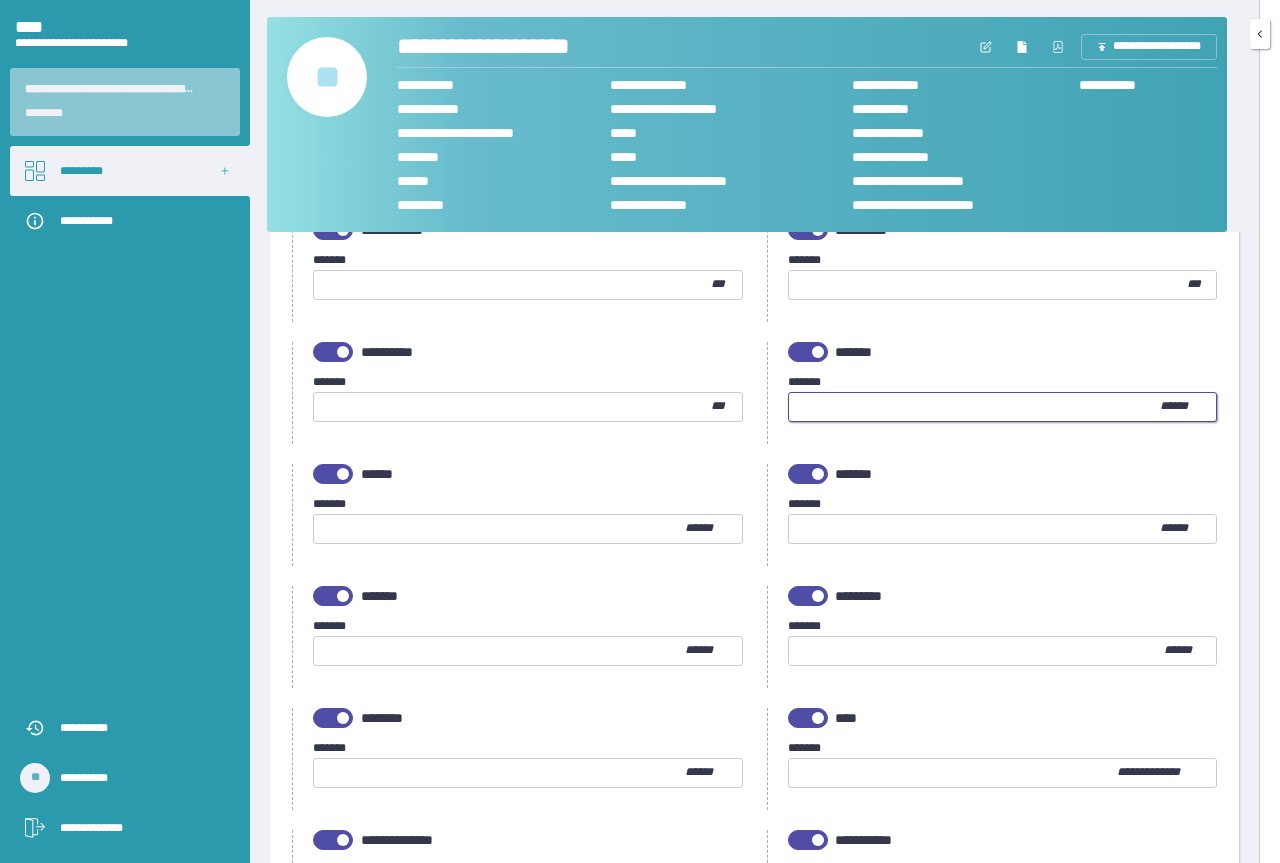 type on "***" 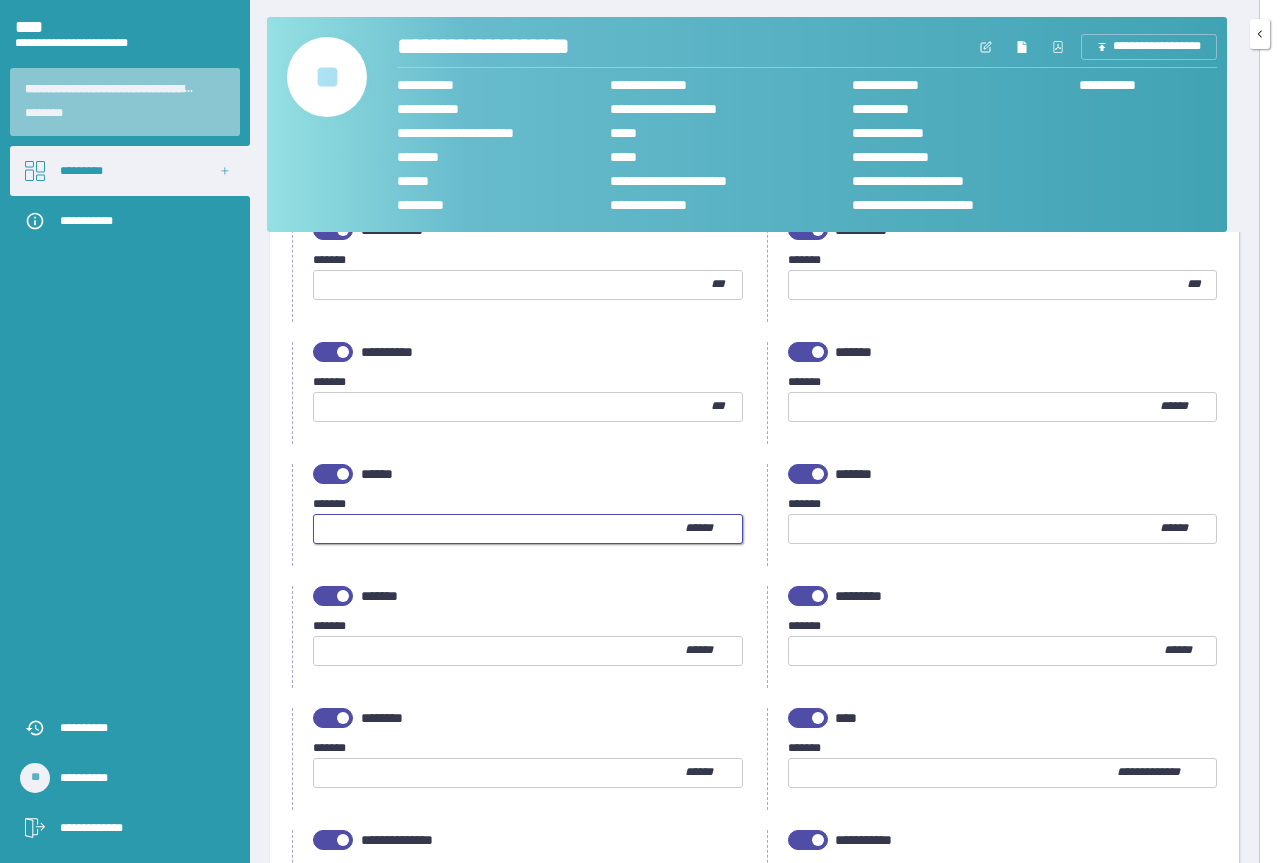 click at bounding box center (499, 529) 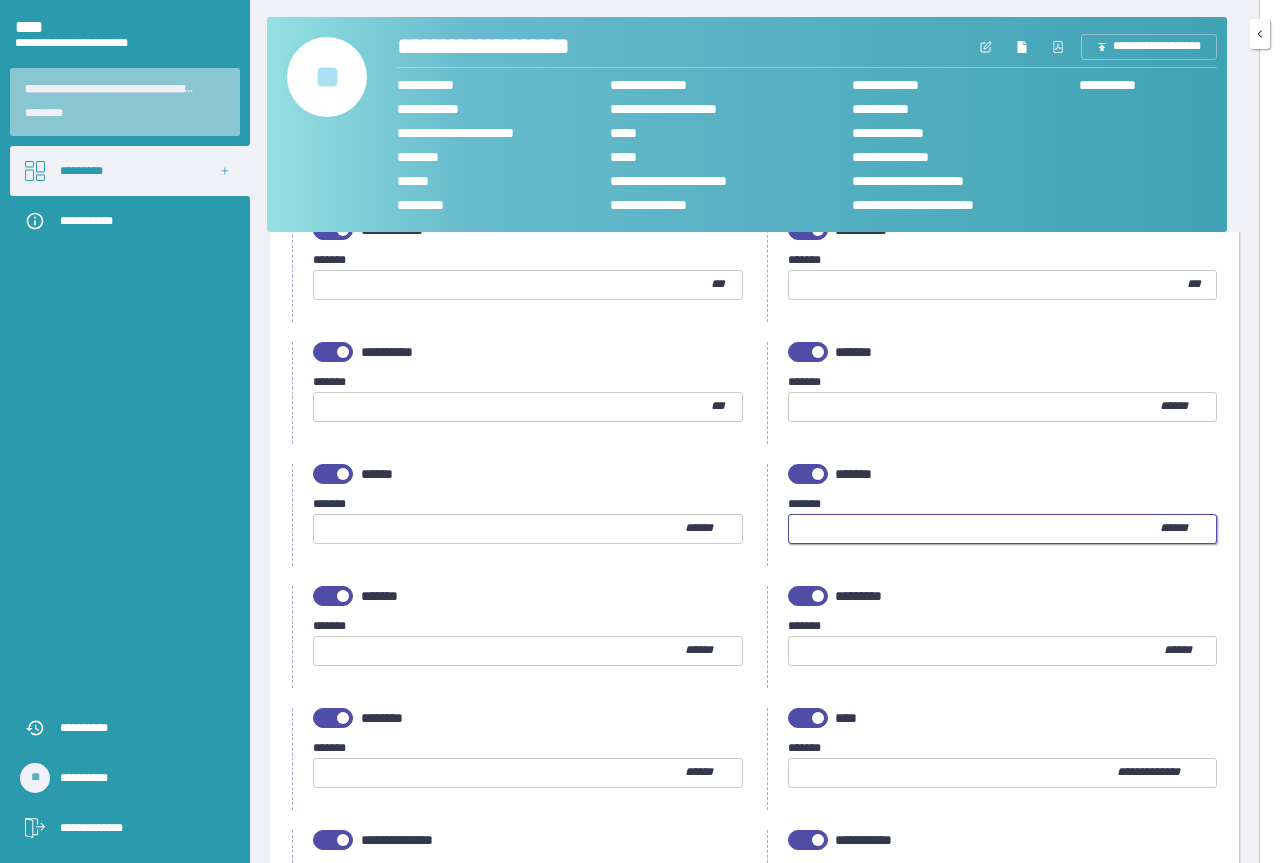 scroll, scrollTop: 300, scrollLeft: 0, axis: vertical 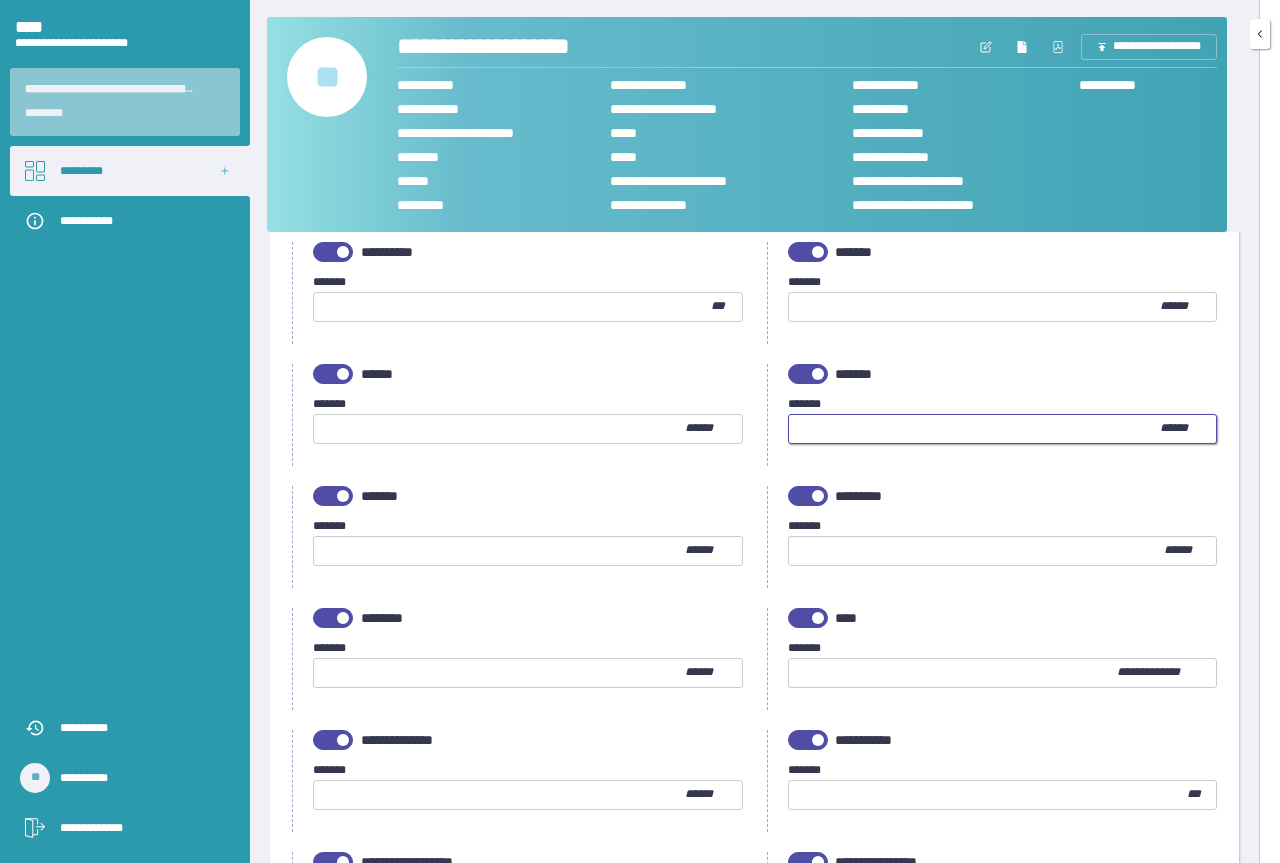 type on "*" 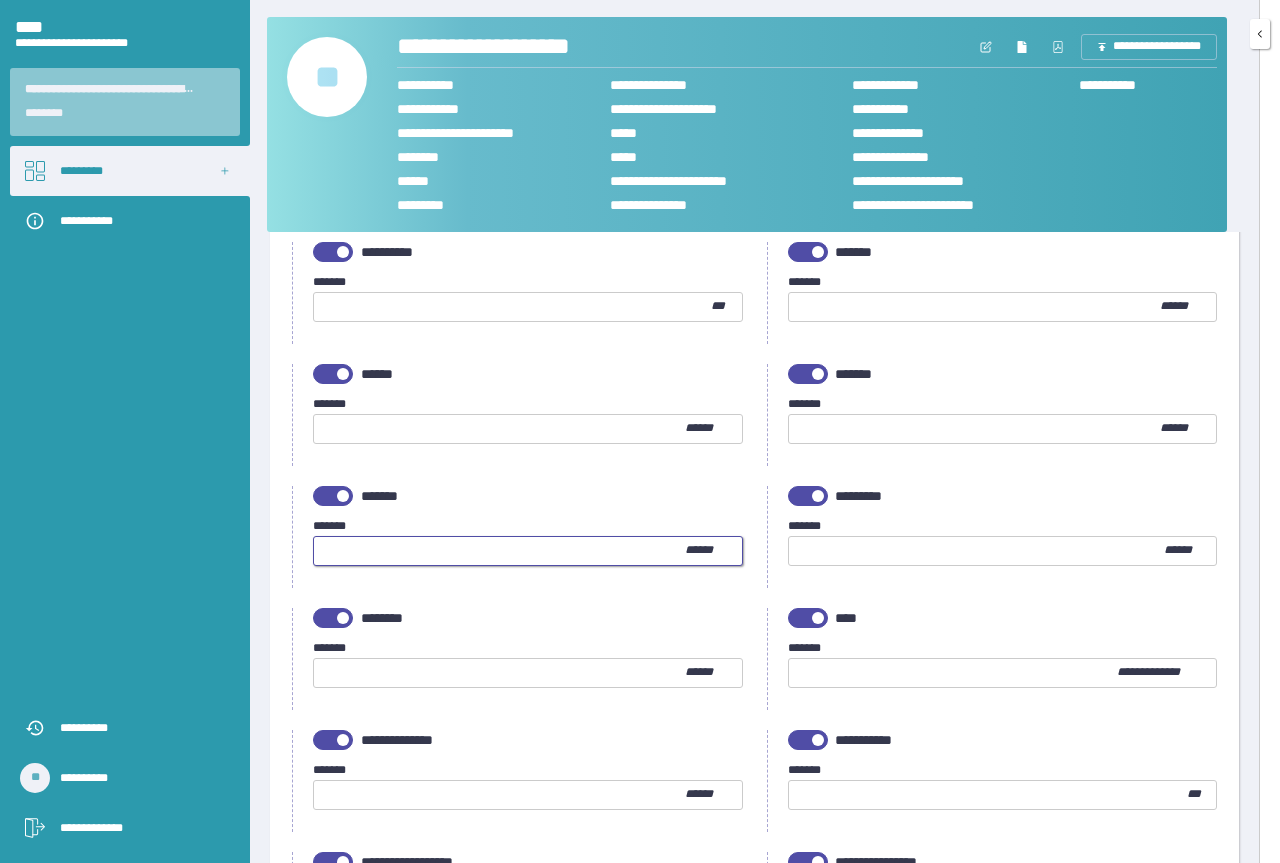 type on "*" 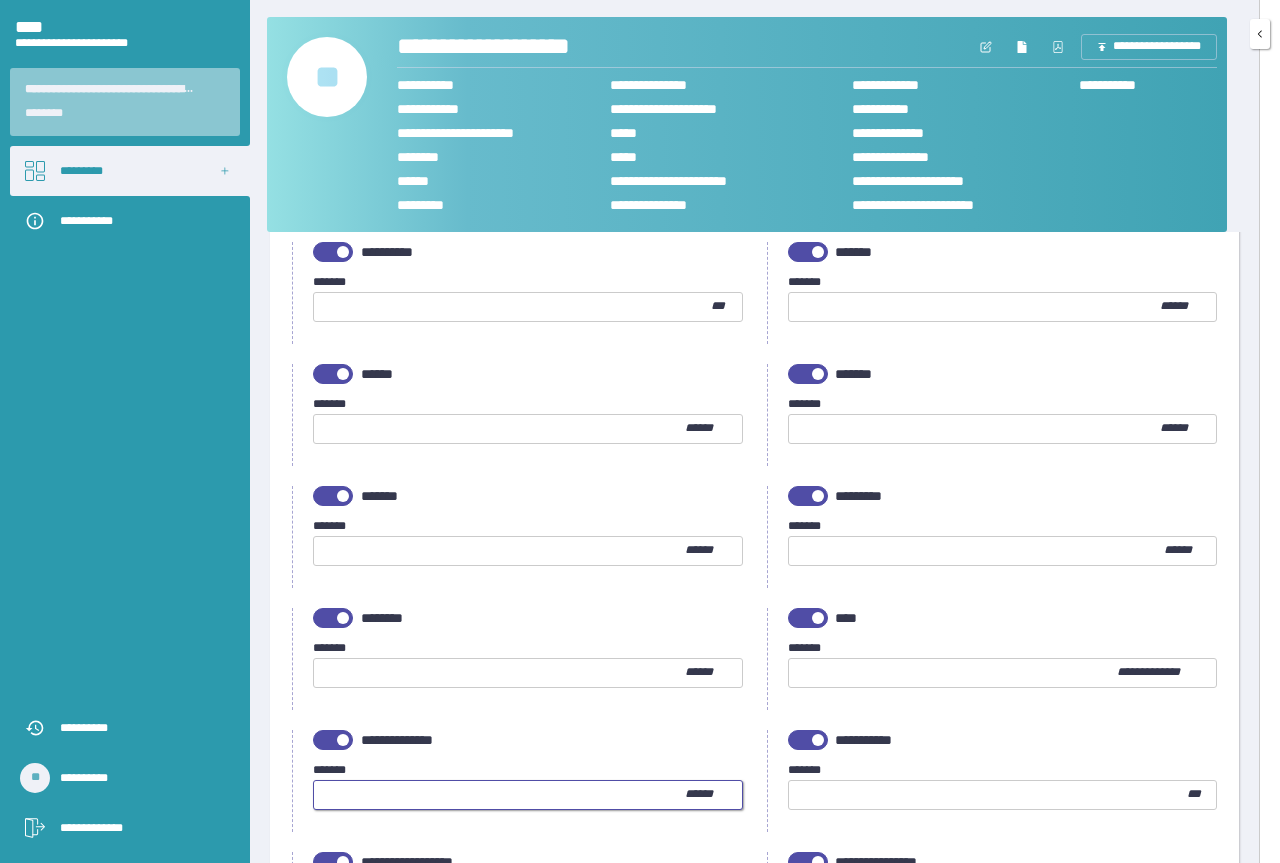 type on "*" 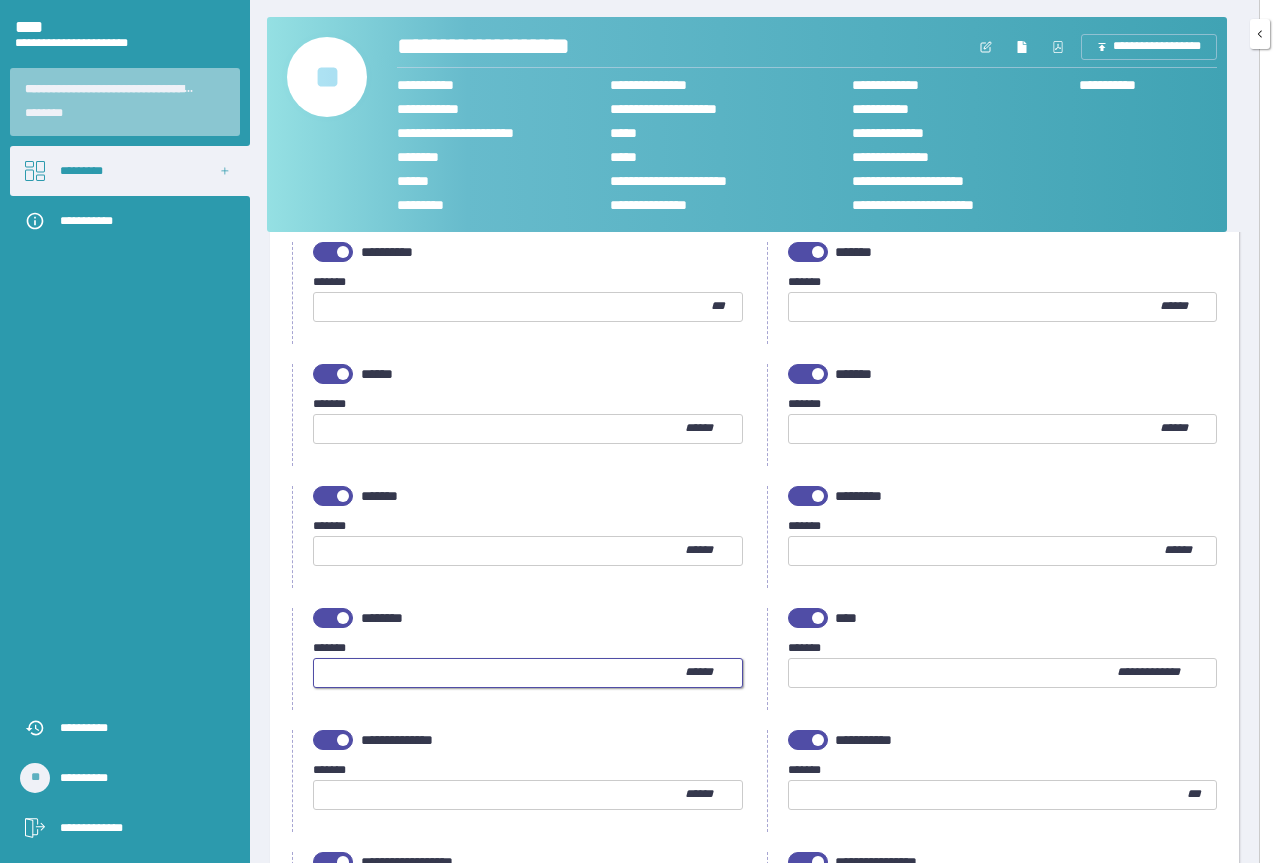 type on "**" 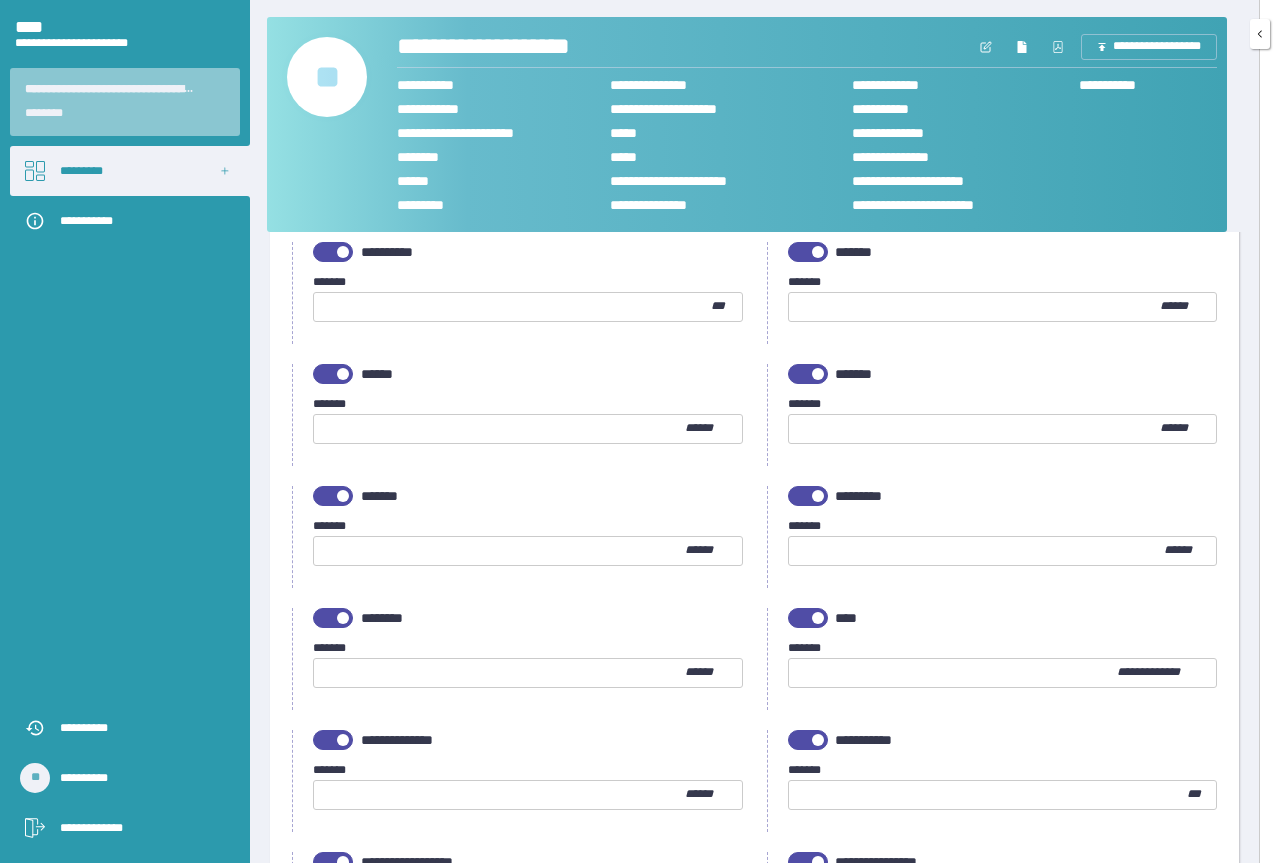 click at bounding box center (977, 551) 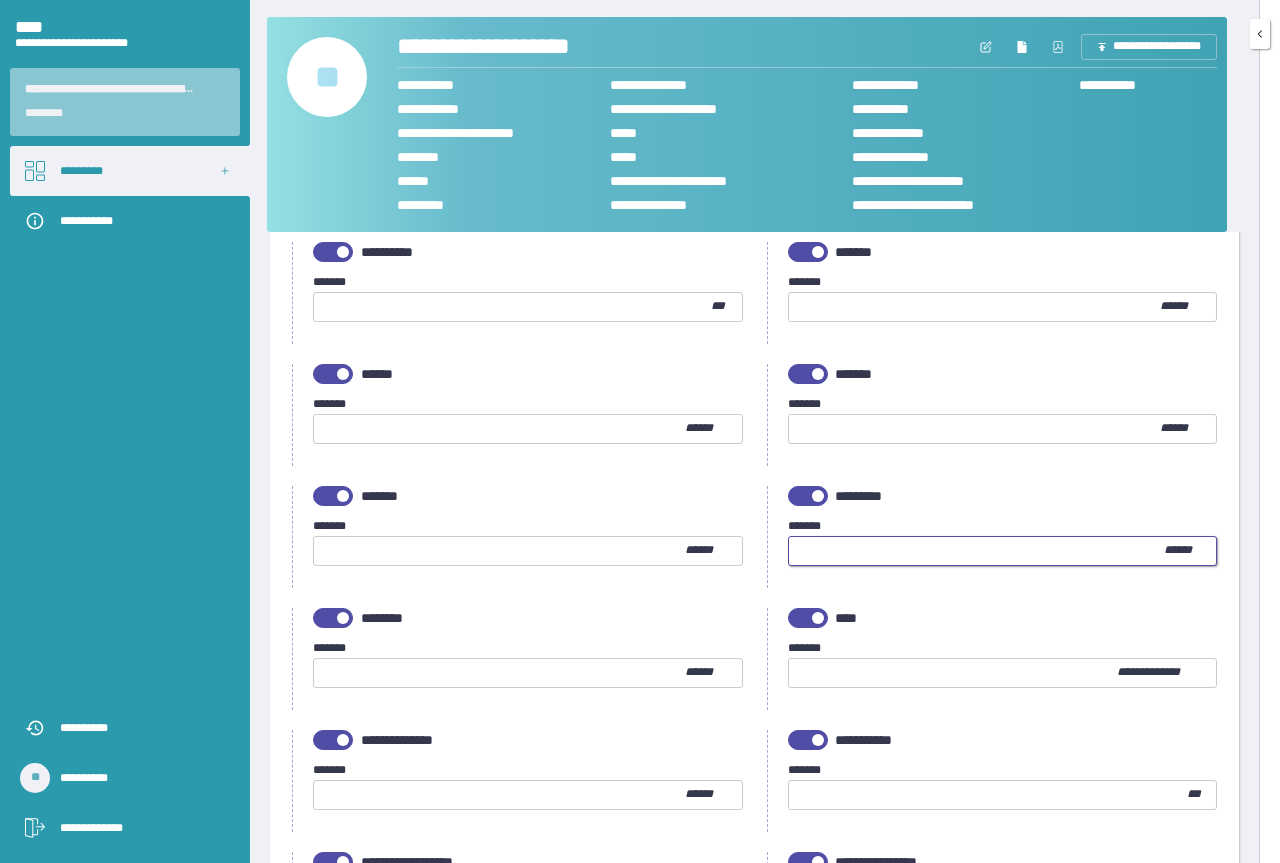 type on "***" 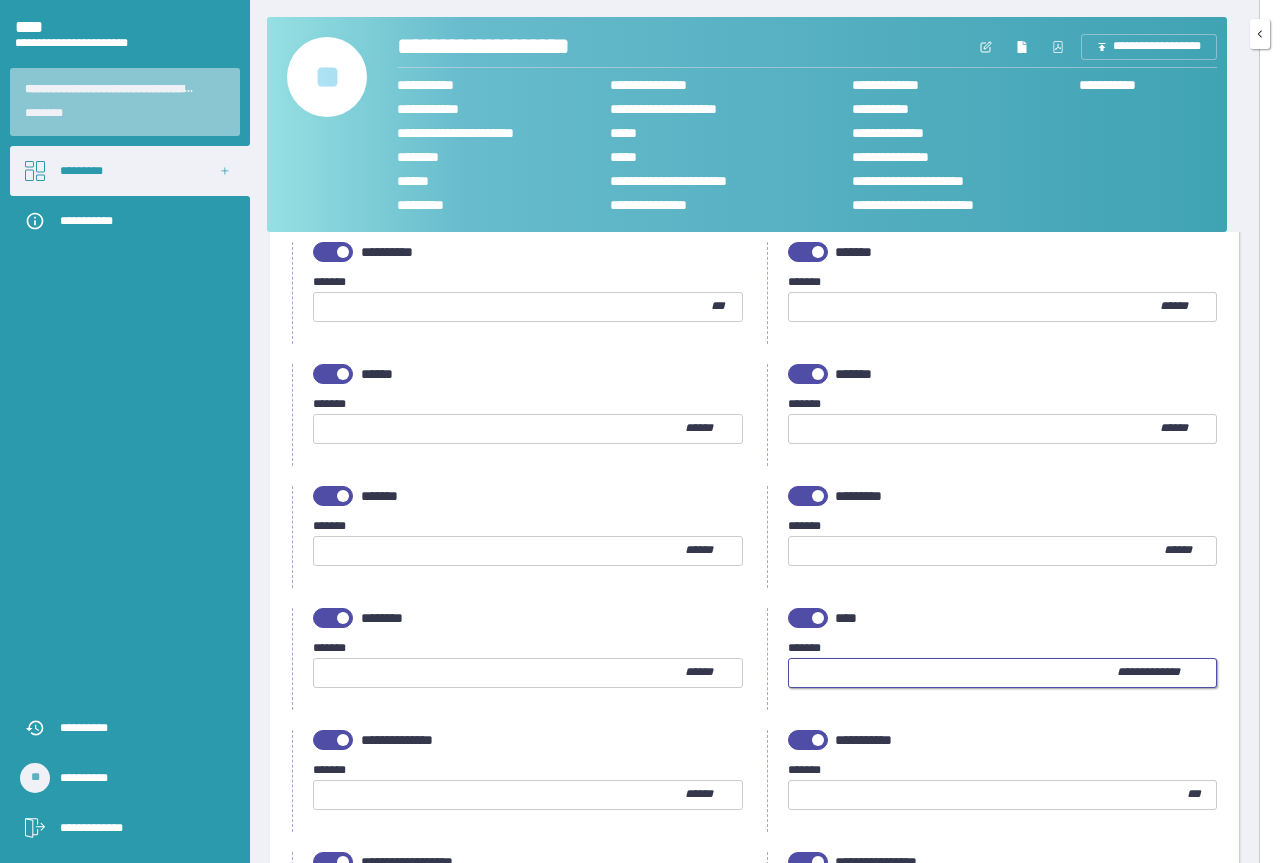 click at bounding box center [953, 673] 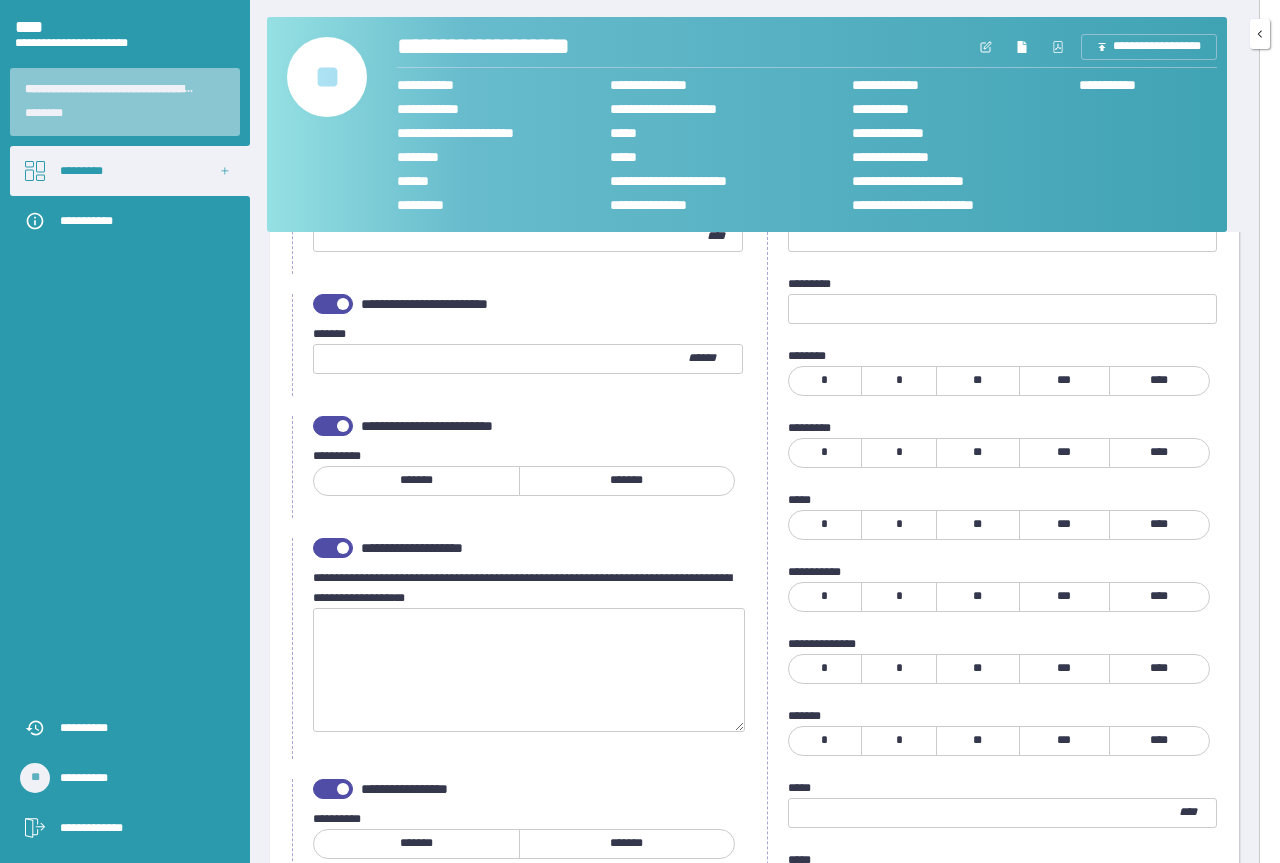 scroll, scrollTop: 2100, scrollLeft: 0, axis: vertical 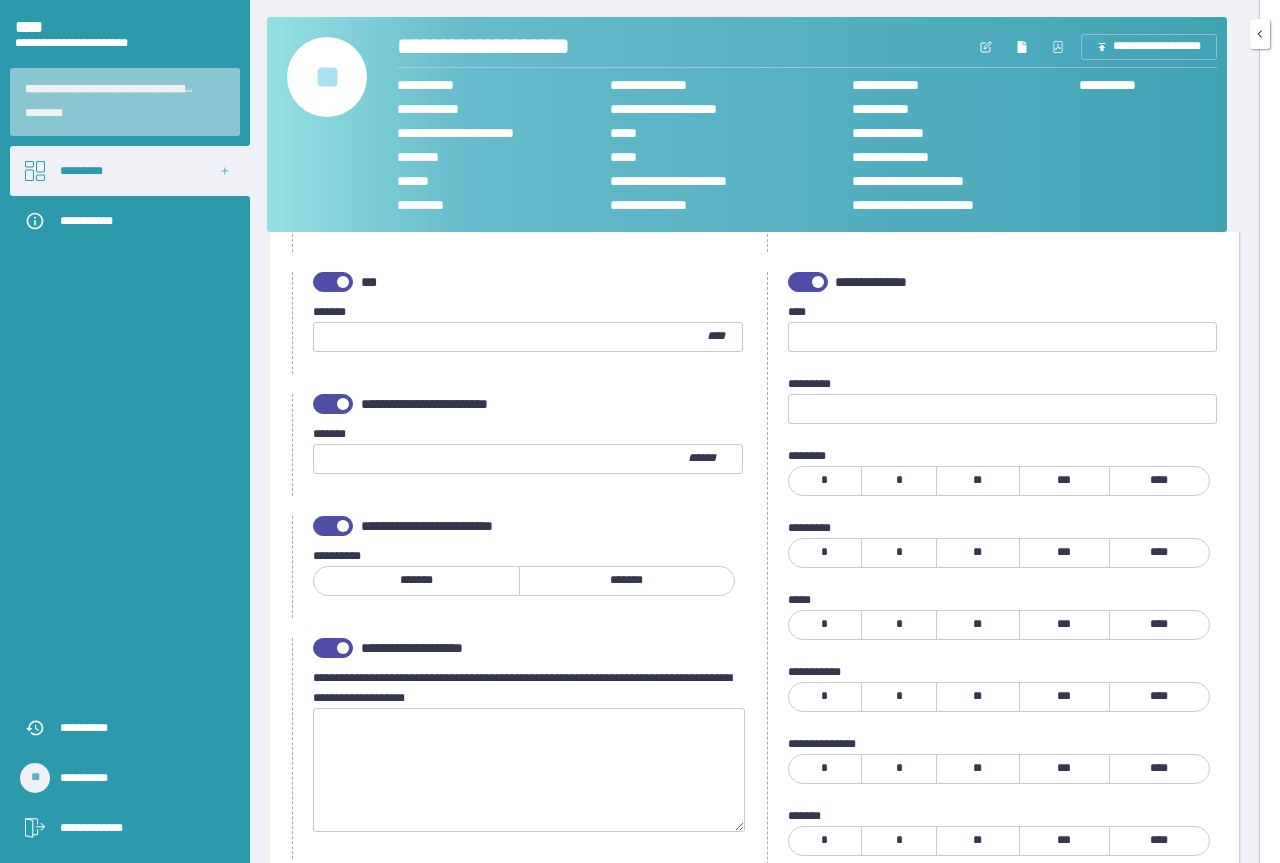 type on "*" 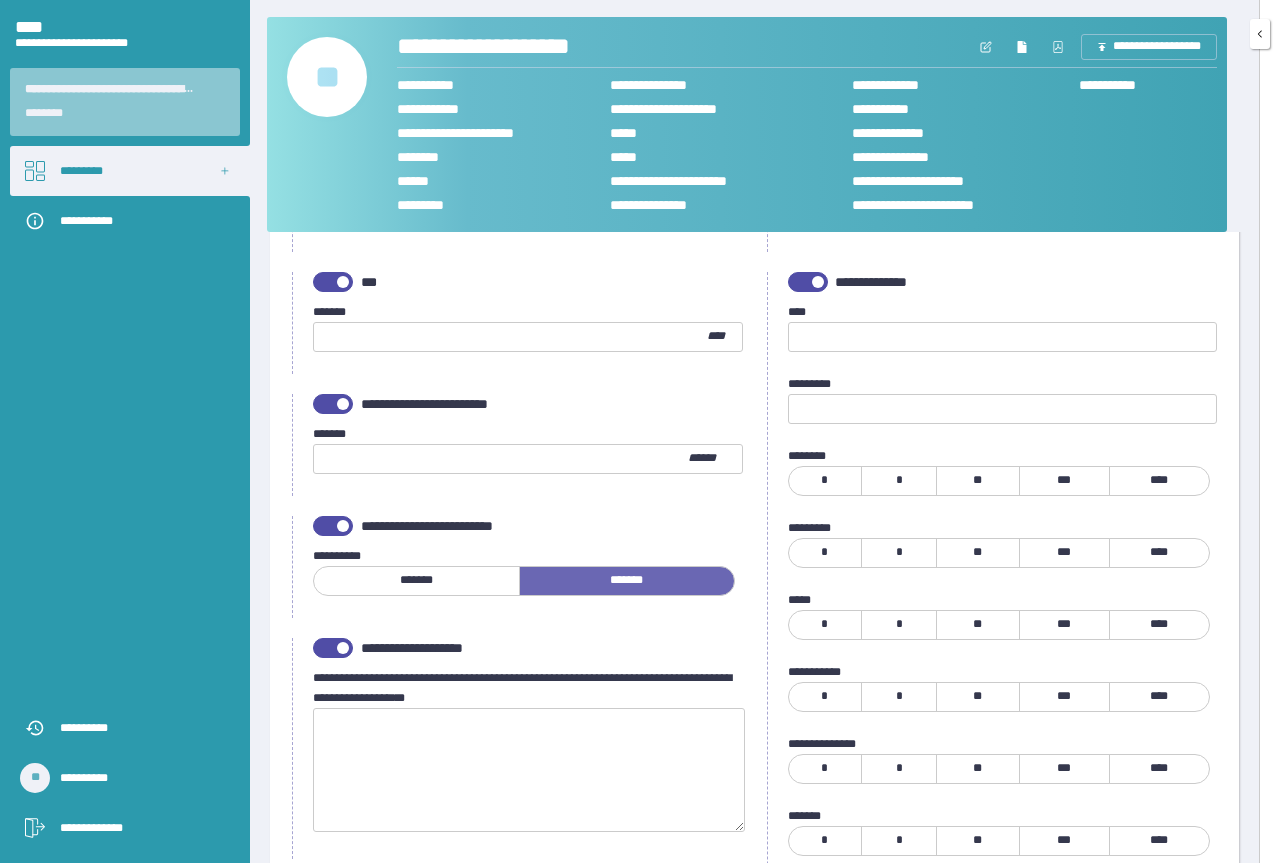 click at bounding box center [343, 648] 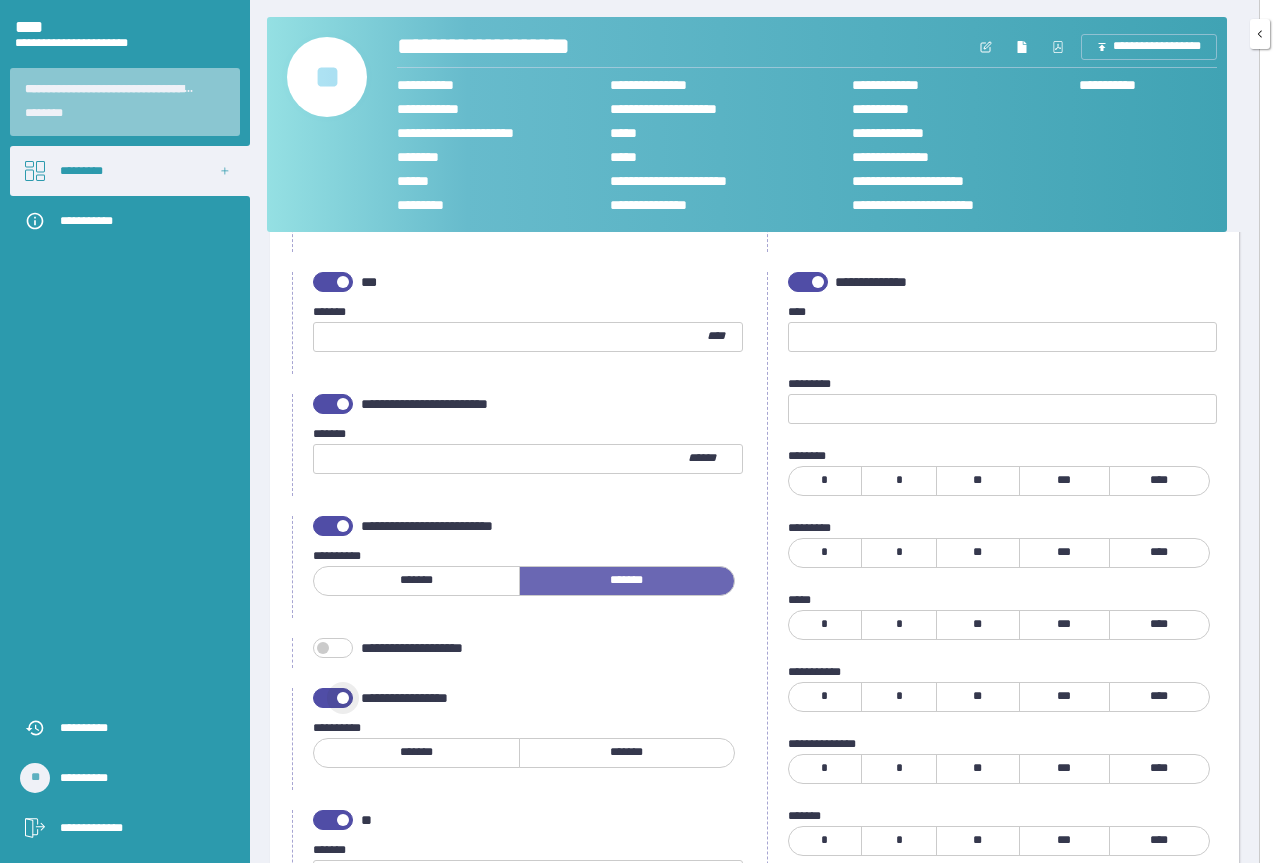 click at bounding box center [333, 698] 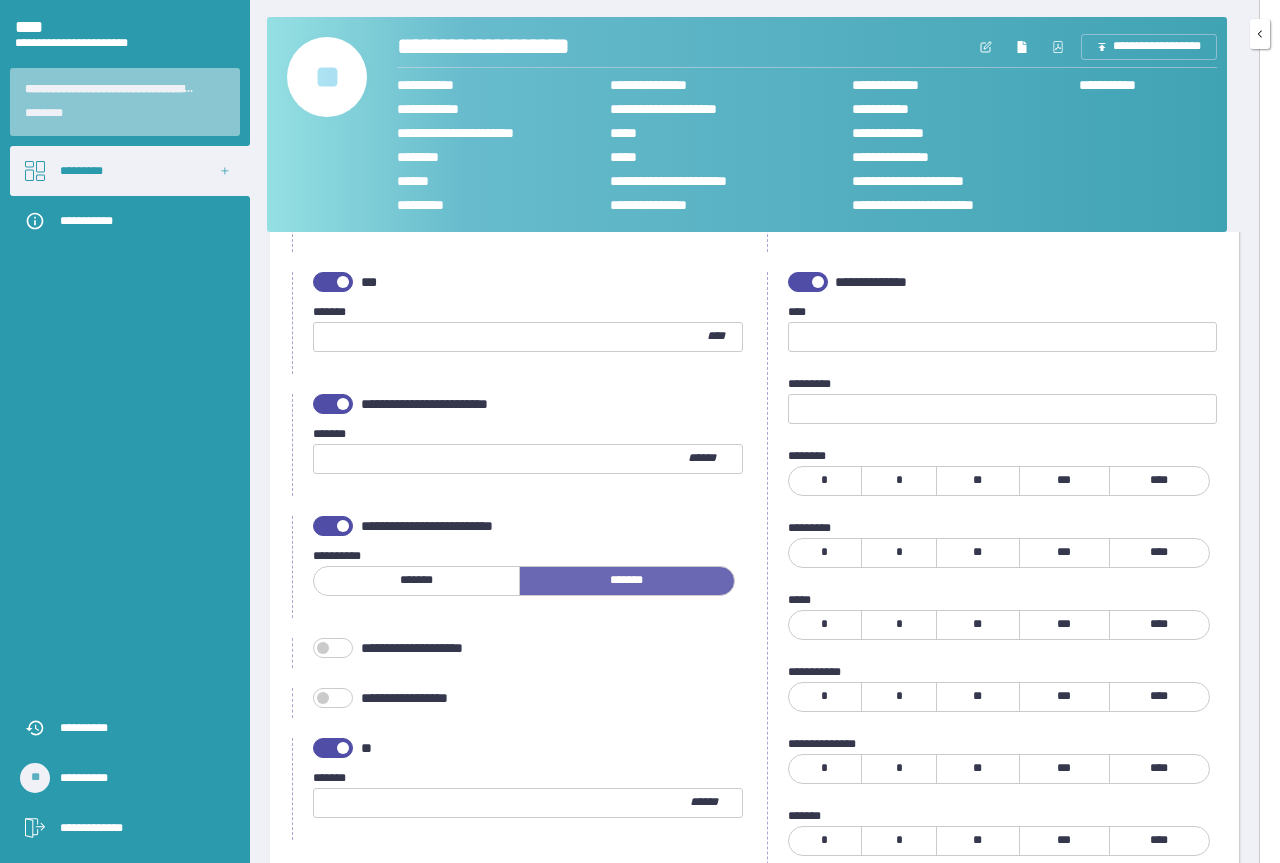 click at bounding box center [333, 748] 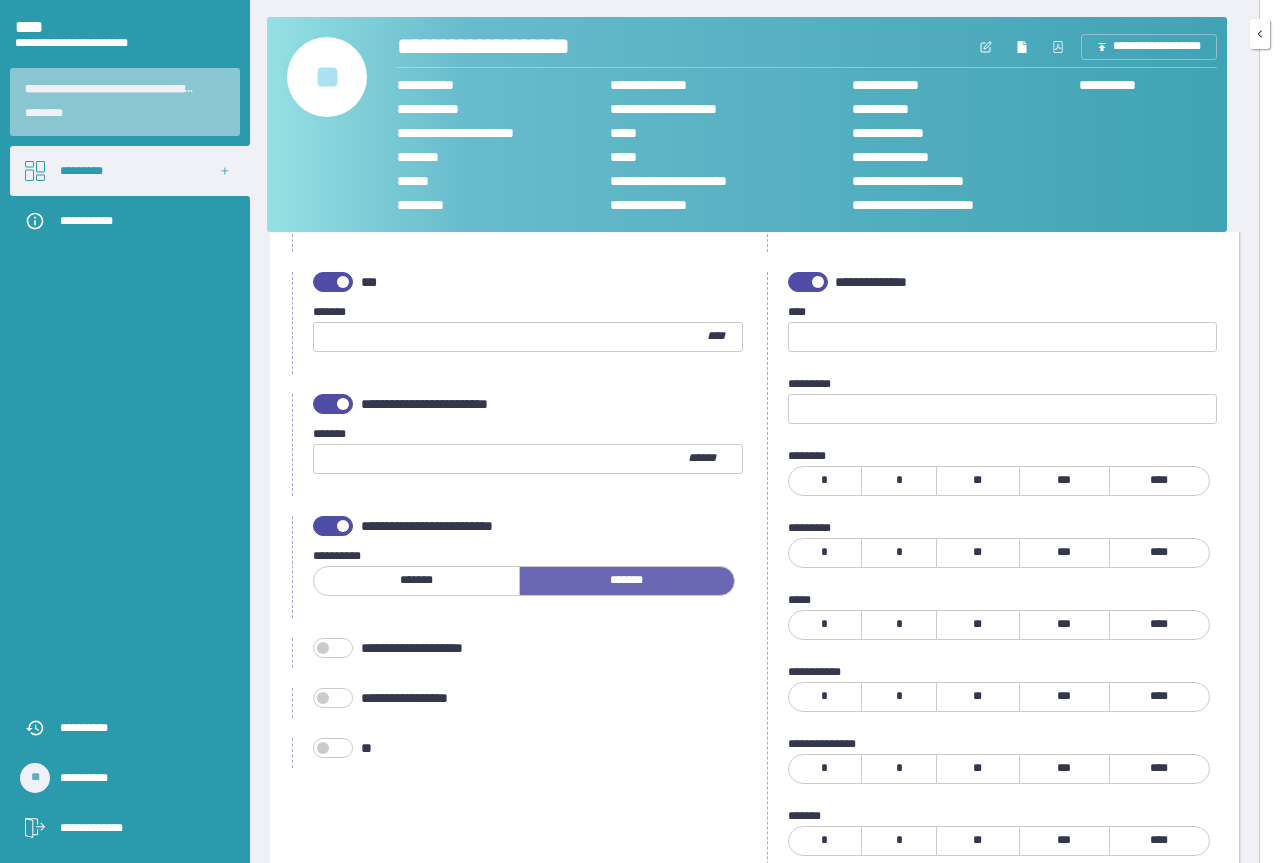 click 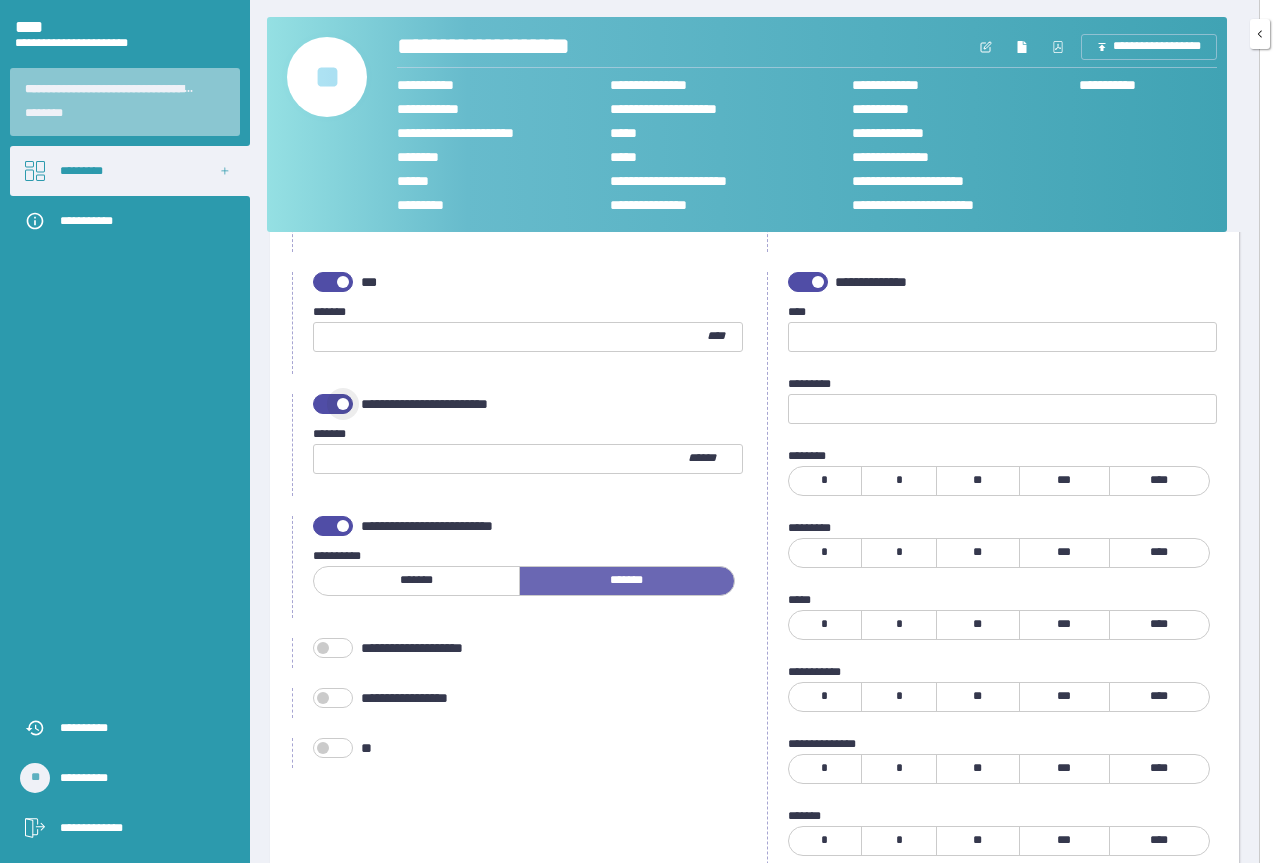click at bounding box center [0, 0] 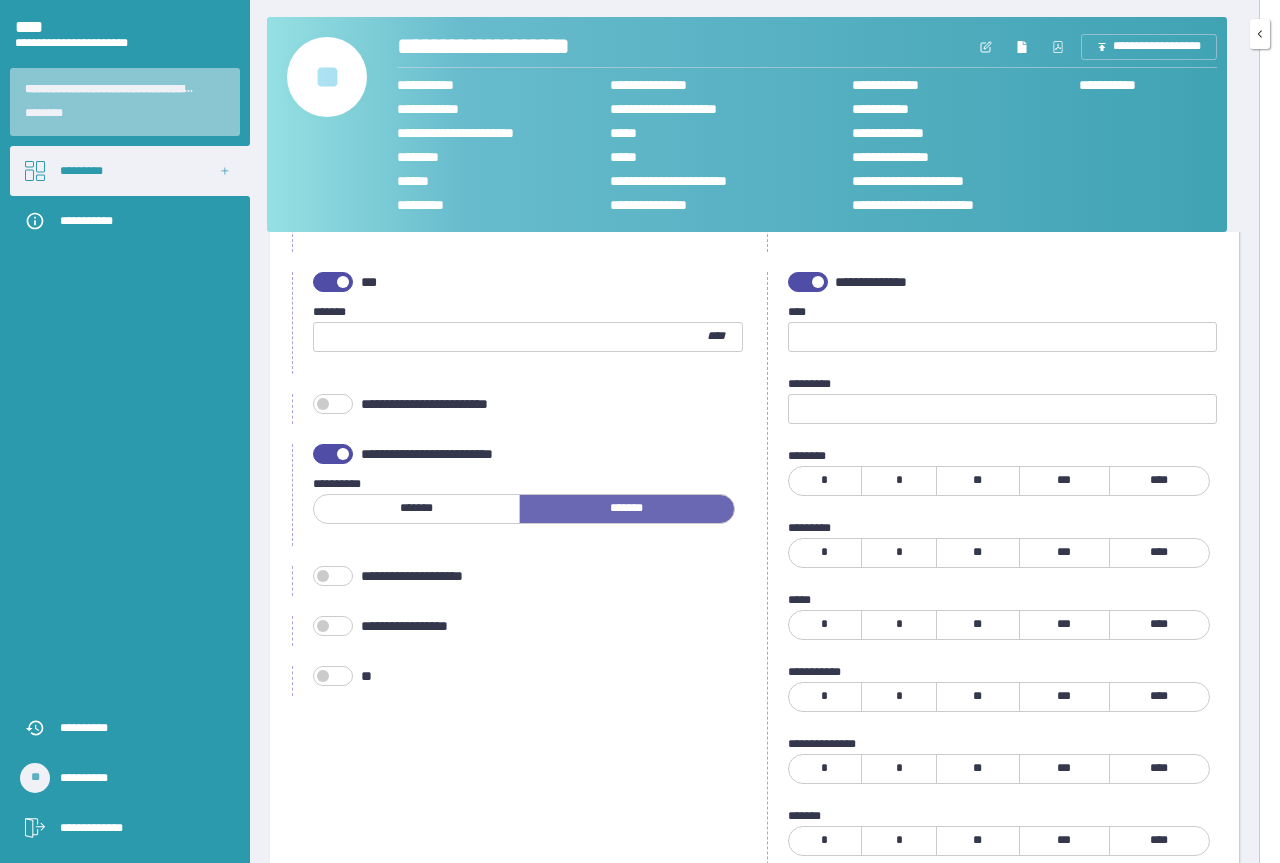 click at bounding box center [333, 282] 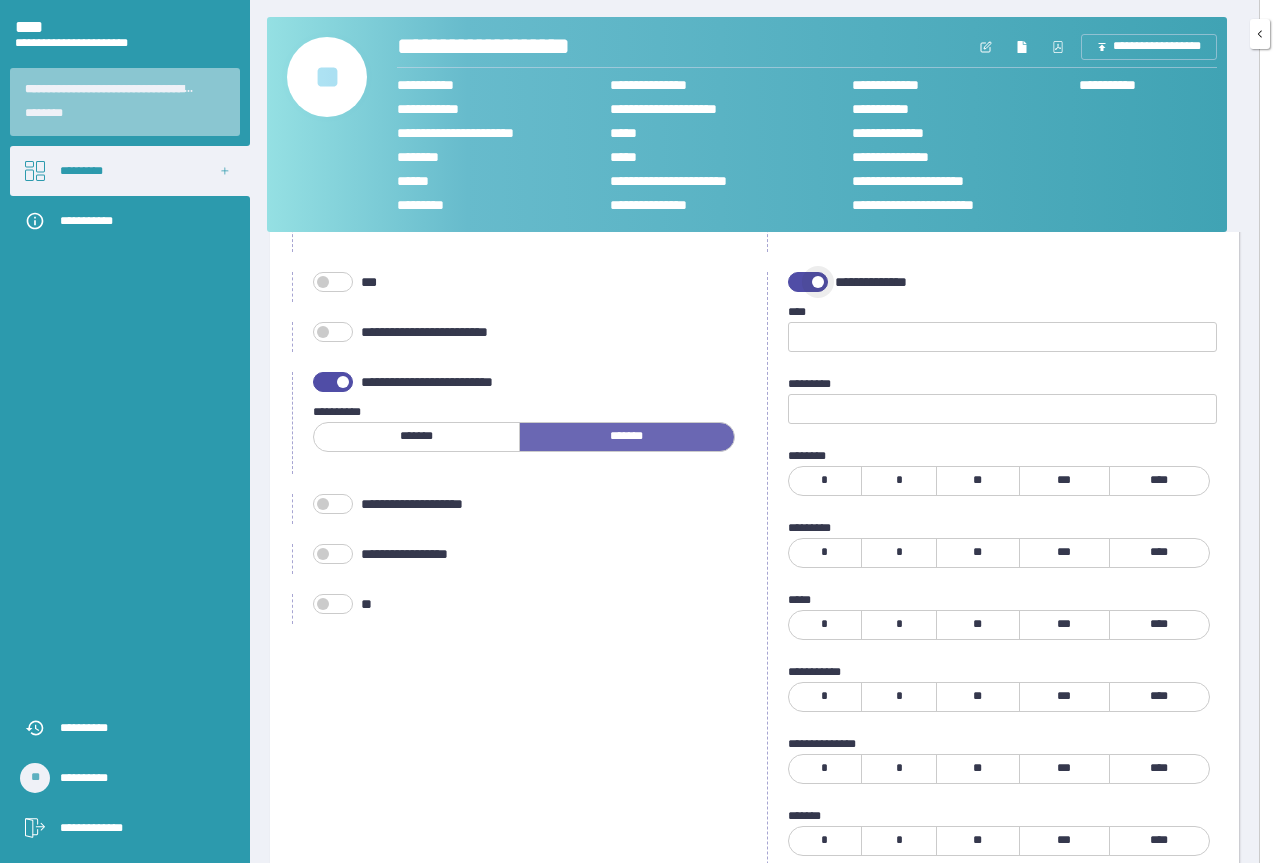 click at bounding box center (808, 282) 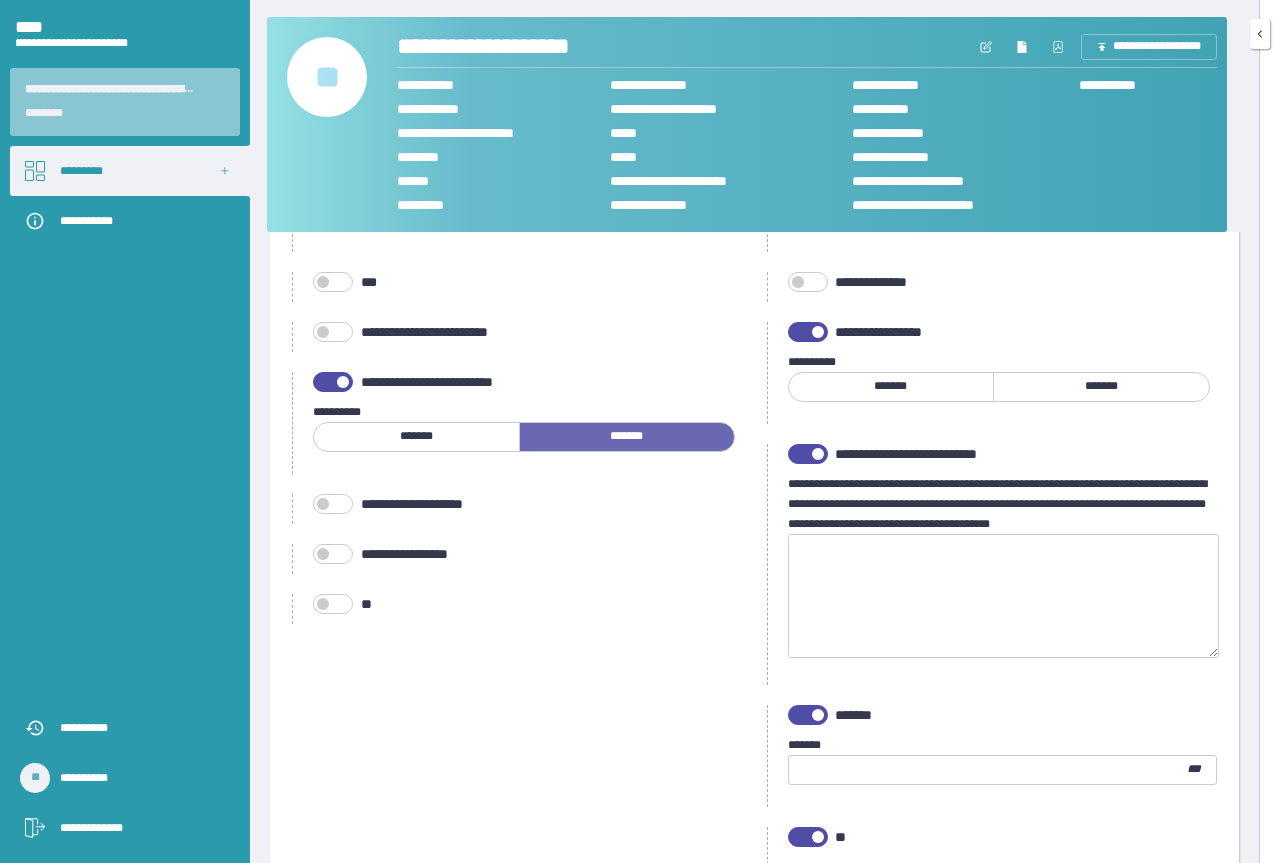 click at bounding box center (808, 332) 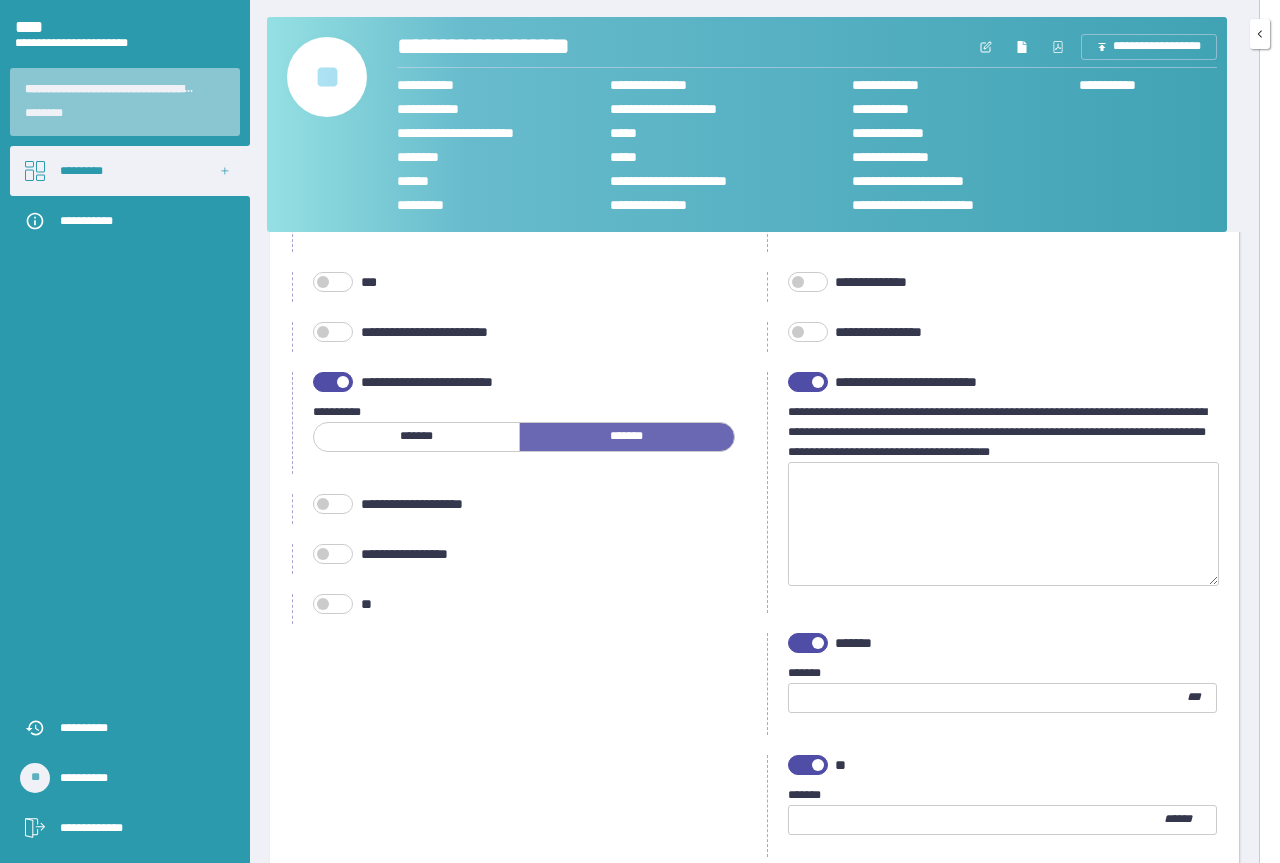 click at bounding box center (808, 382) 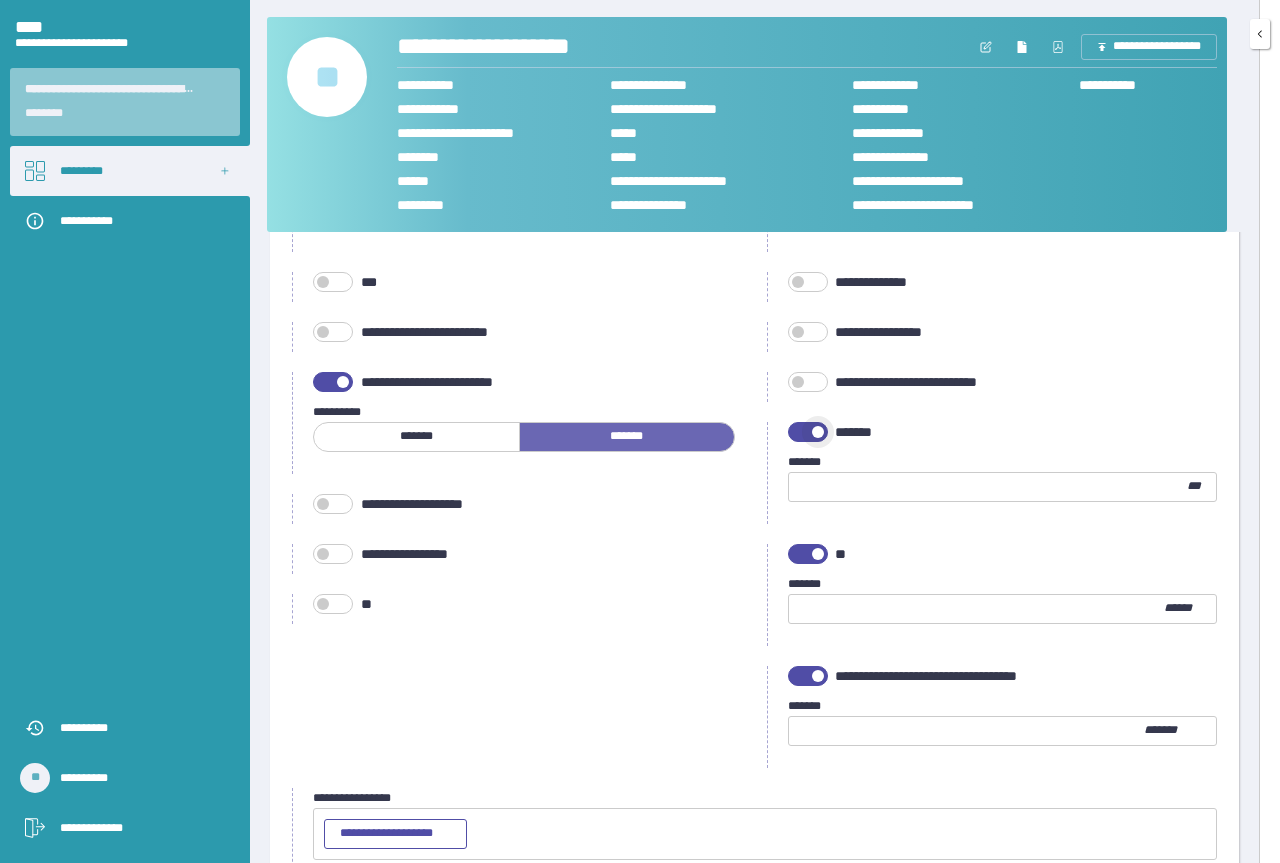 click at bounding box center [808, 432] 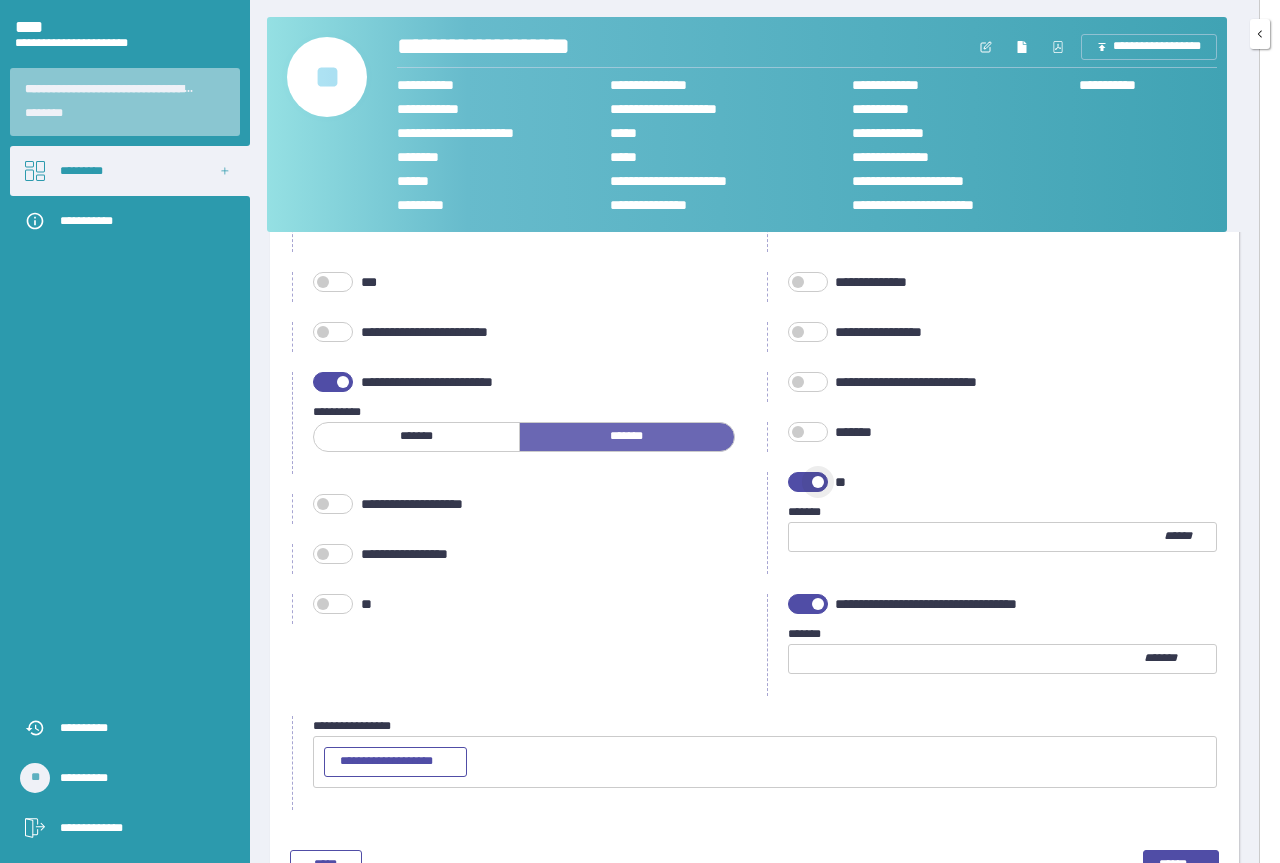 click at bounding box center [808, 482] 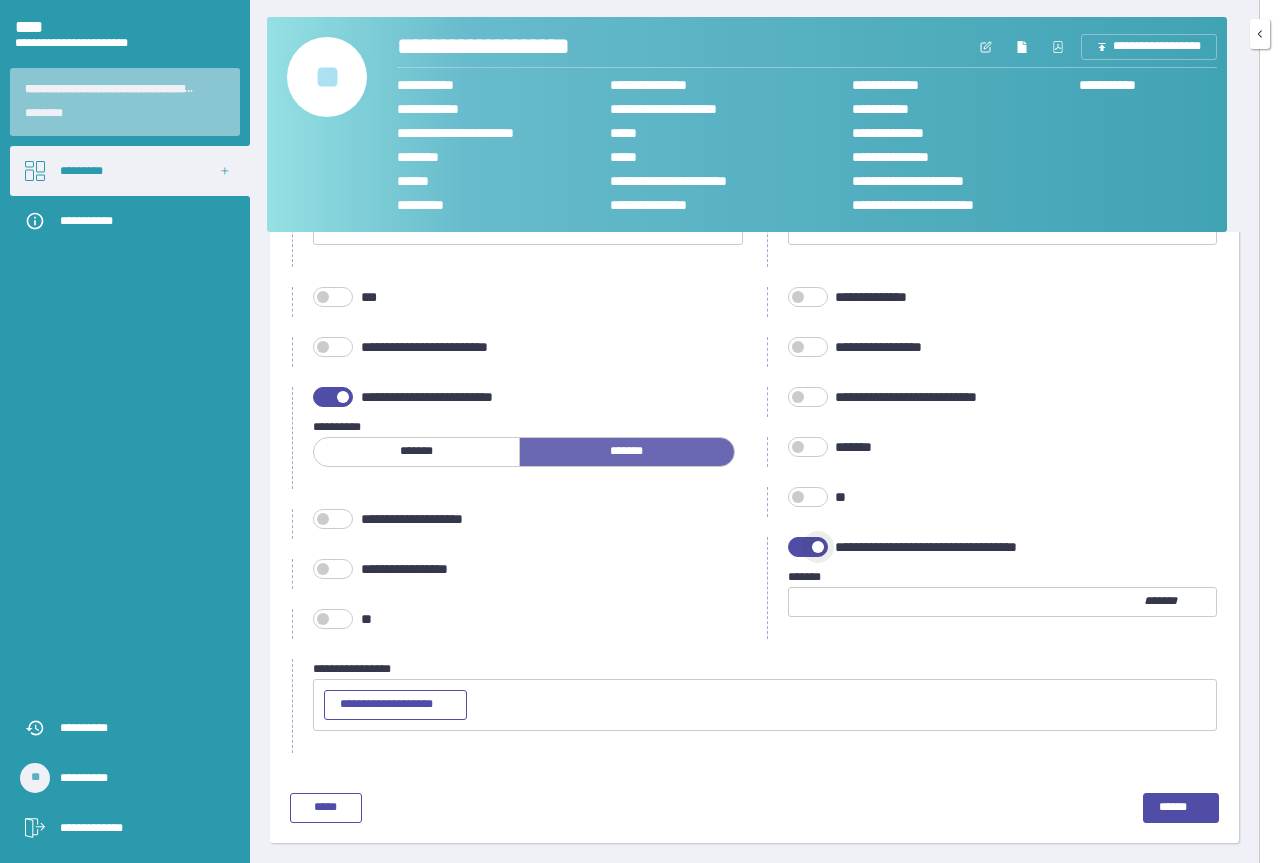 click at bounding box center (818, 547) 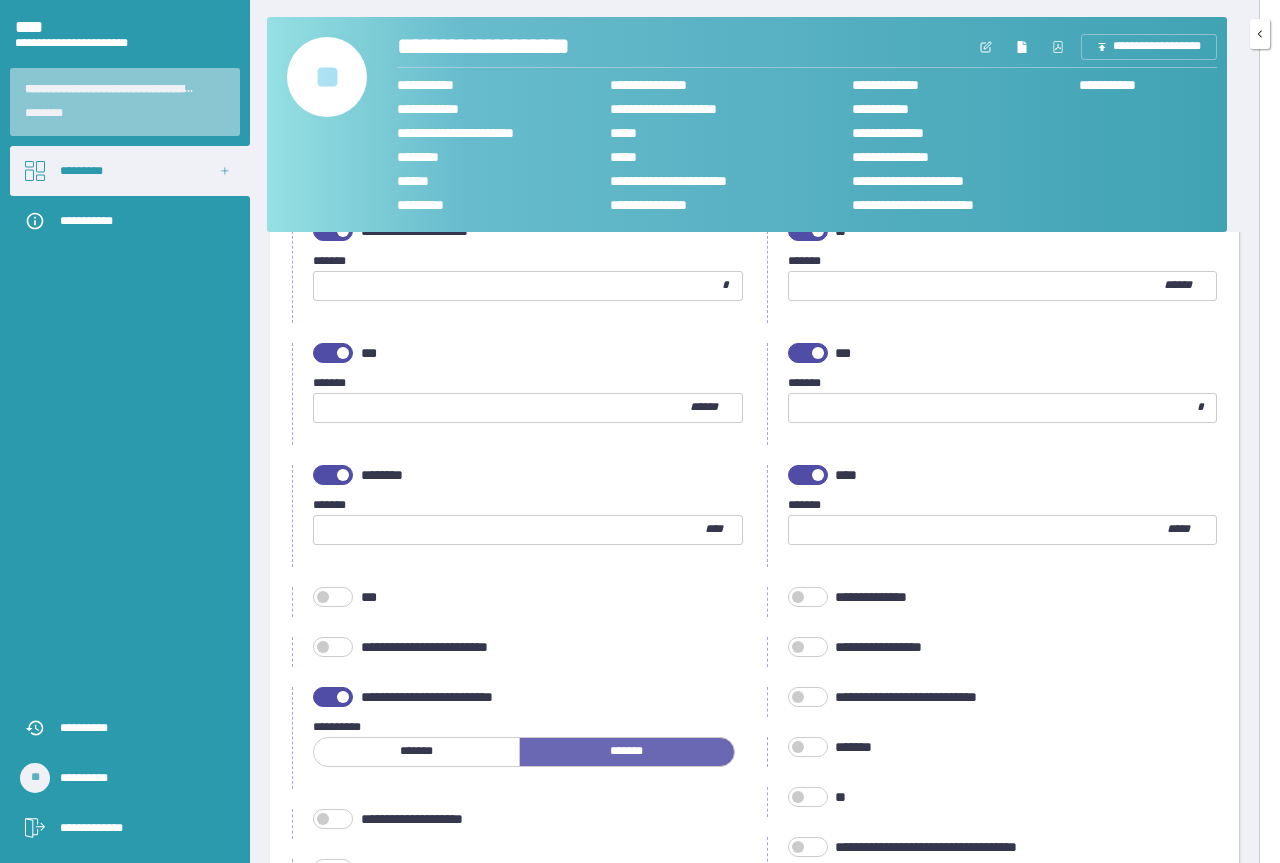 scroll, scrollTop: 1685, scrollLeft: 0, axis: vertical 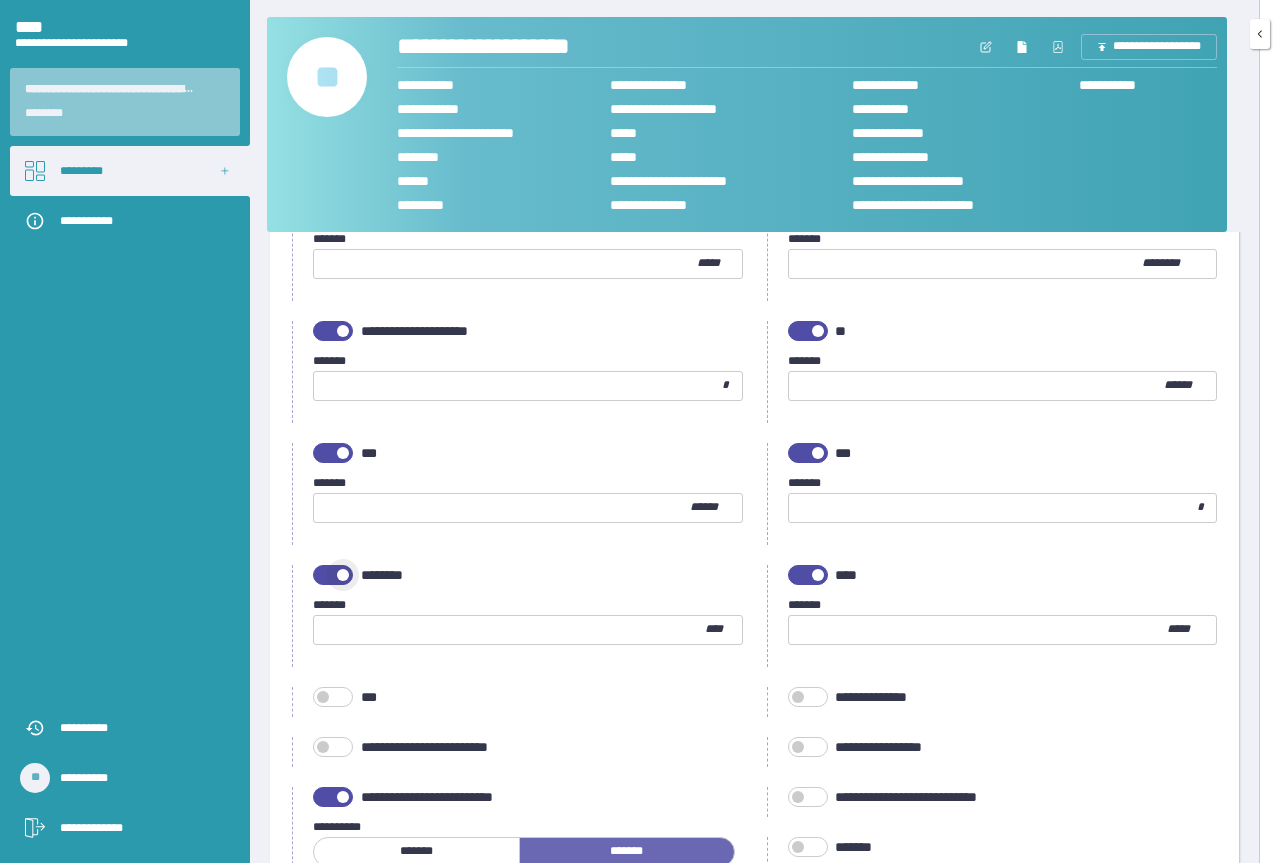 click at bounding box center [333, 575] 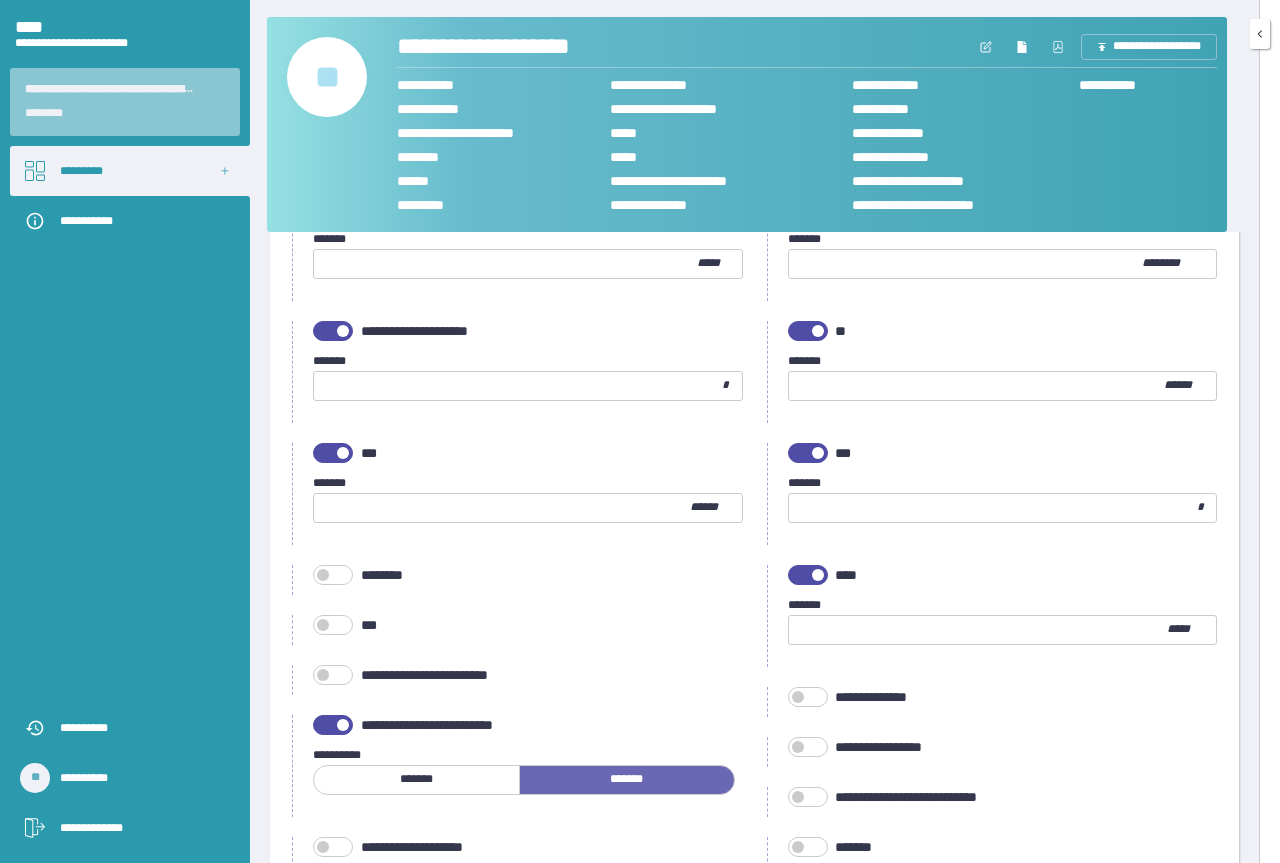 click at bounding box center (333, 453) 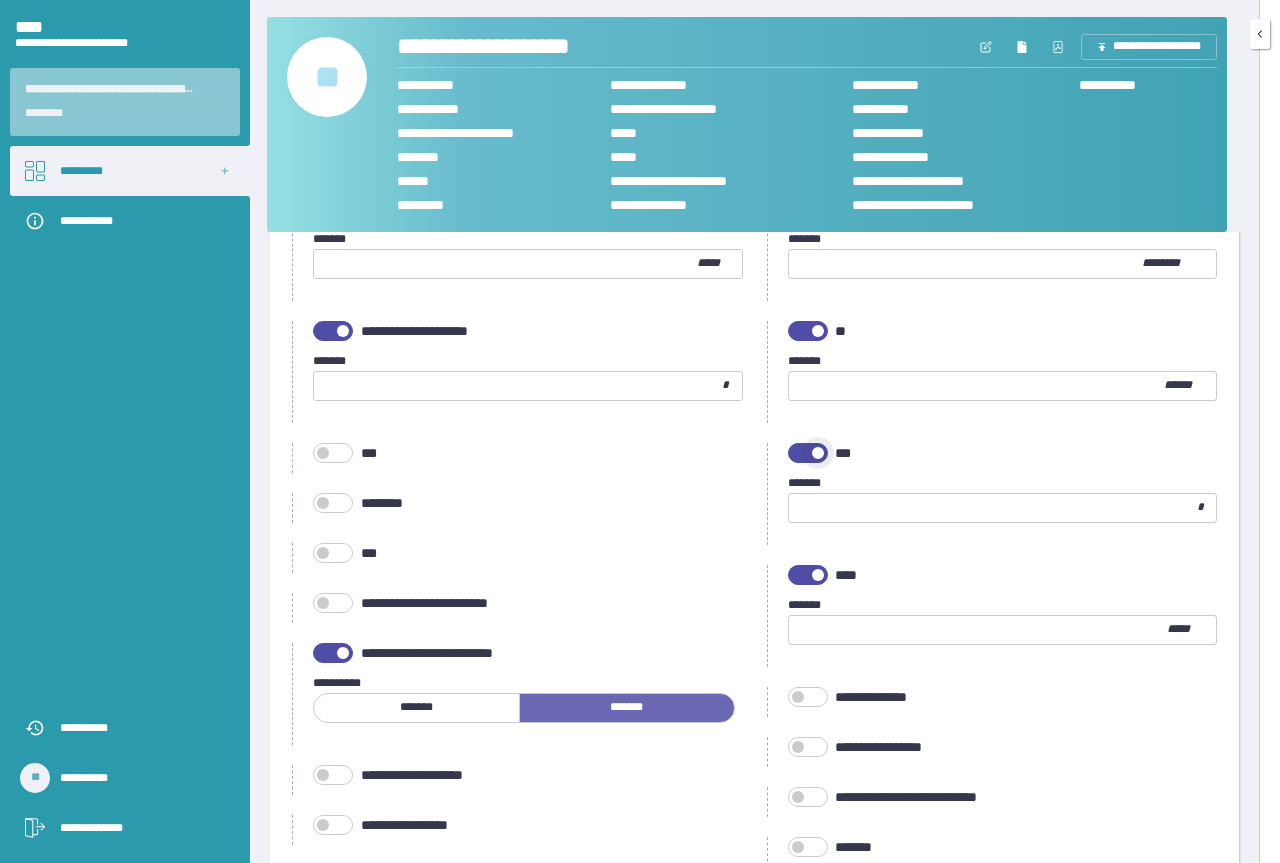 click at bounding box center [818, 453] 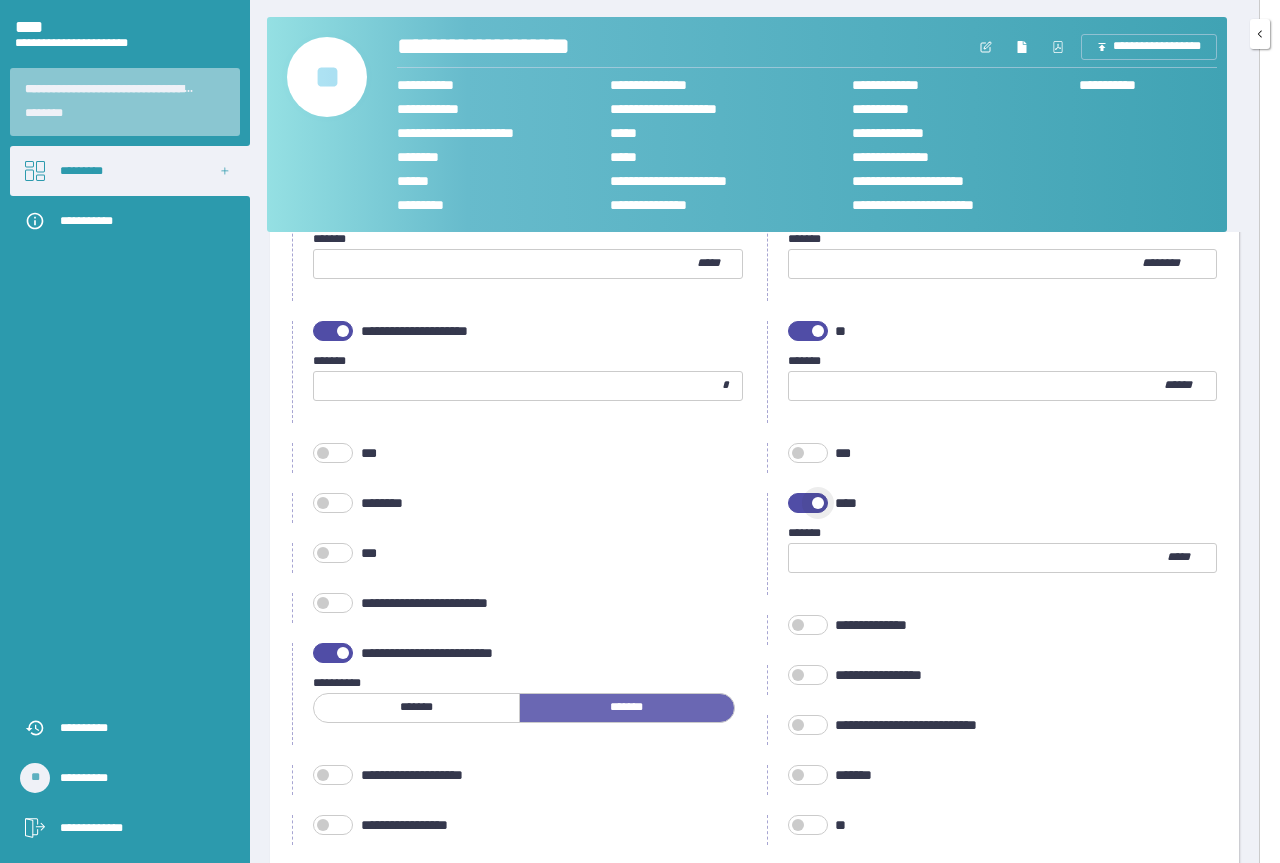 click at bounding box center [818, 503] 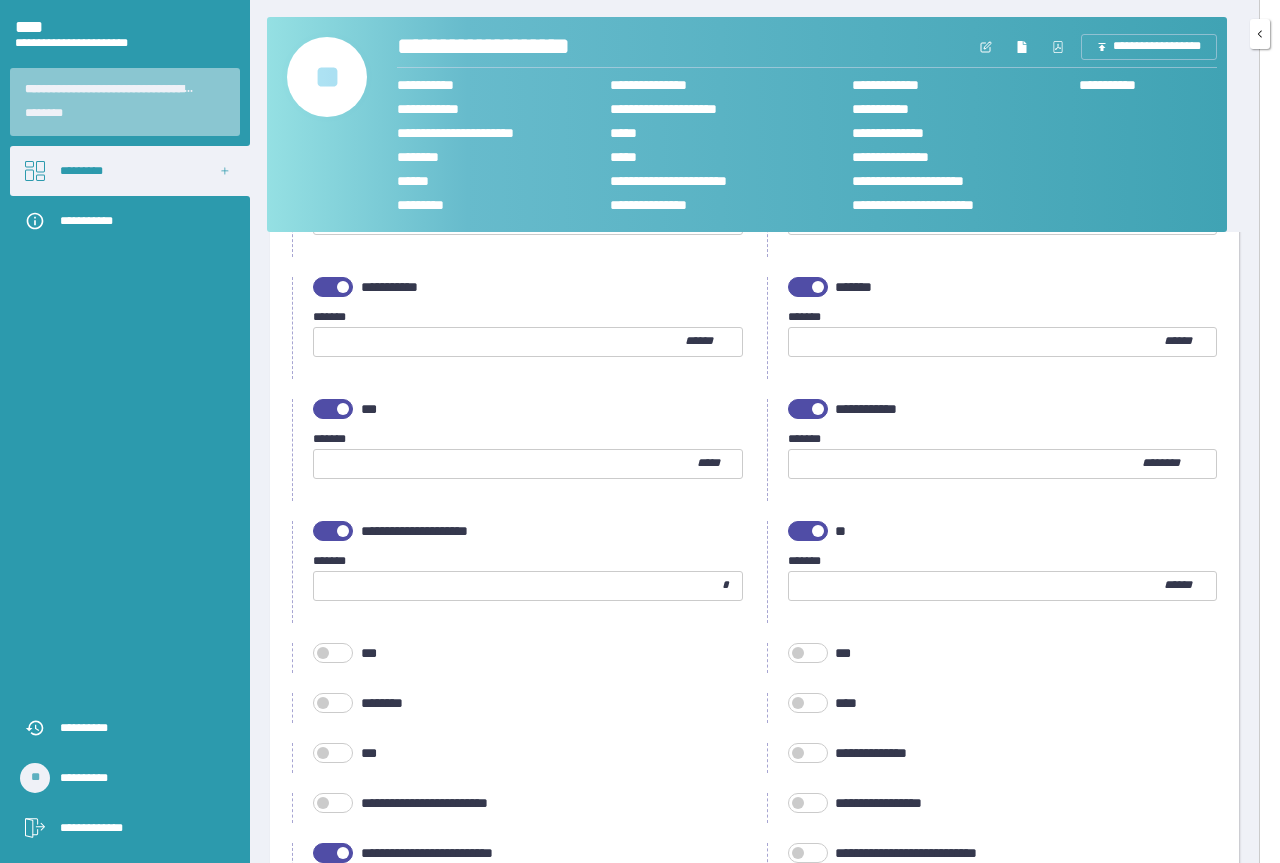 scroll, scrollTop: 1385, scrollLeft: 0, axis: vertical 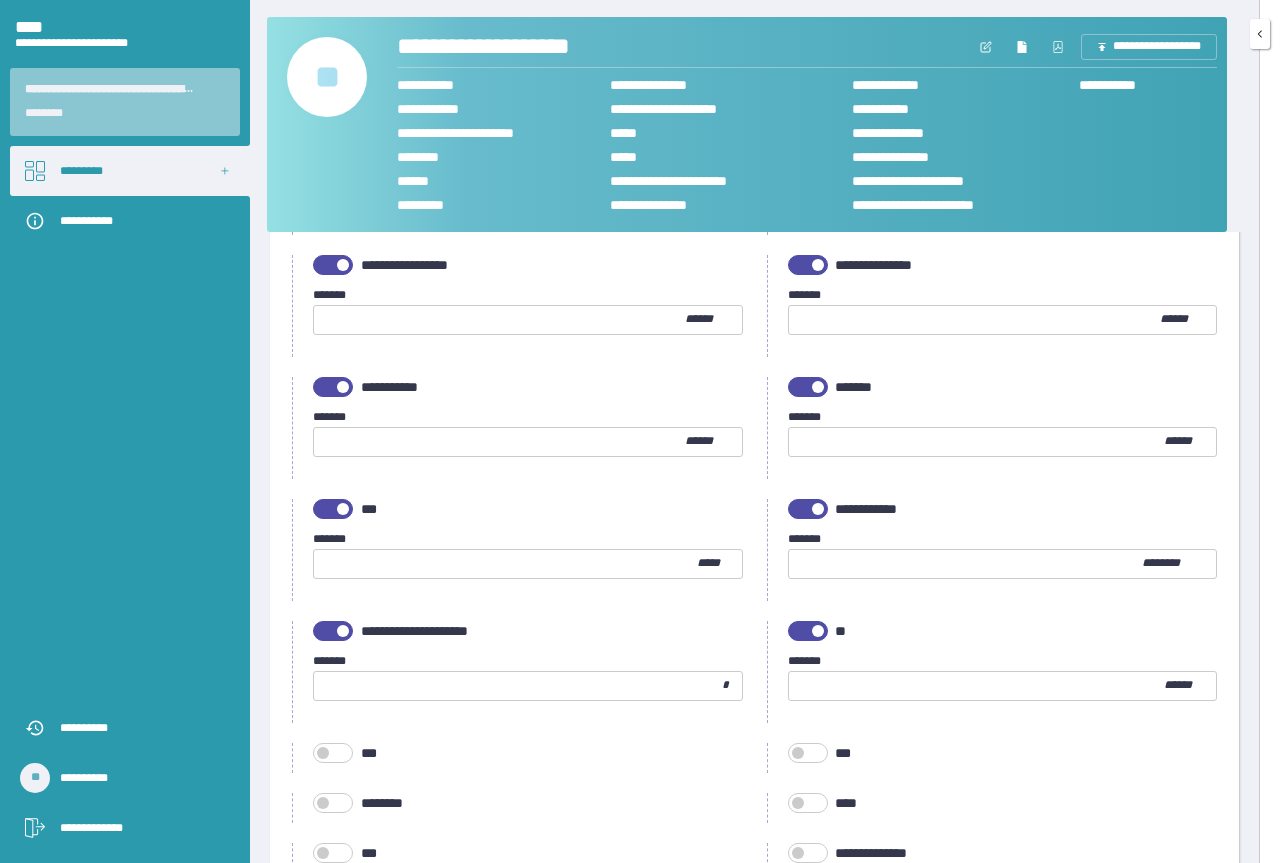 click at bounding box center [333, 631] 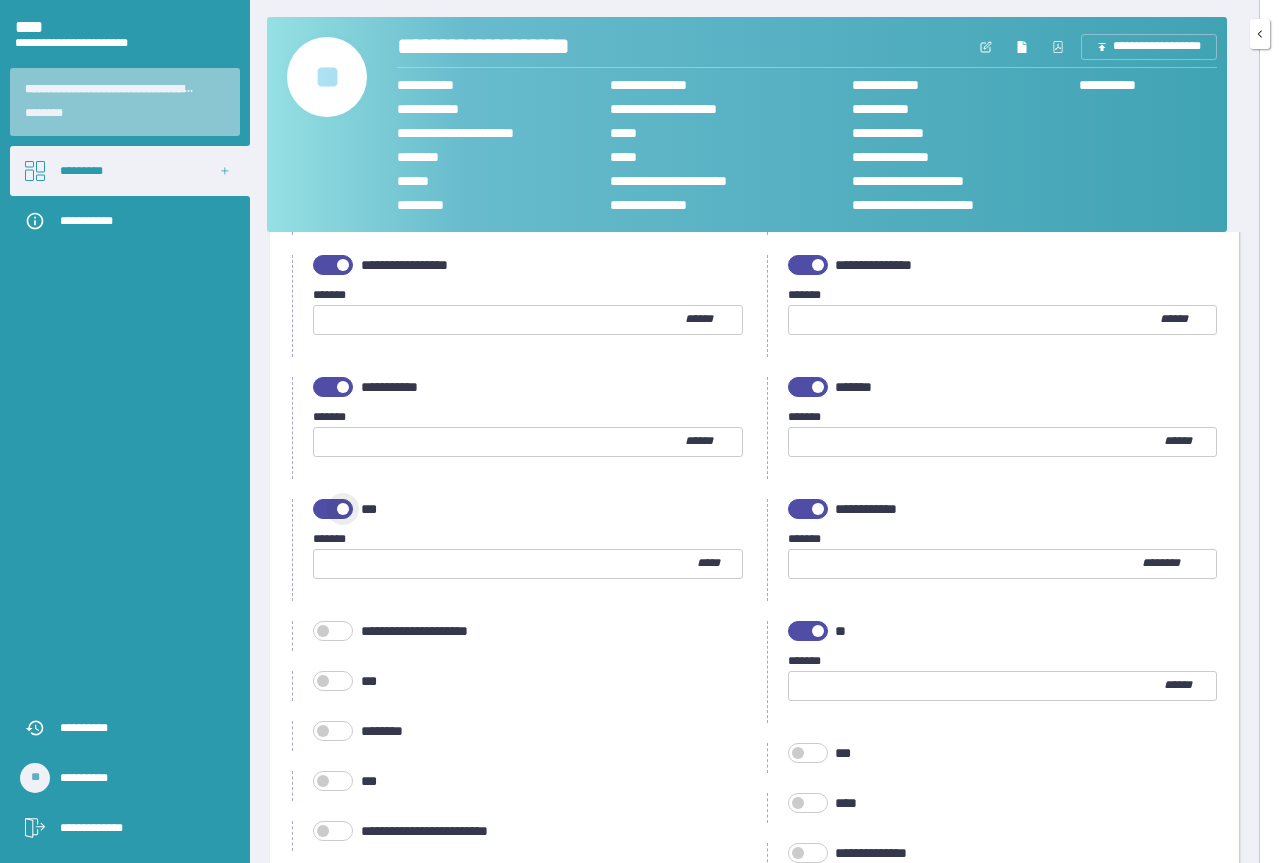 click at bounding box center (333, 509) 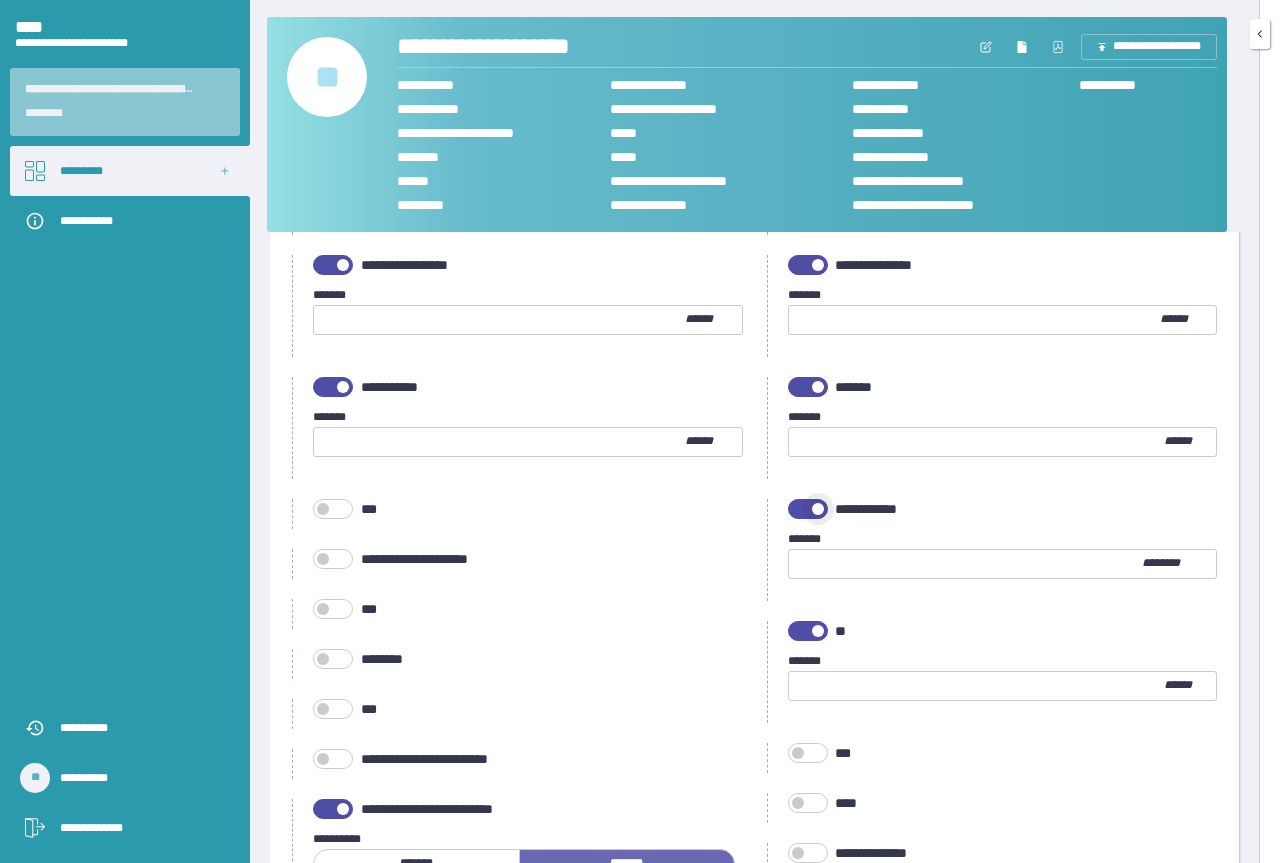 click at bounding box center [808, 509] 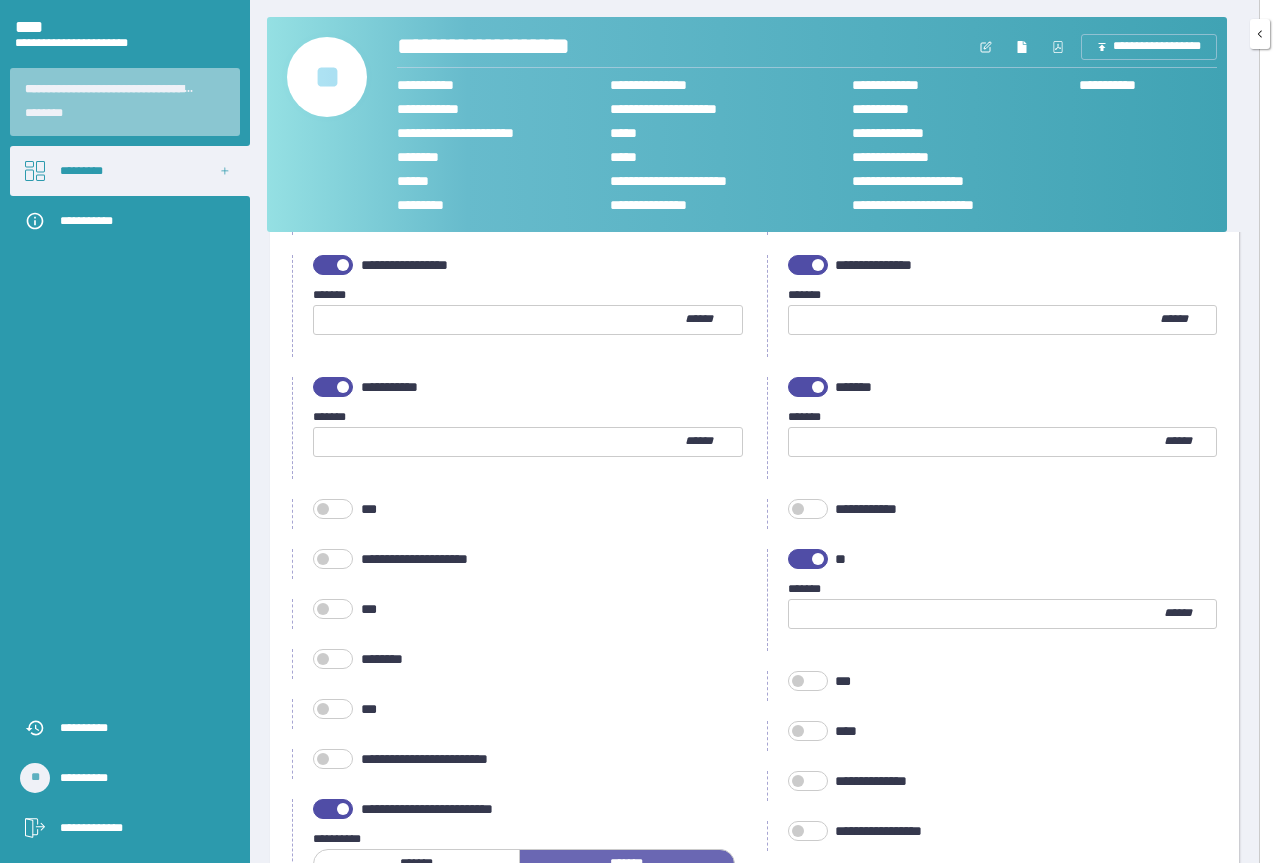 click at bounding box center (818, 559) 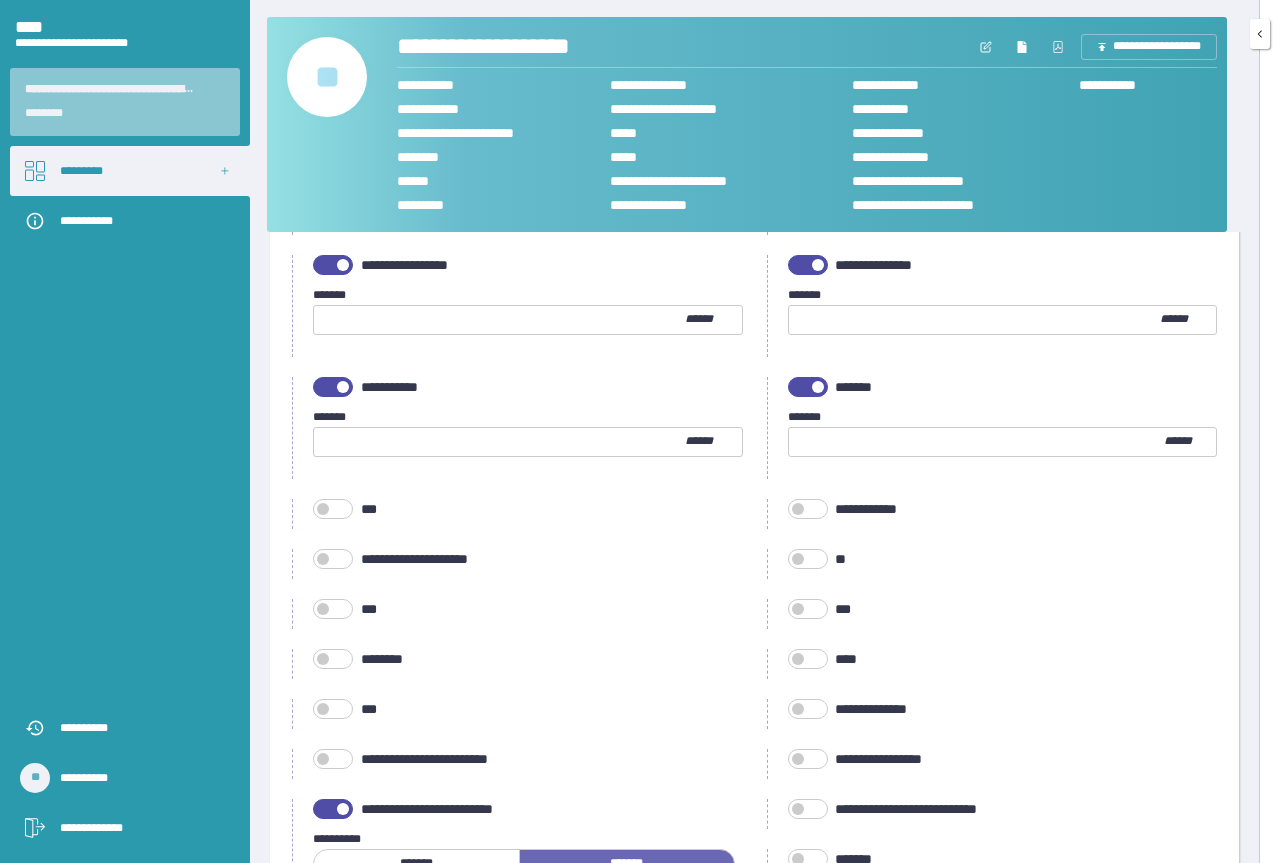 scroll, scrollTop: 1185, scrollLeft: 0, axis: vertical 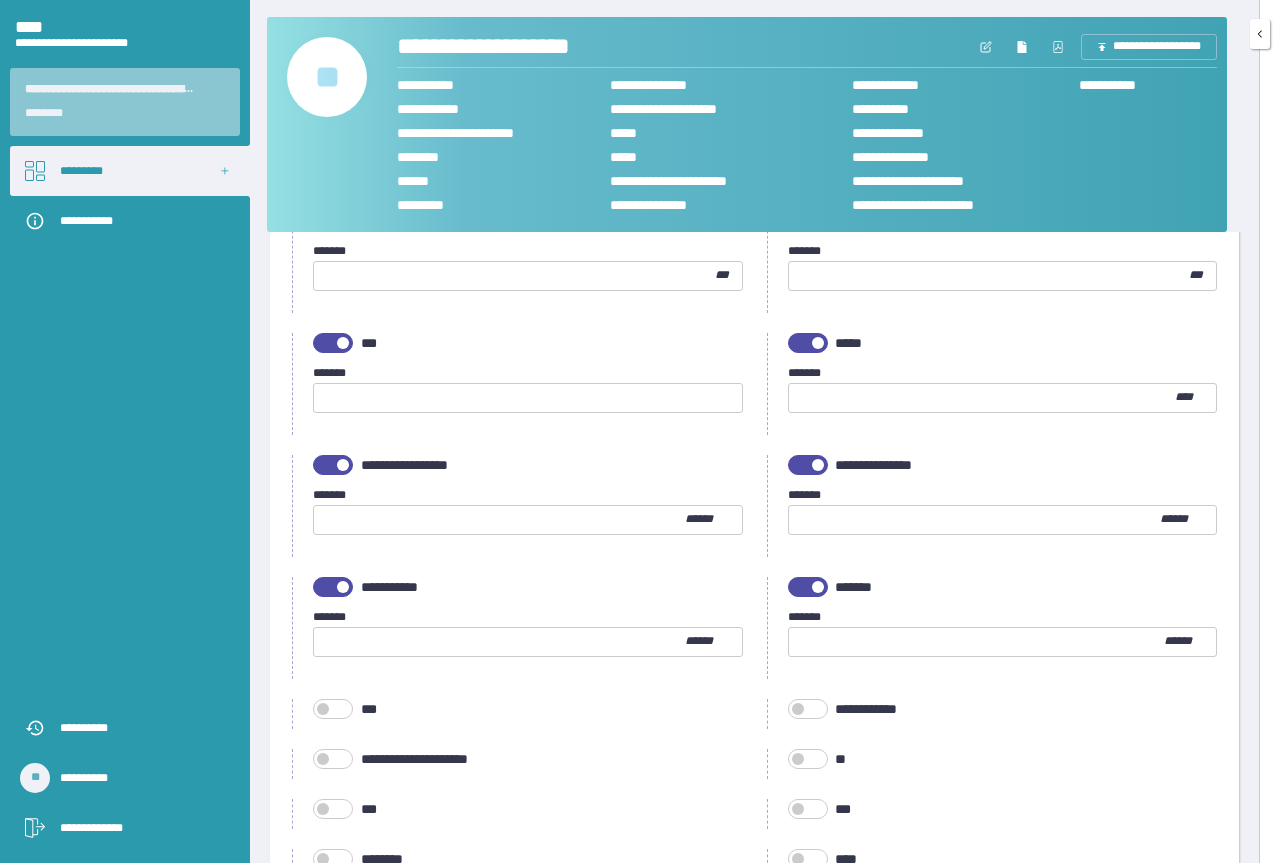 click at bounding box center (333, 587) 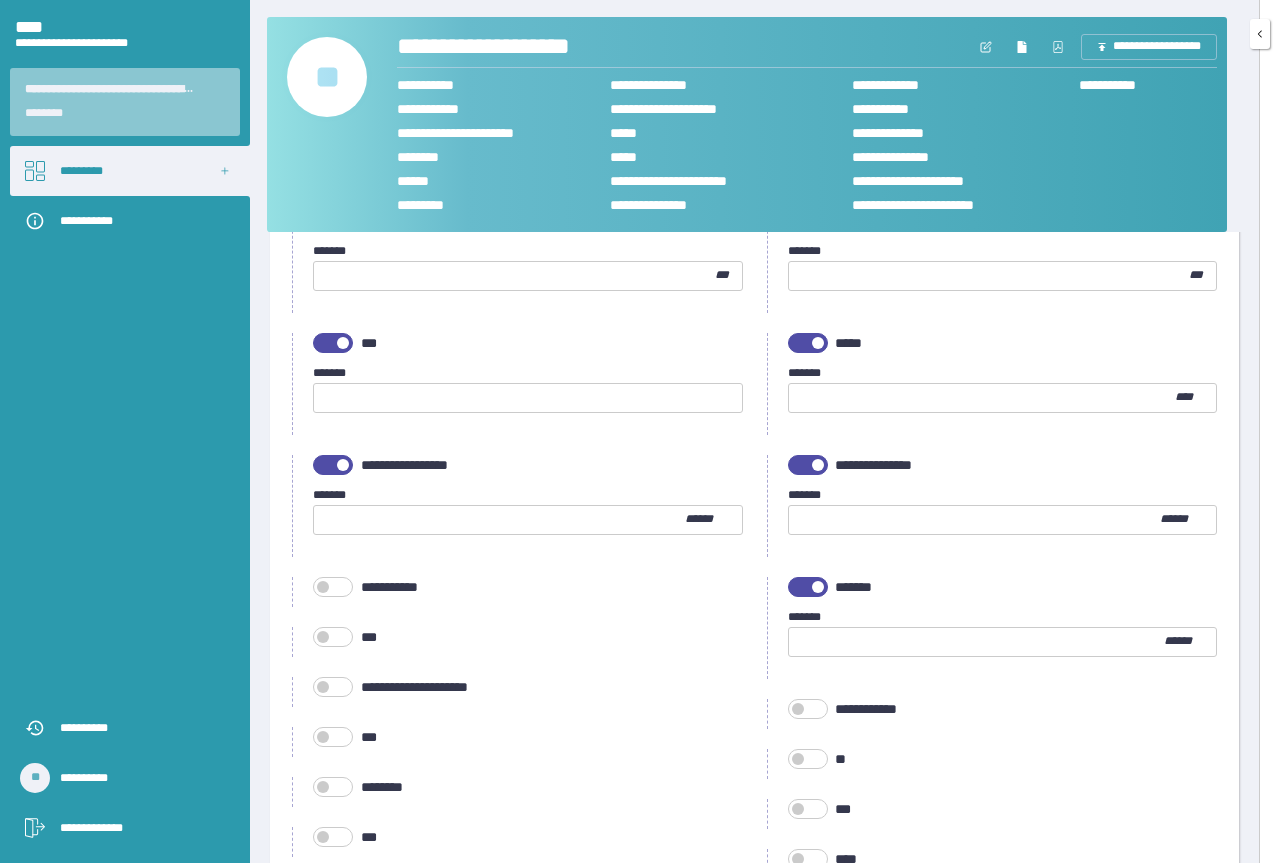 click at bounding box center [808, 587] 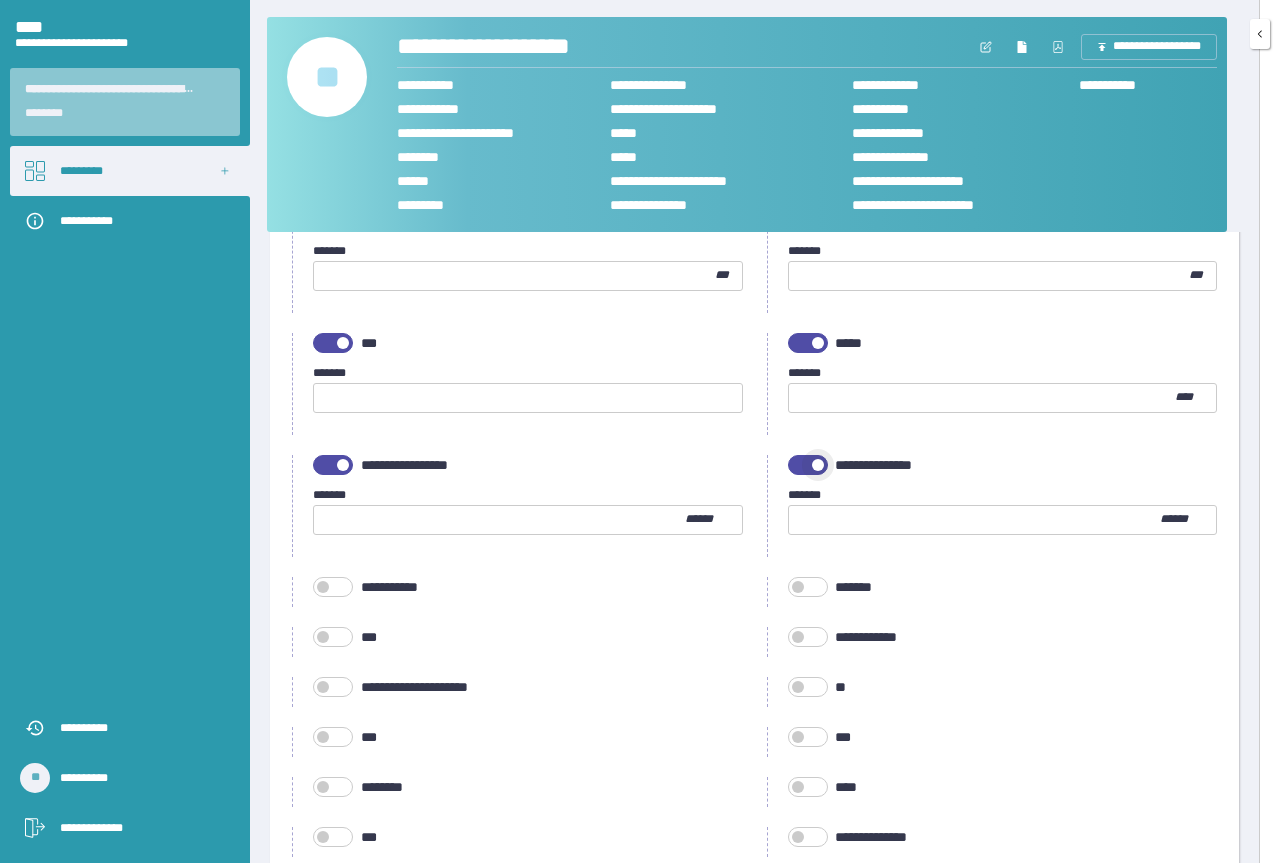 click at bounding box center [808, 465] 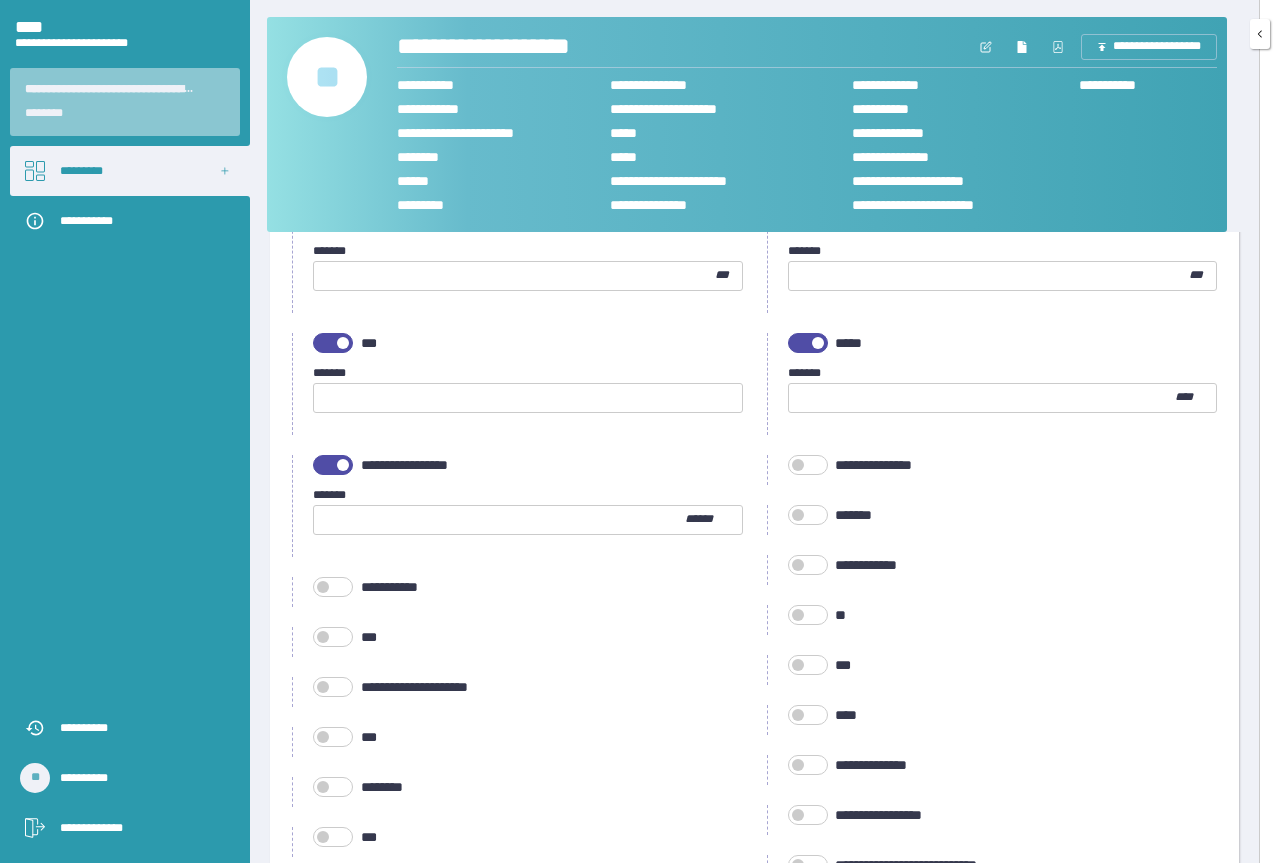 click at bounding box center [333, 465] 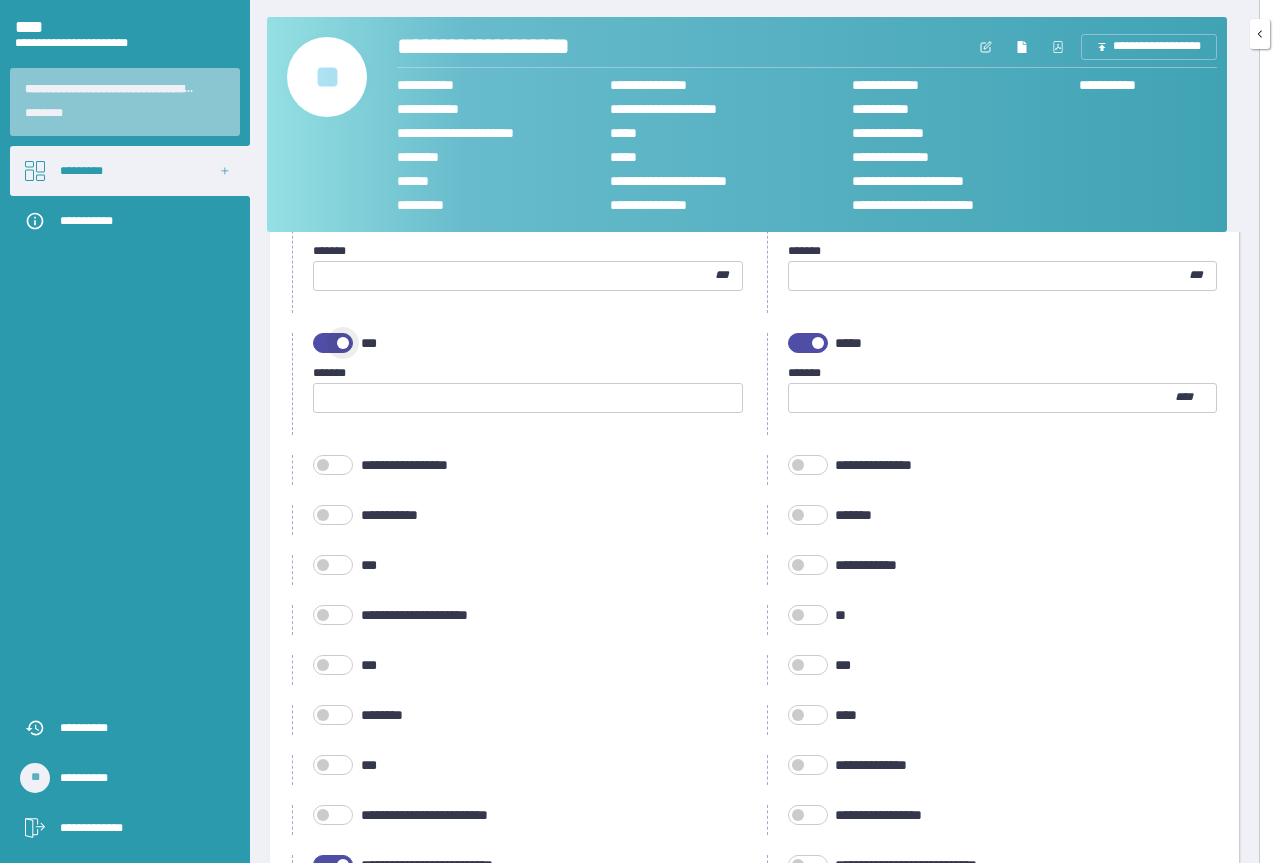click at bounding box center [343, 343] 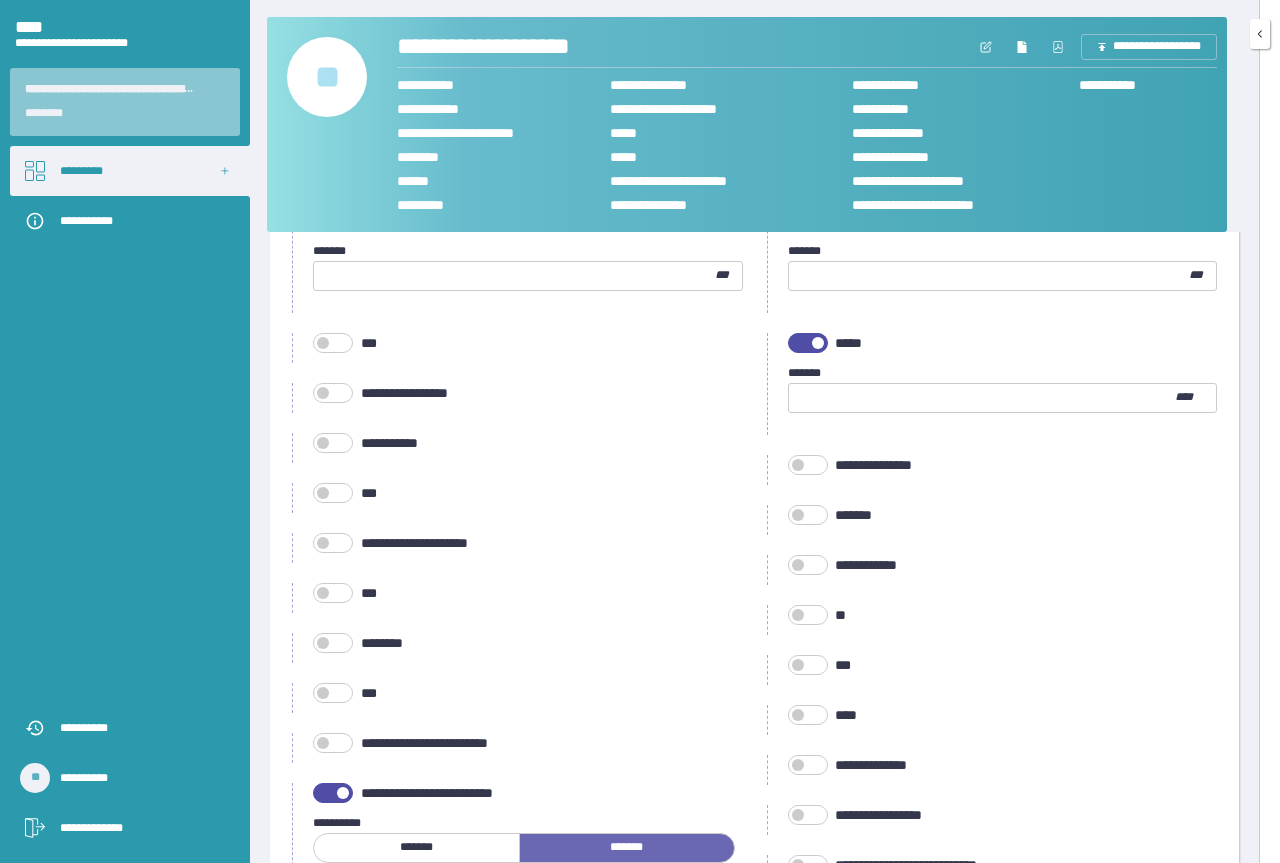 click at bounding box center [982, 398] 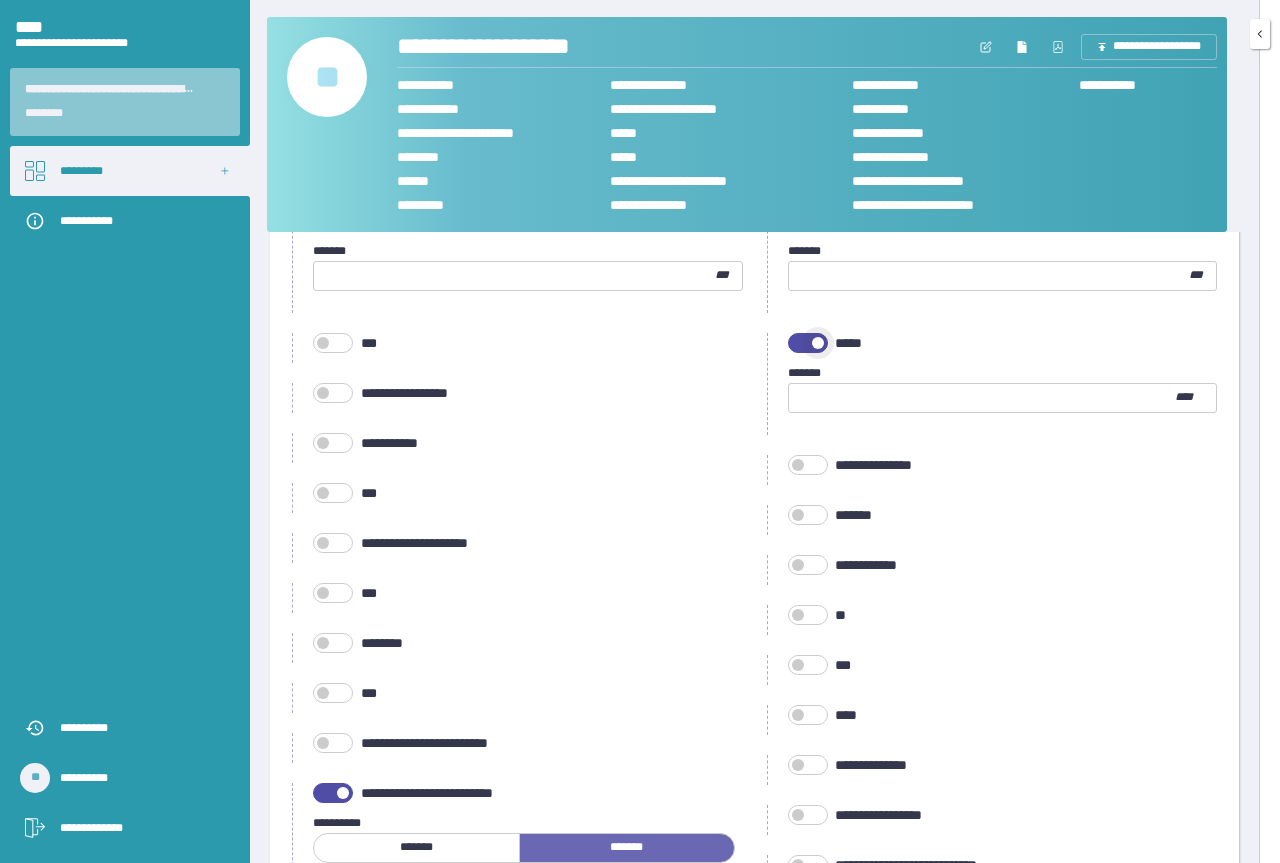 click at bounding box center (808, 343) 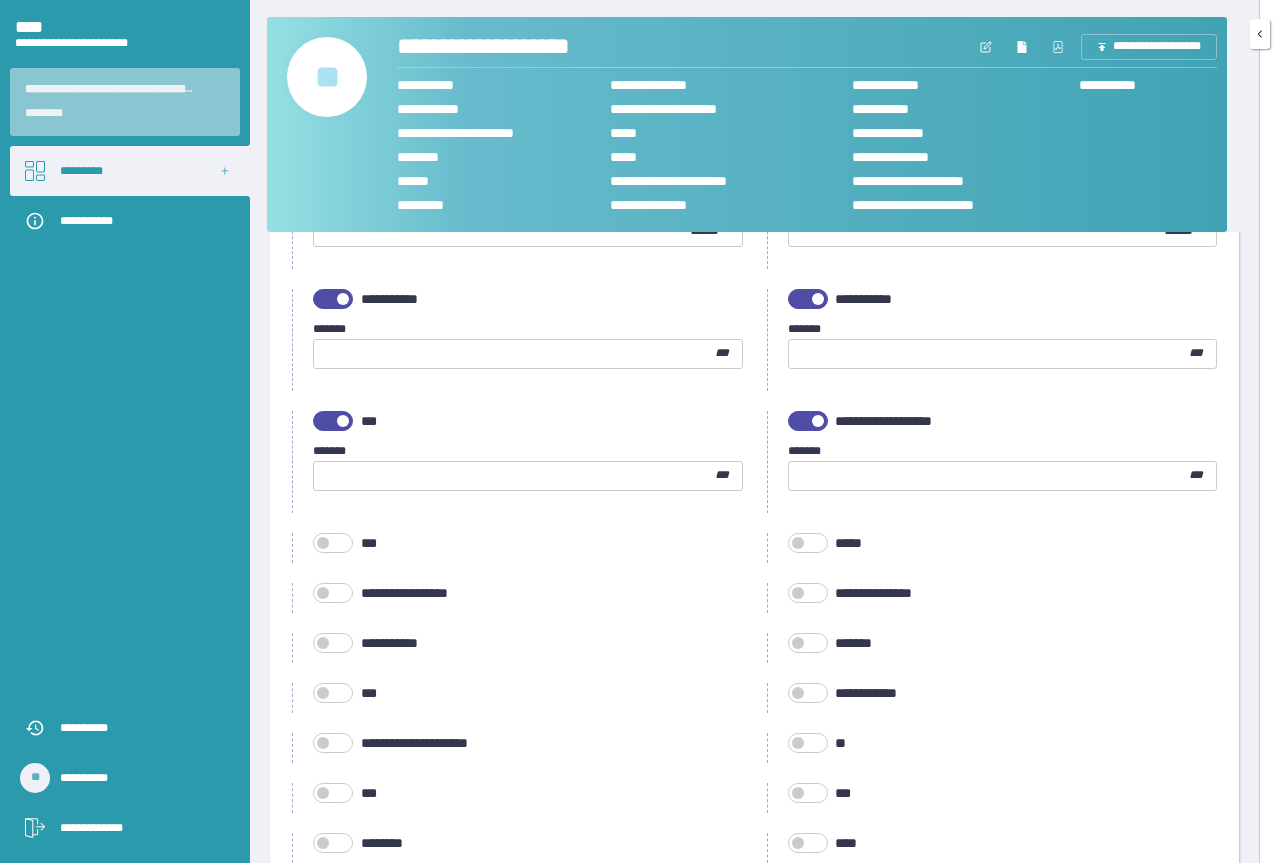 scroll, scrollTop: 885, scrollLeft: 0, axis: vertical 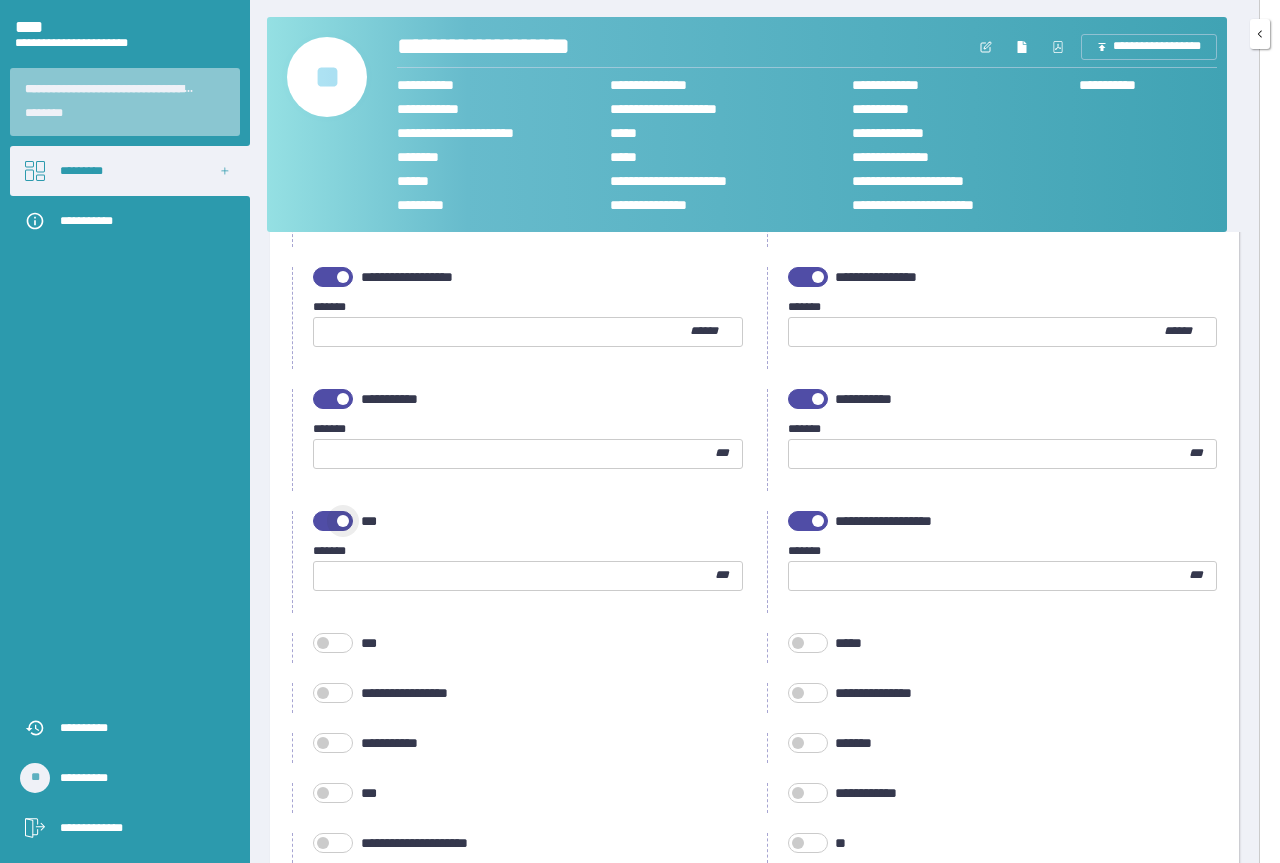 click at bounding box center [333, 521] 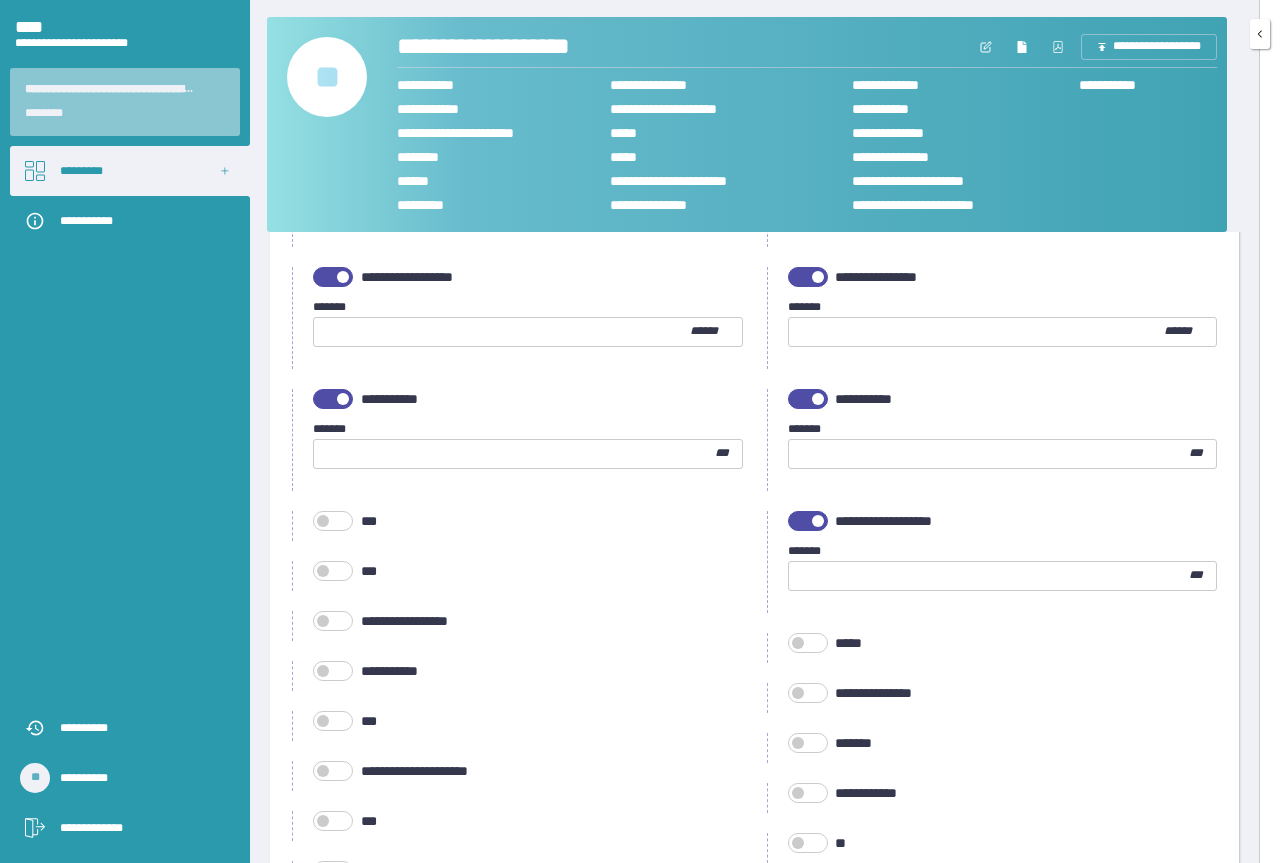 click at bounding box center [333, 399] 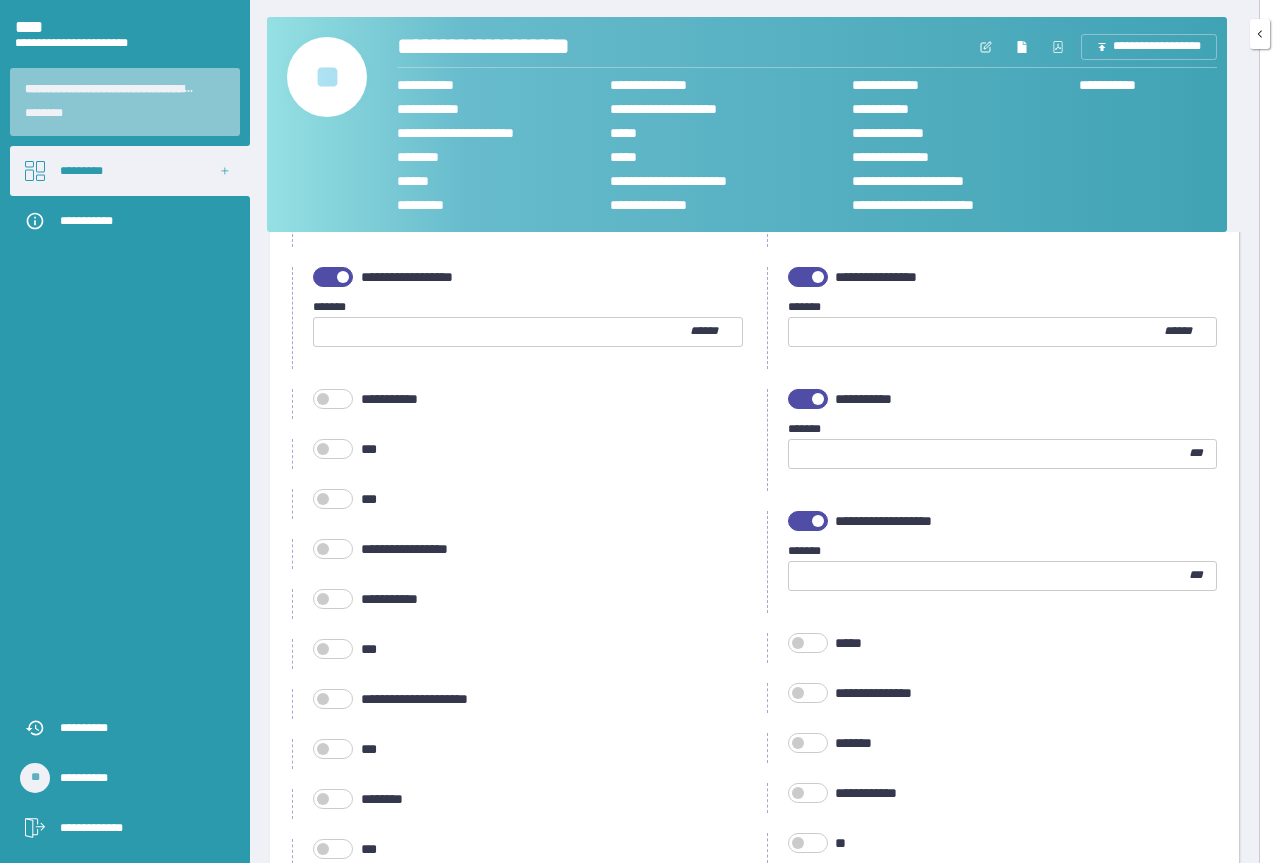 click at bounding box center [343, 277] 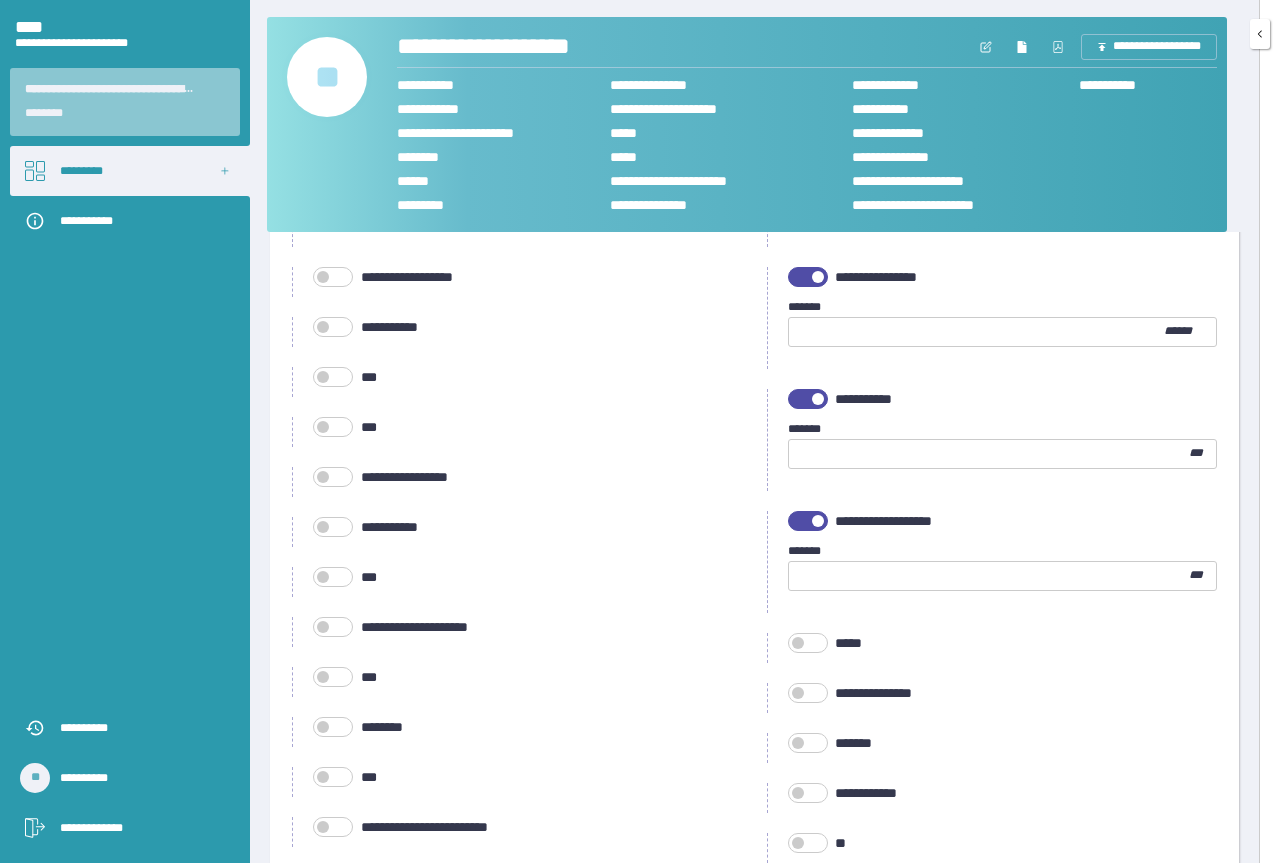 click at bounding box center (818, 277) 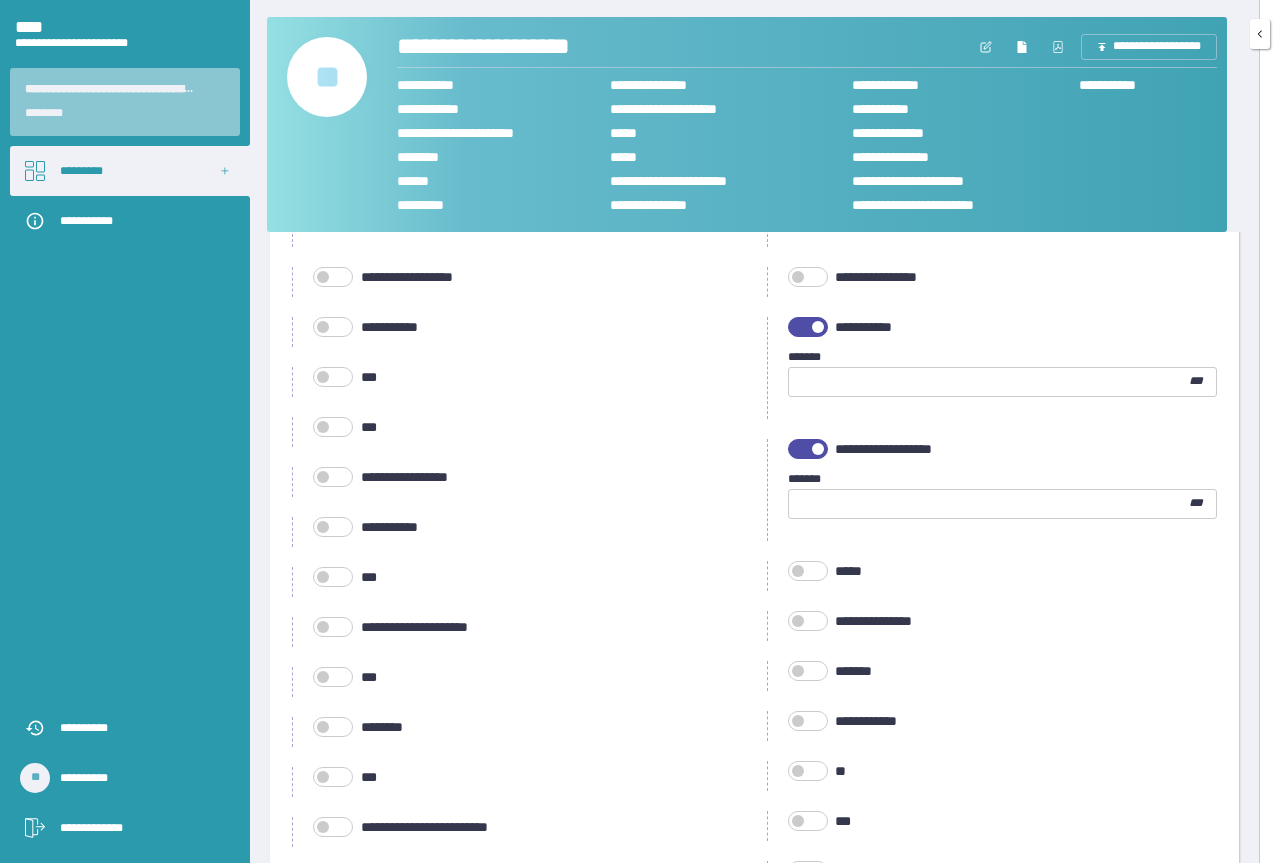 click at bounding box center [808, 327] 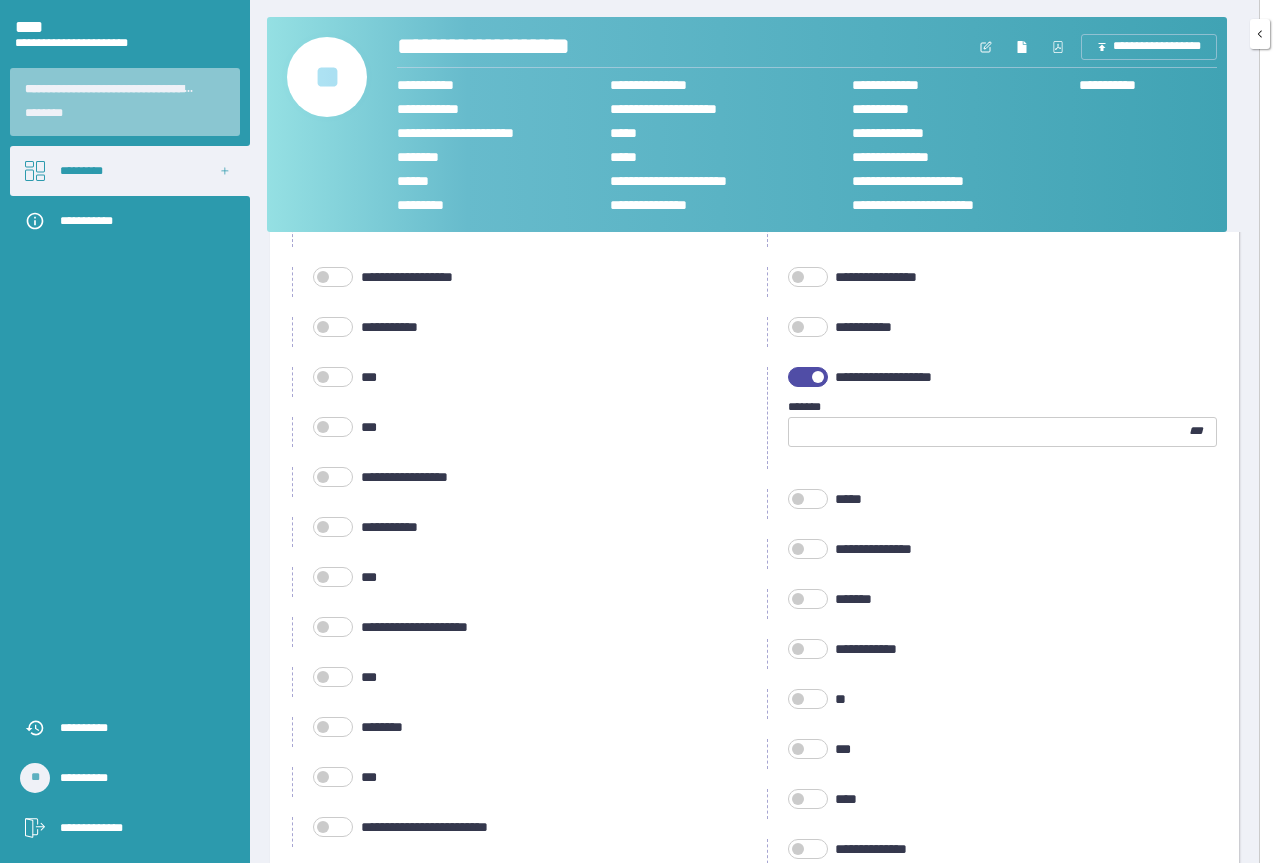click at bounding box center (808, 377) 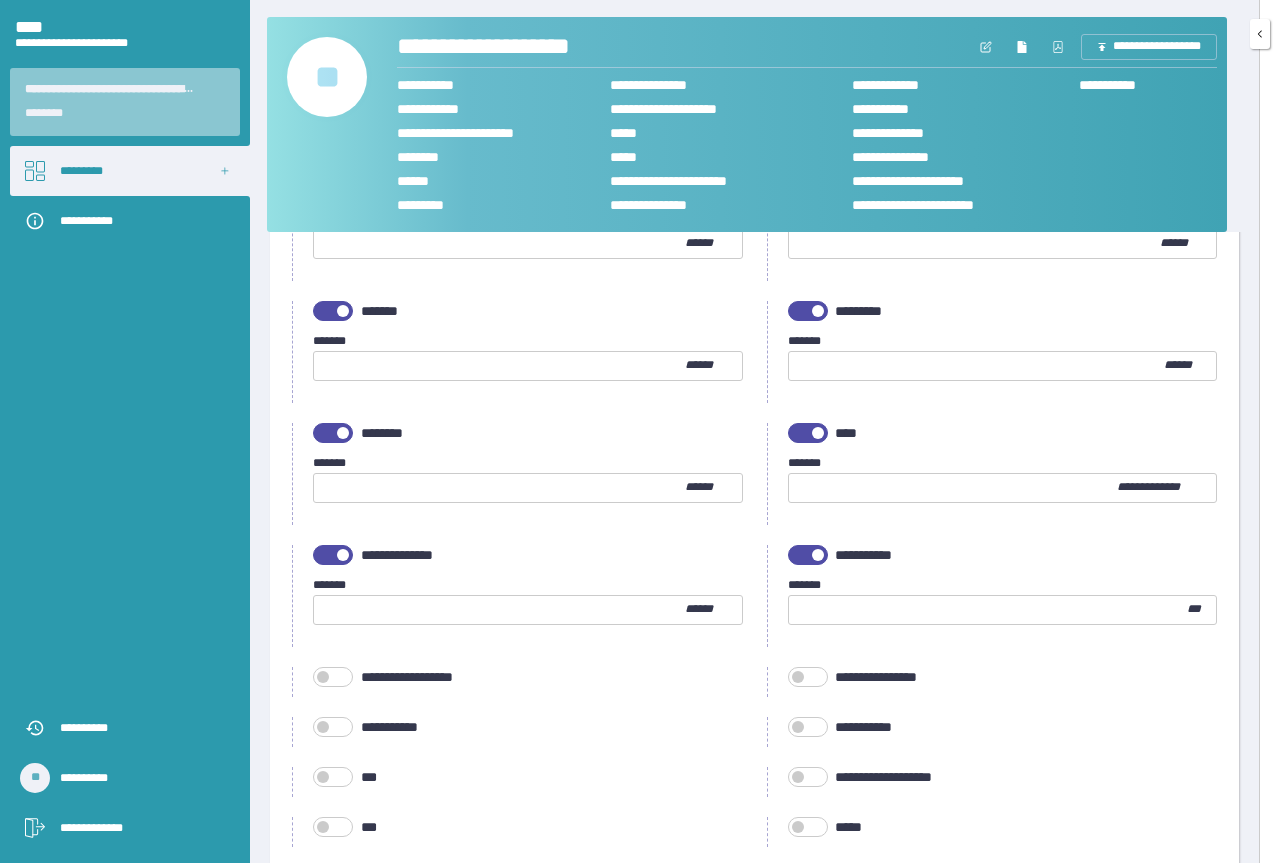 scroll, scrollTop: 385, scrollLeft: 0, axis: vertical 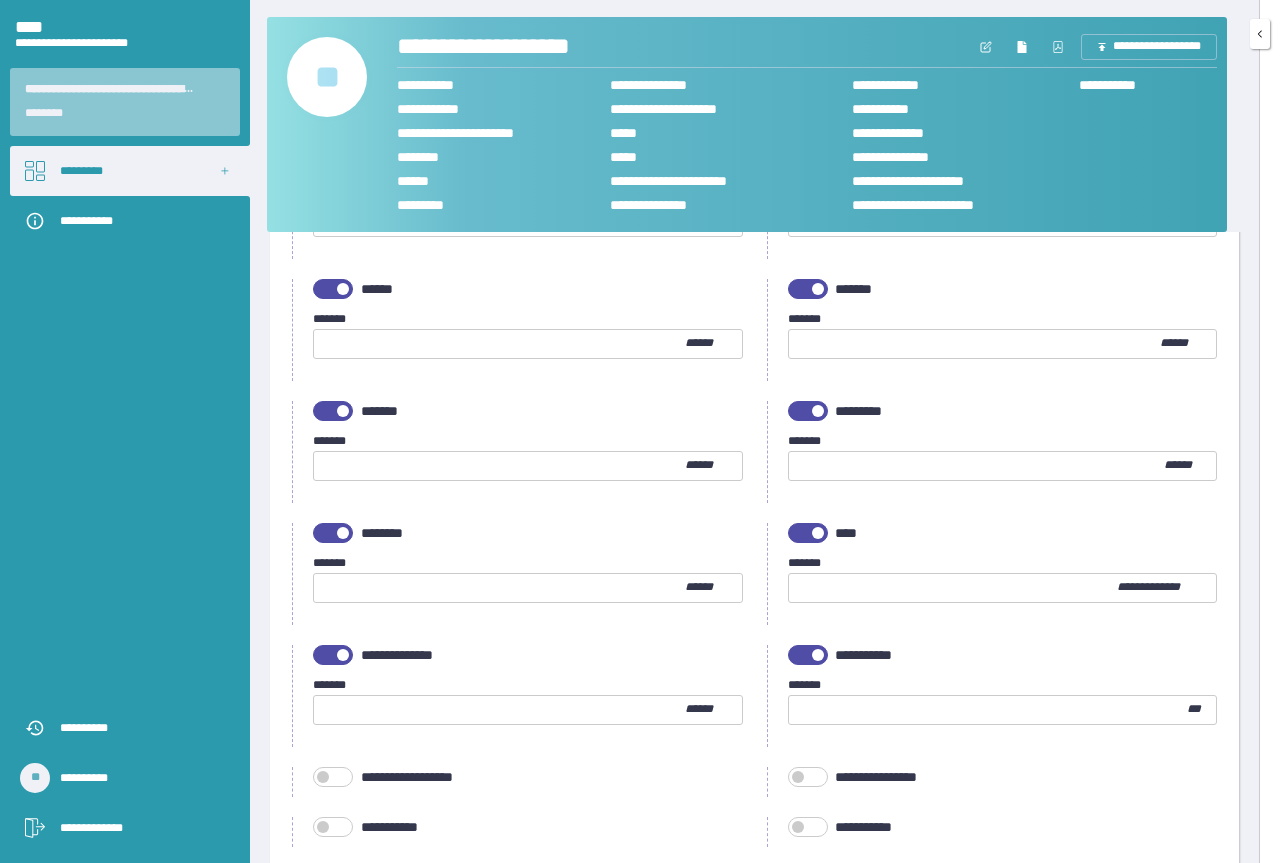 click at bounding box center [818, 655] 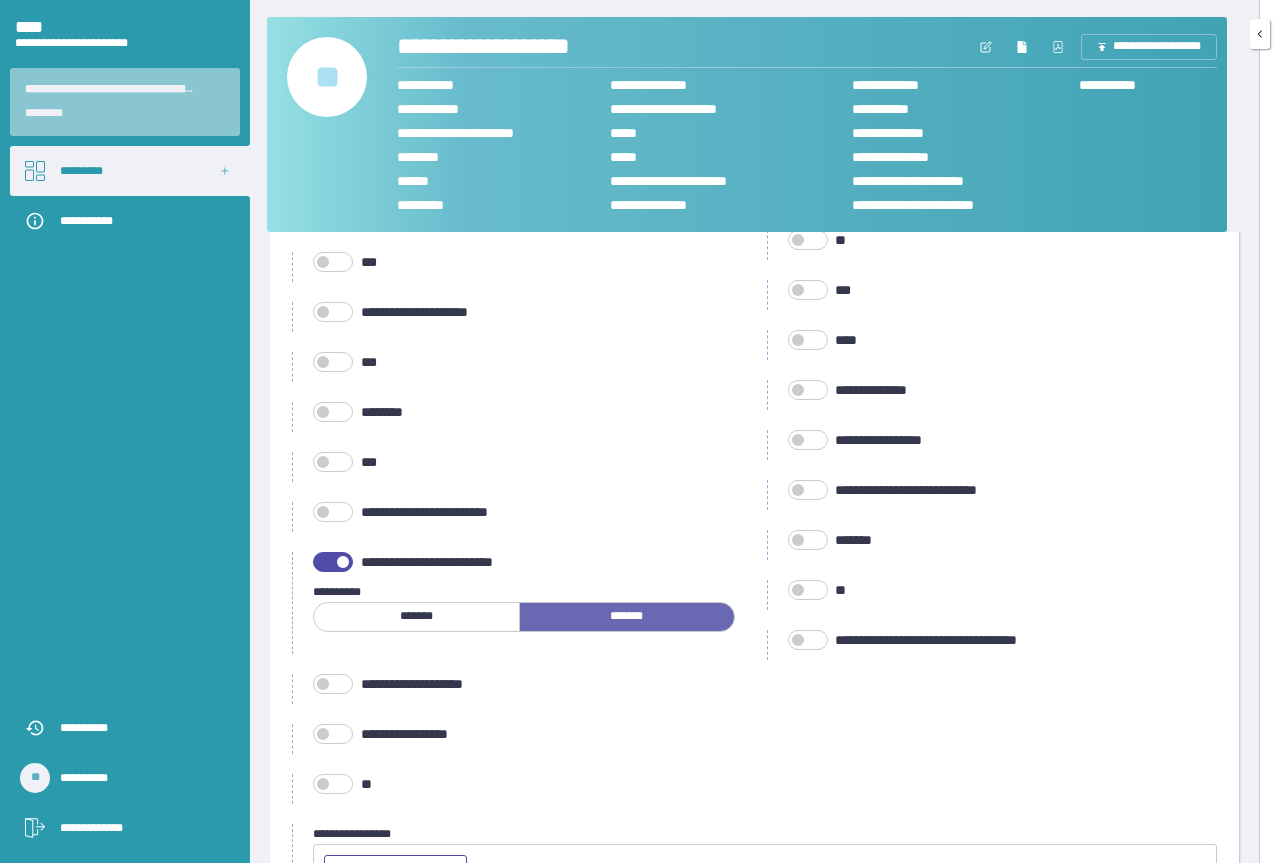 scroll, scrollTop: 1365, scrollLeft: 0, axis: vertical 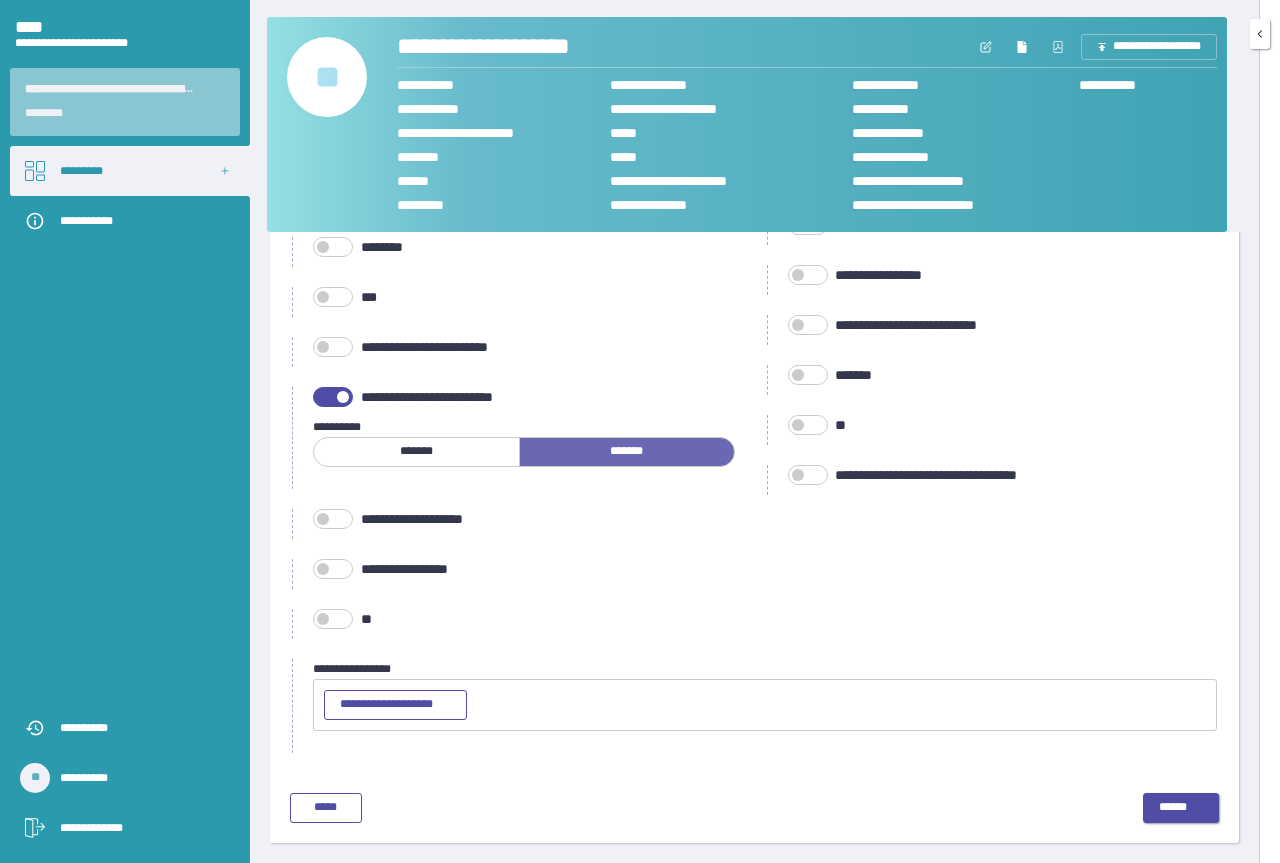 click on "******" at bounding box center [1181, 808] 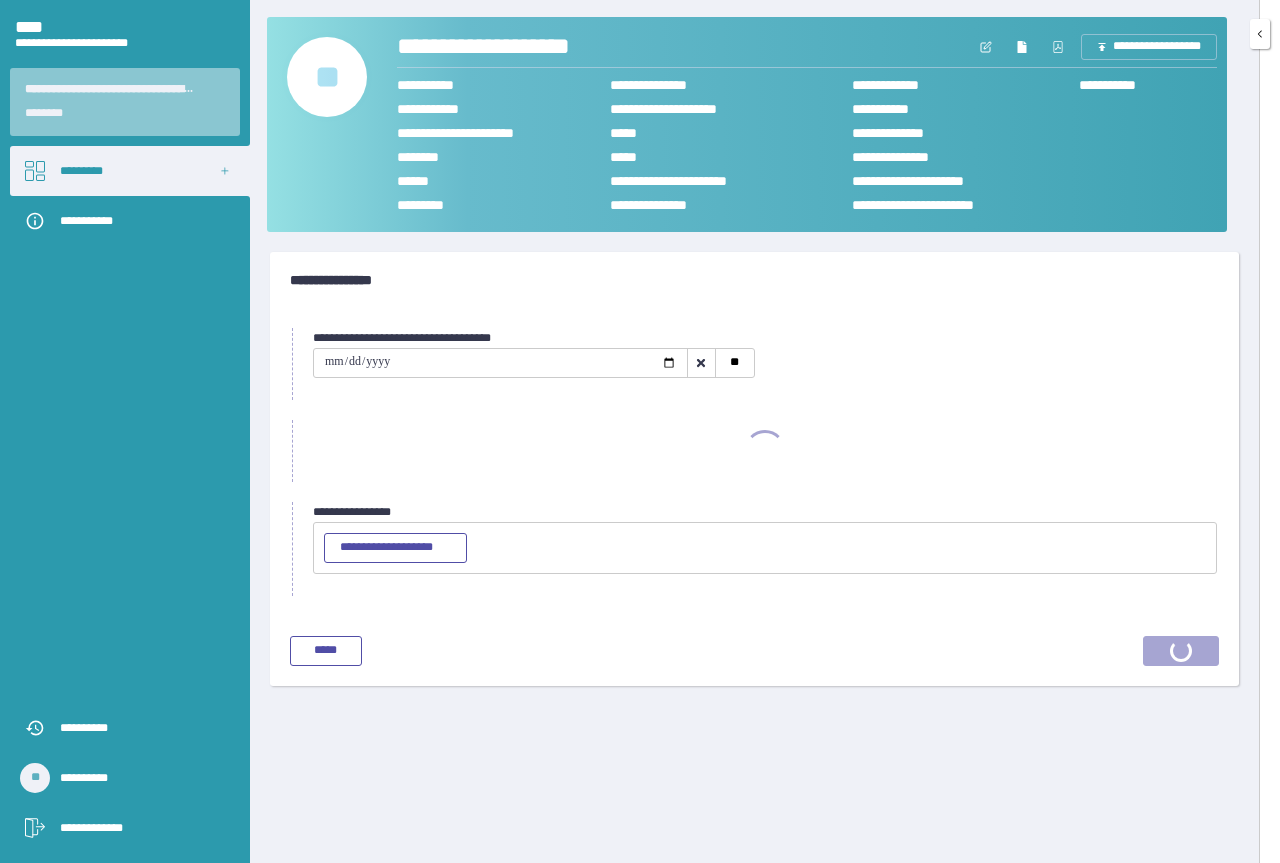 scroll, scrollTop: 0, scrollLeft: 0, axis: both 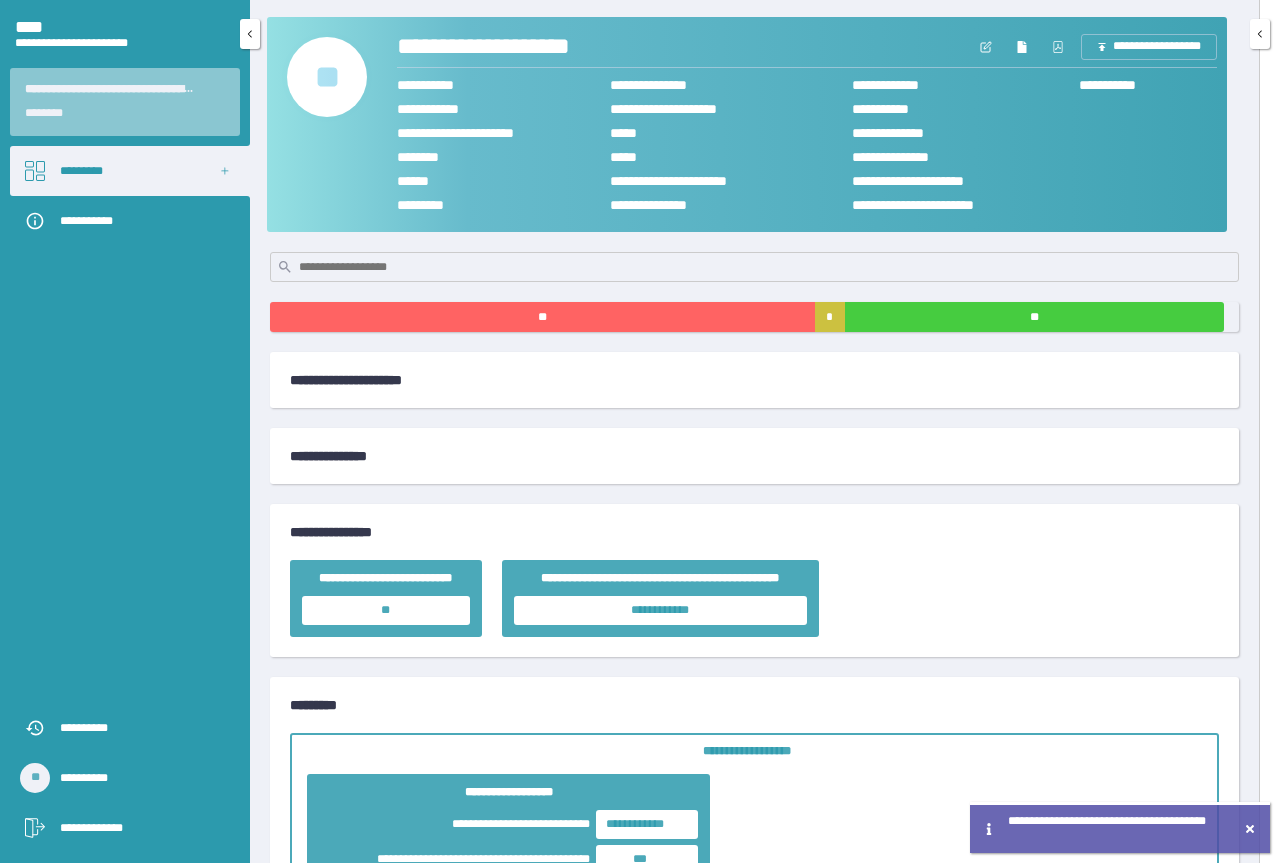 click on "*********" at bounding box center (130, 171) 